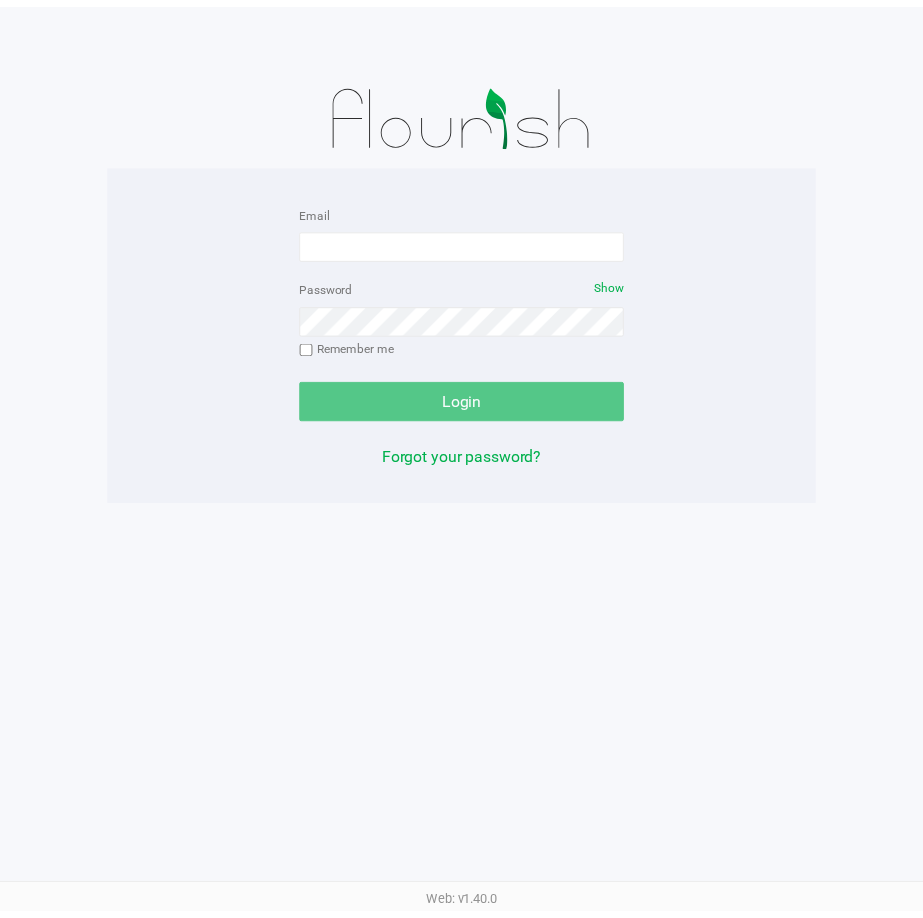 scroll, scrollTop: 0, scrollLeft: 0, axis: both 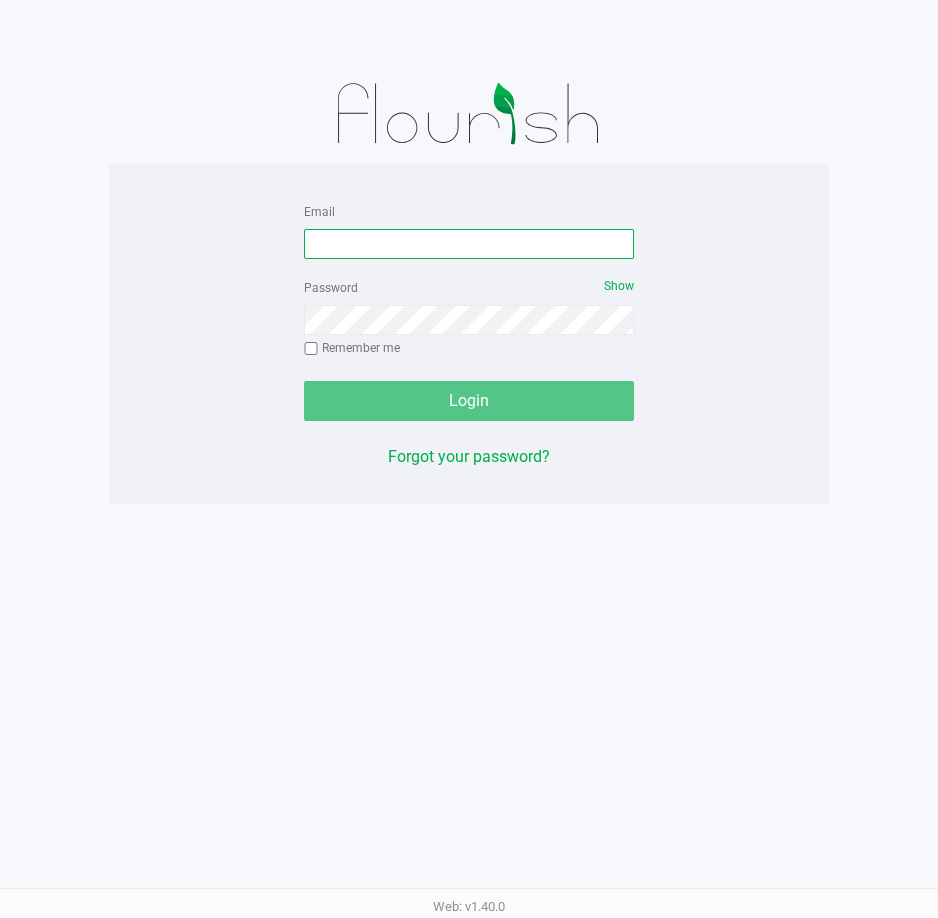 click on "Email" at bounding box center (469, 244) 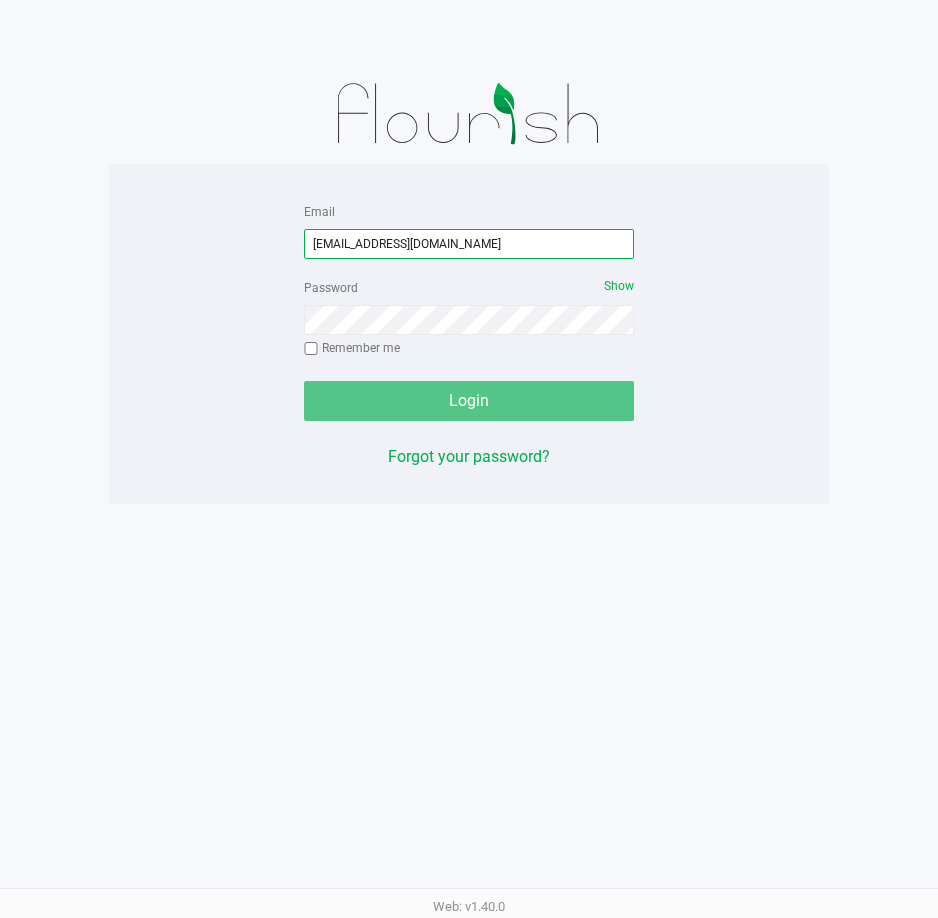 type on "[EMAIL_ADDRESS][DOMAIN_NAME]" 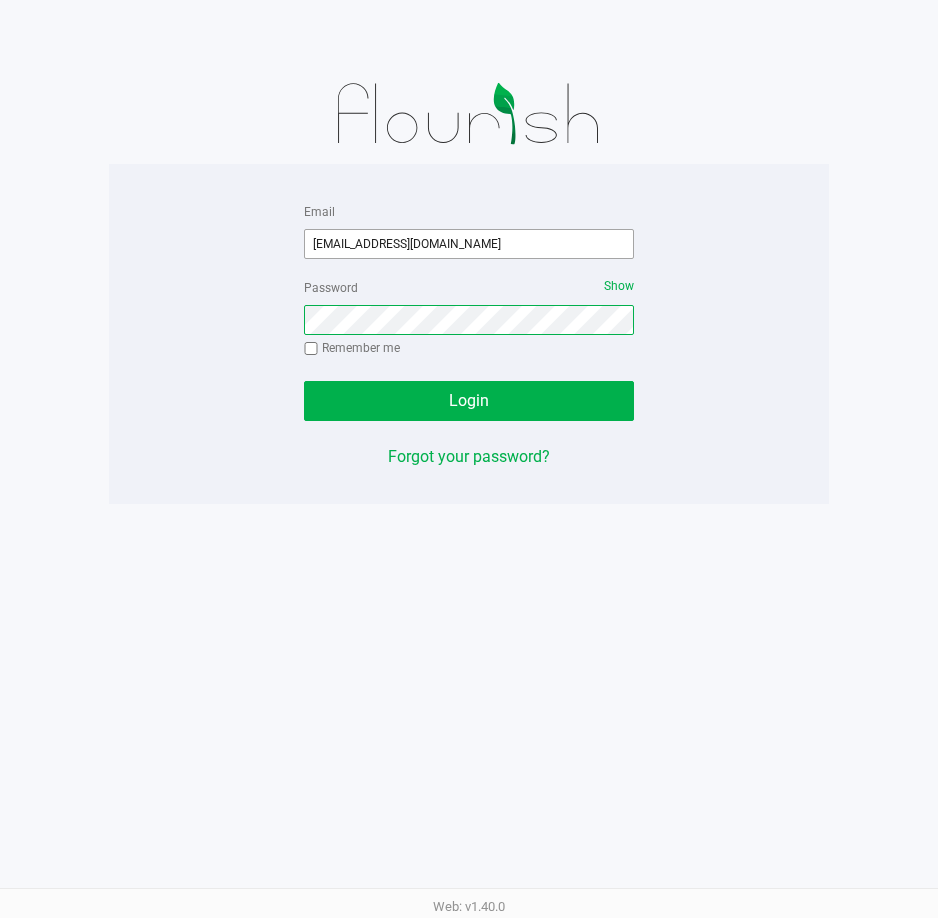 click on "Login" 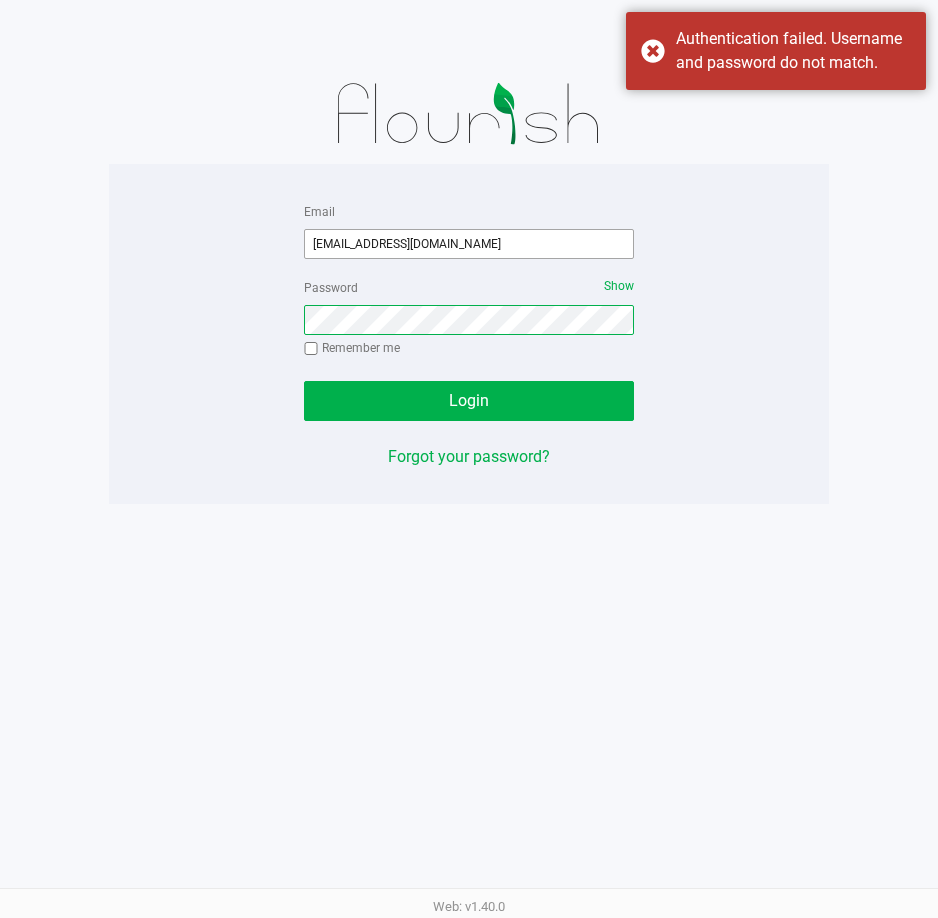 click on "Login" 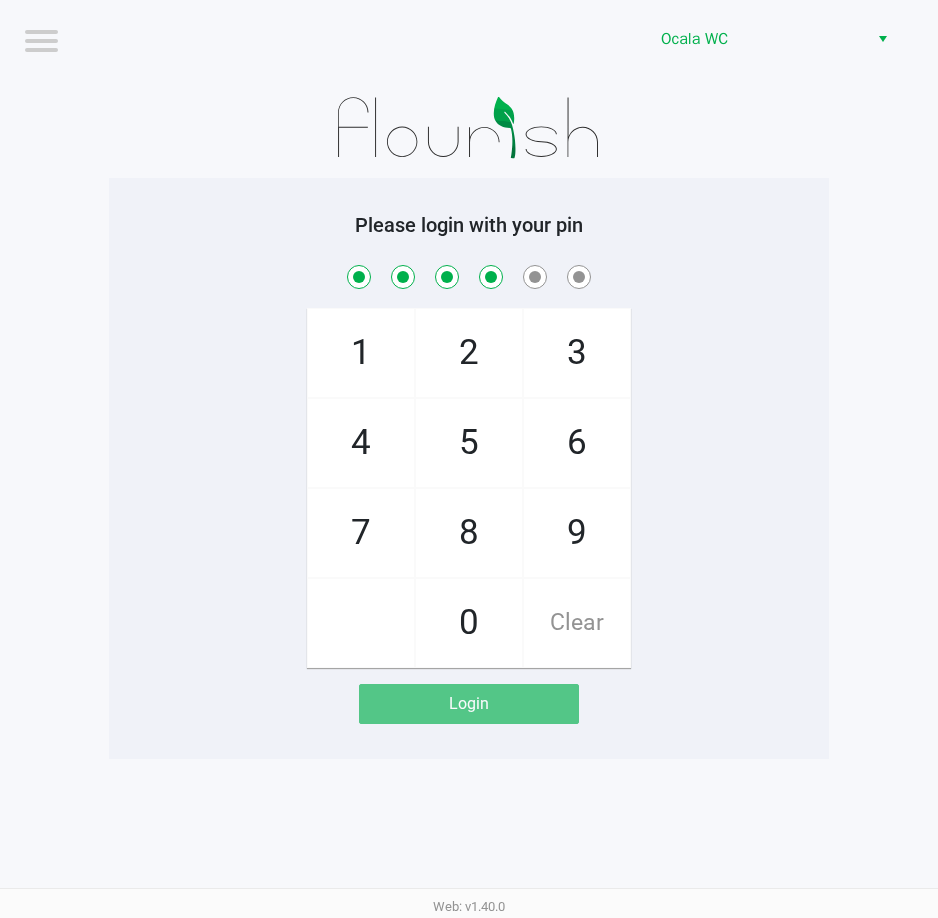 checkbox on "true" 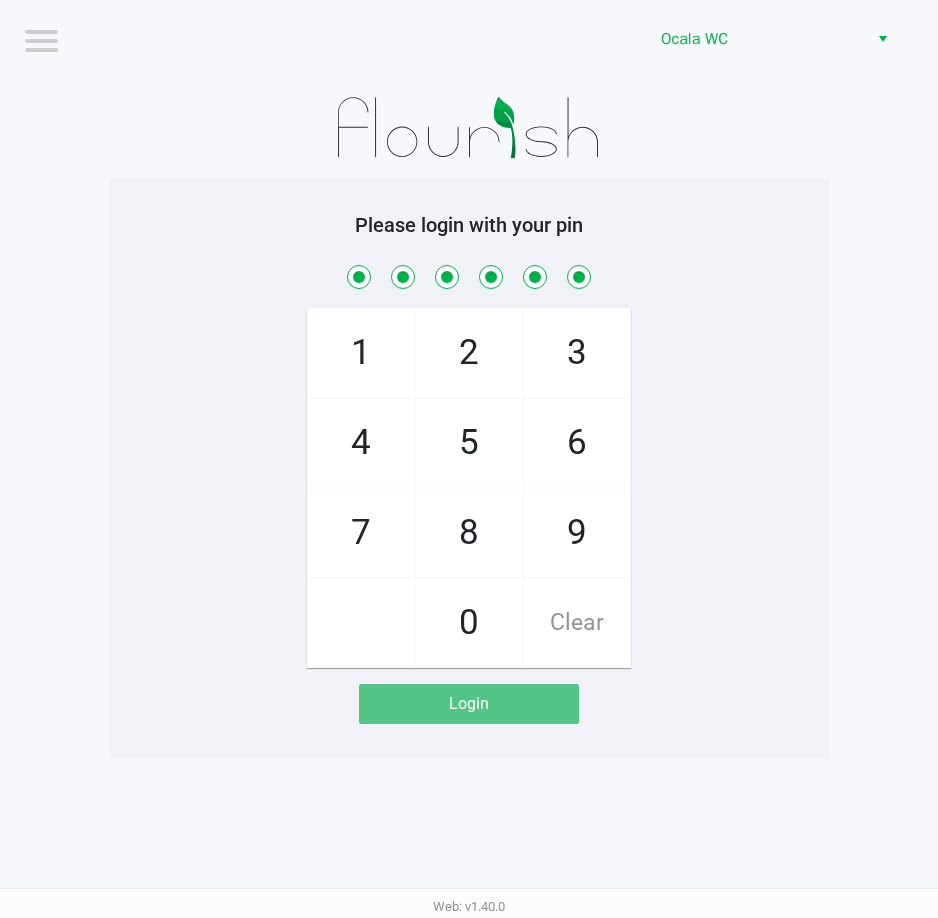 checkbox on "true" 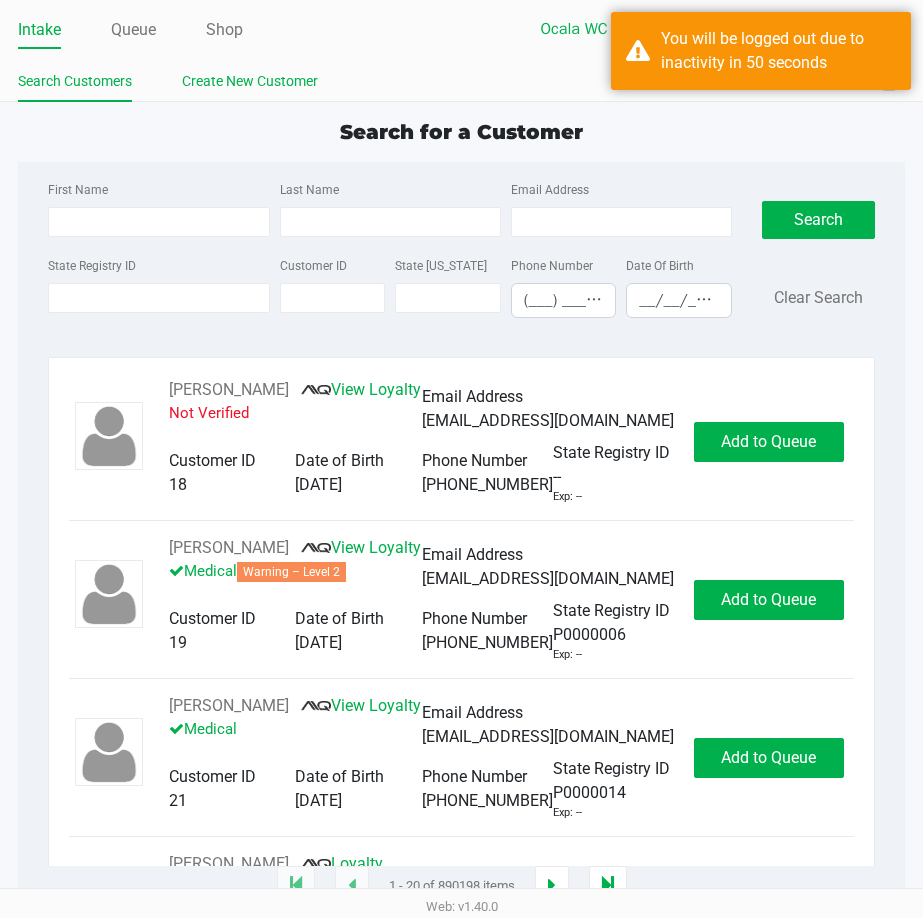 click on "Create New Customer" 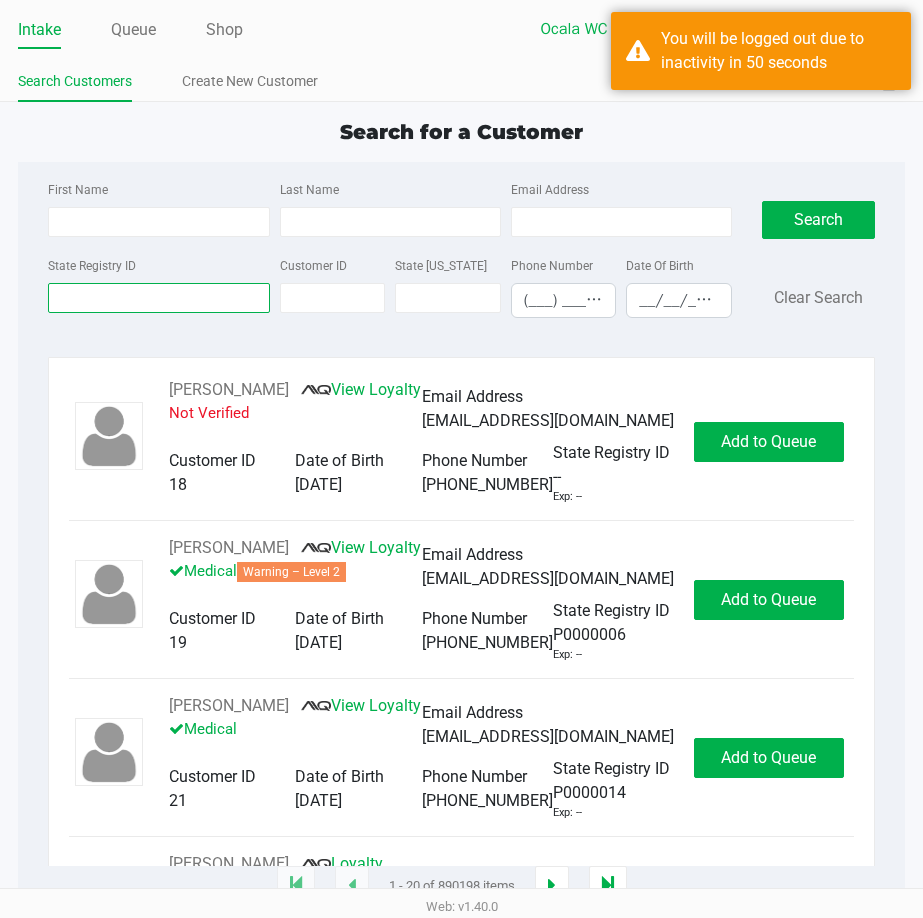 click on "State Registry ID" at bounding box center [158, 298] 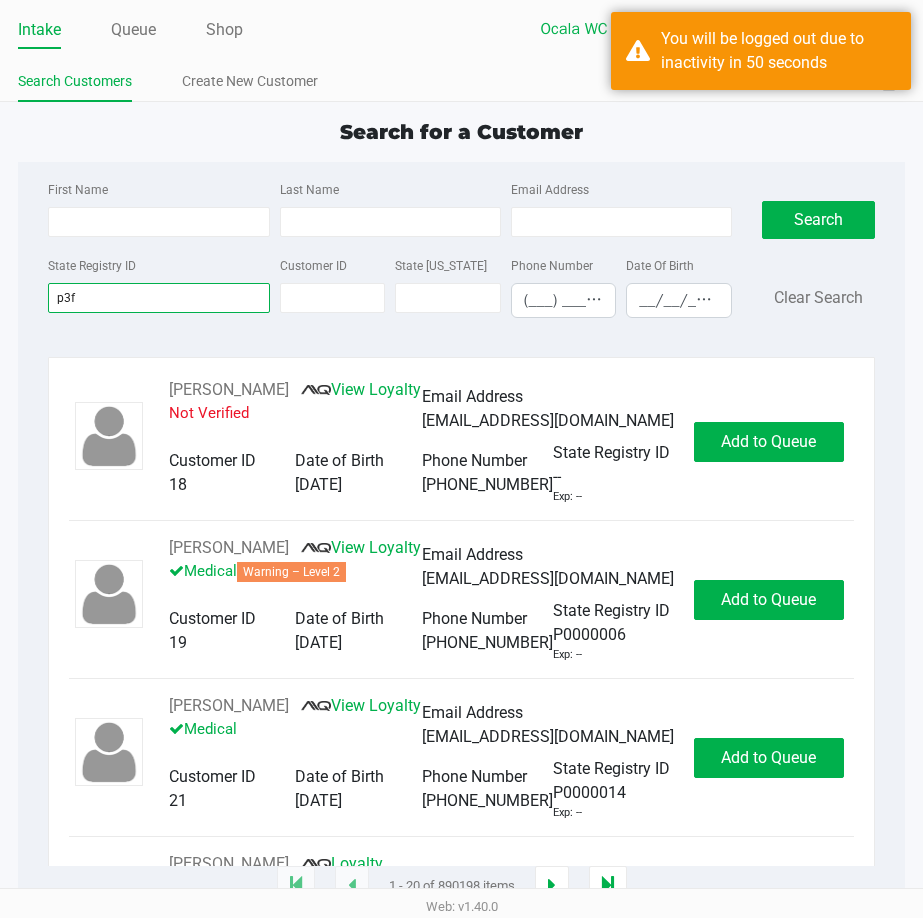 type on "p3ft" 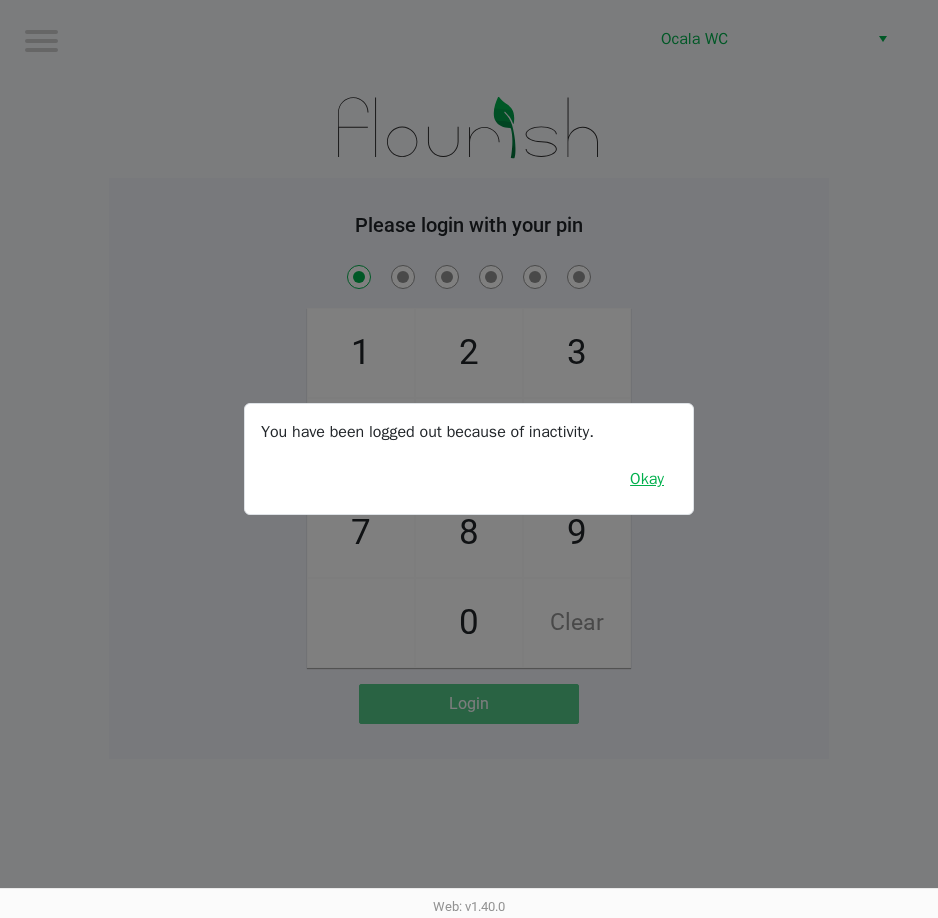 click on "Okay" at bounding box center (647, 479) 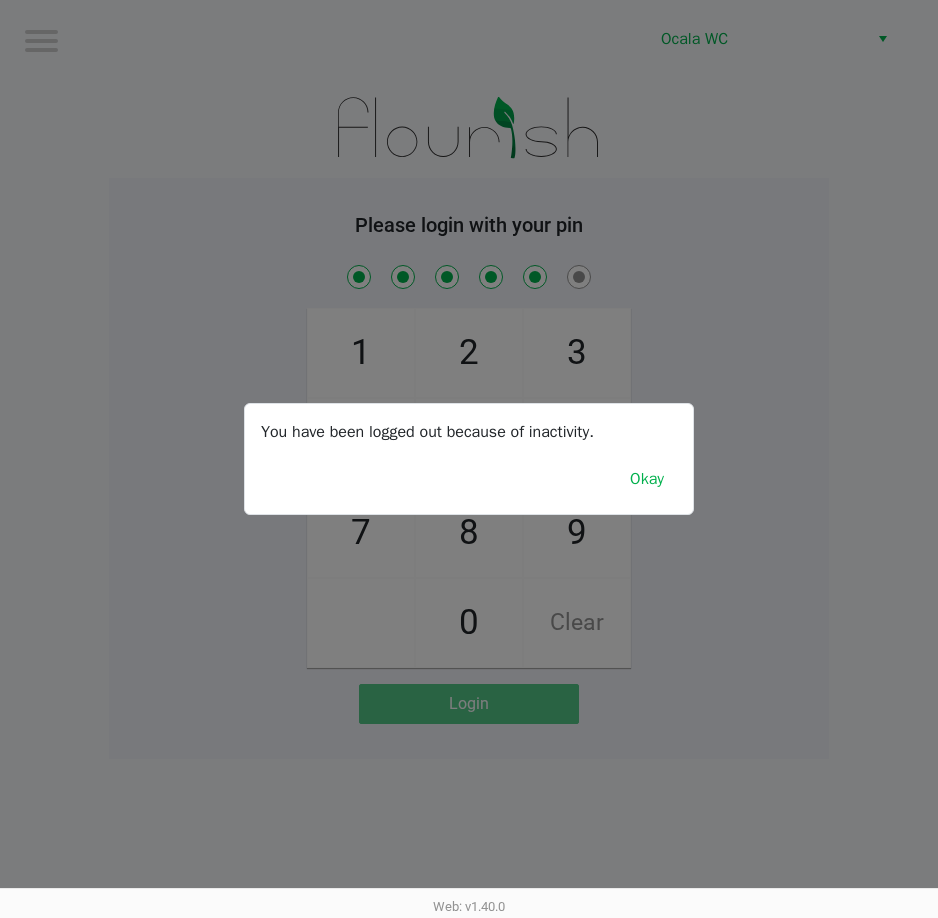 checkbox on "true" 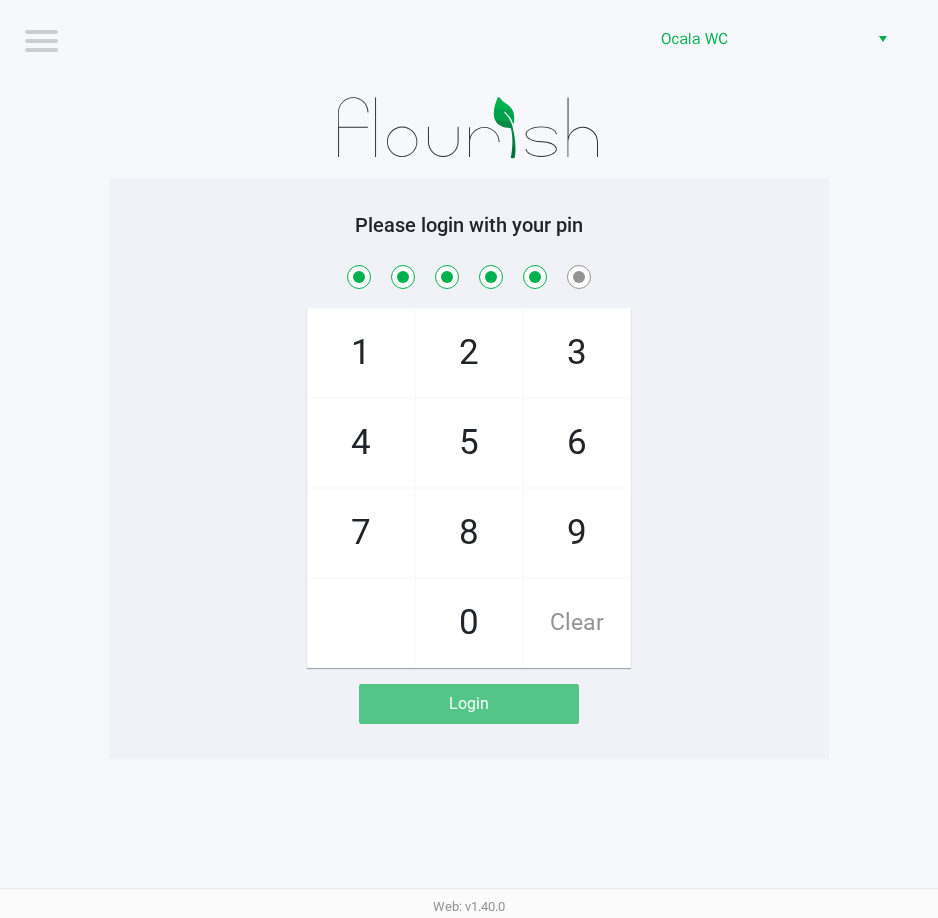 click on "Logout  Ocala WC    Please login with your pin  1   4   7       2   5   8   0   3   6   9   Clear   Login" 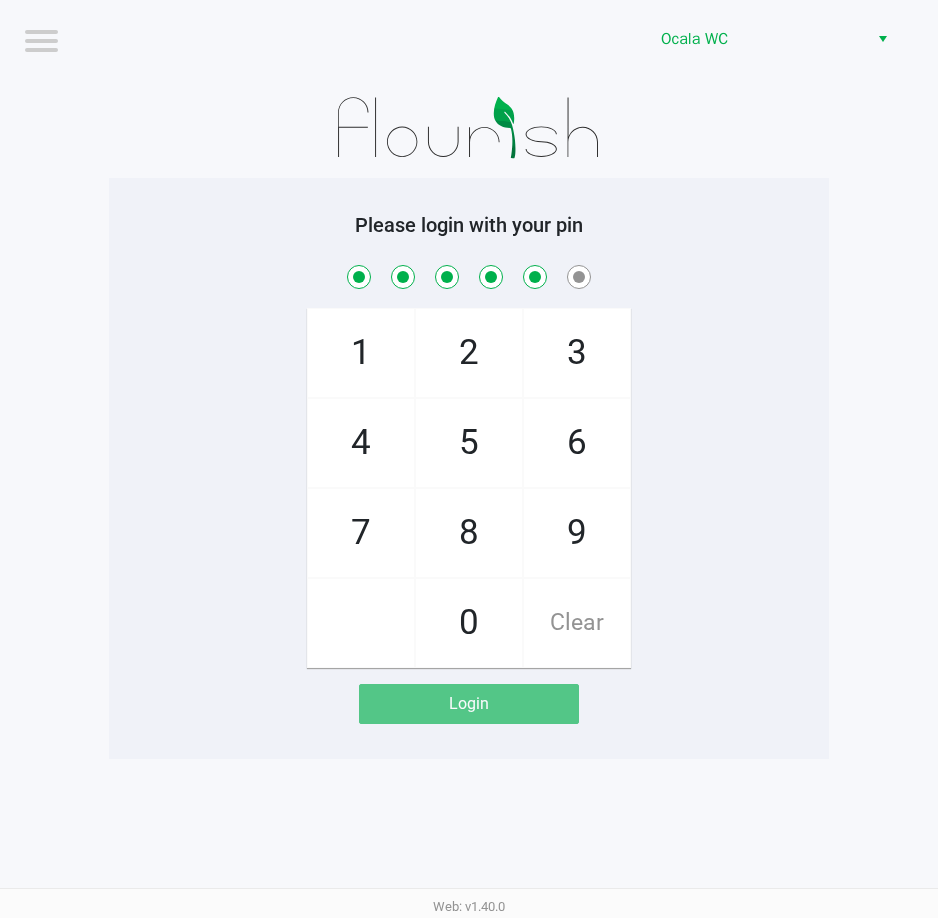click on "1   4   7       2   5   8   0   3   6   9   Clear" 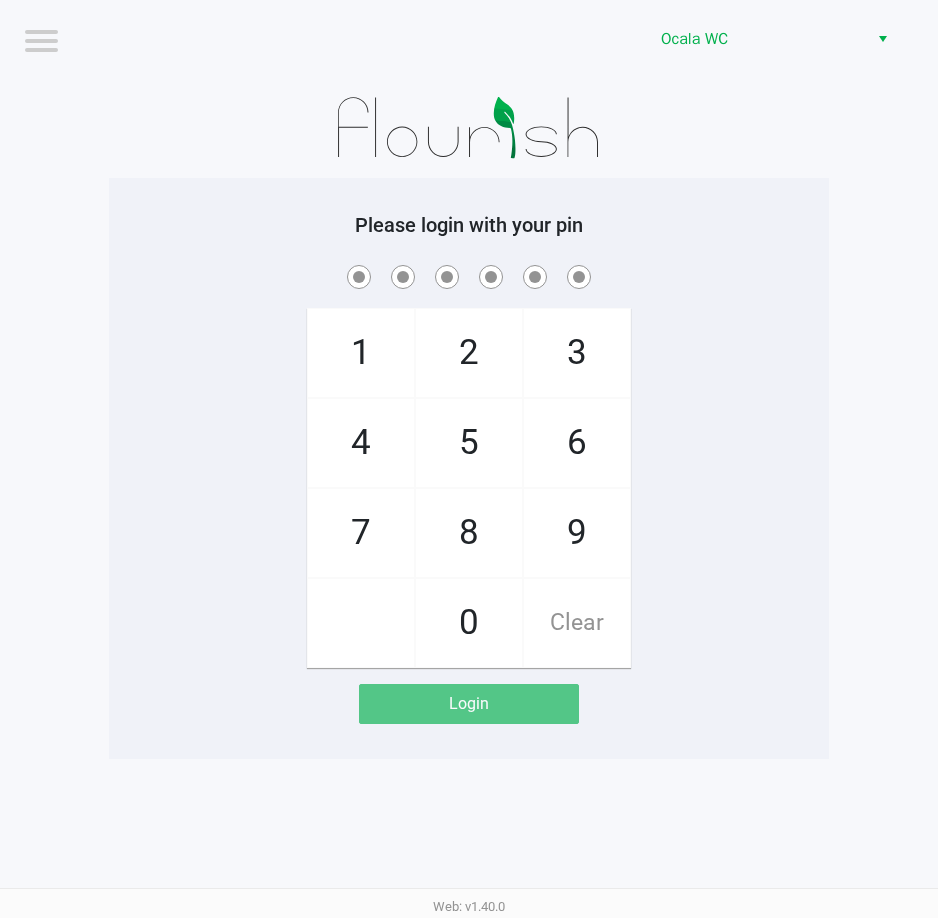 checkbox on "false" 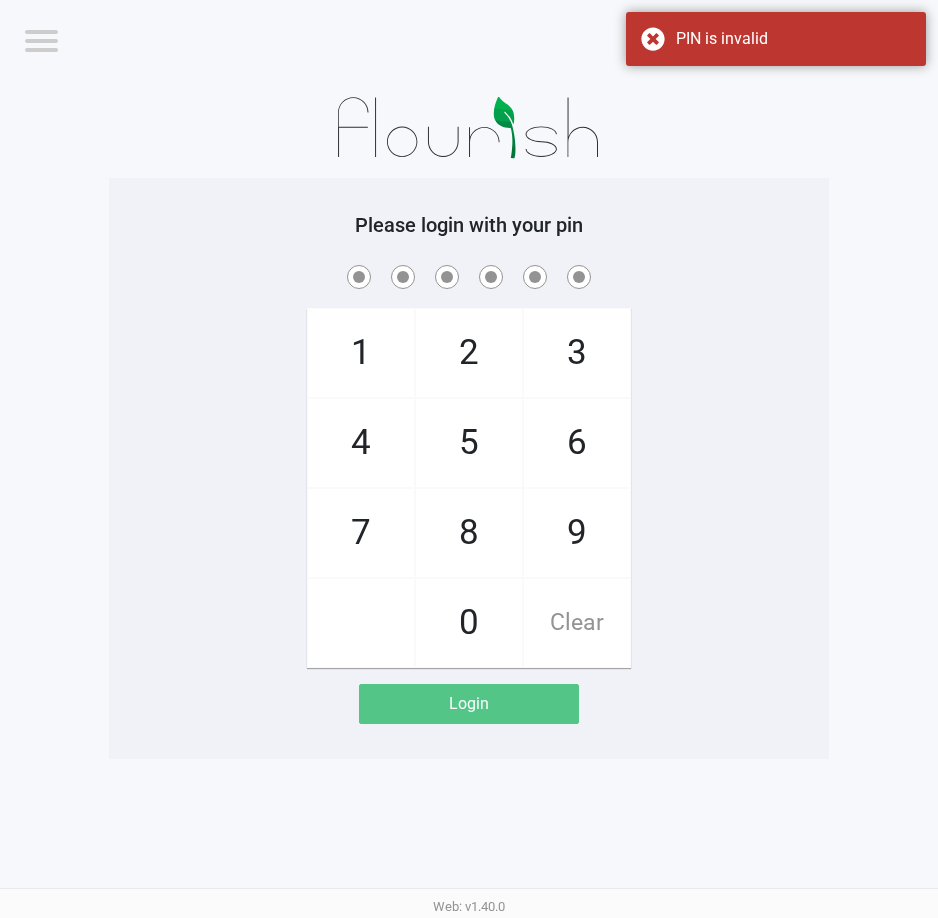 click on "Clear" 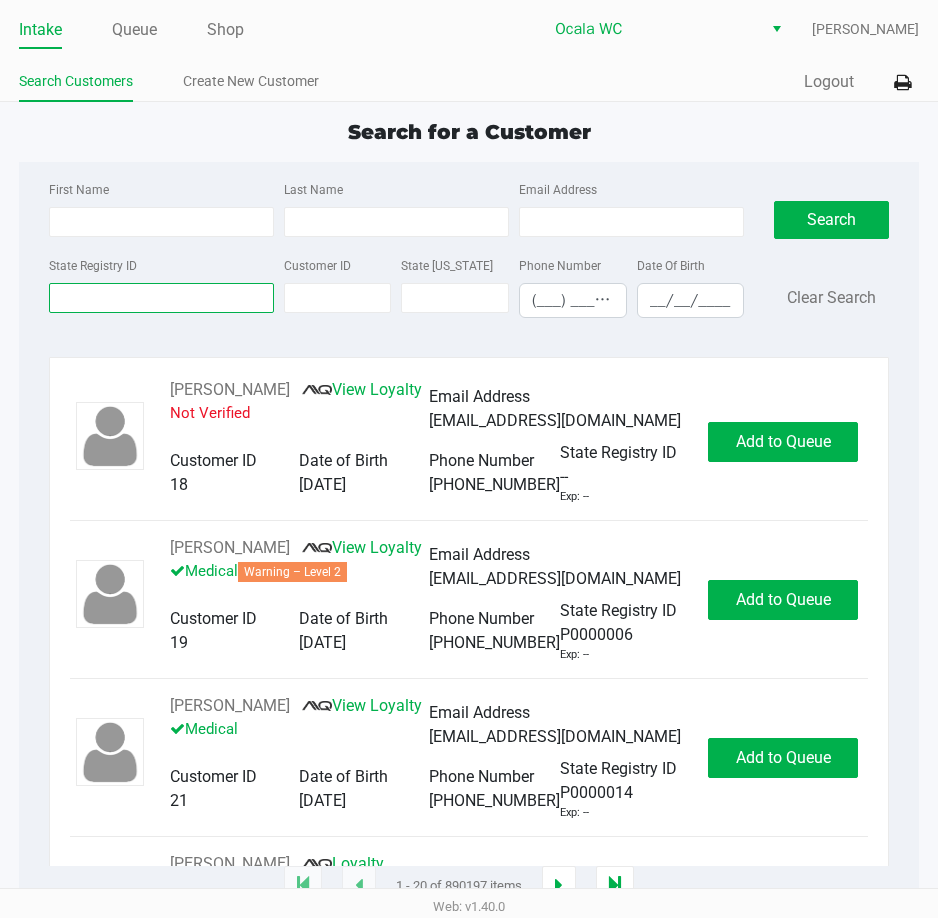 click on "State Registry ID" at bounding box center (161, 298) 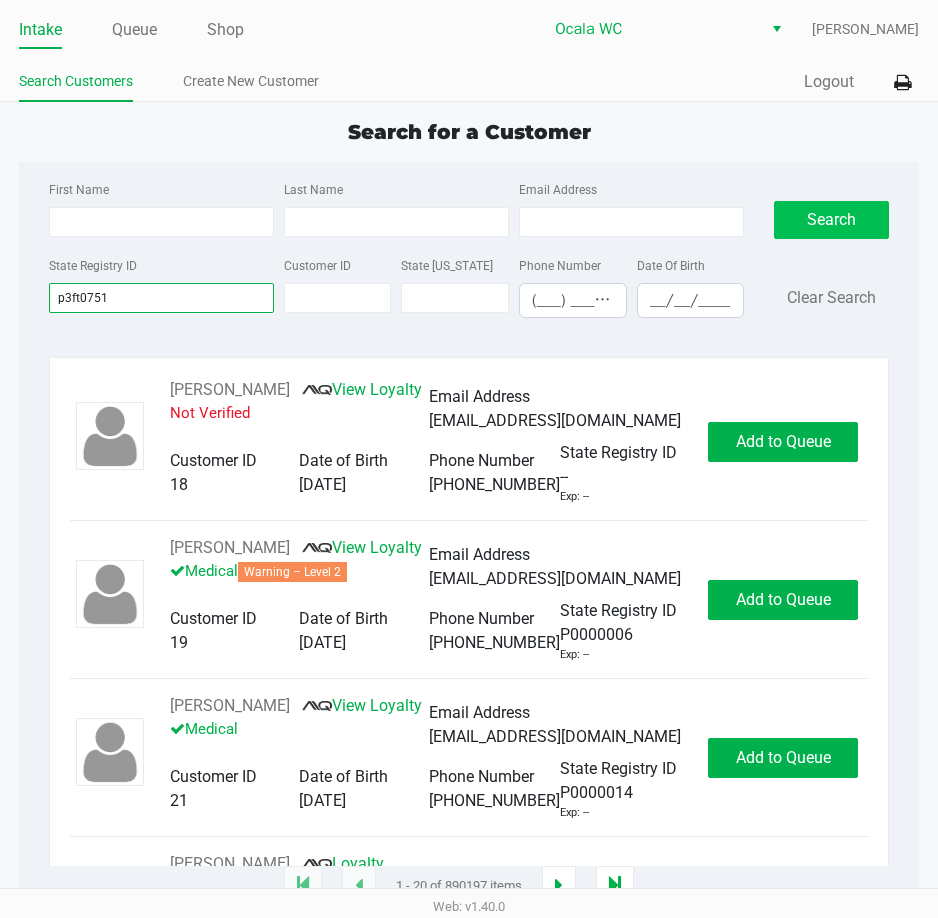 type on "p3ft0751" 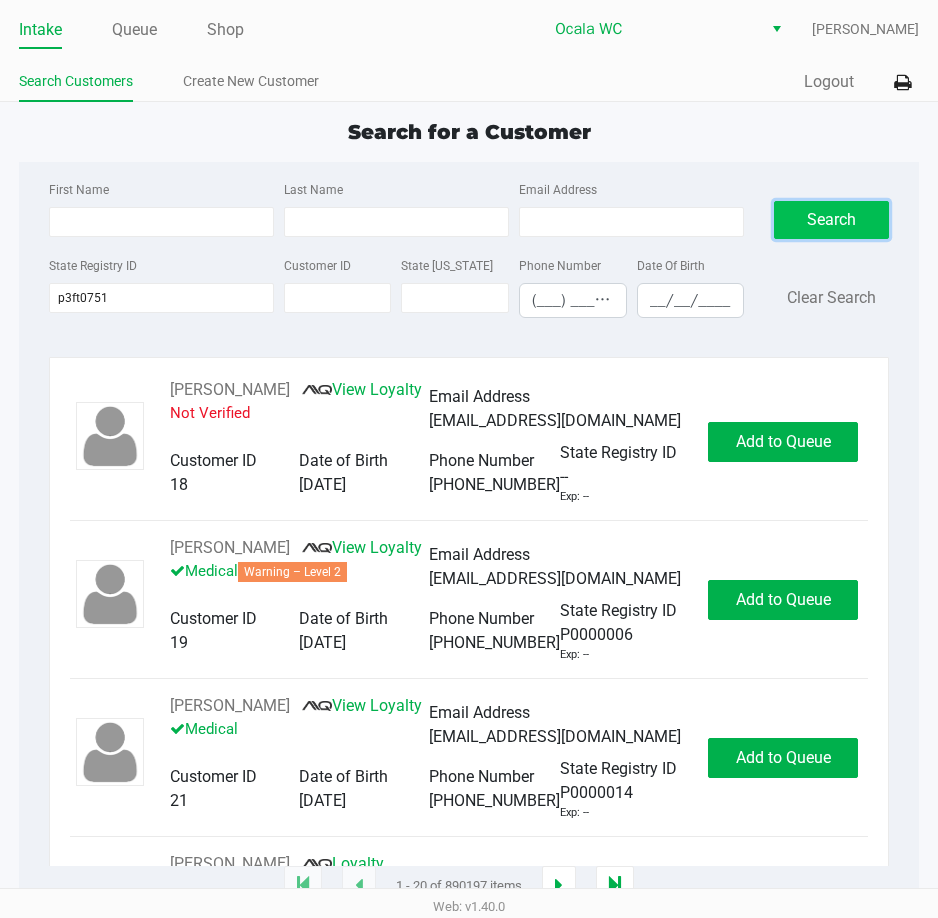 click on "Search" 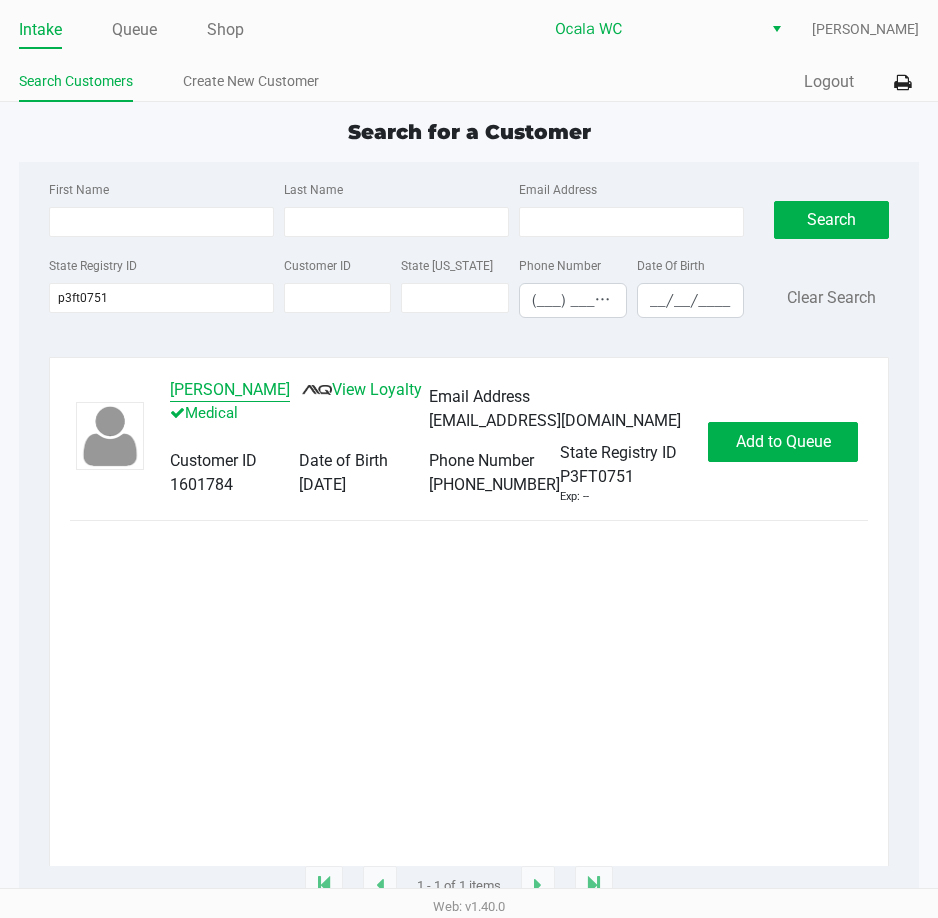 click on "TAMMY LUBRANO" 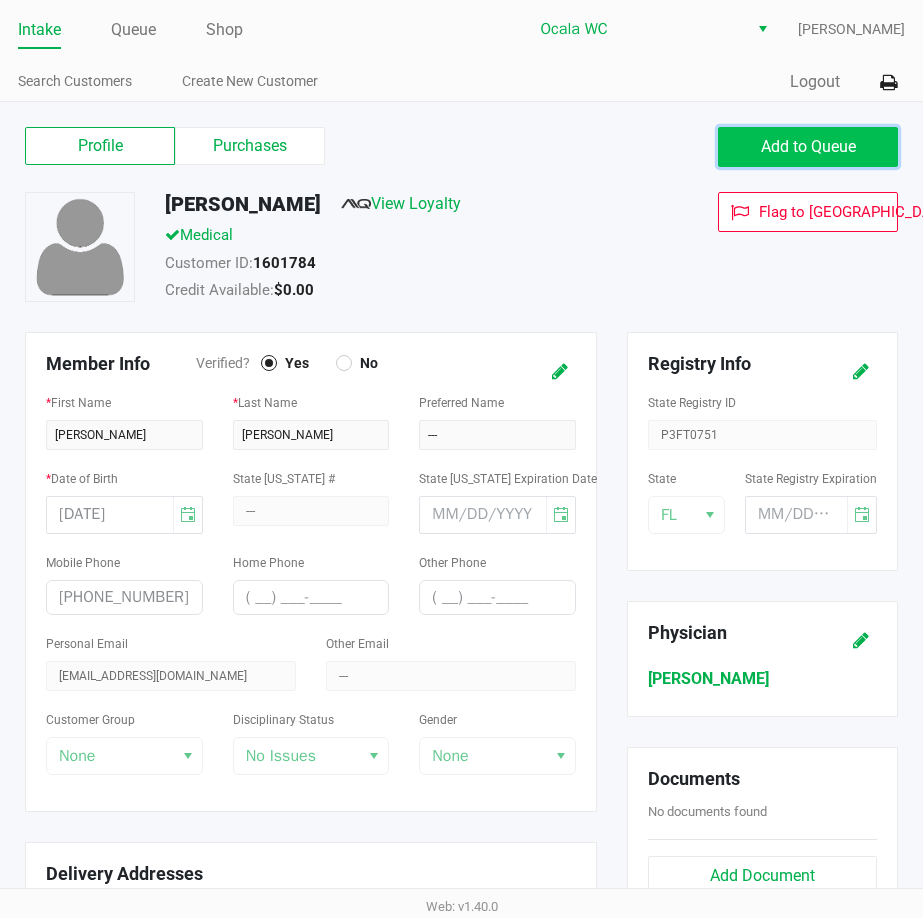 click on "Add to Queue" 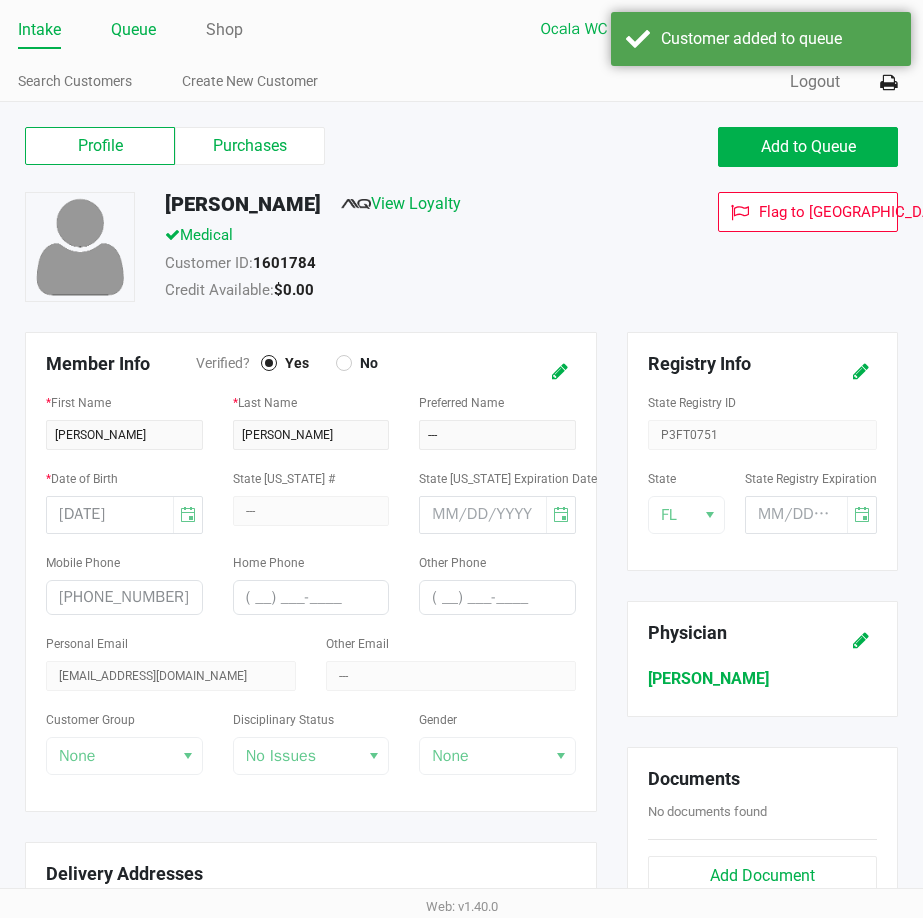 click on "Queue" 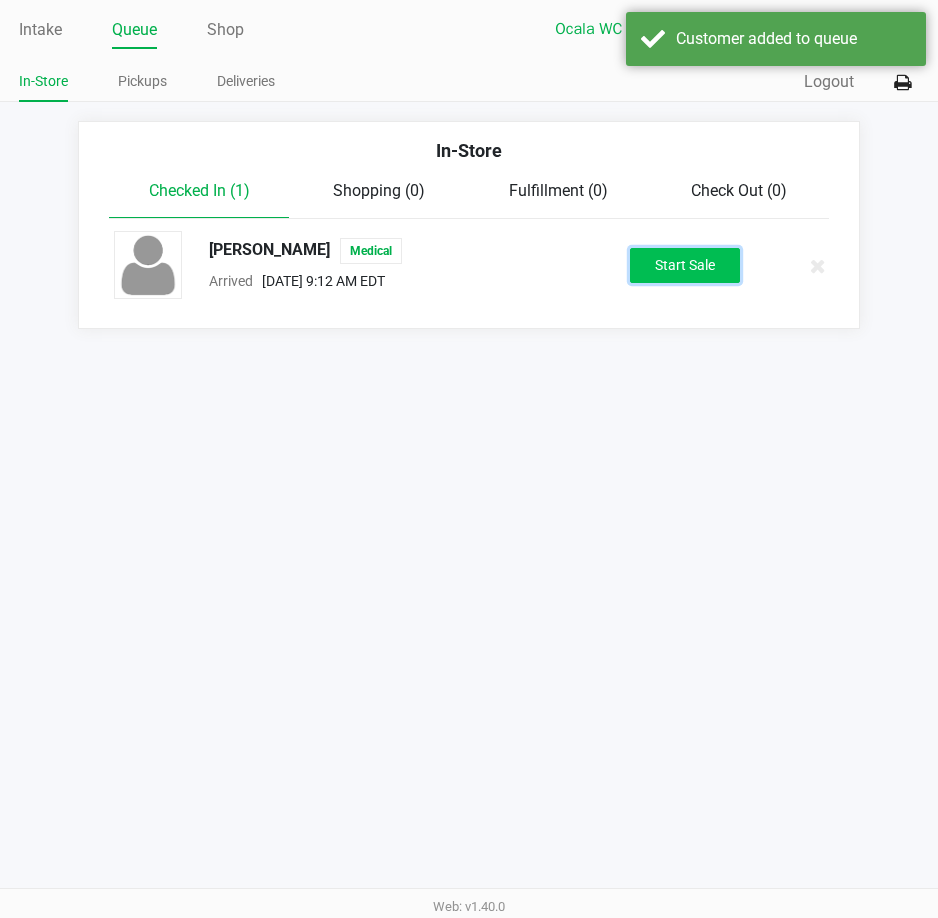click on "Start Sale" 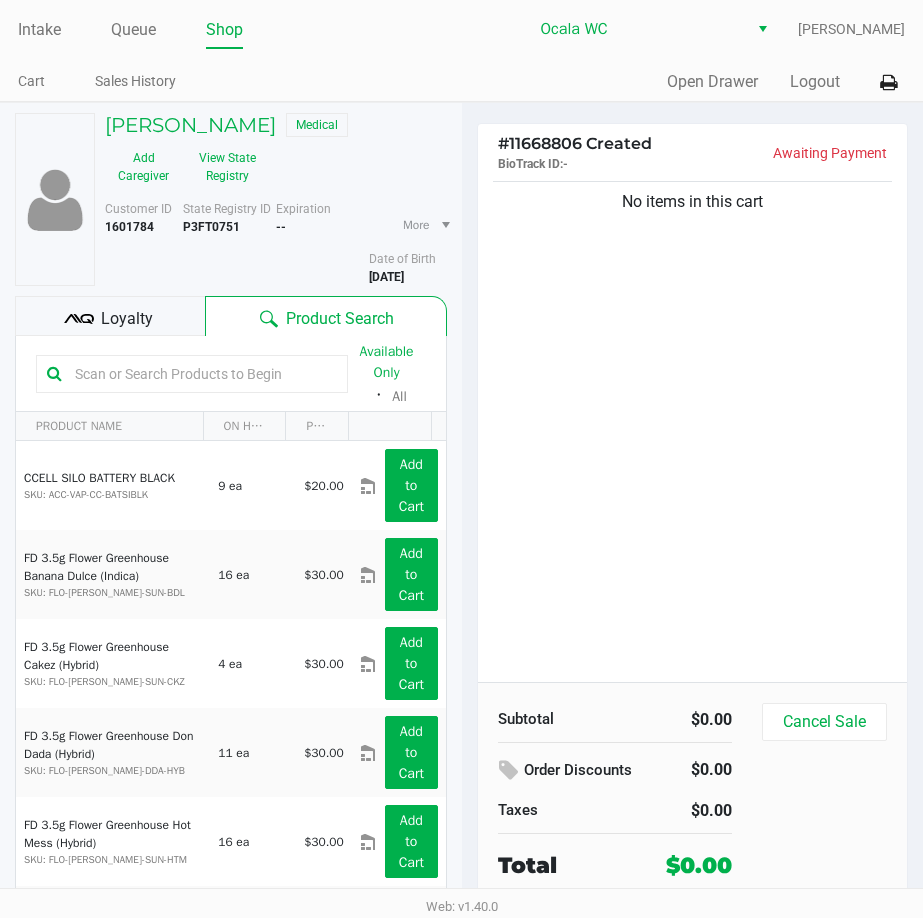 click 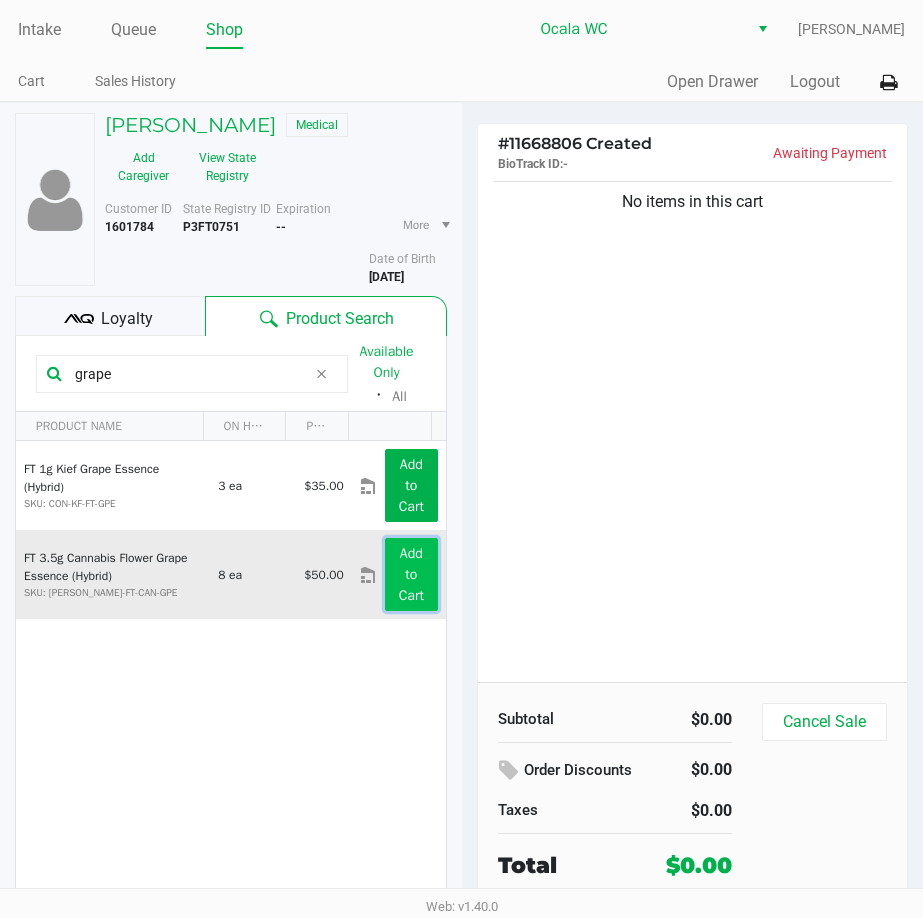 click on "Add to Cart" 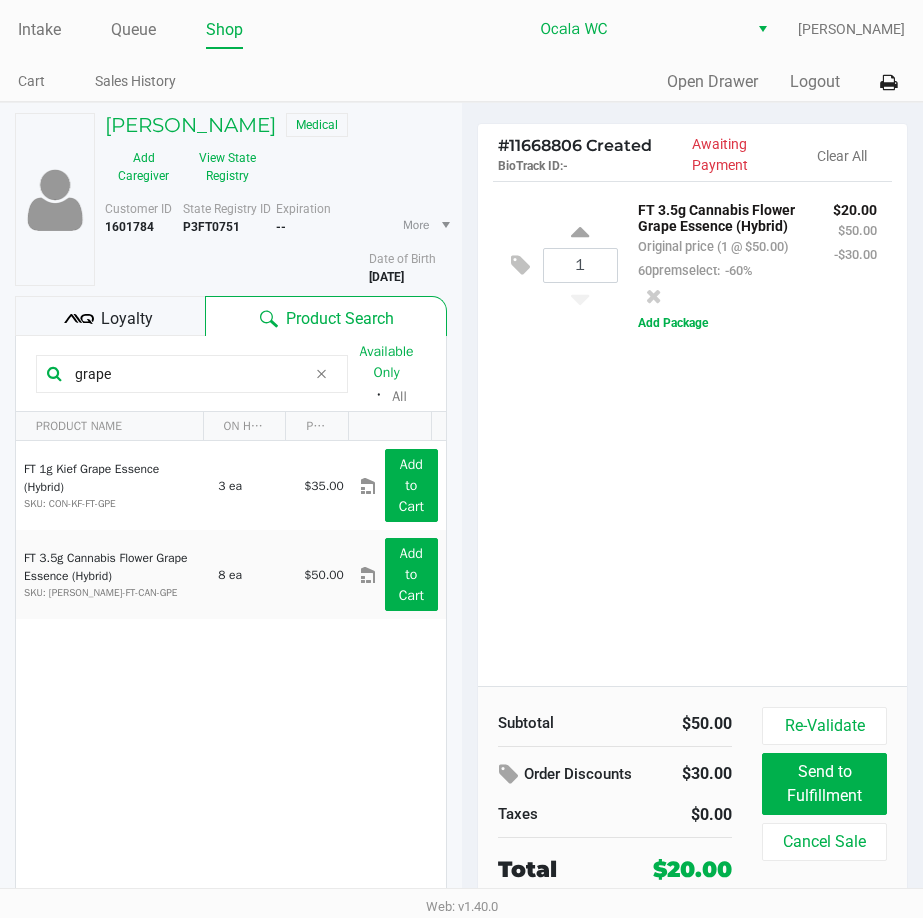 drag, startPoint x: 117, startPoint y: 382, endPoint x: -2, endPoint y: 308, distance: 140.13208 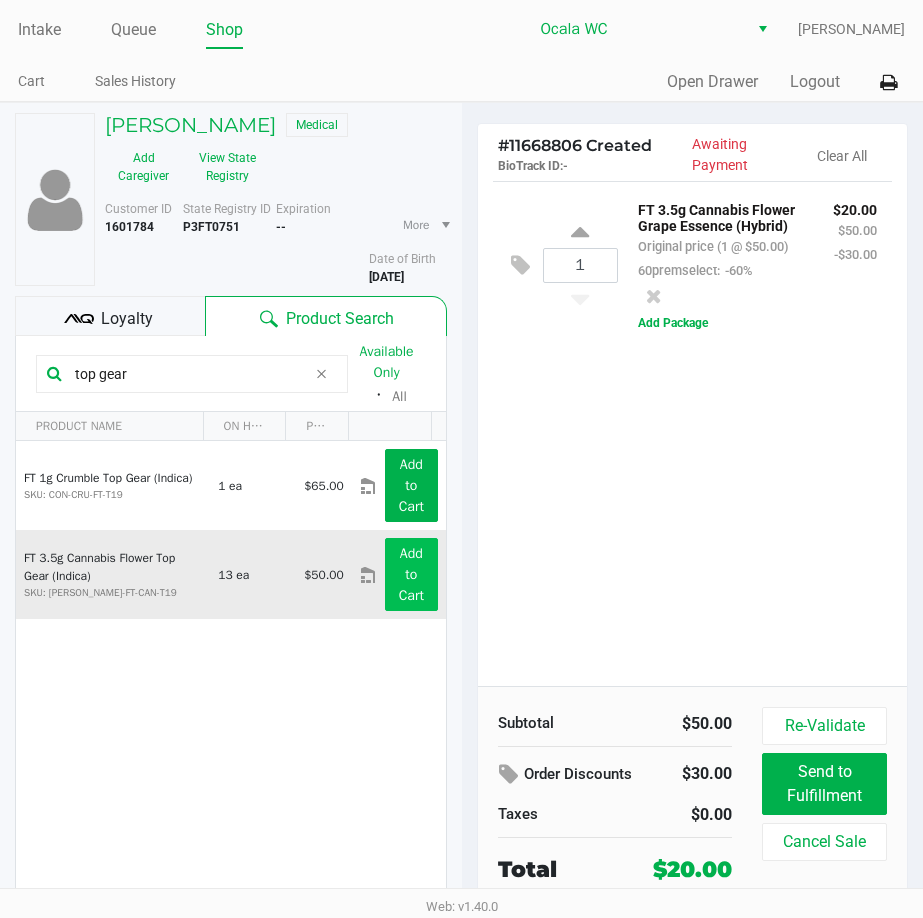 type on "top gear" 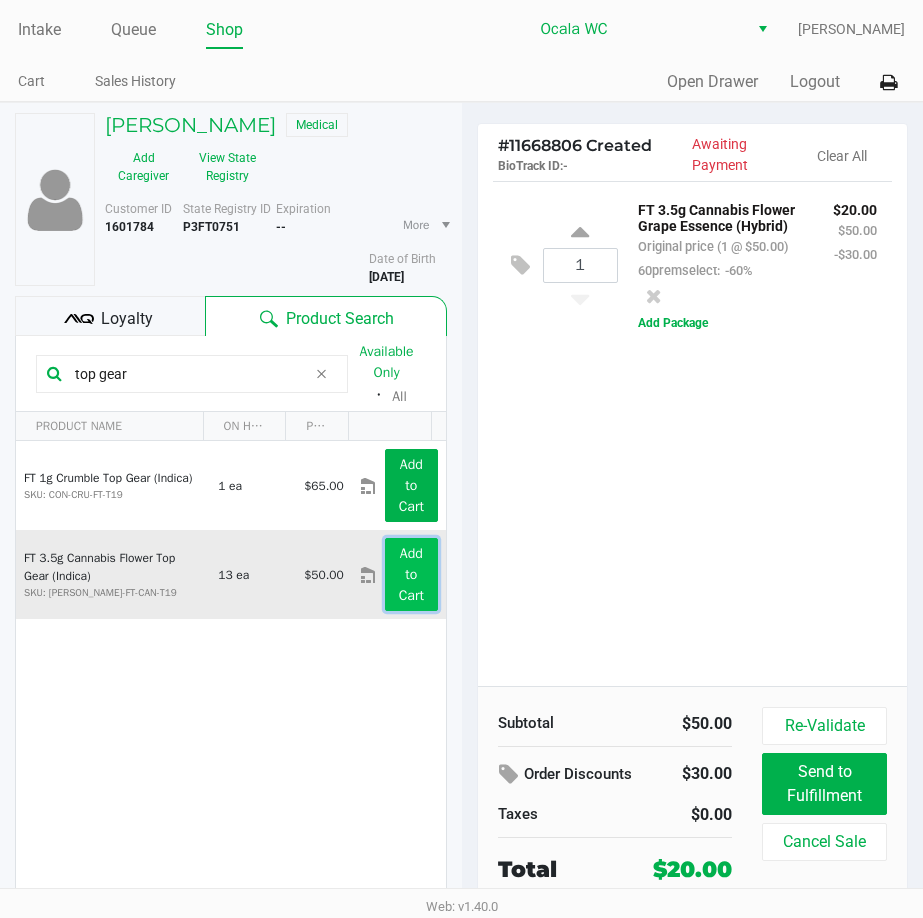 click on "Add to Cart" 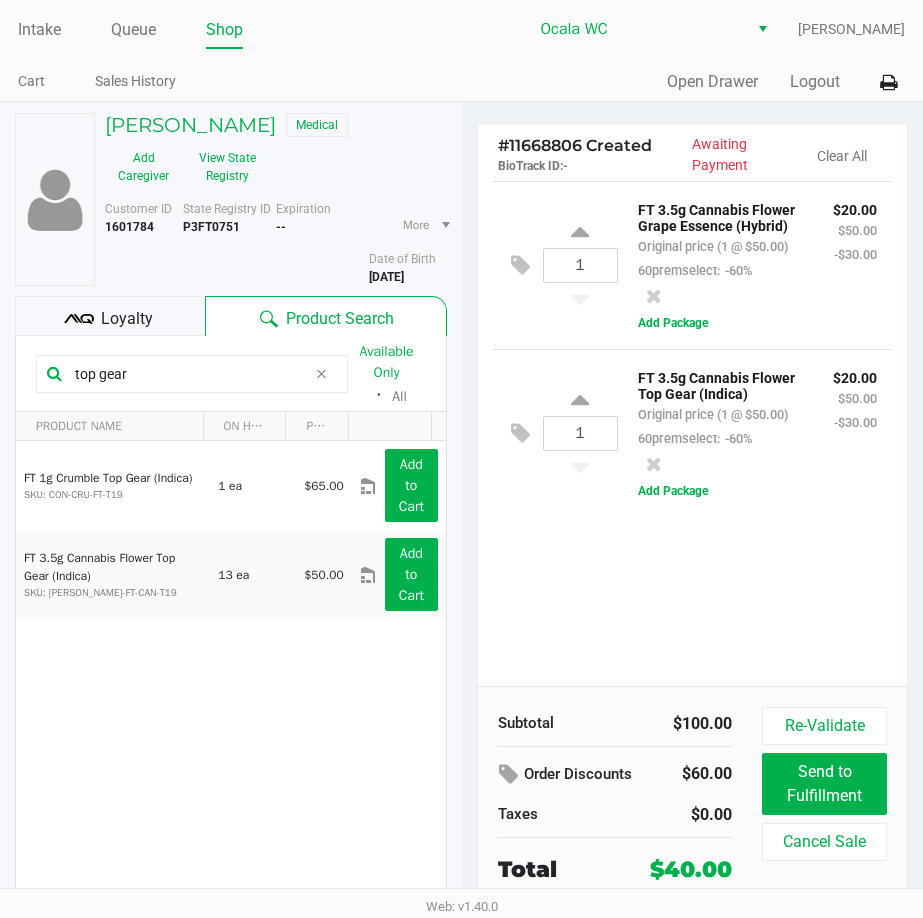 drag, startPoint x: 133, startPoint y: 367, endPoint x: -2, endPoint y: 237, distance: 187.41664 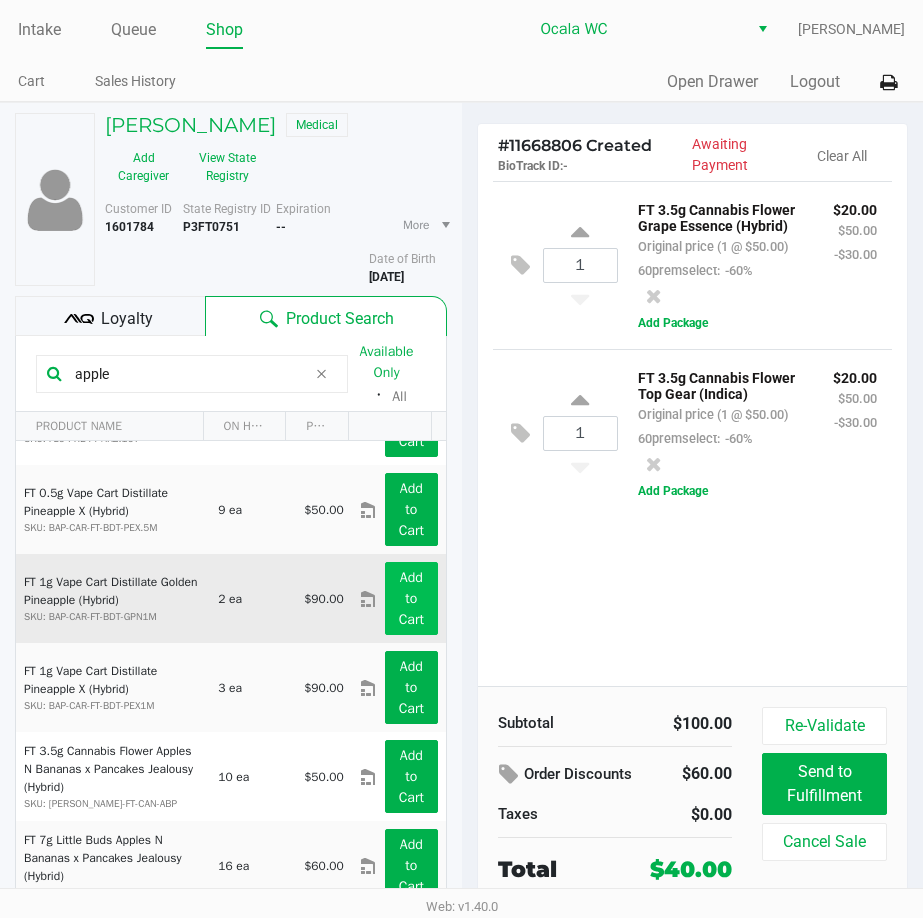 scroll, scrollTop: 100, scrollLeft: 0, axis: vertical 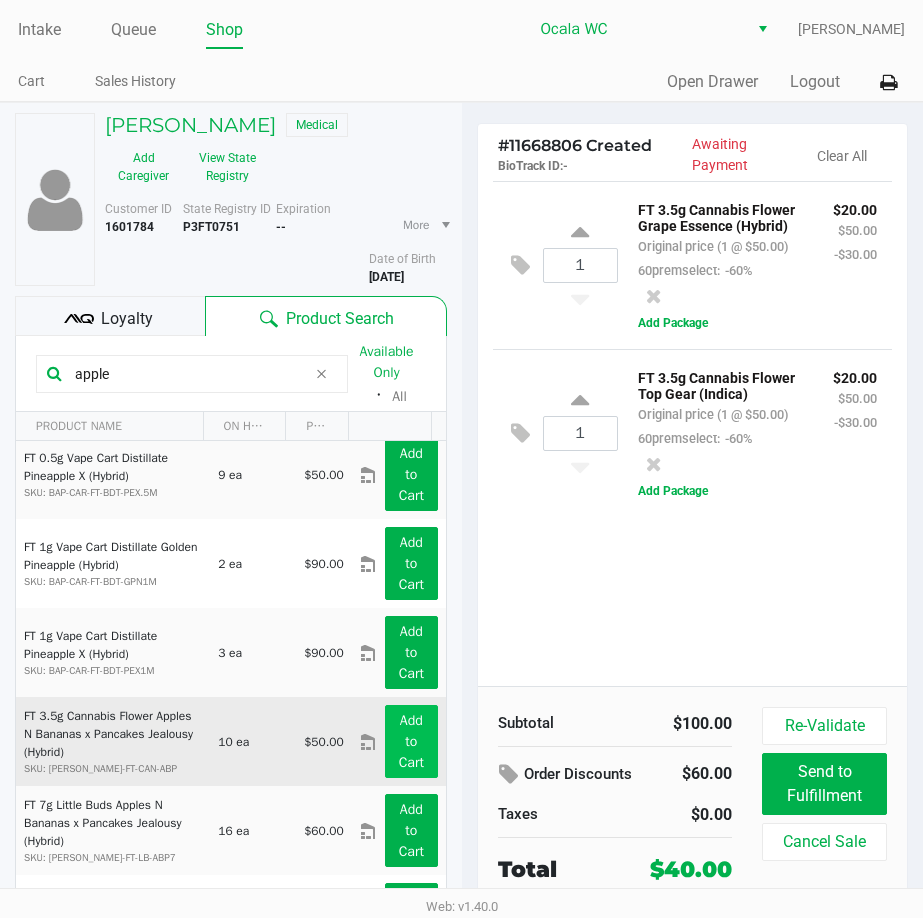type on "apple" 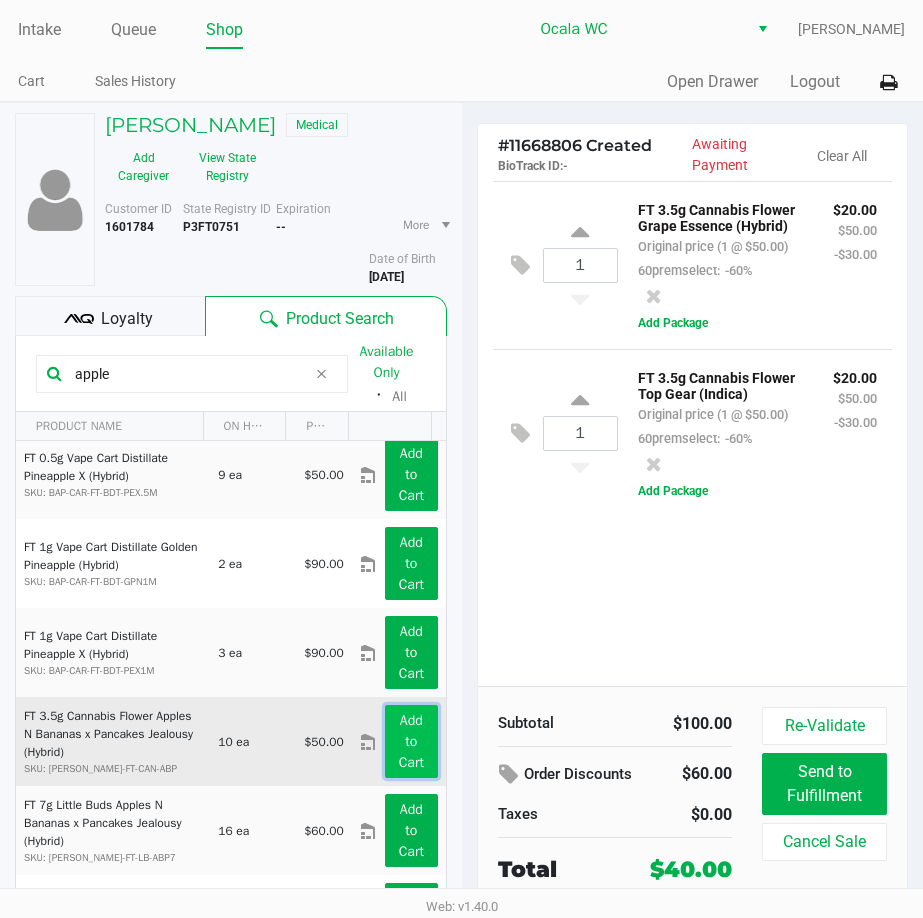click on "Add to Cart" 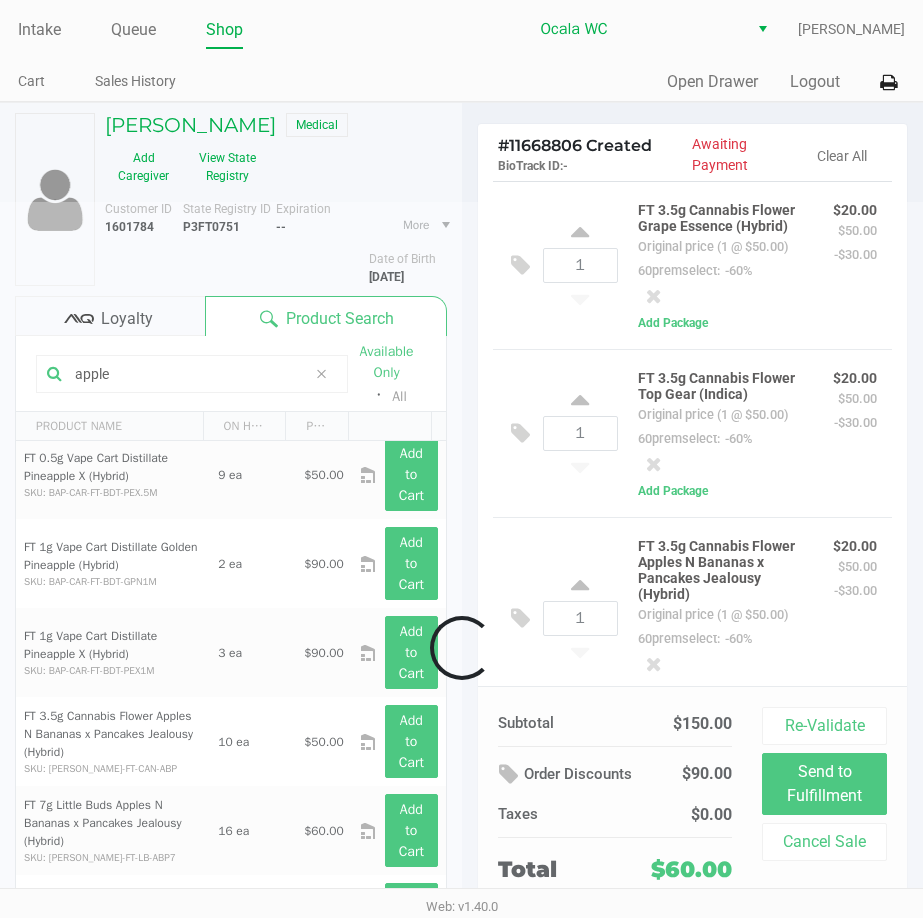 scroll, scrollTop: 252, scrollLeft: 0, axis: vertical 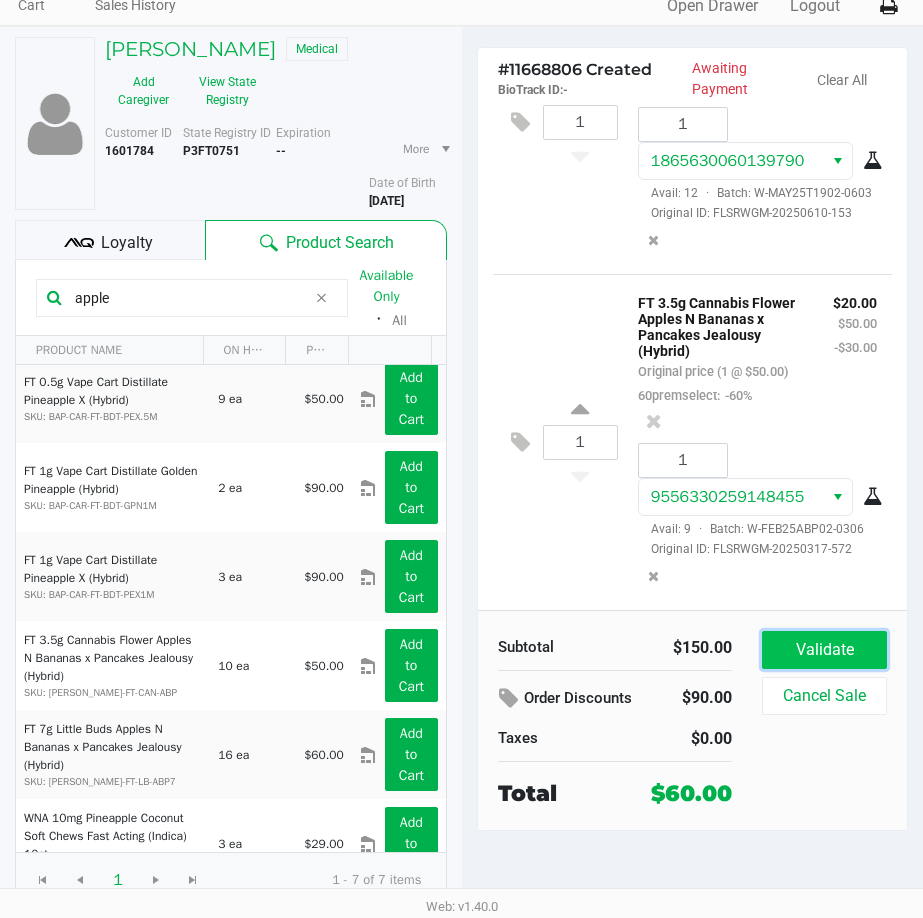 click on "Validate" 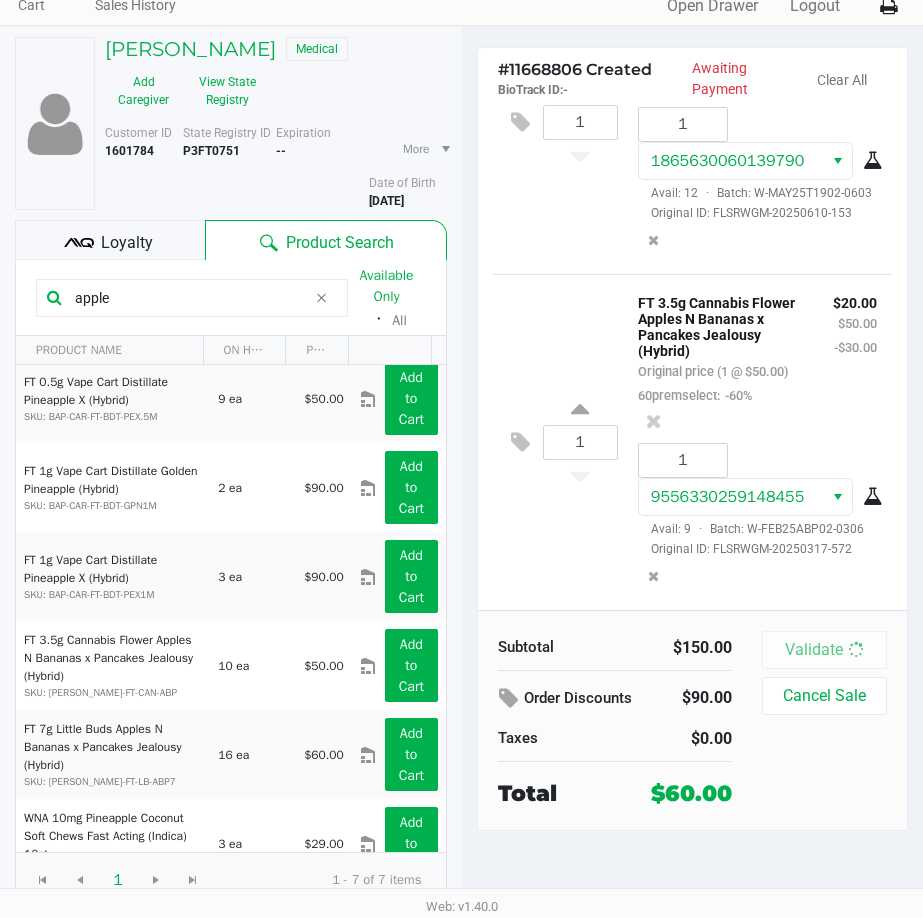 scroll, scrollTop: 0, scrollLeft: 0, axis: both 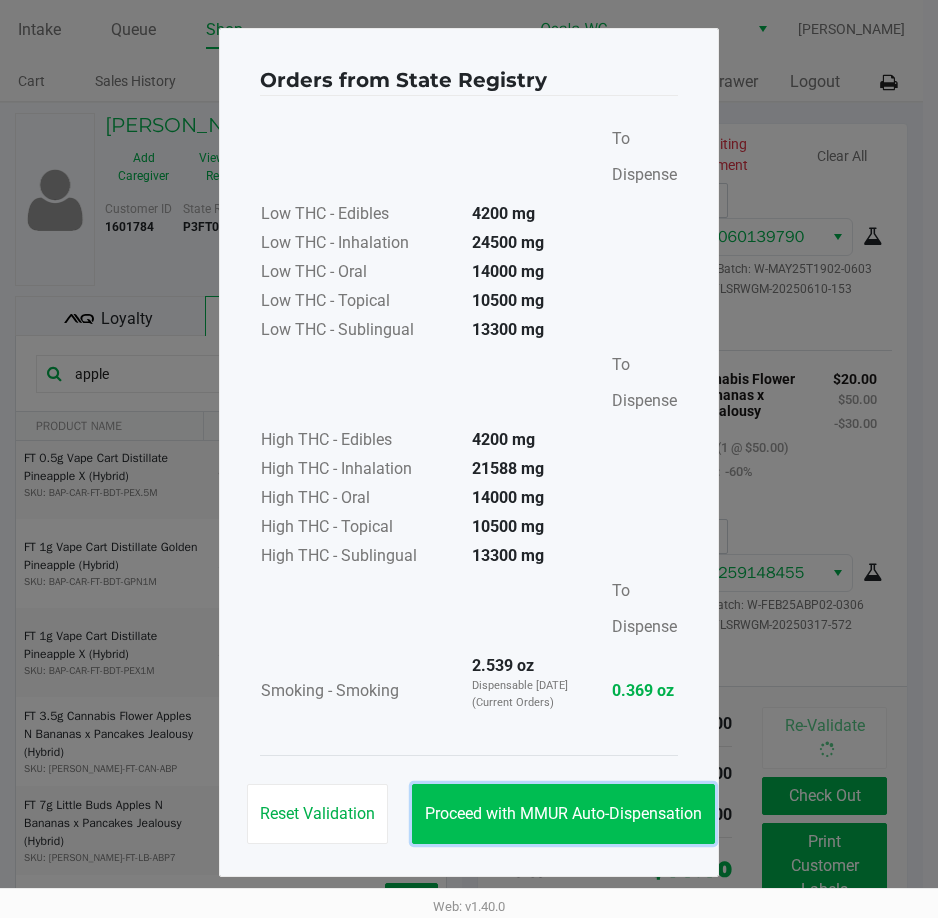 click on "Proceed with MMUR Auto-Dispensation" 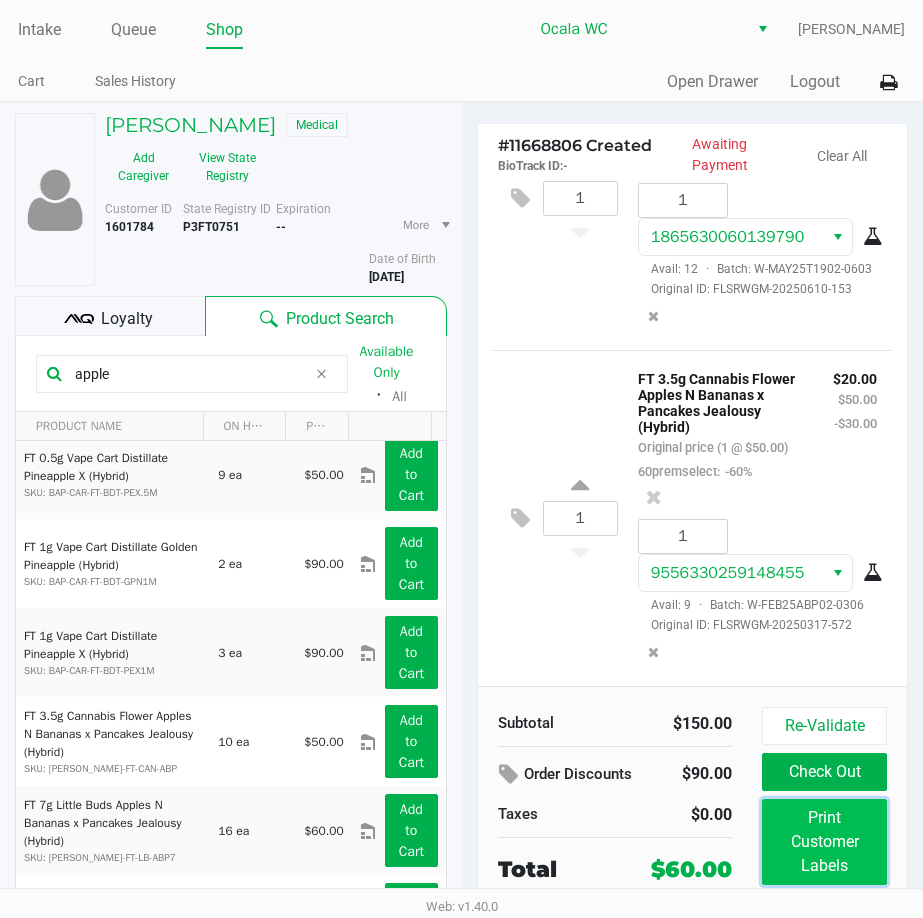 click on "Print Customer Labels" 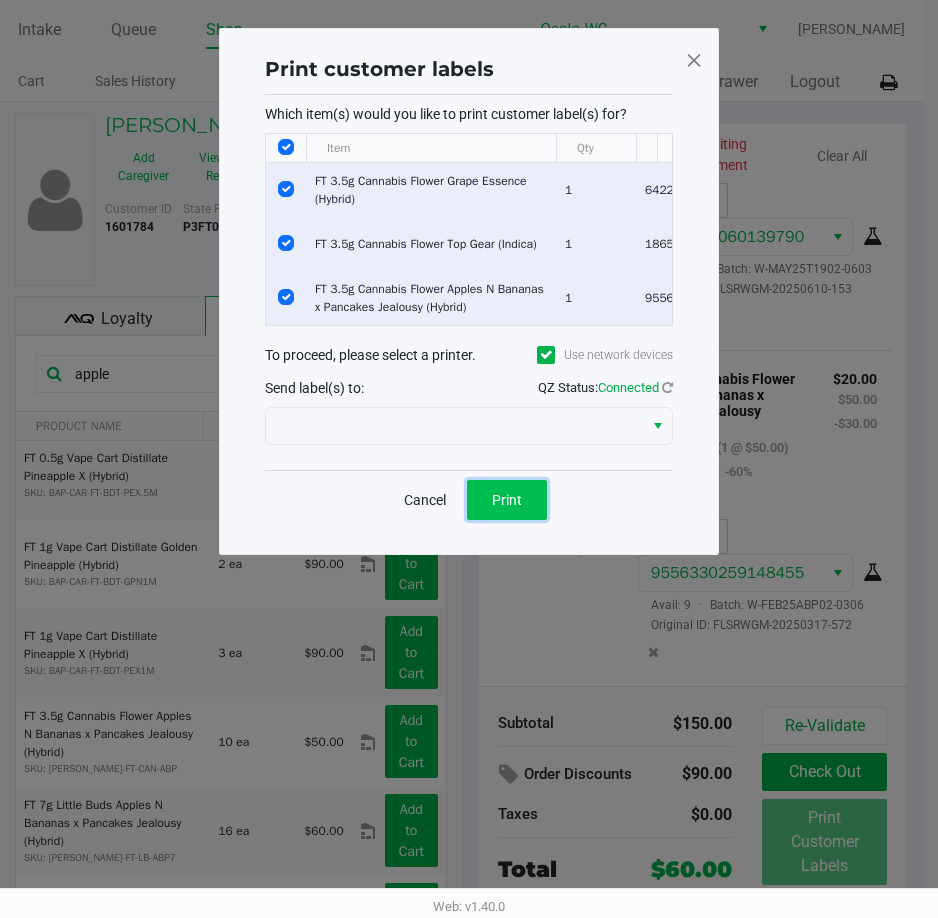click on "Print" 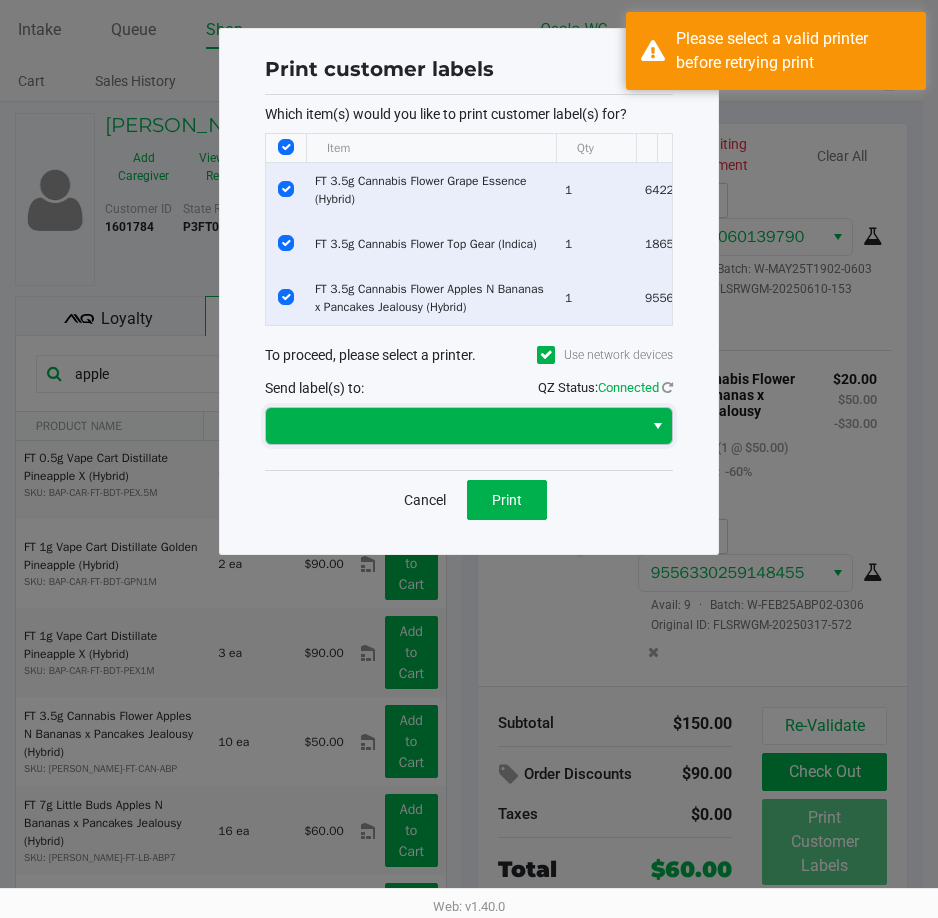 click at bounding box center [454, 426] 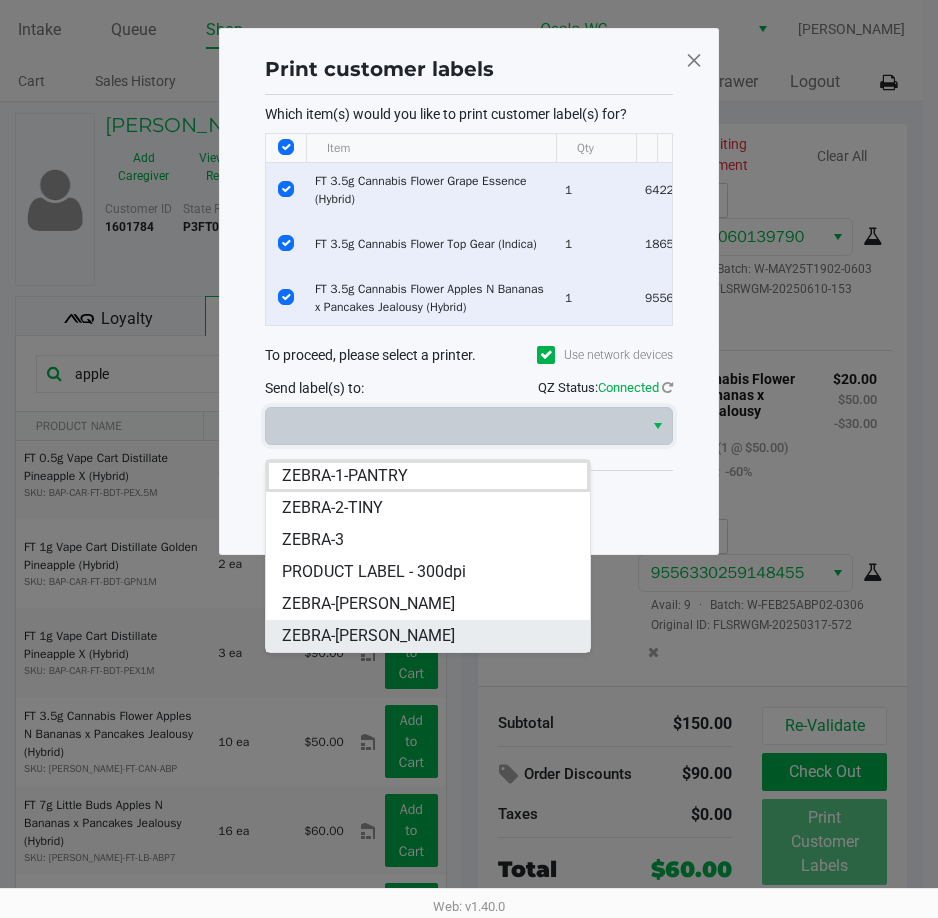 click on "ZEBRA-GROVER" at bounding box center [428, 636] 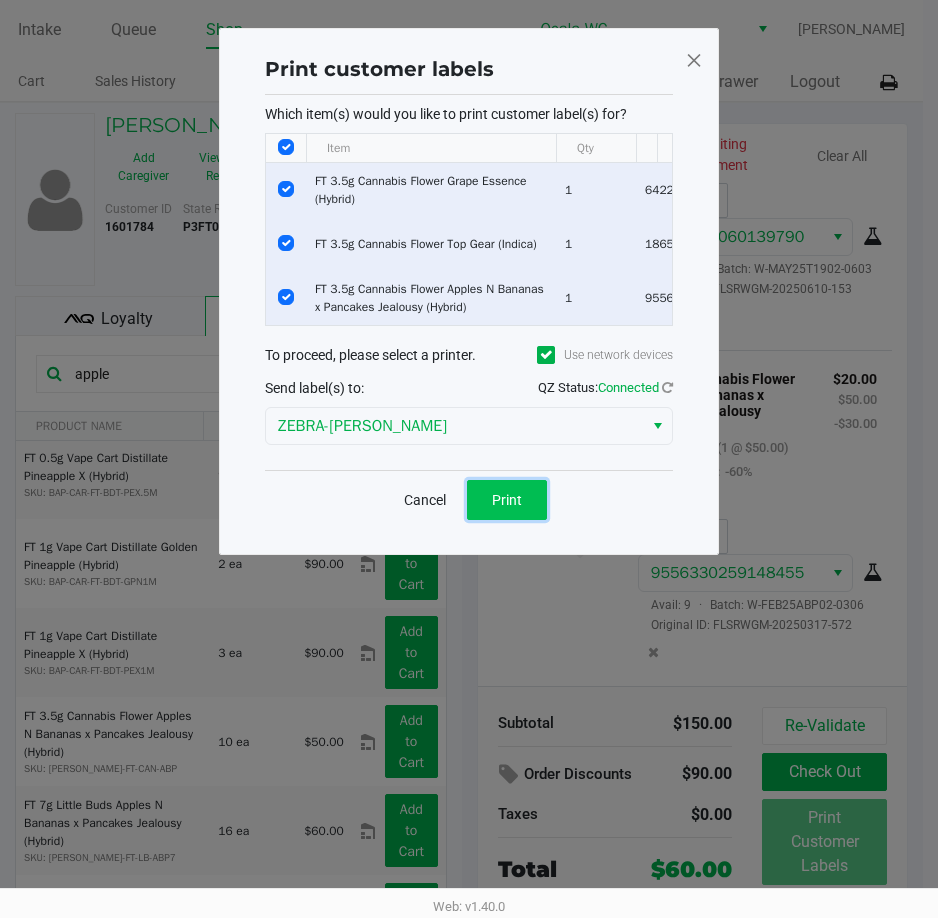 click on "Print" 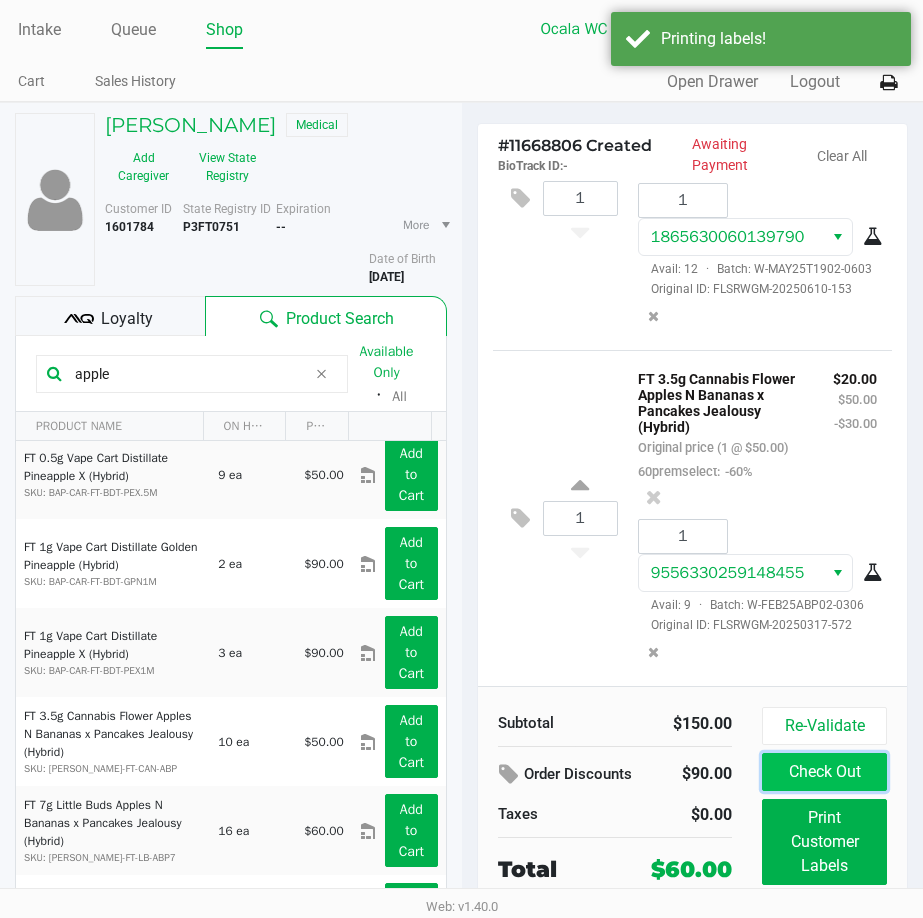 click on "Check Out" 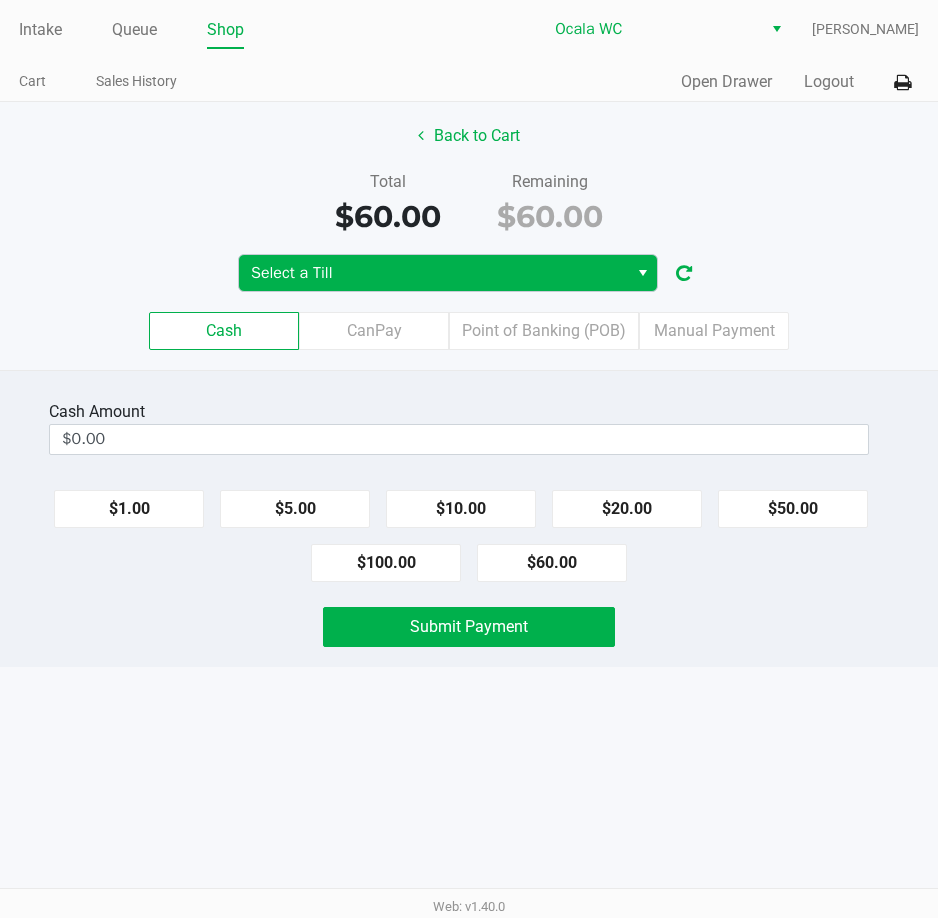 click on "Select a Till" at bounding box center (433, 273) 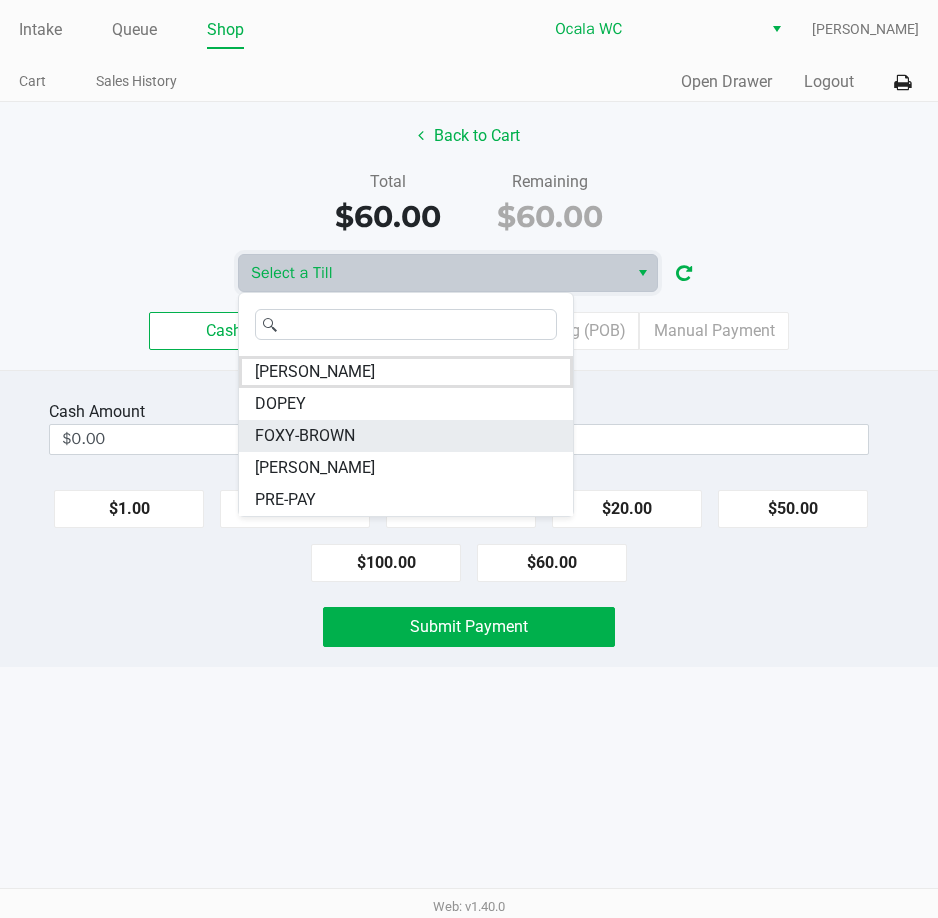 click on "FOXY-BROWN" at bounding box center (305, 436) 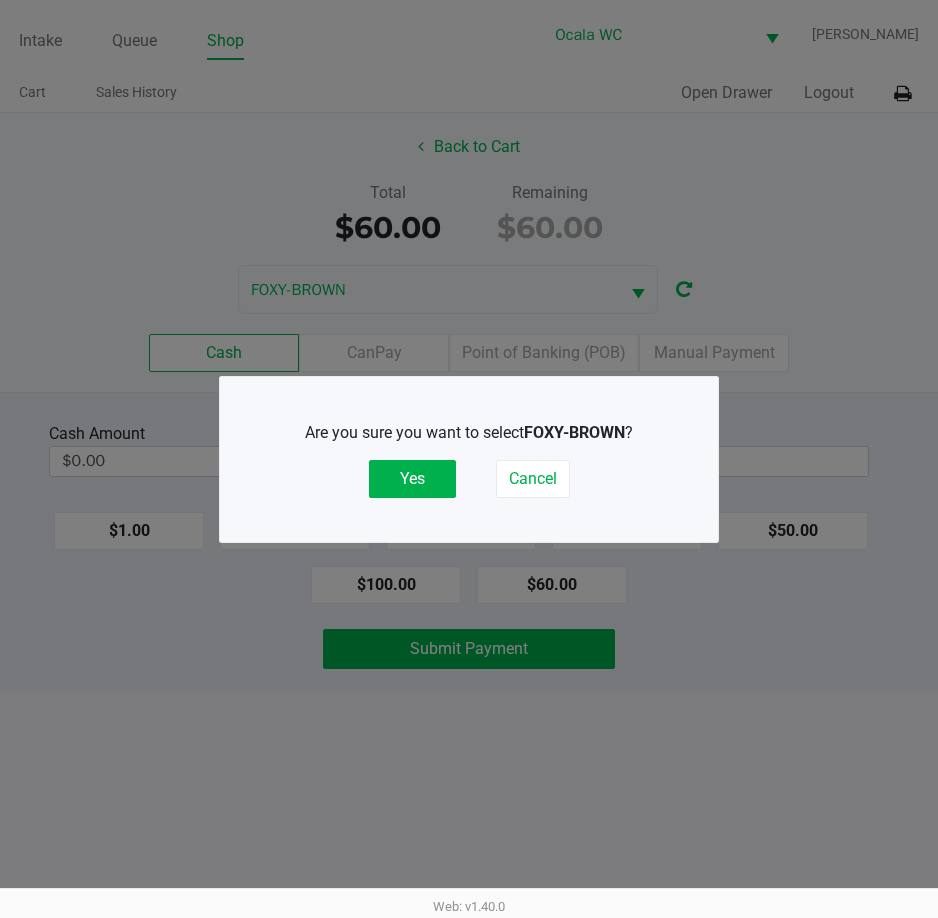 click on "Yes" 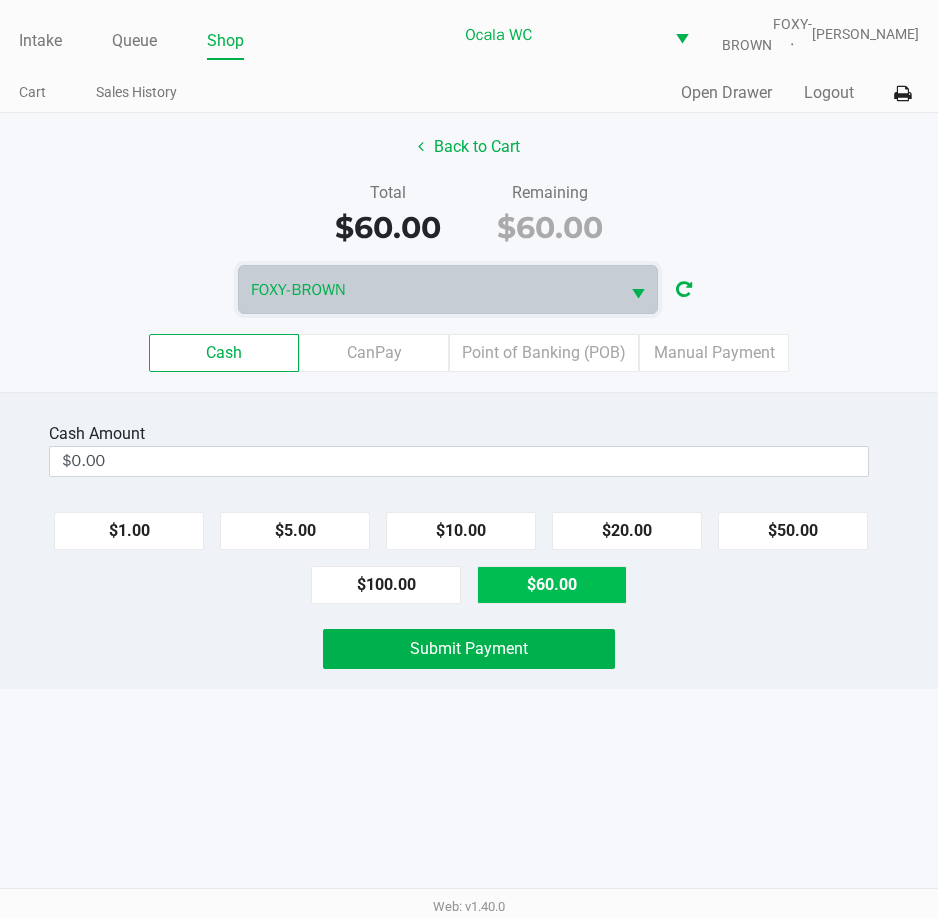 click on "$60.00" 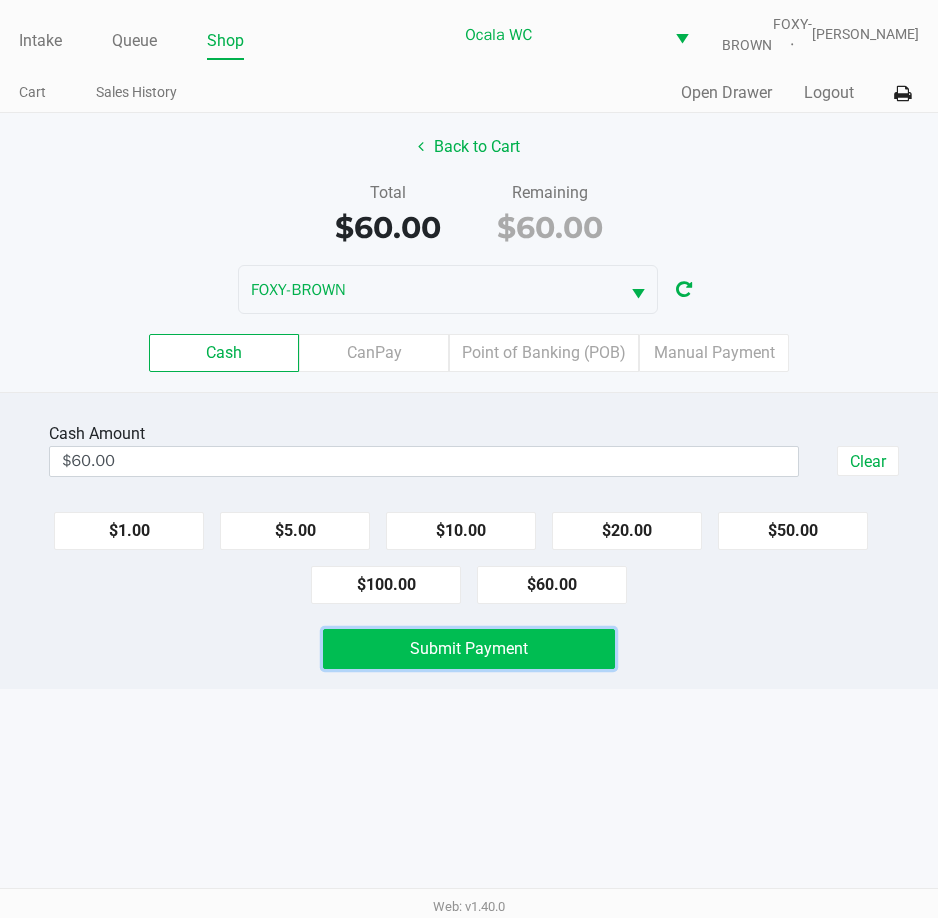 click on "Submit Payment" 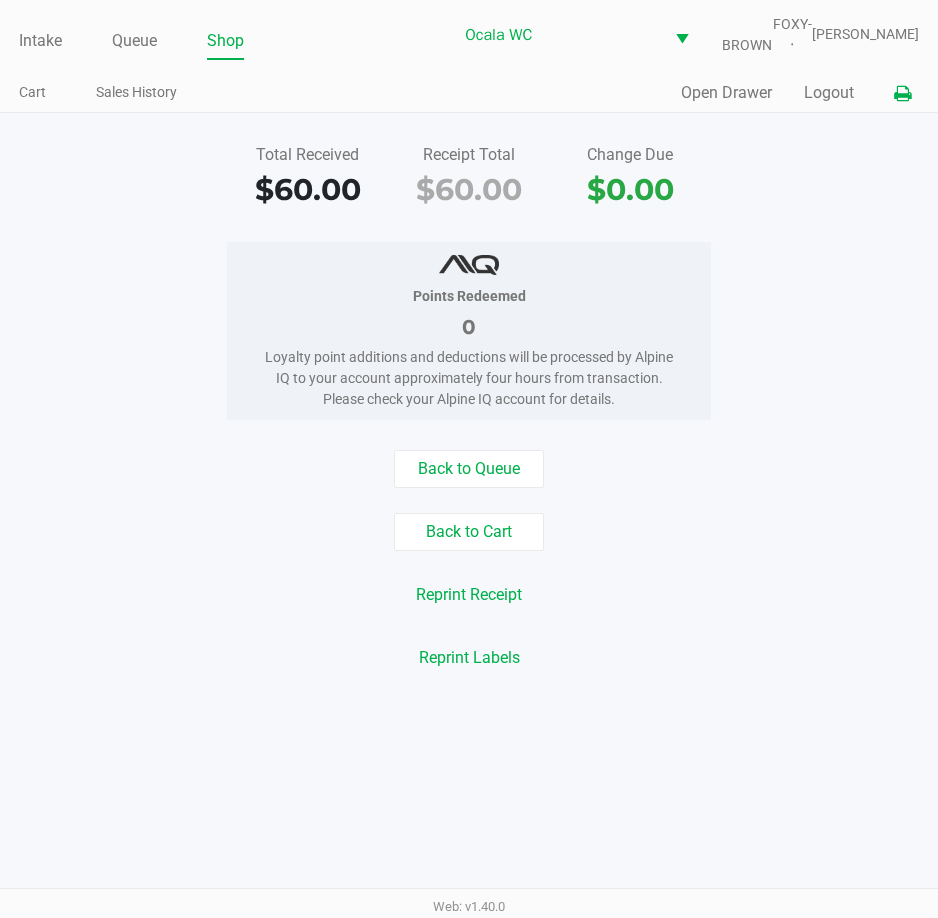 click 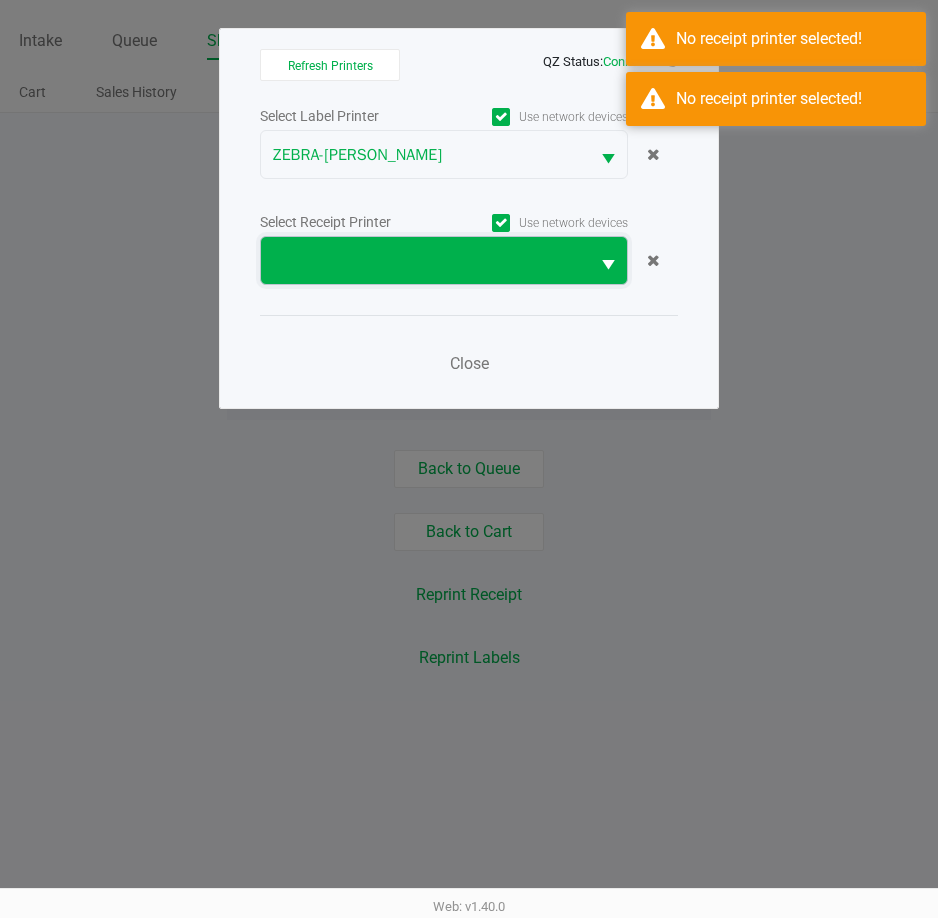 click at bounding box center [425, 261] 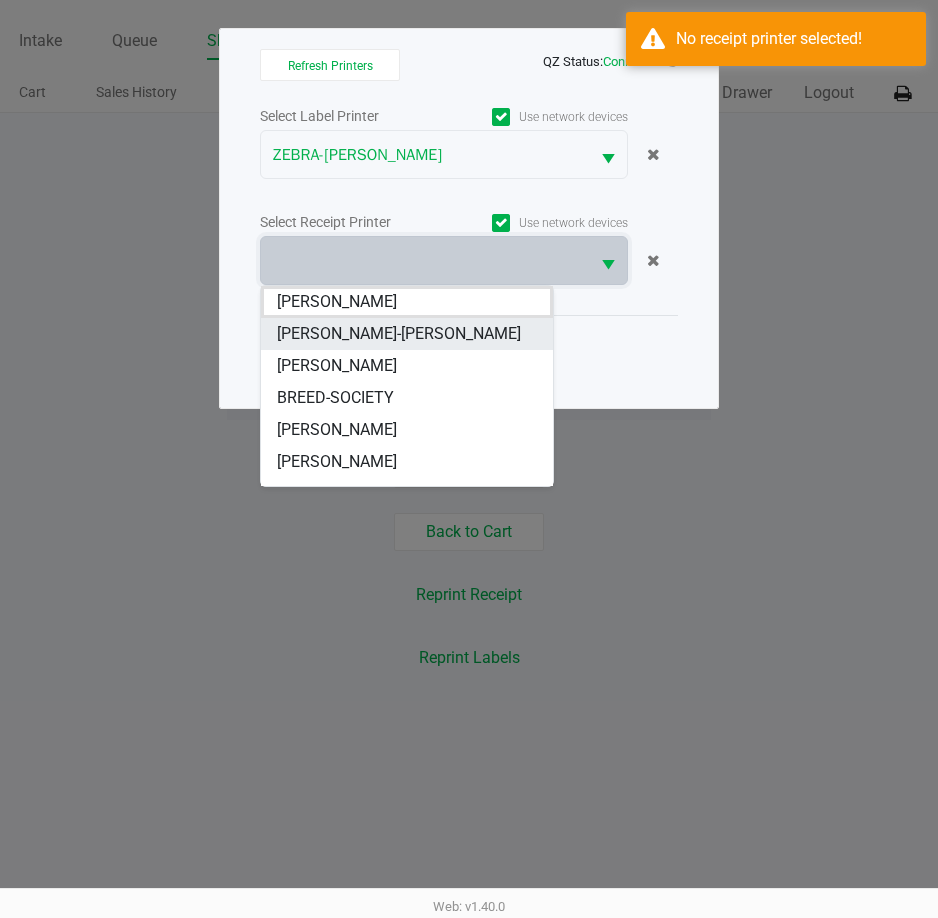 click on "[PERSON_NAME]-[PERSON_NAME]" at bounding box center (407, 334) 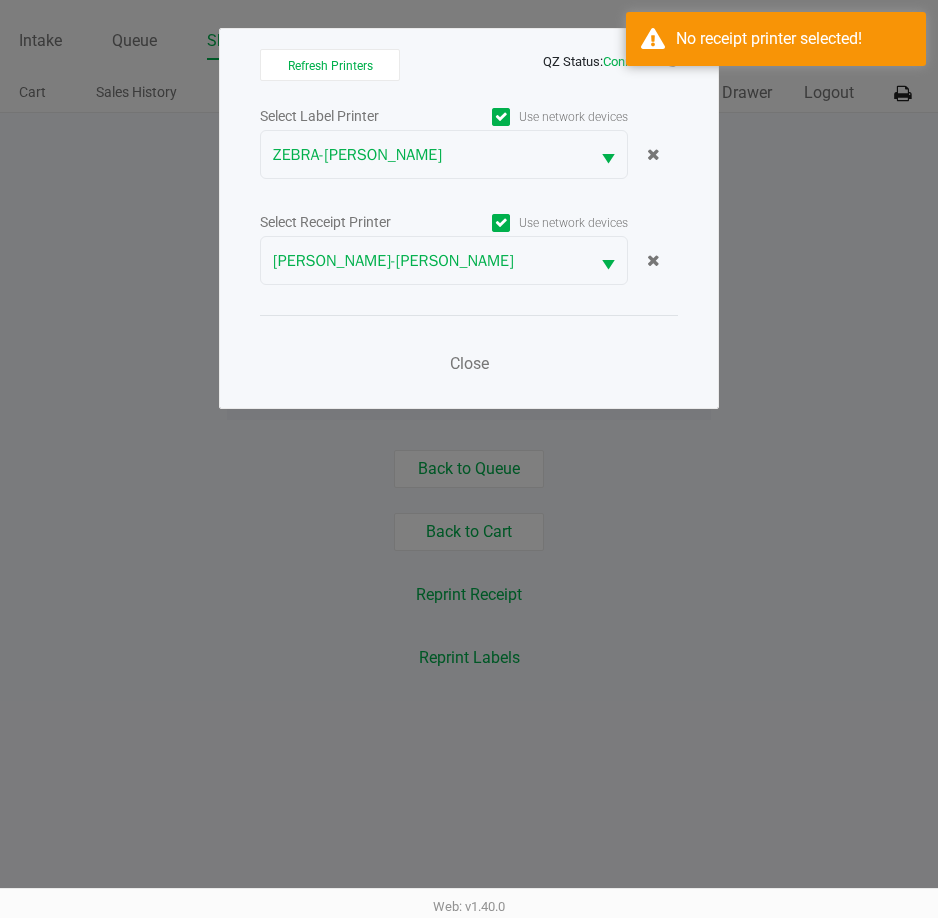 click on "Close" 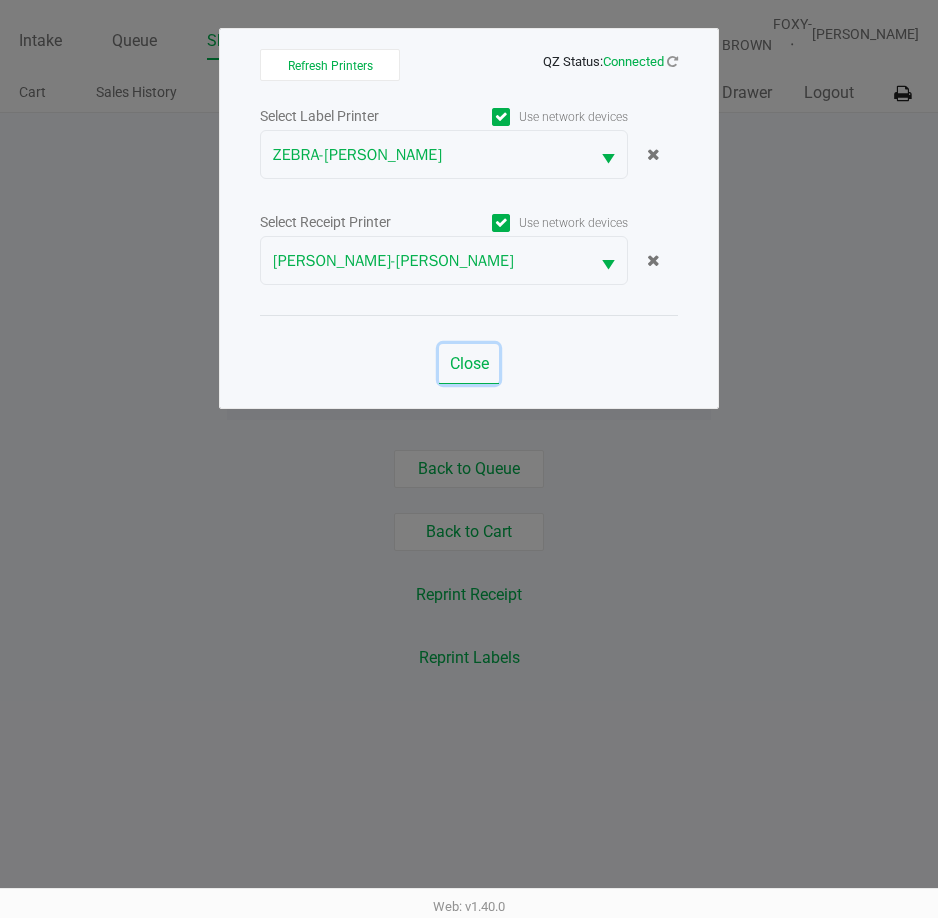 click on "Close" 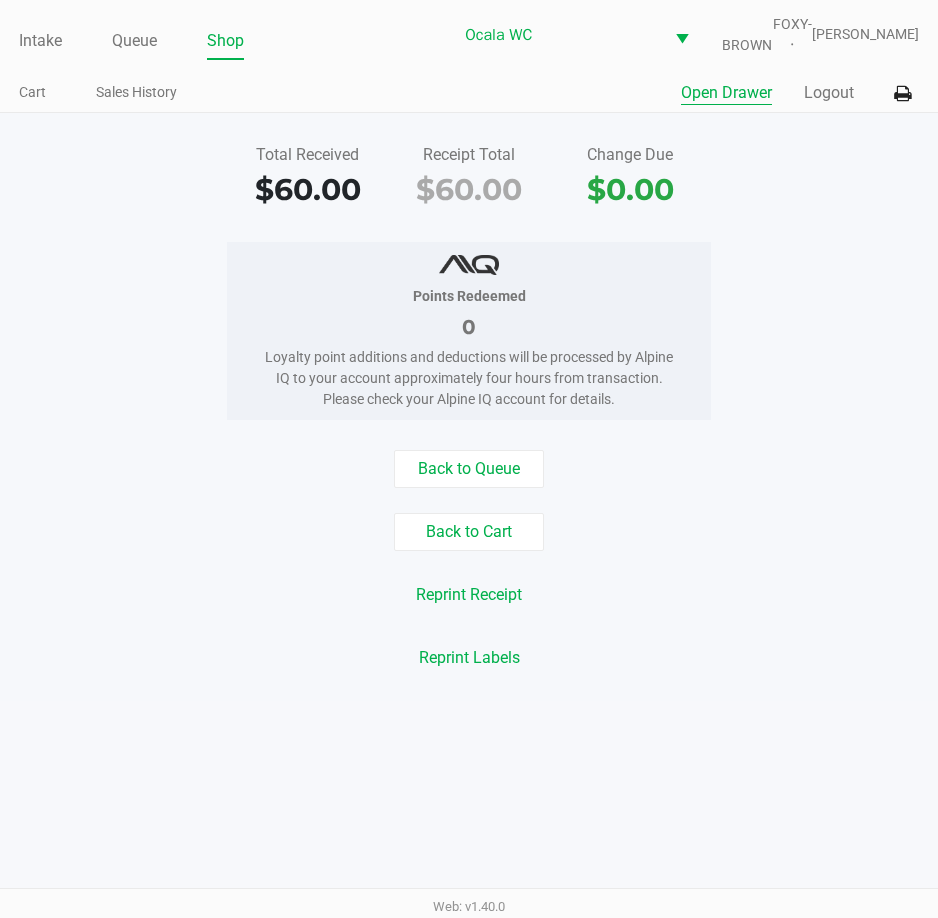 click on "Open Drawer" 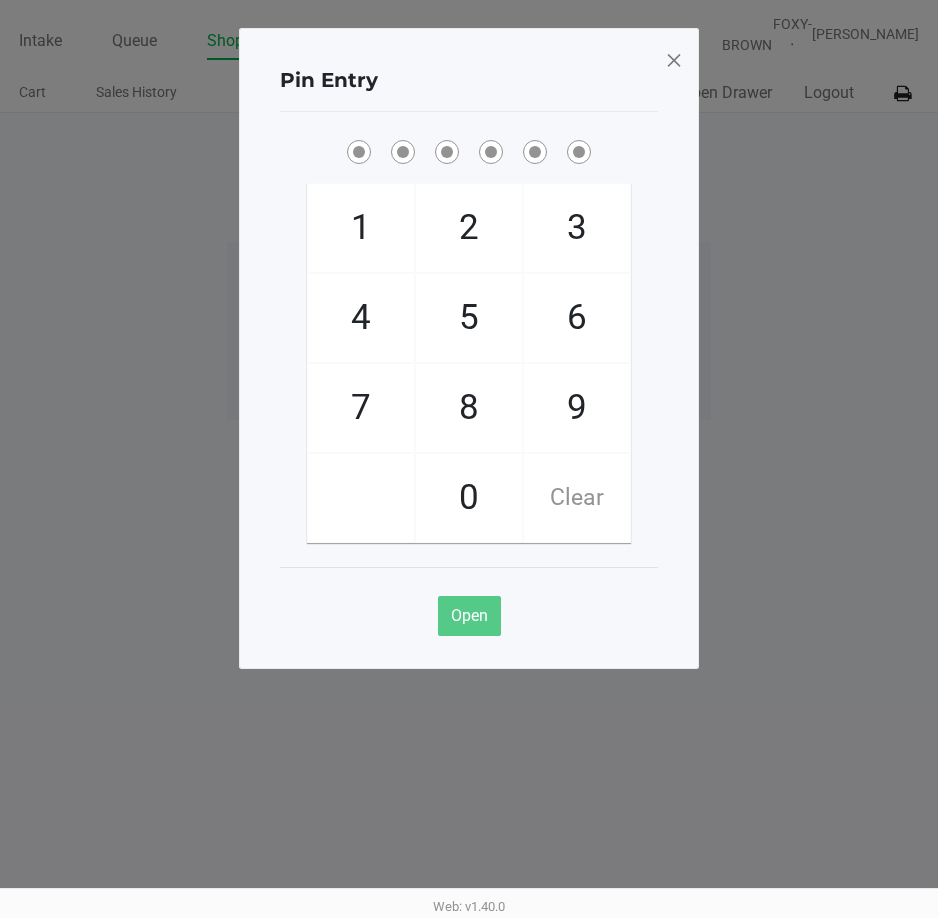 click on "Pin Entry  1   4   7       2   5   8   0   3   6   9   Clear   Open" 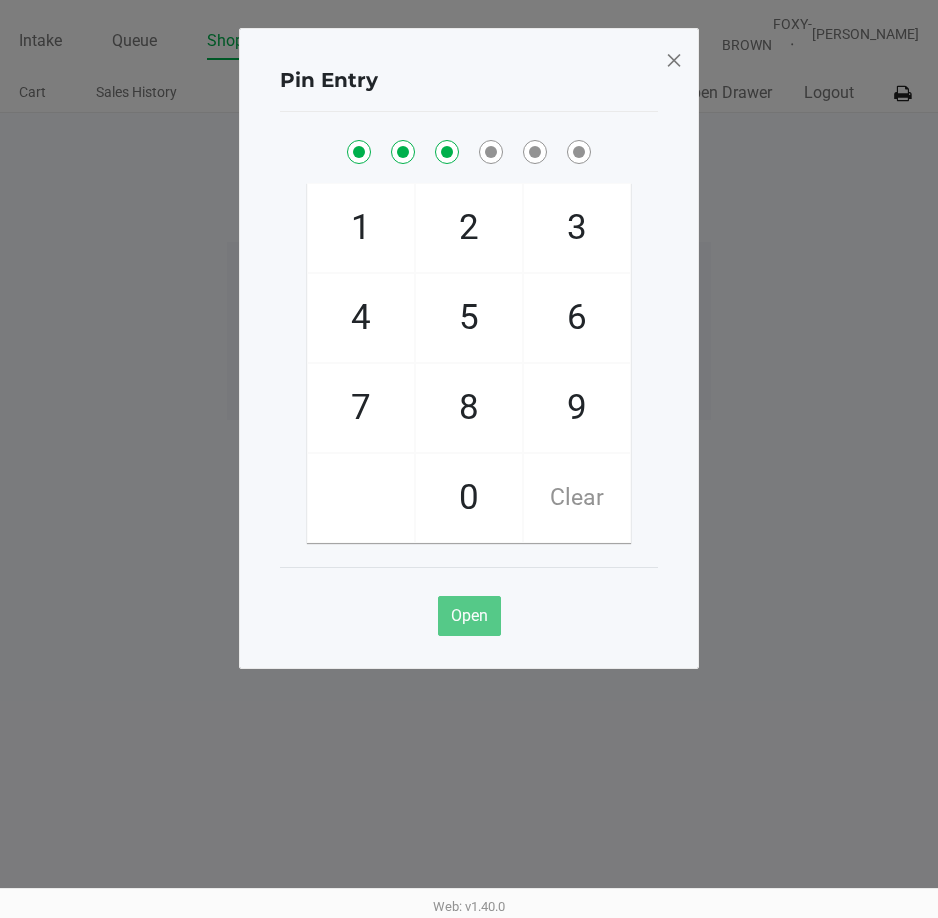 checkbox on "true" 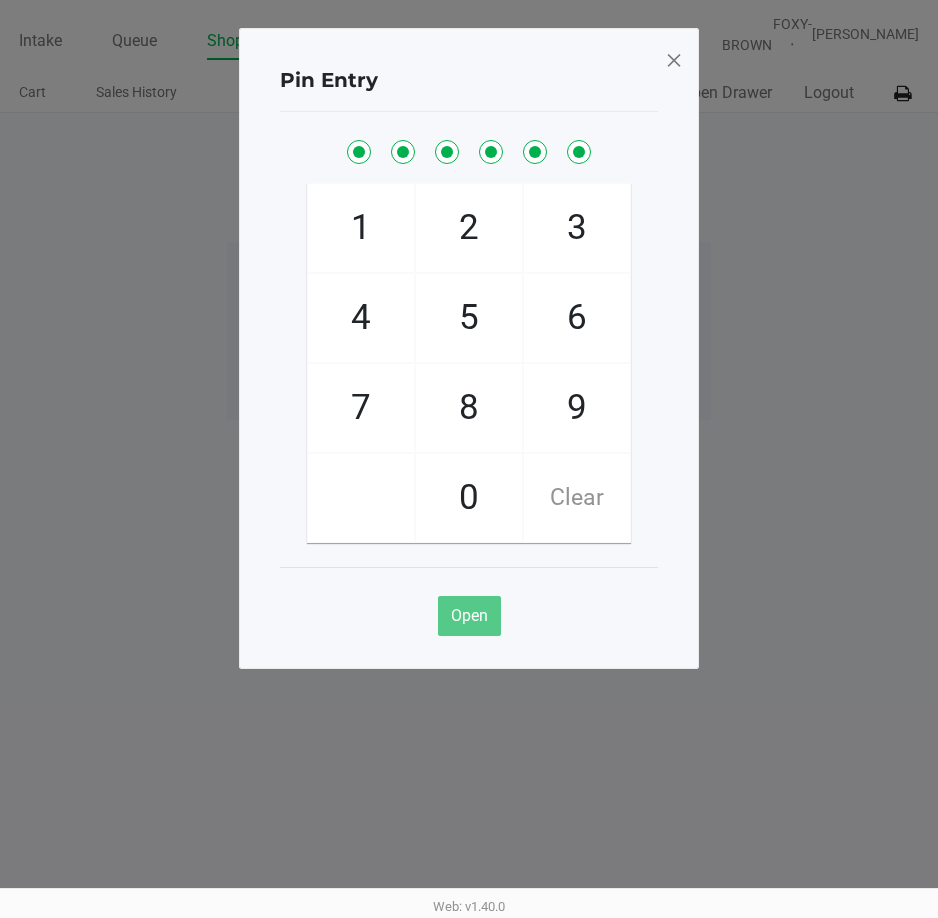 checkbox on "true" 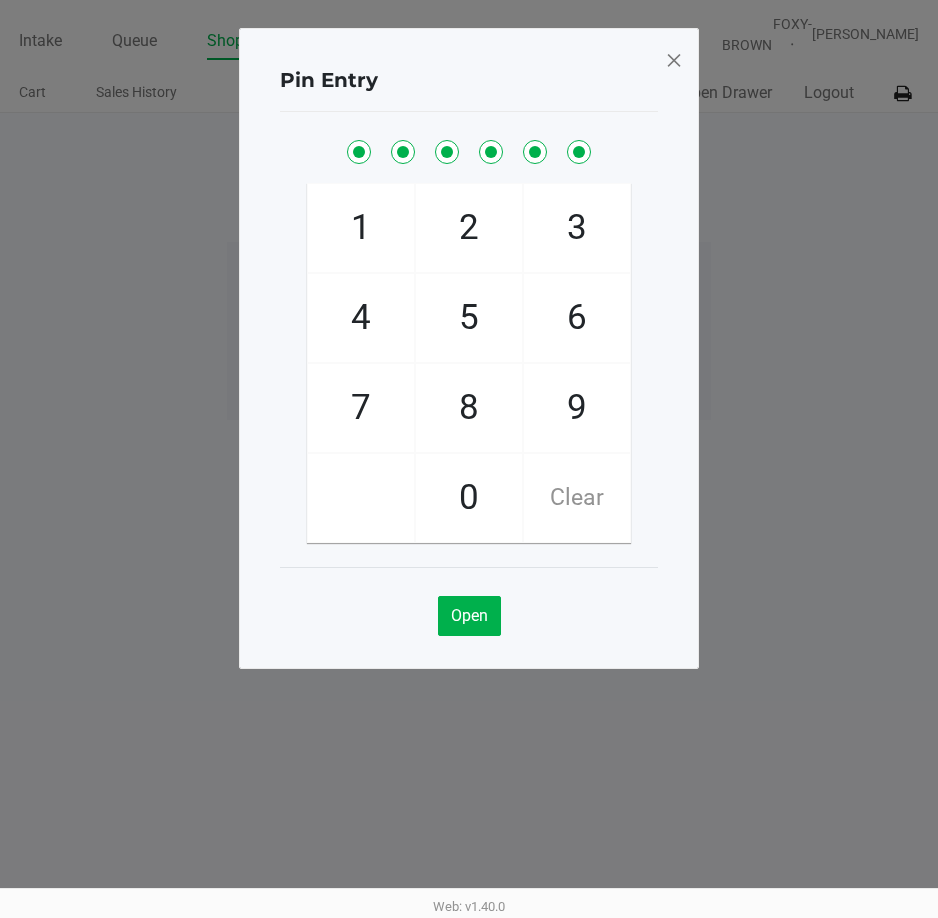 click 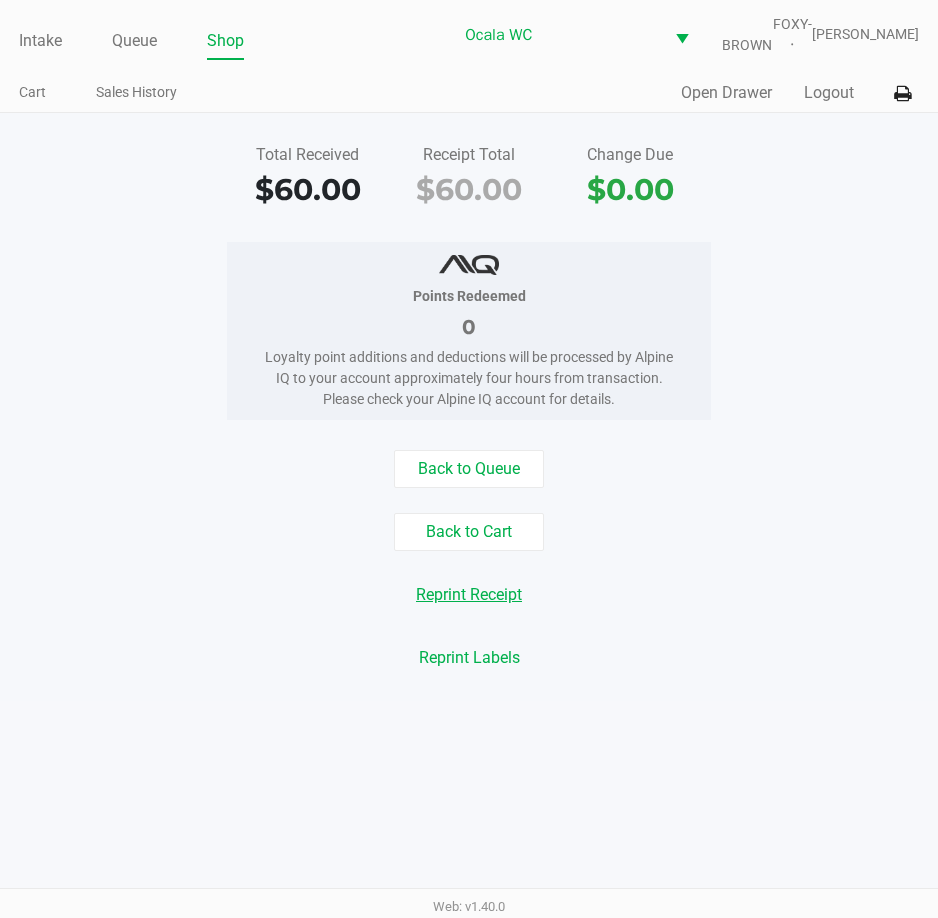 click on "Reprint Receipt" 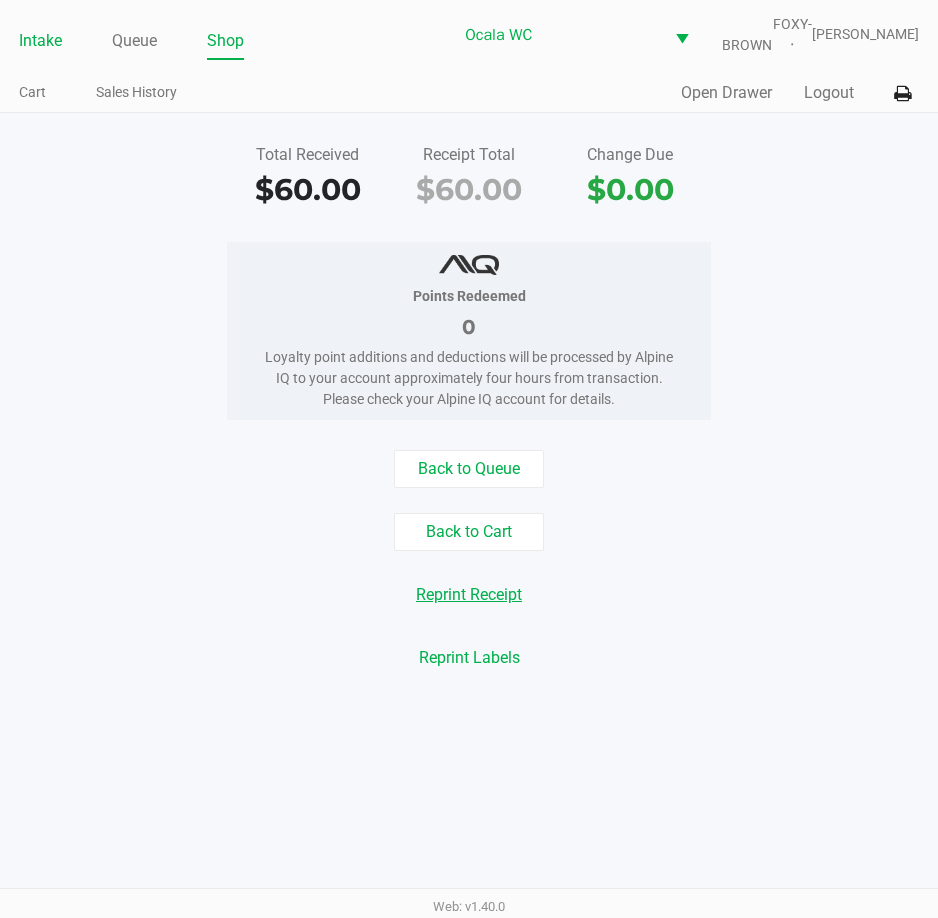 click on "Intake" 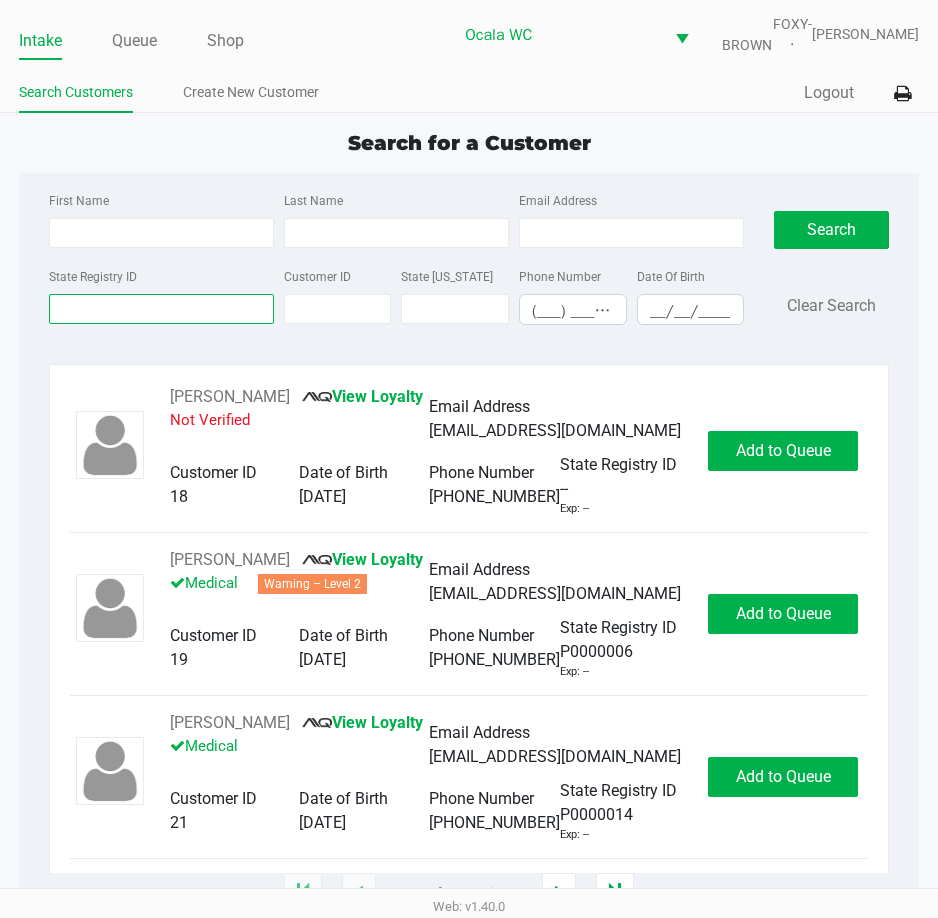 click on "State Registry ID" at bounding box center [161, 309] 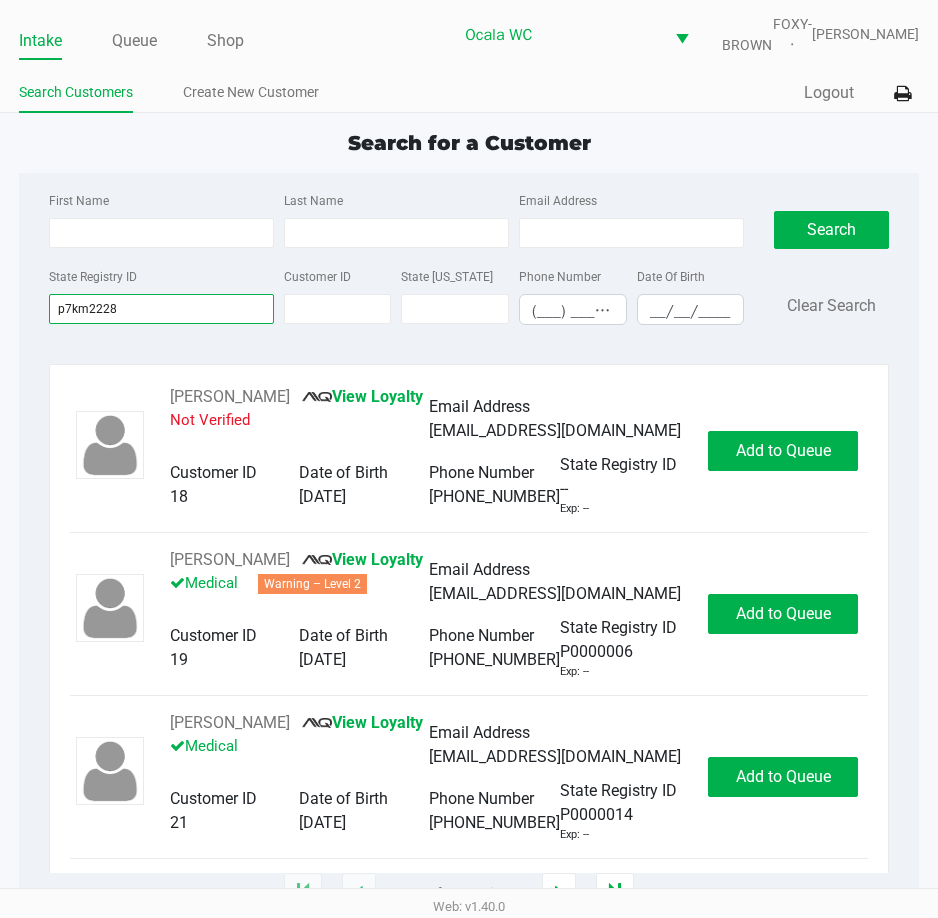 type on "p7km2228" 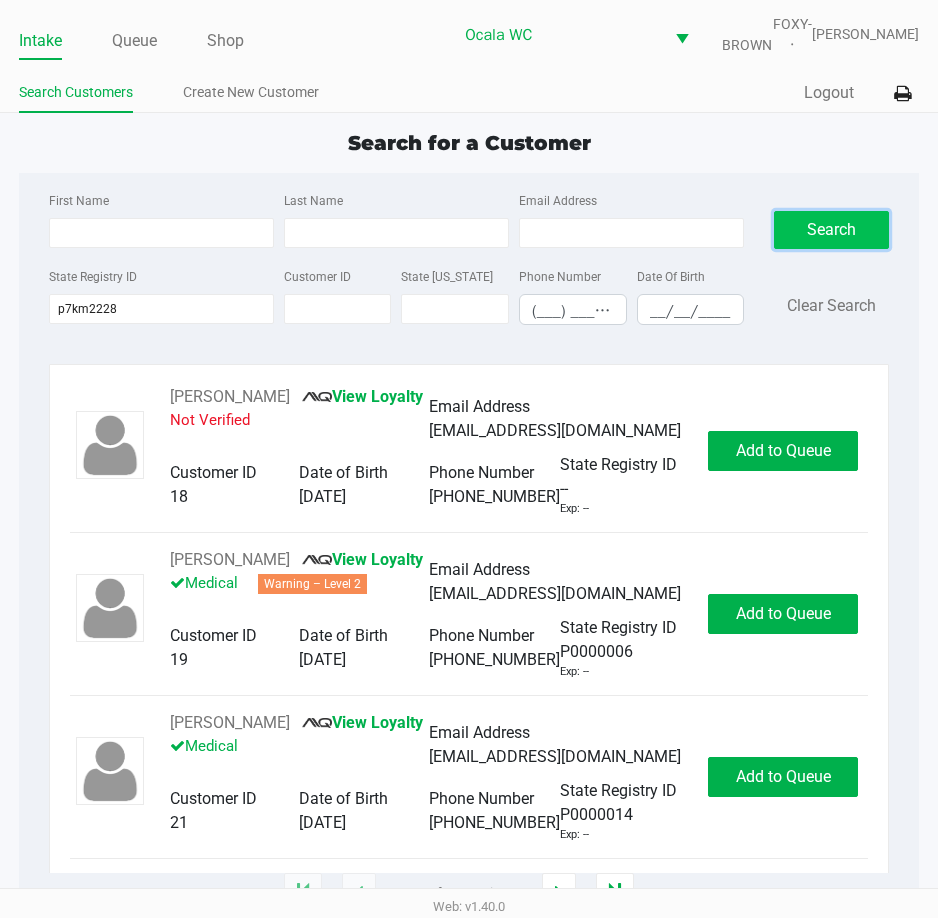 click on "Search" 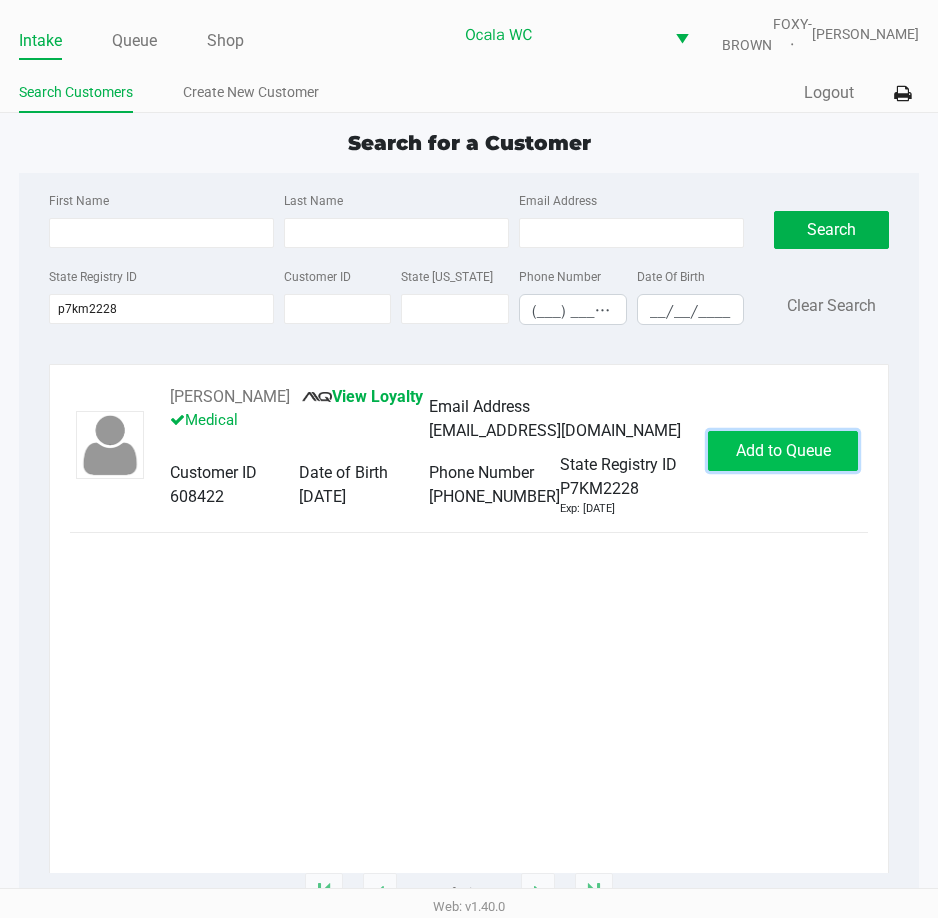 click on "Add to Queue" 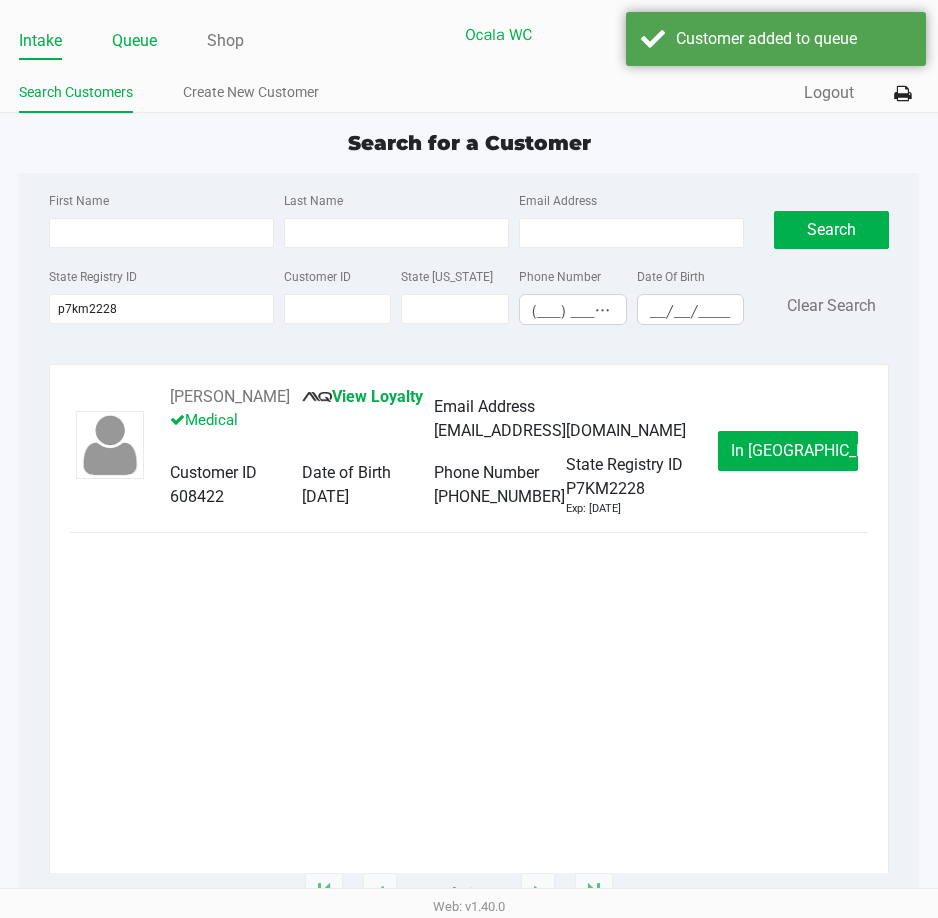 click on "Queue" 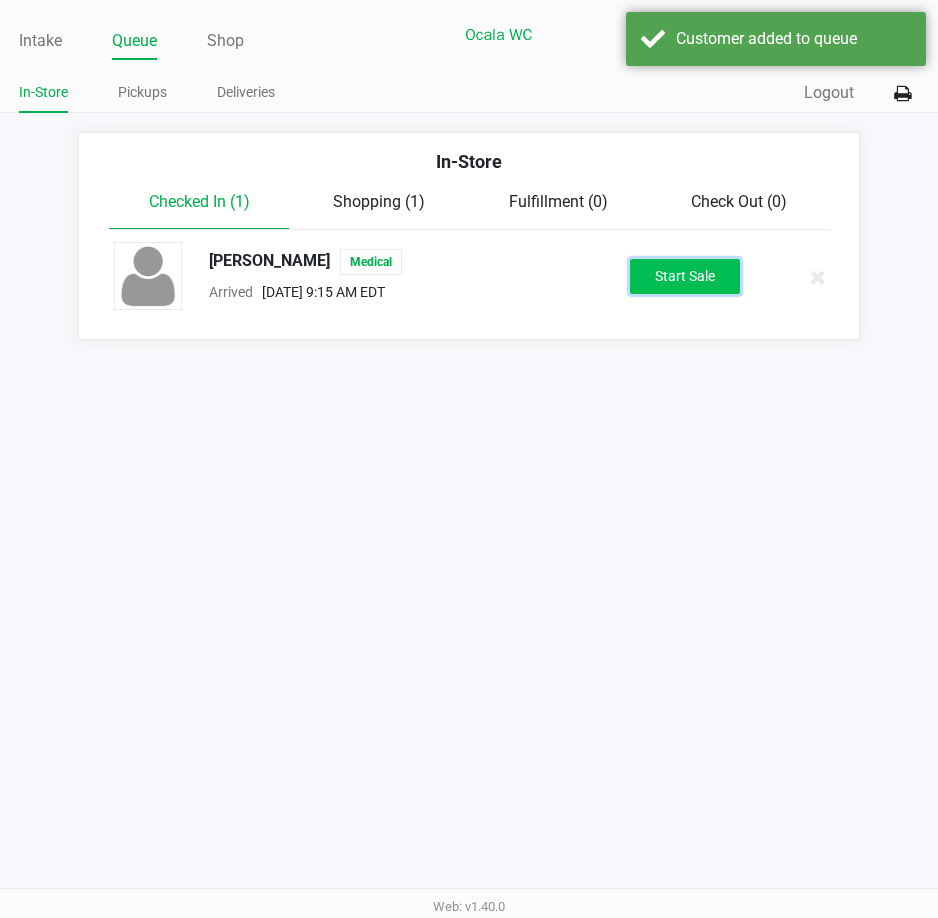 click on "Start Sale" 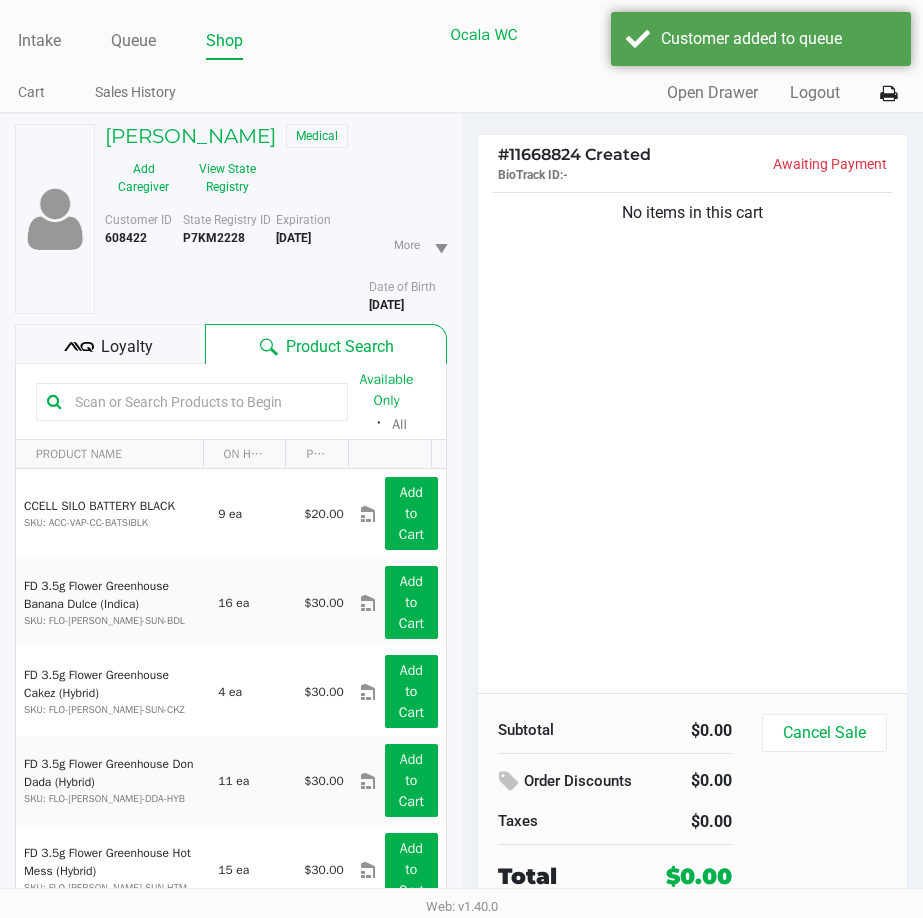 drag, startPoint x: 120, startPoint y: 332, endPoint x: 138, endPoint y: 337, distance: 18.681541 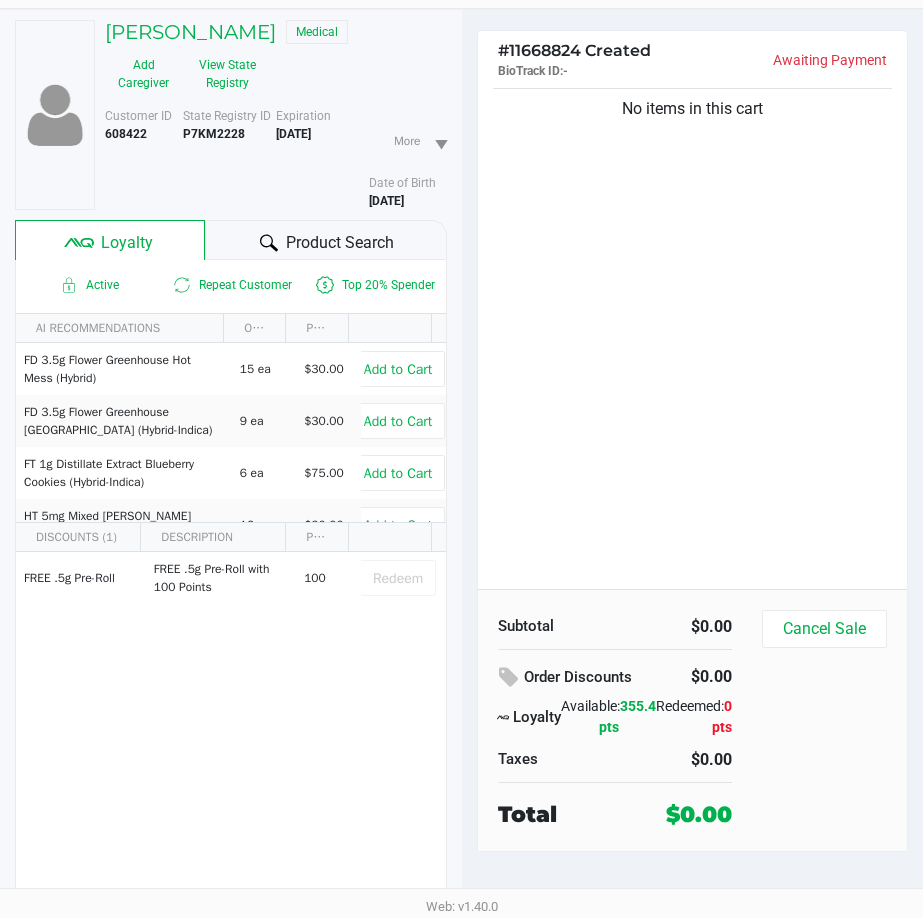 scroll, scrollTop: 0, scrollLeft: 0, axis: both 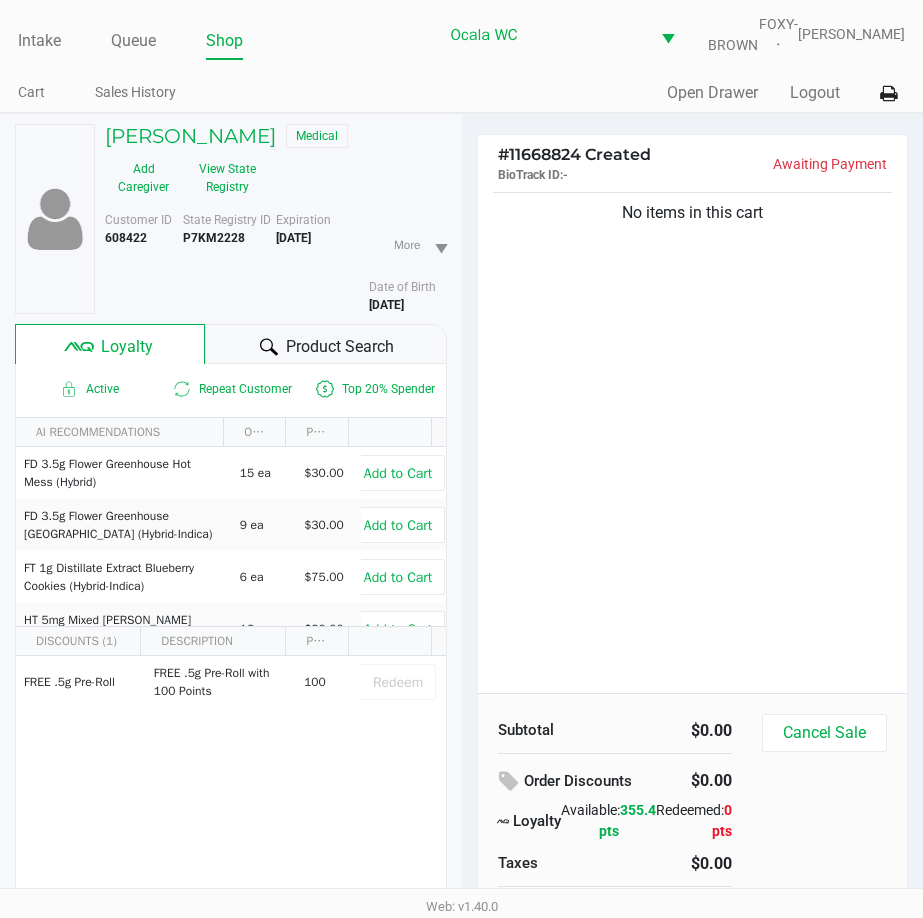 click on "Product Search" 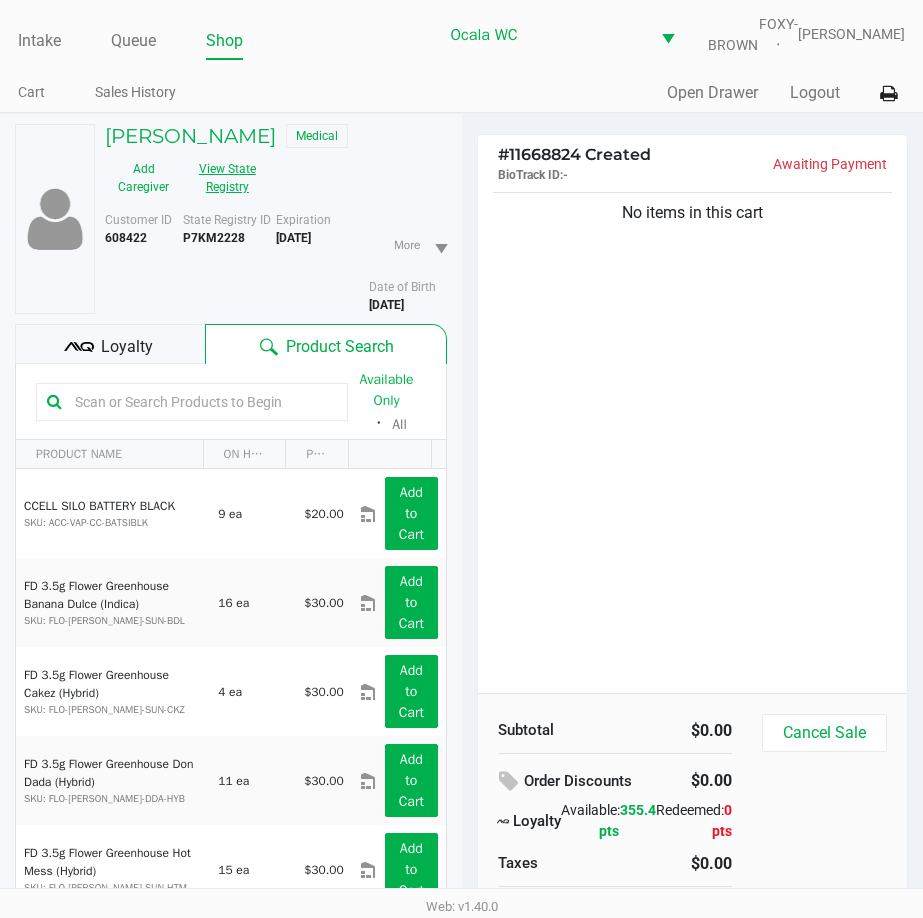 click on "View State Registry" 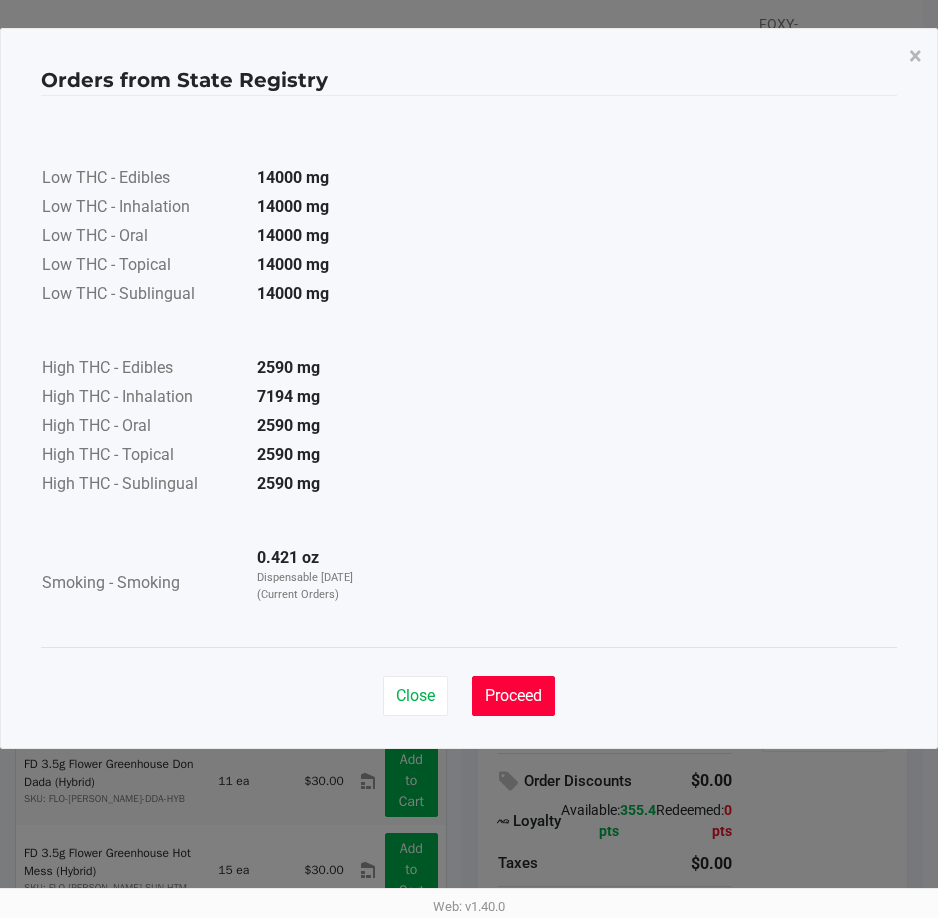 click on "Proceed" 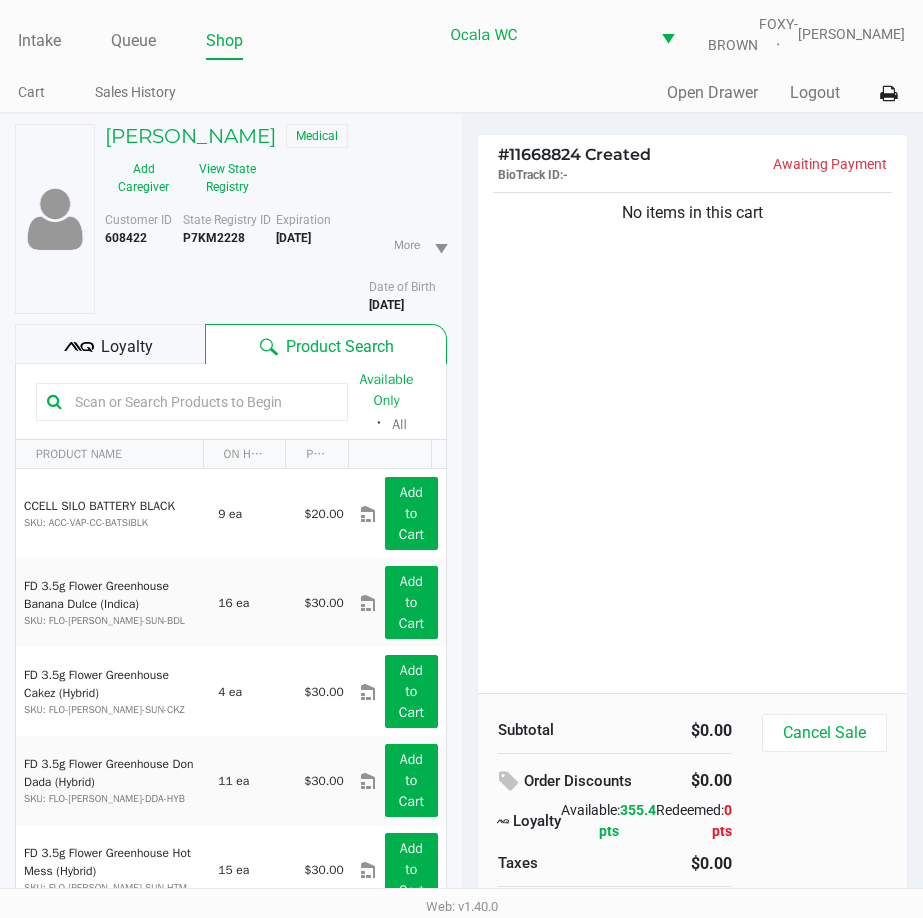 click 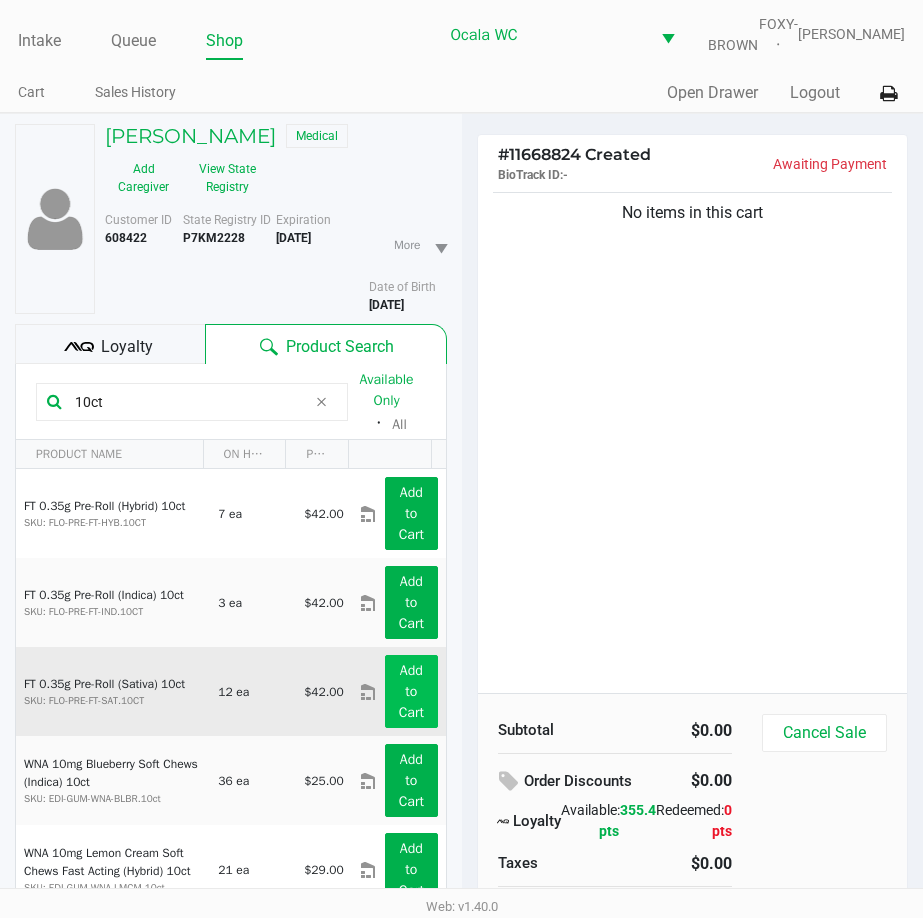 type on "10ct" 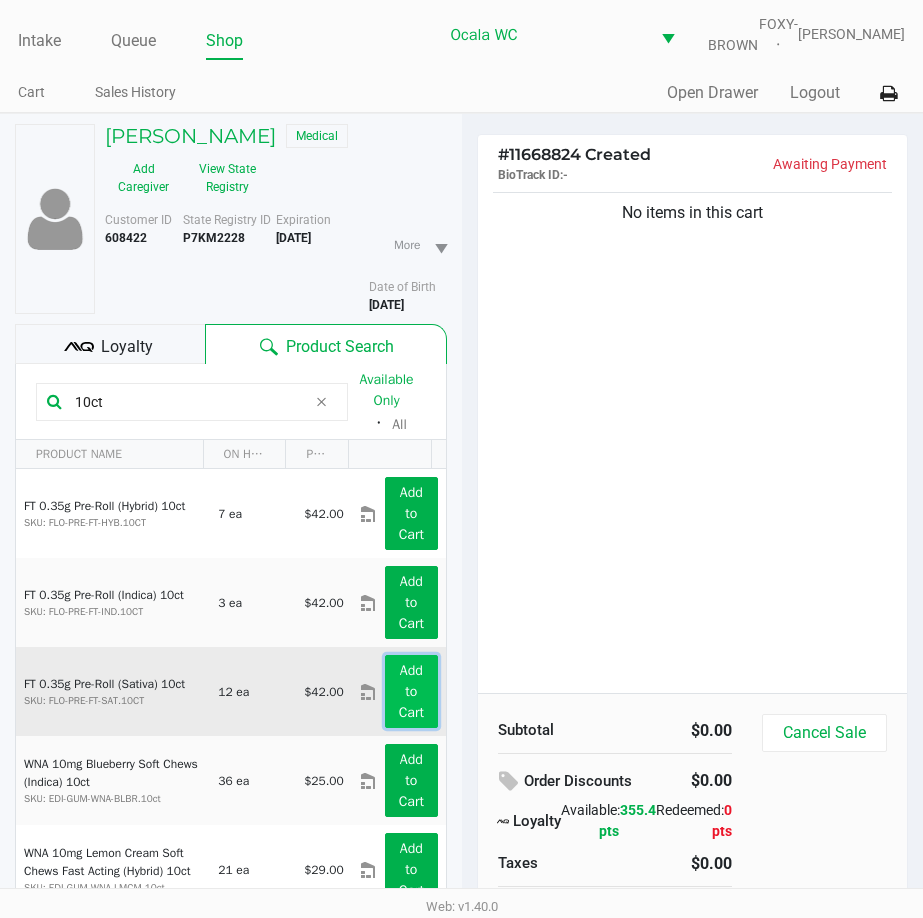 click on "Add to Cart" 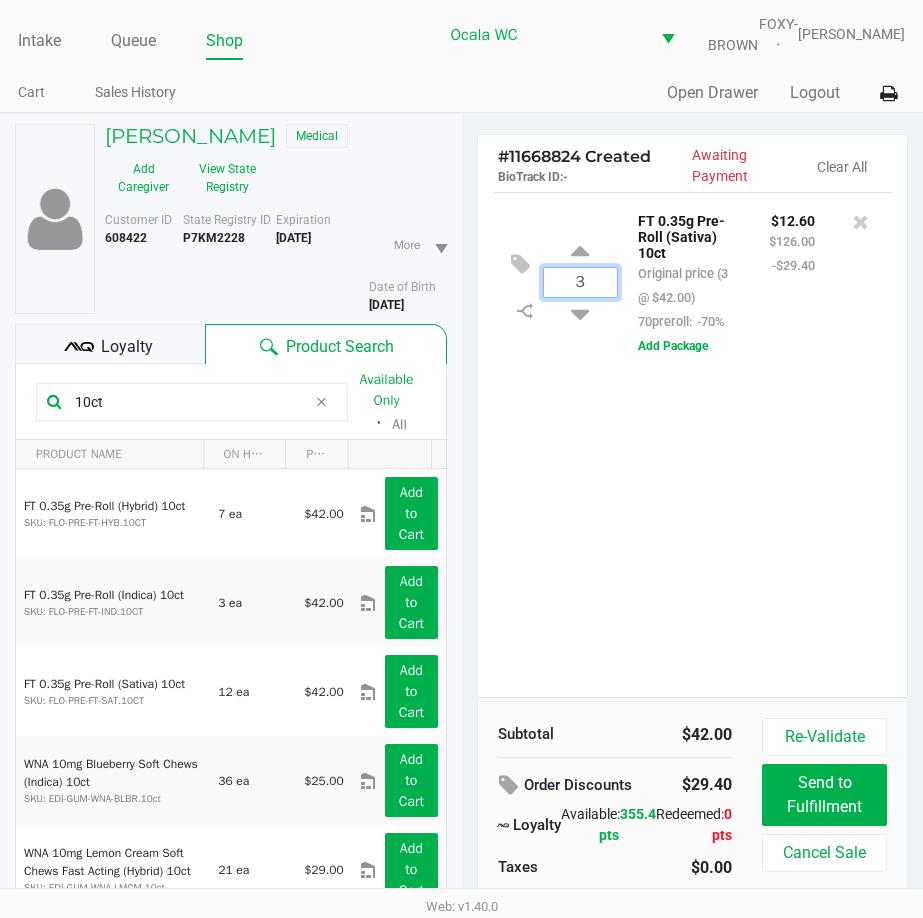 type on "3" 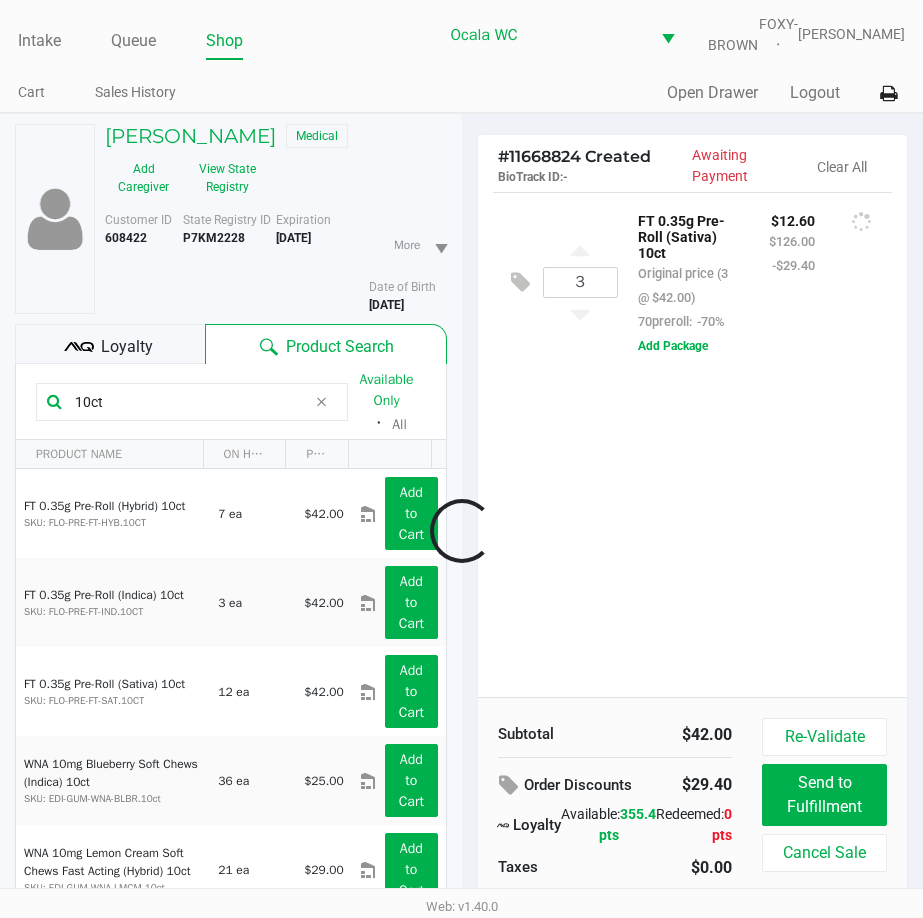 click on "Loading  THOMAS PINET   Medical   Add Caregiver   View State Registry   Customer ID   608422  State Registry ID  P7KM2228   Expiration   11/30/2025  More  Date of Birth   2/28/1959
Loyalty
Product Search  10ct  Available Only  ᛫  All   PRODUCT NAME  ON HAND PRICE  FT 0.35g Pre-Roll (Hybrid) 10ct  SKU: FLO-PRE-FT-HYB.10CT  7 ea   $42.00  Add to Cart  FT 0.35g Pre-Roll (Indica) 10ct  SKU: FLO-PRE-FT-IND.10CT  3 ea   $42.00  Add to Cart  FT 0.35g Pre-Roll (Sativa) 10ct  SKU: FLO-PRE-FT-SAT.10CT  12 ea   $42.00  Add to Cart  WNA 10mg Blueberry Soft Chews (Indica) 10ct  SKU: EDI-GUM-WNA-BLBR.10ct  36 ea   $25.00  Add to Cart  WNA 10mg Lemon Cream Soft Chews Fast Acting (Hybrid) 10ct  SKU: EDI-GUM-WNA-LMCM.10ct  21 ea   $29.00  Add to Cart  WNA 10mg Mango Soft Chews (Sativa) 10ct  SKU: EDI-GUM-WNA-MNGO.10ct  10 ea   $25.00  Add to Cart  WNA 10mg Orchard Peach Soft Chews Fast Acting (Sativa) 10ct   1" 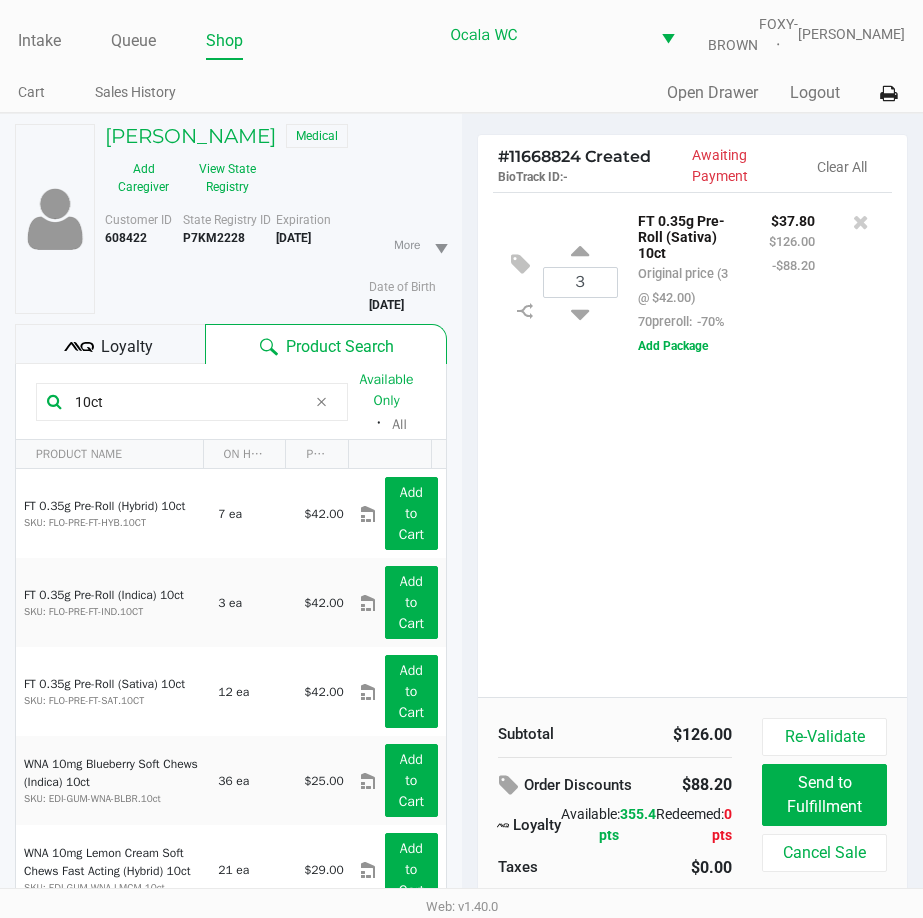 click on "Intake Queue Shop Ocala WC  FOXY-BROWN   Marjorie Hern  Cart Sales History  Quick Sale   Open Drawer   Logout   THOMAS PINET   Medical   Add Caregiver   View State Registry   Customer ID   608422  State Registry ID  P7KM2228   Expiration   11/30/2025  More  Date of Birth   2/28/1959
Loyalty
Product Search  10ct  Available Only  ᛫  All   PRODUCT NAME  ON HAND PRICE  FT 0.35g Pre-Roll (Hybrid) 10ct  SKU: FLO-PRE-FT-HYB.10CT  7 ea   $42.00  Add to Cart  FT 0.35g Pre-Roll (Indica) 10ct  SKU: FLO-PRE-FT-IND.10CT  3 ea   $42.00  Add to Cart  FT 0.35g Pre-Roll (Sativa) 10ct  SKU: FLO-PRE-FT-SAT.10CT  12 ea   $42.00  Add to Cart  WNA 10mg Blueberry Soft Chews (Indica) 10ct  SKU: EDI-GUM-WNA-BLBR.10ct  36 ea   $25.00  Add to Cart  WNA 10mg Lemon Cream Soft Chews Fast Acting (Hybrid) 10ct  SKU: EDI-GUM-WNA-LMCM.10ct  21 ea   $29.00  Add to Cart  WNA 10mg Mango Soft Chews (Sativa) 10ct   1  #" at bounding box center [461, 459] 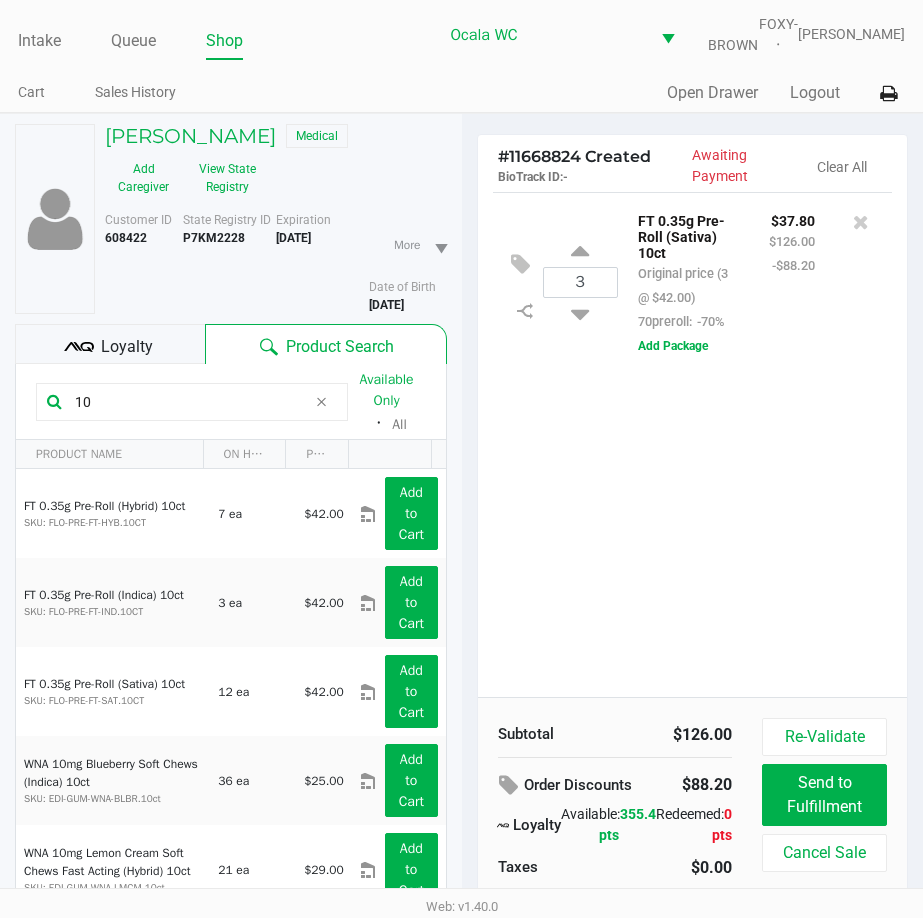 type on "1" 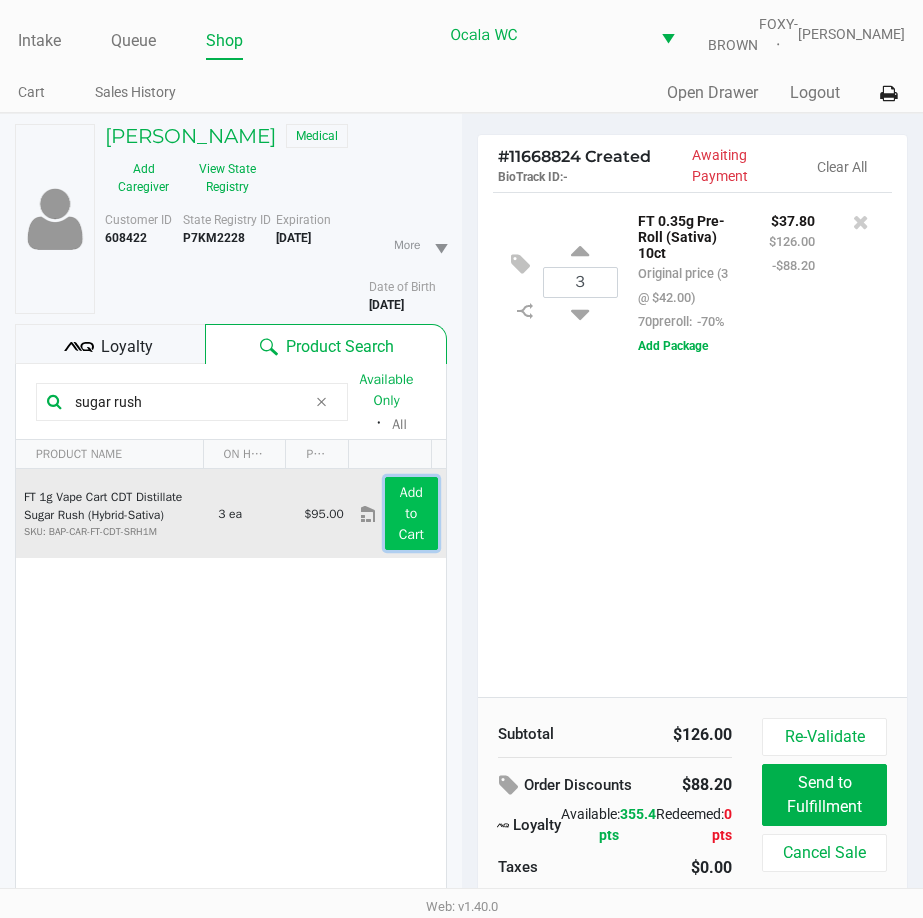 click on "Add to Cart" 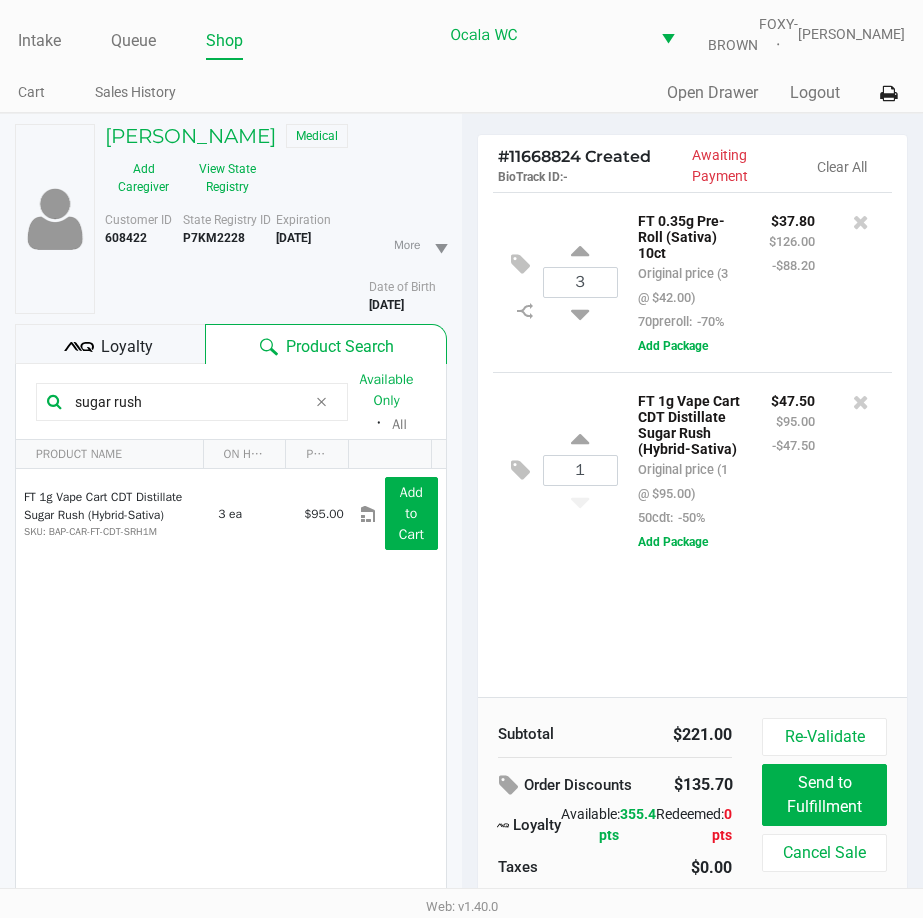 drag, startPoint x: 155, startPoint y: 398, endPoint x: -2, endPoint y: 240, distance: 222.73976 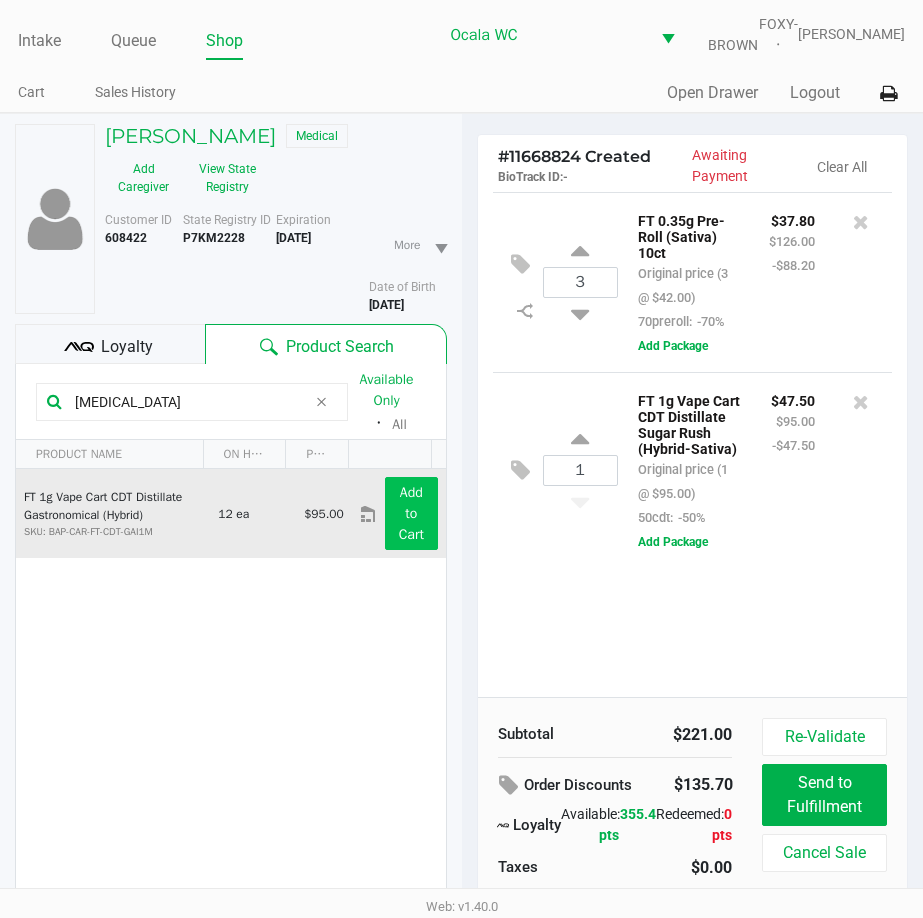 type on "gastro" 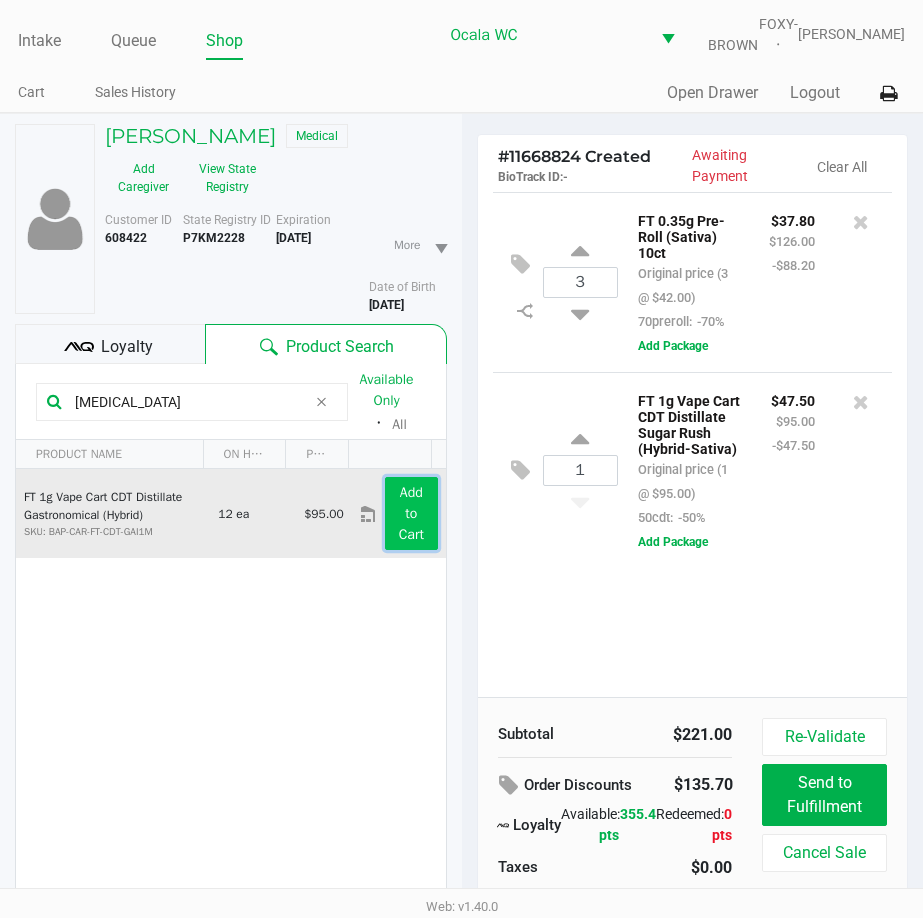click on "Add to Cart" 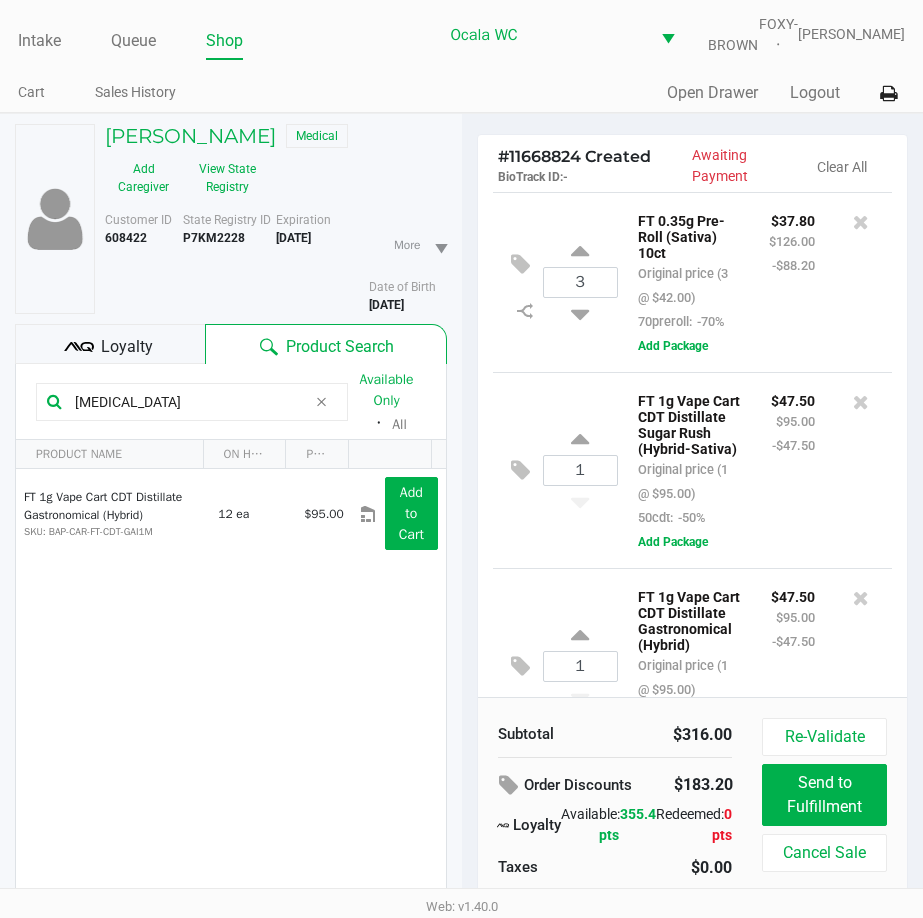 scroll, scrollTop: 147, scrollLeft: 0, axis: vertical 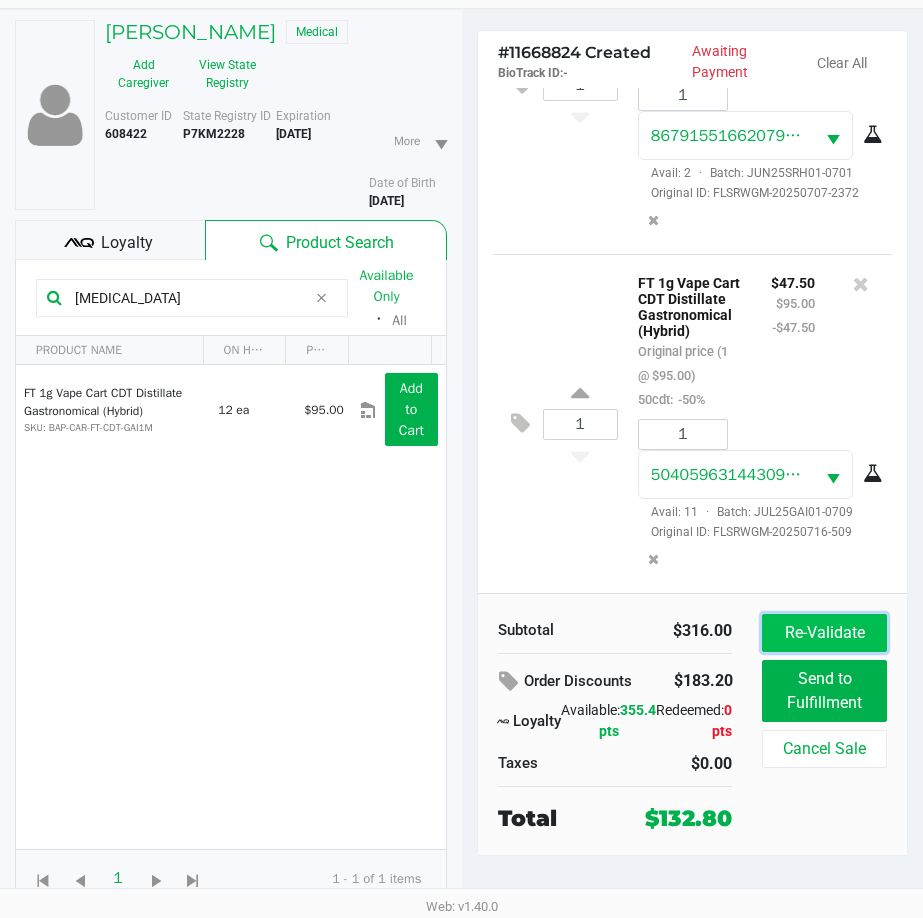 click on "Re-Validate" 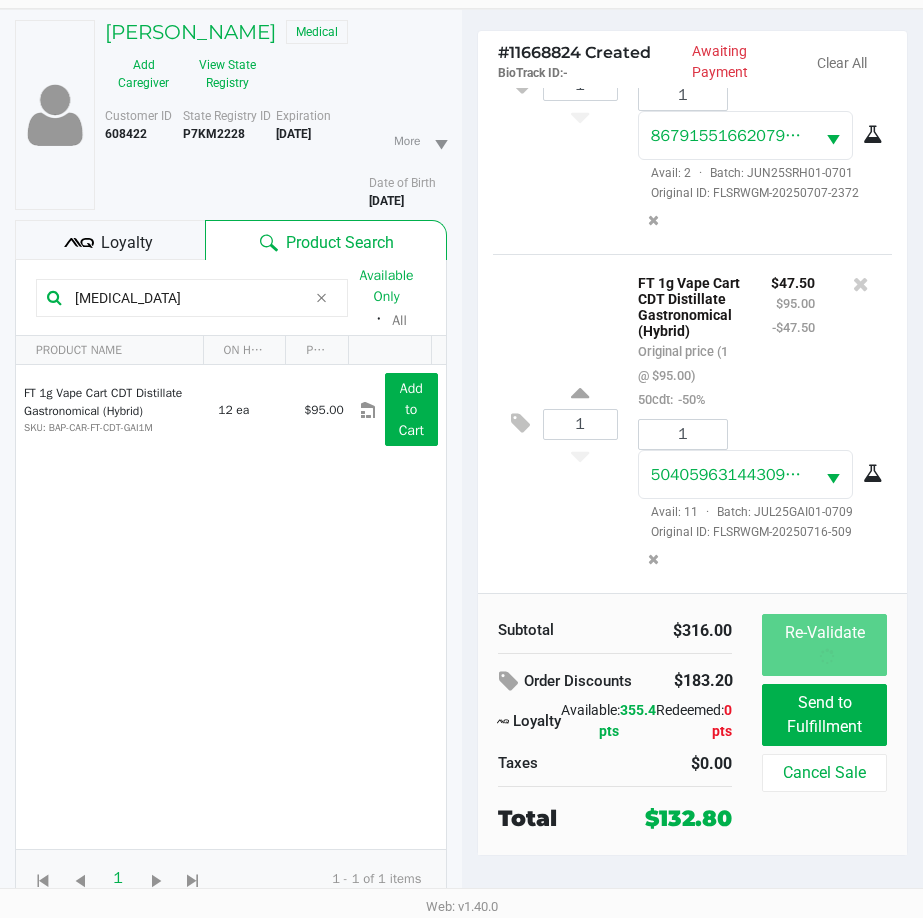 scroll, scrollTop: 0, scrollLeft: 0, axis: both 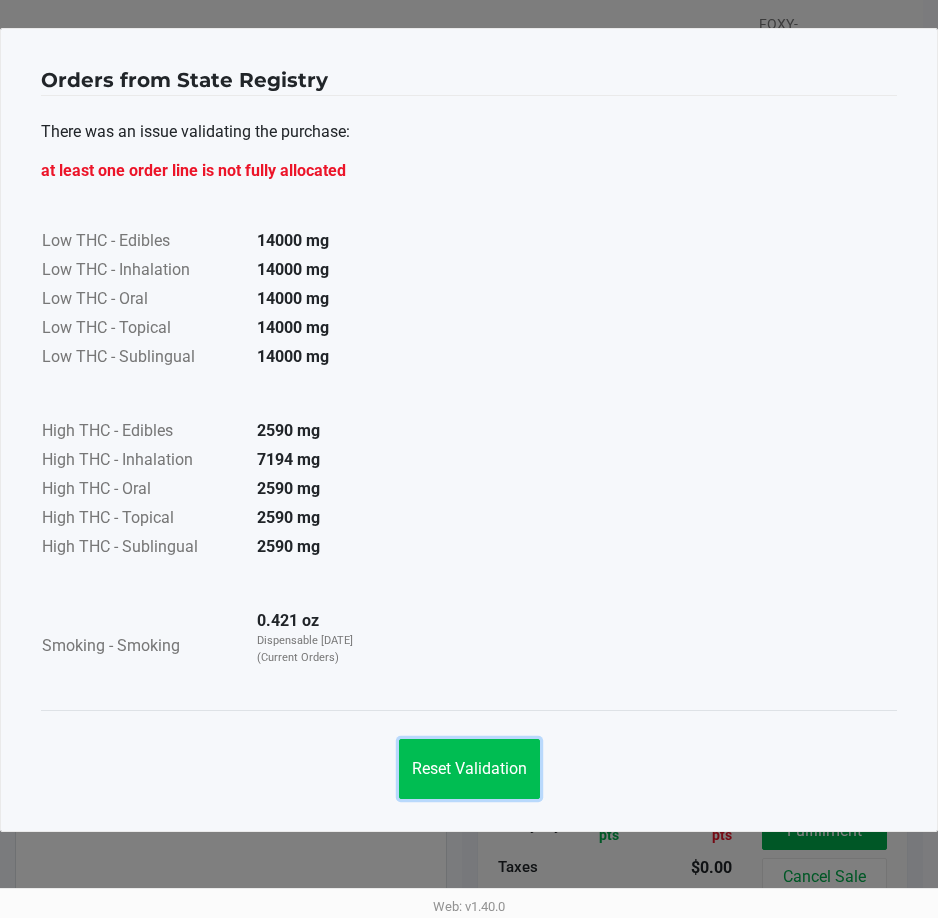 click on "Reset Validation" 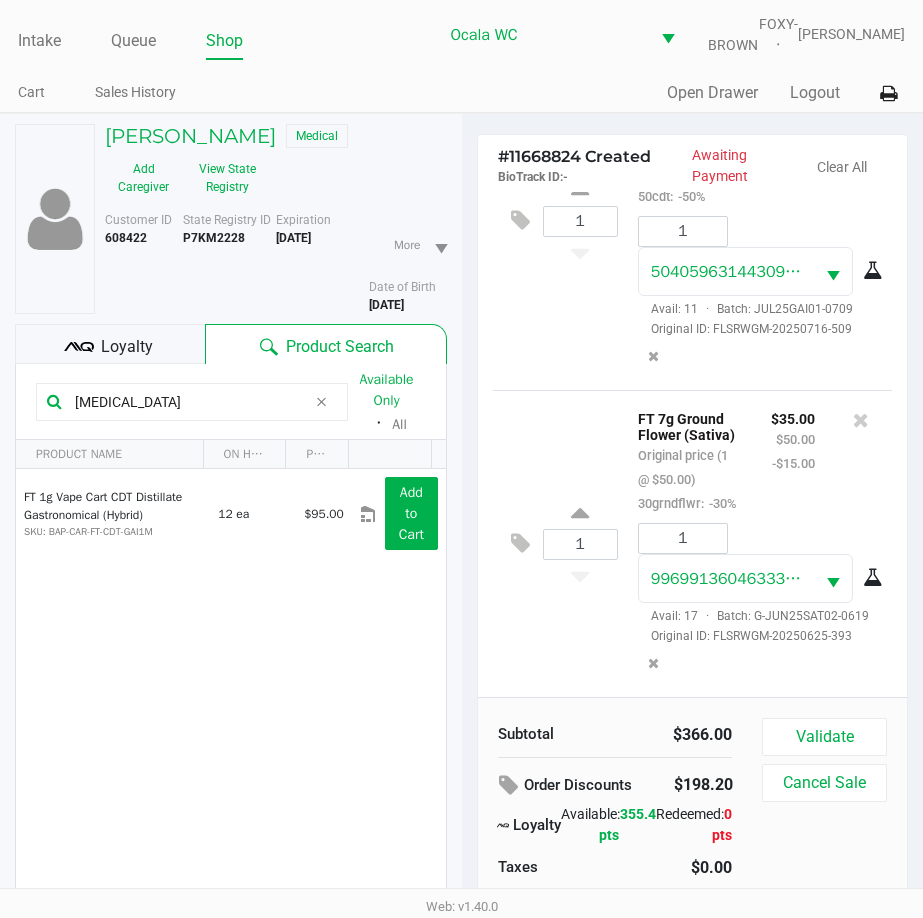 scroll, scrollTop: 974, scrollLeft: 0, axis: vertical 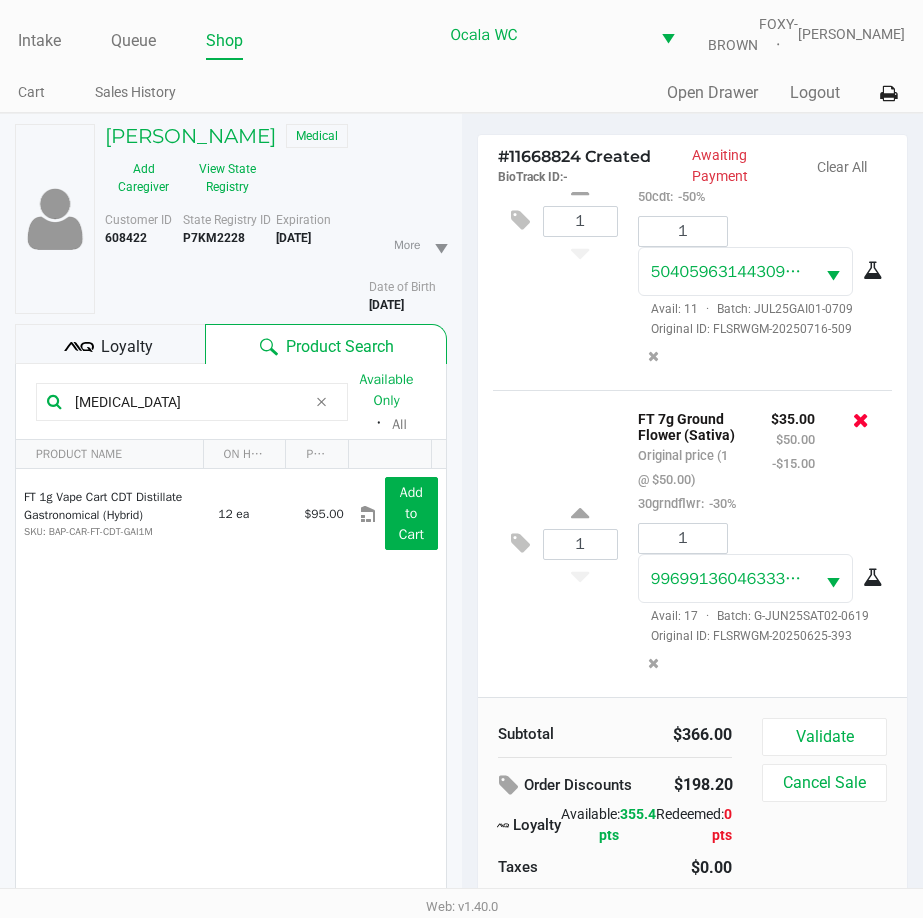 click 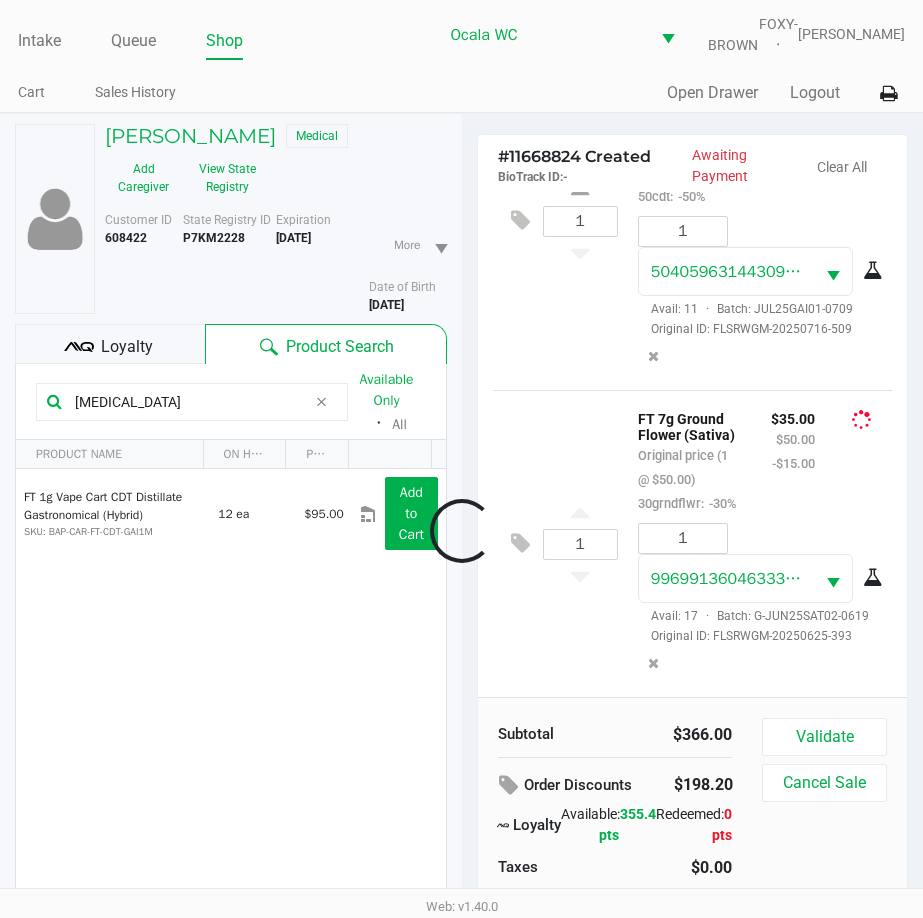 scroll, scrollTop: 600, scrollLeft: 0, axis: vertical 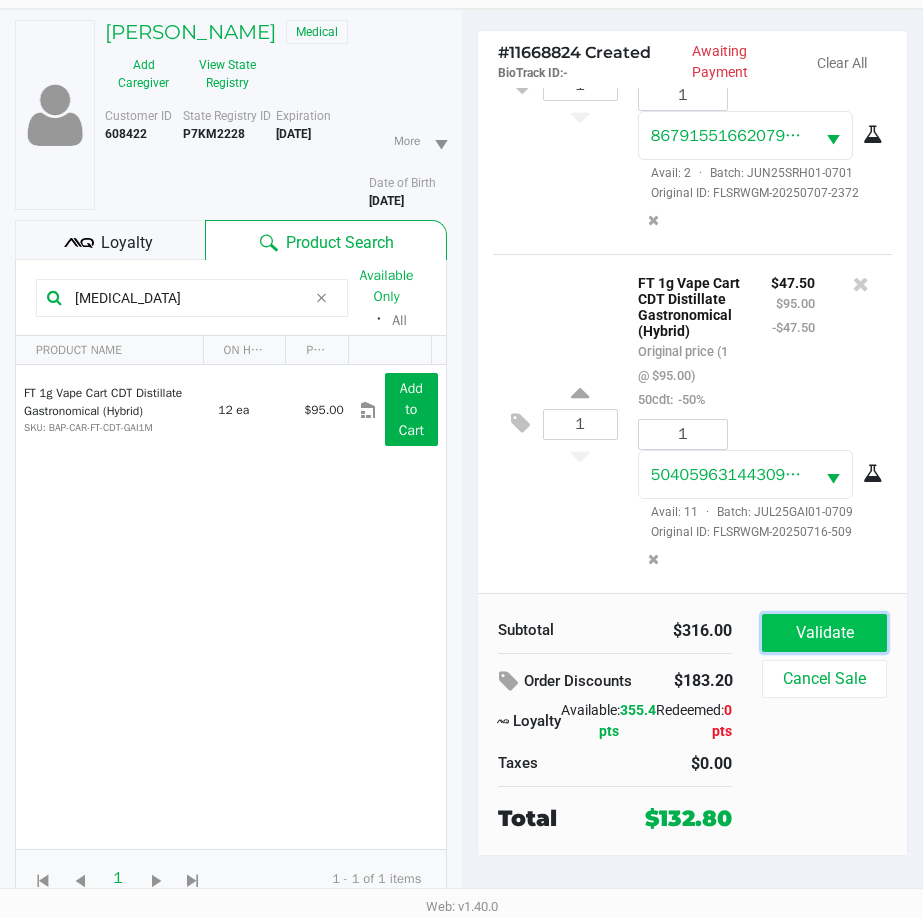 click on "Validate" 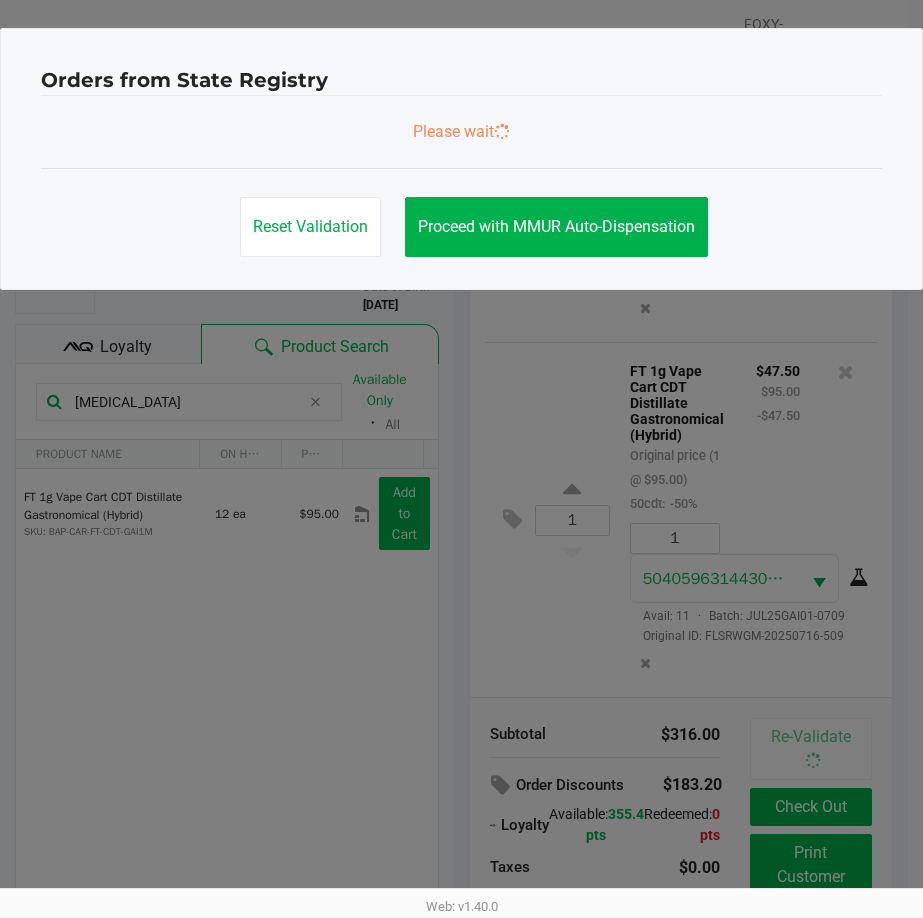scroll, scrollTop: 0, scrollLeft: 0, axis: both 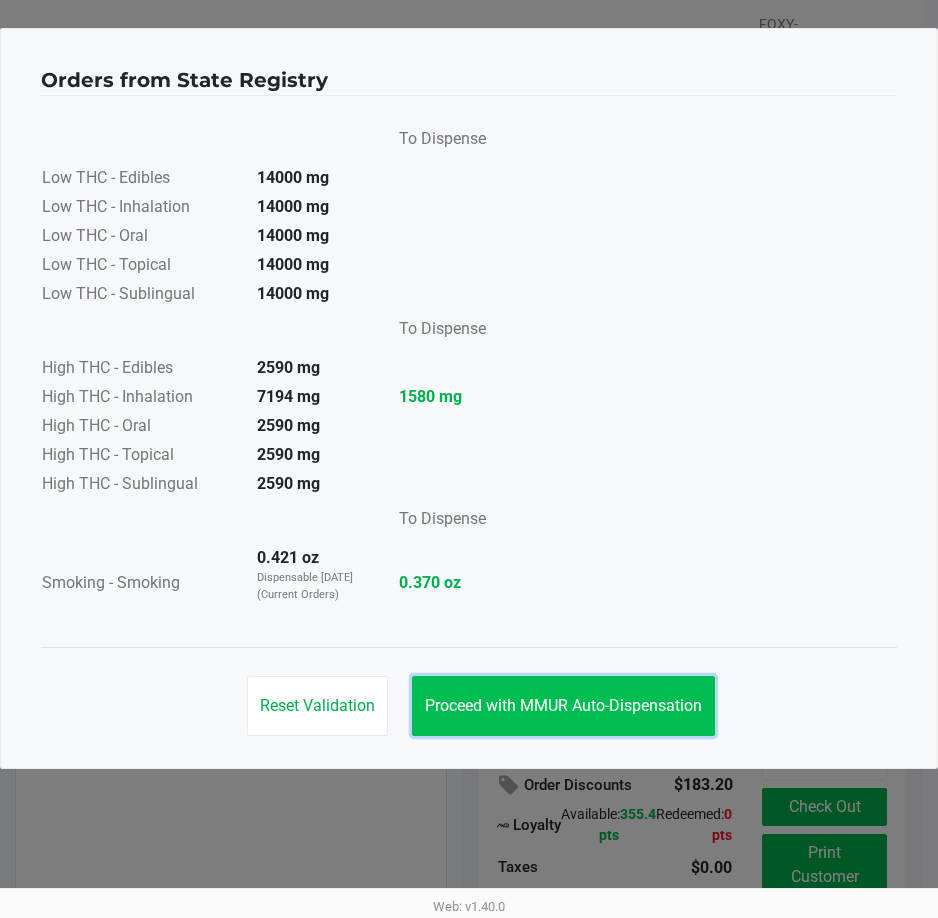click on "Proceed with MMUR Auto-Dispensation" 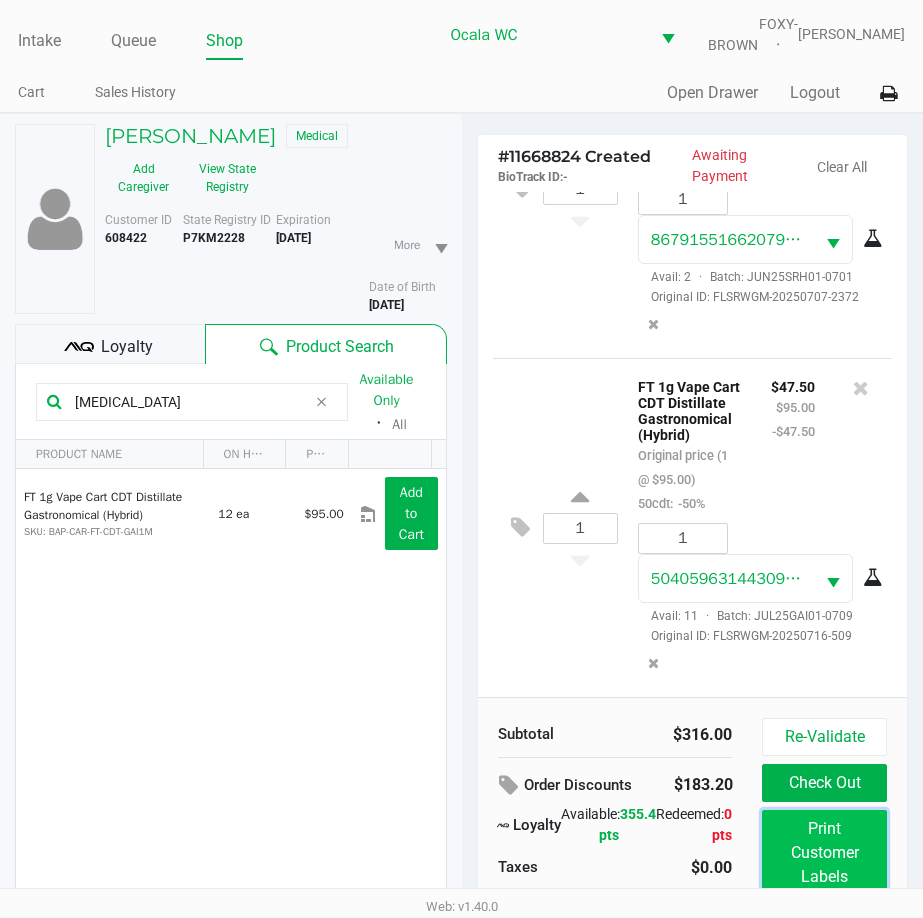 click on "Print Customer Labels" 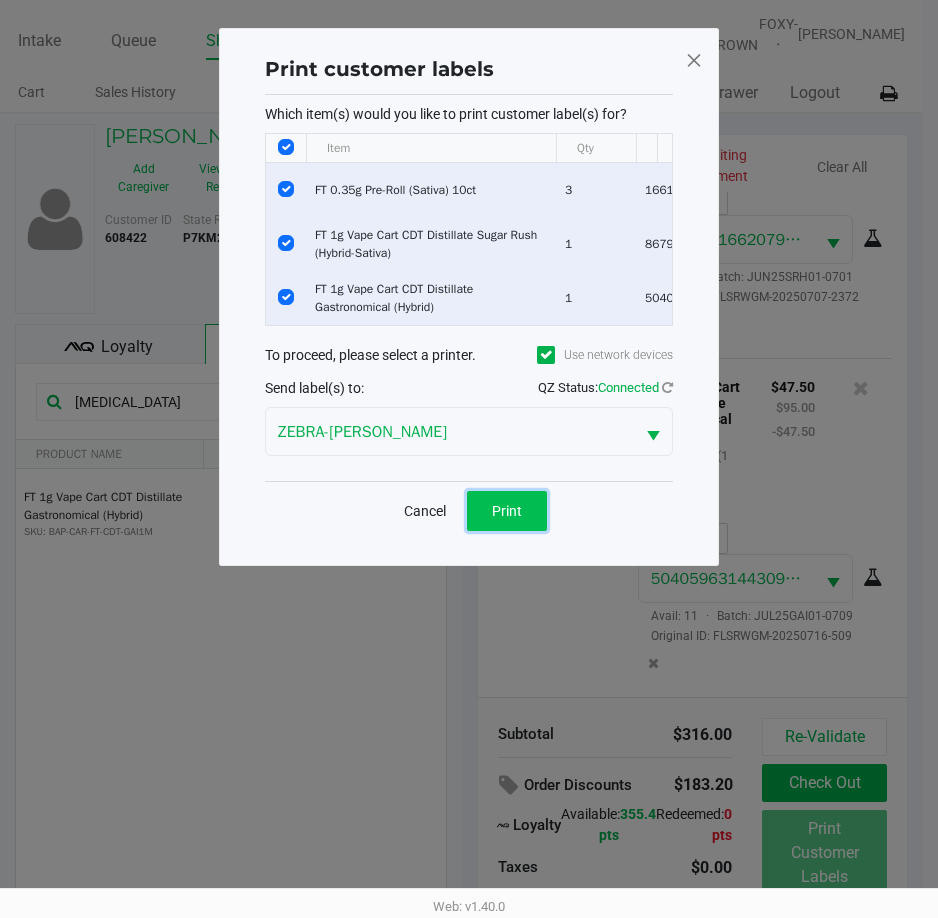 click on "Print" 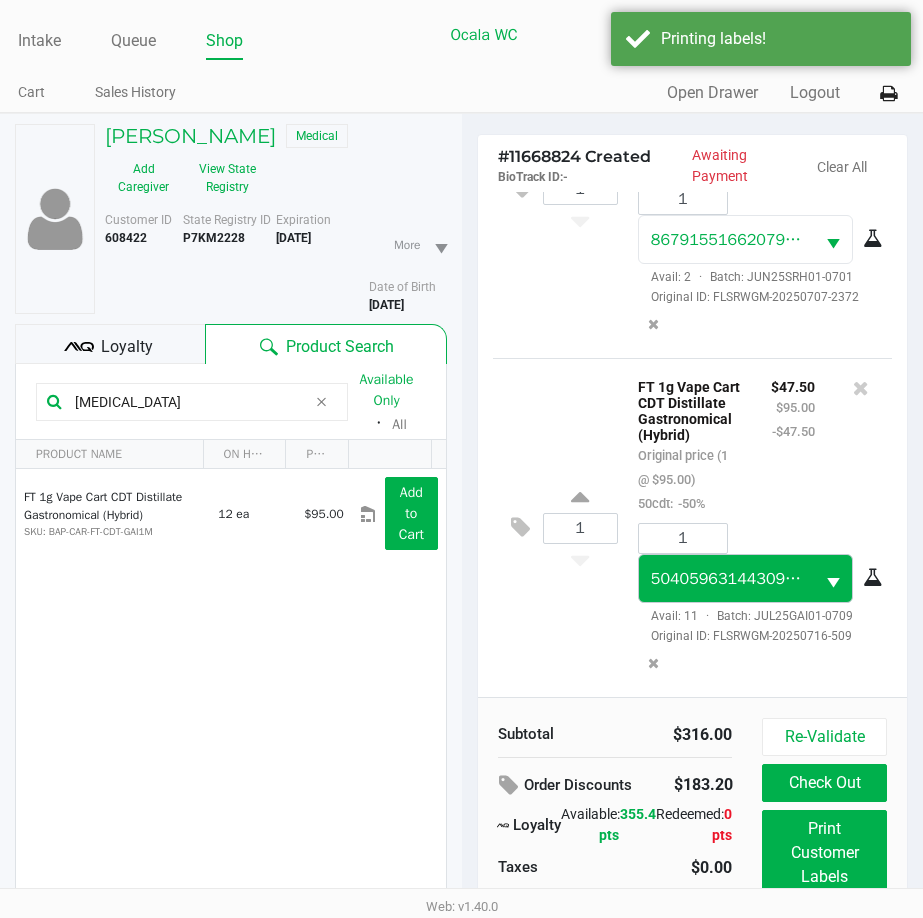 scroll, scrollTop: 104, scrollLeft: 0, axis: vertical 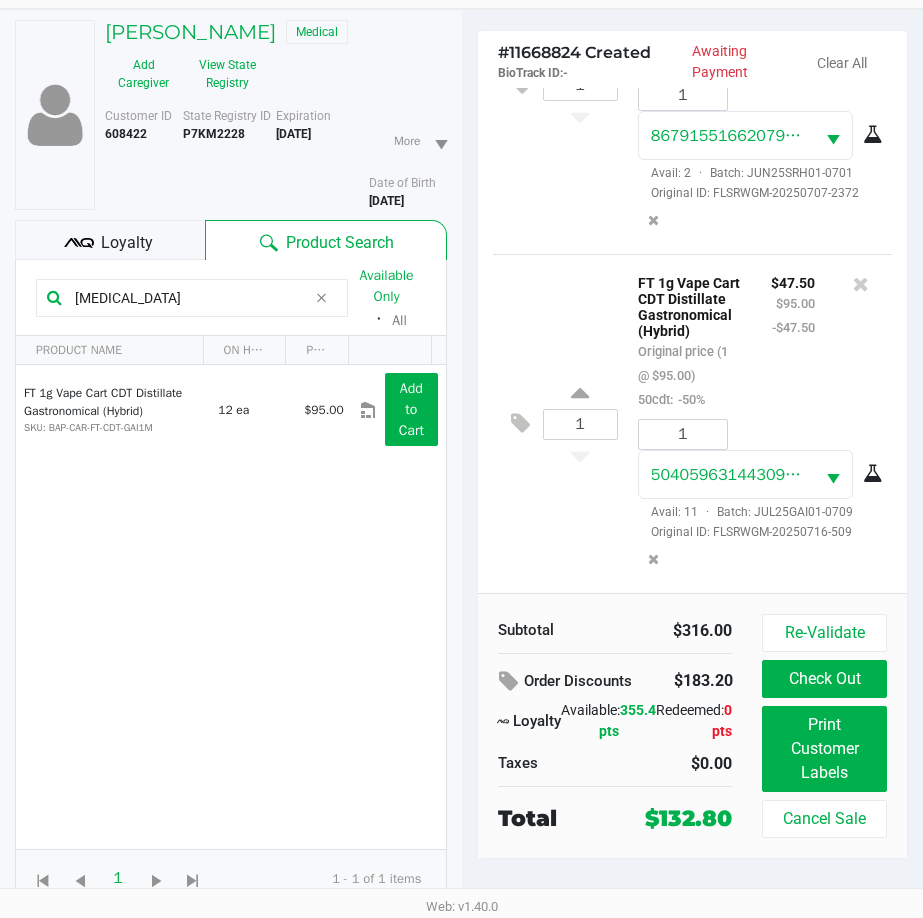 click 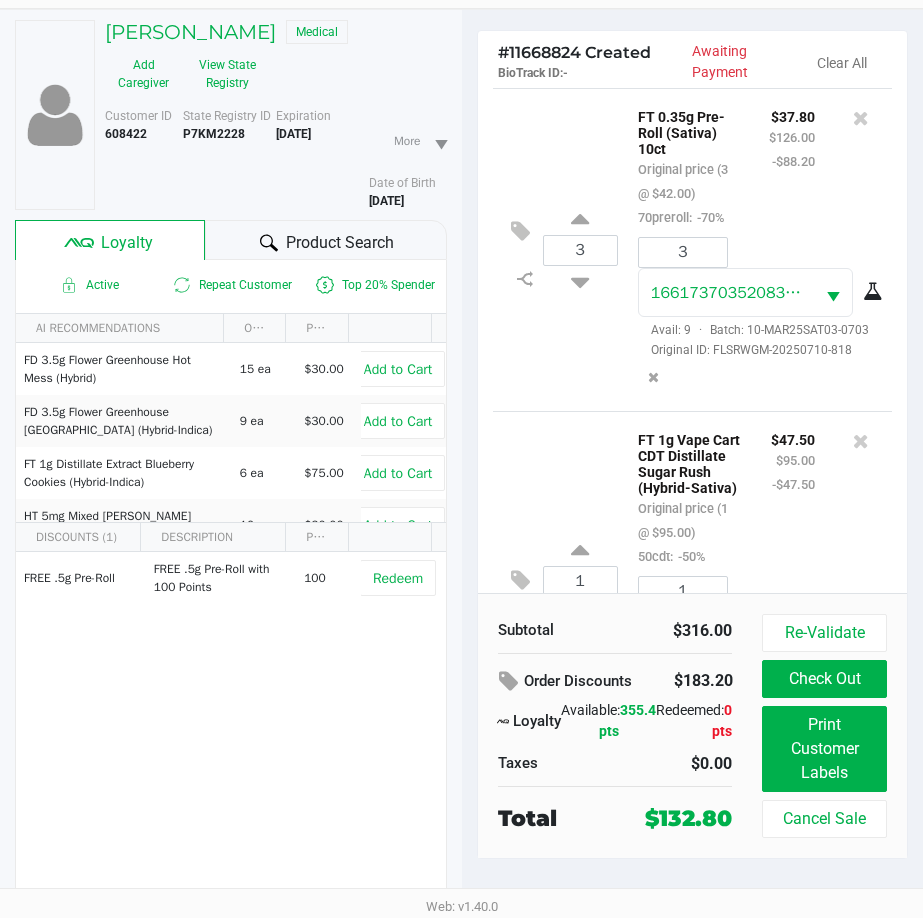 scroll, scrollTop: 600, scrollLeft: 0, axis: vertical 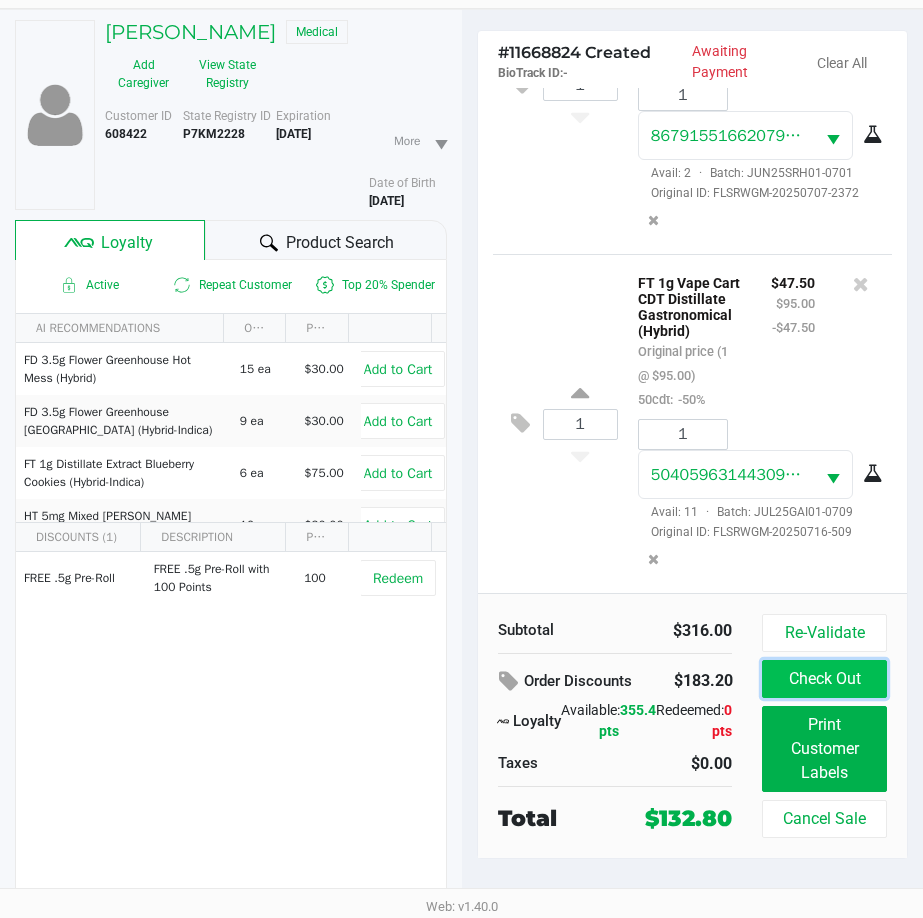 click on "Check Out" 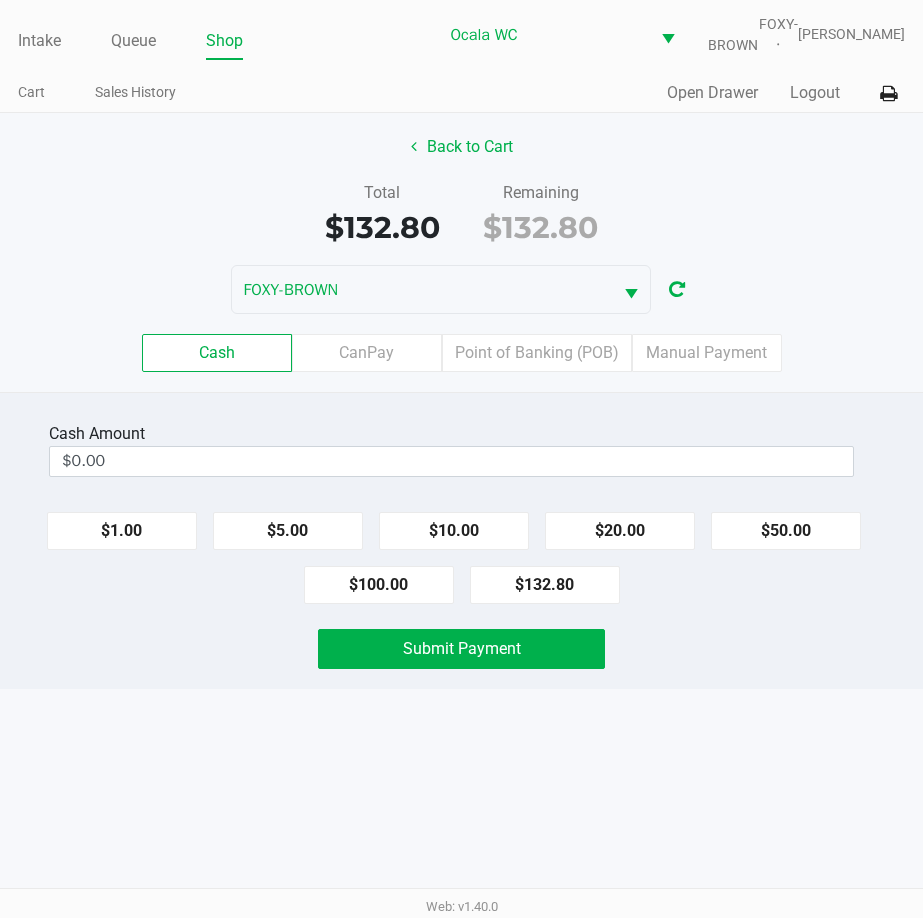 scroll, scrollTop: 0, scrollLeft: 0, axis: both 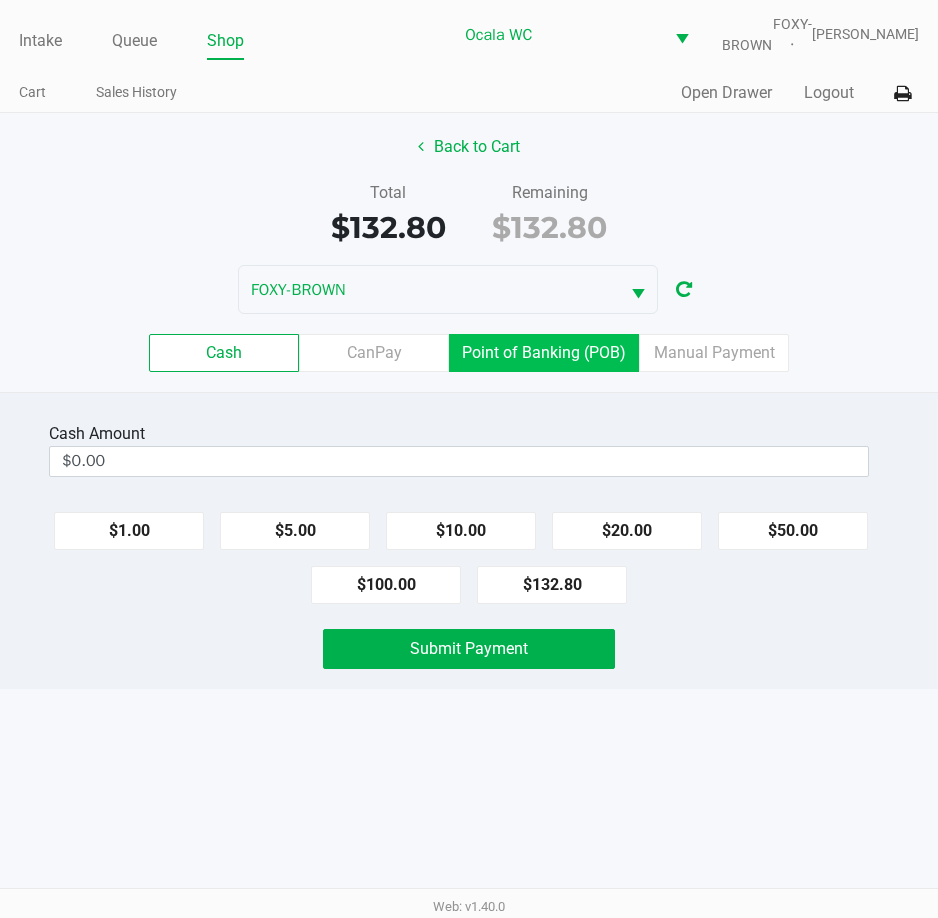 click on "Point of Banking (POB)" 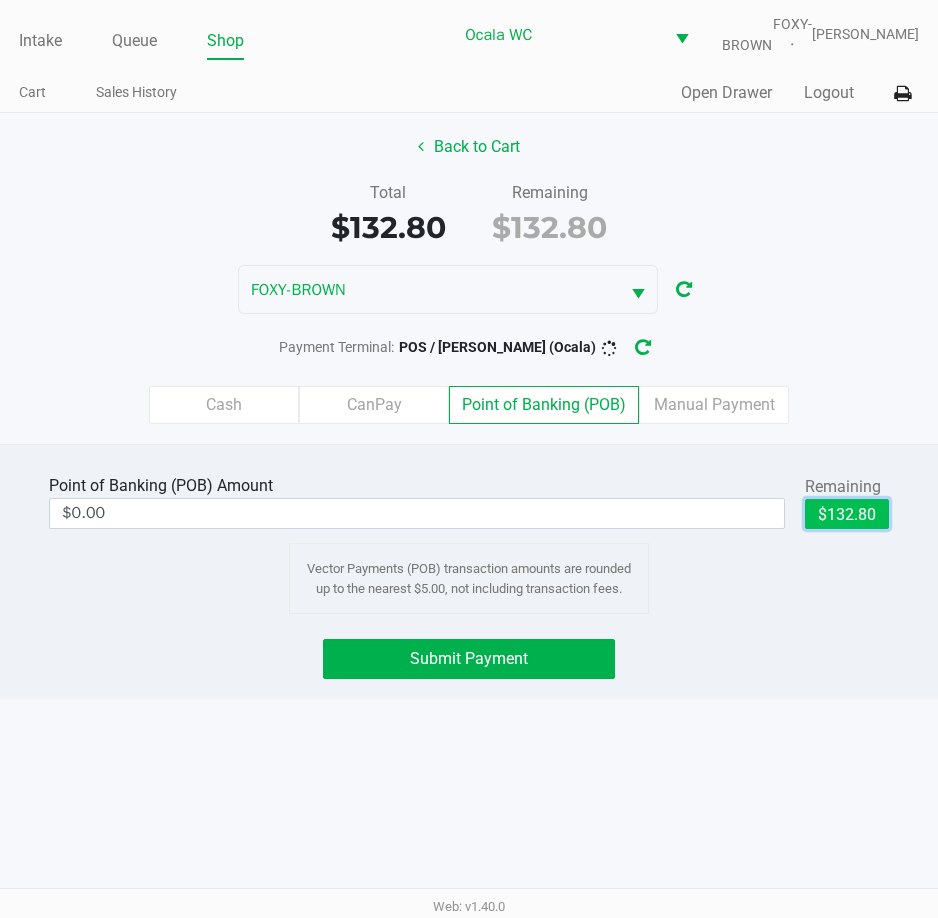 click on "$132.80" 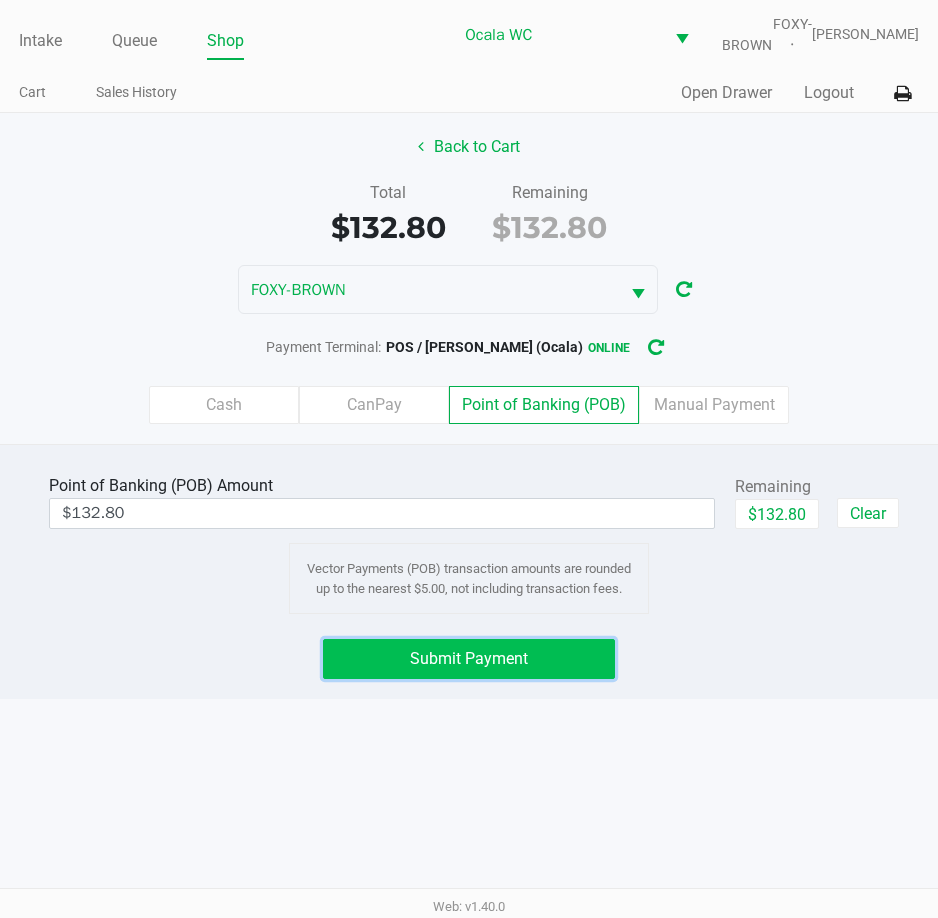 click on "Submit Payment" 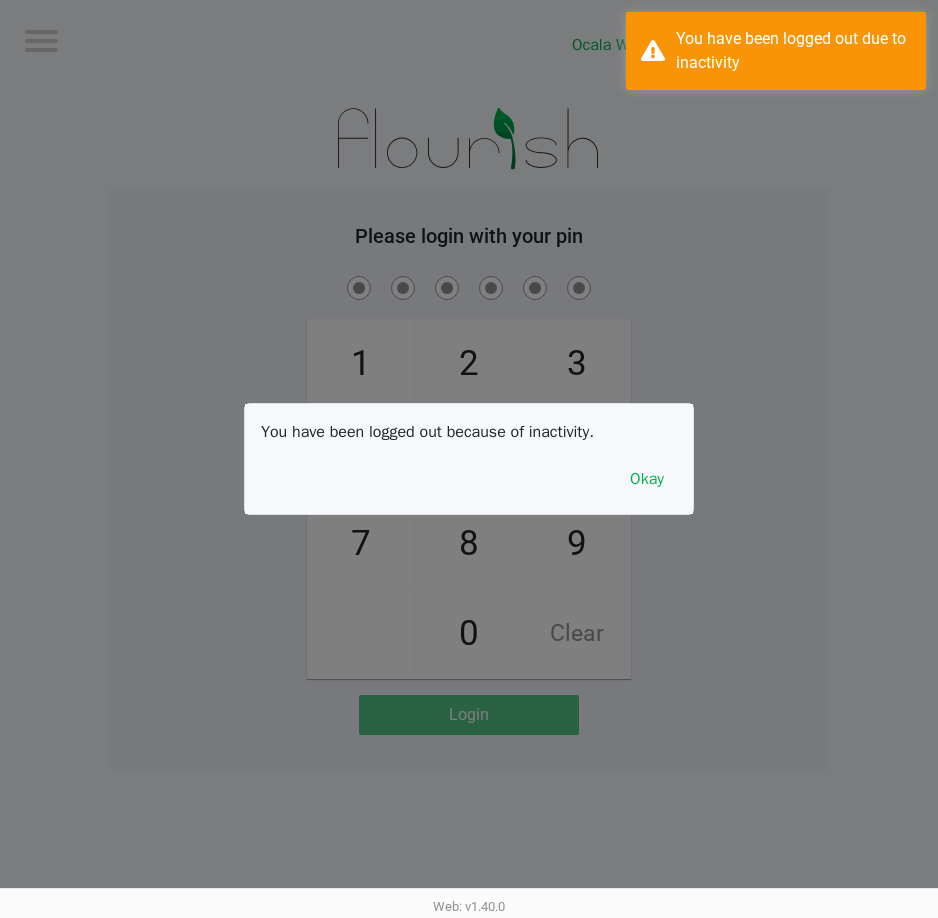 click 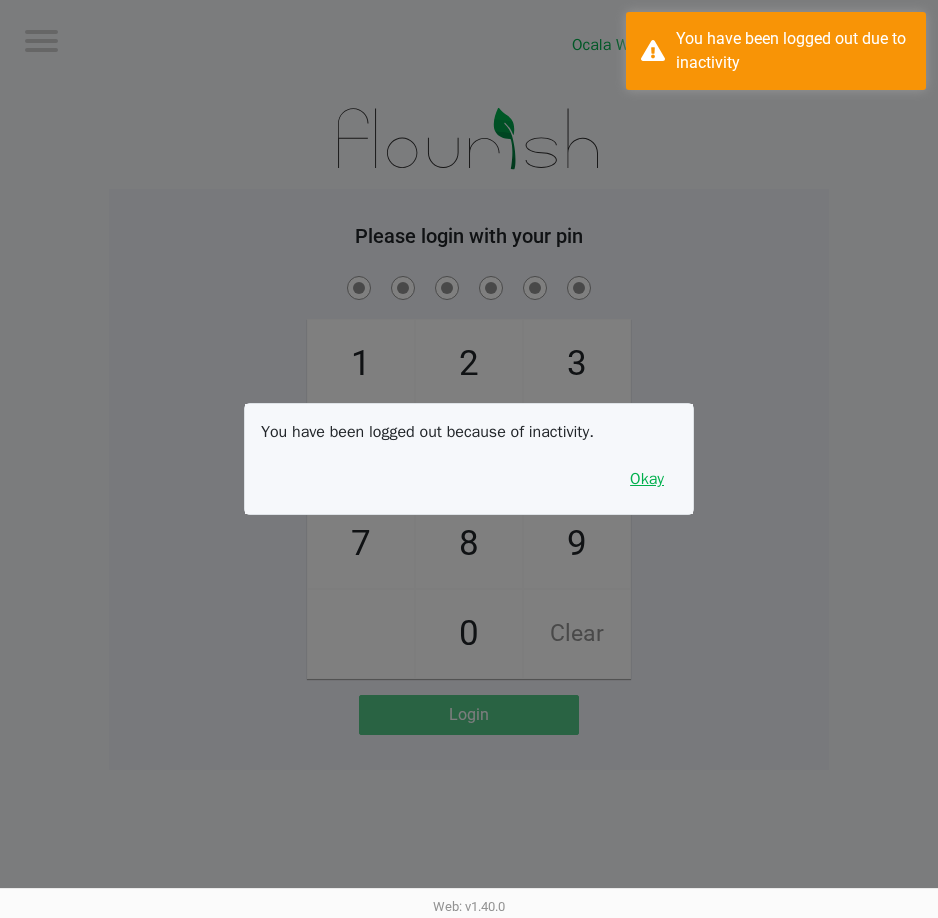 click on "Okay" at bounding box center [647, 479] 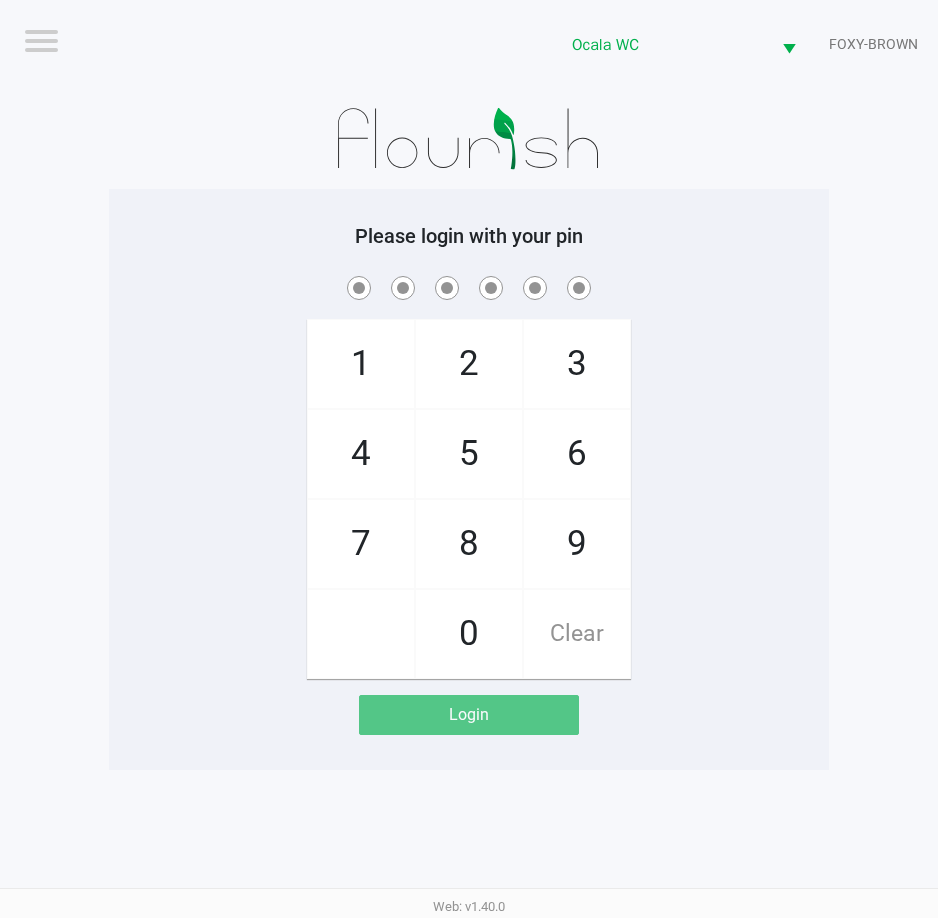 click on "1   4   7       2   5   8   0   3   6   9   Clear" 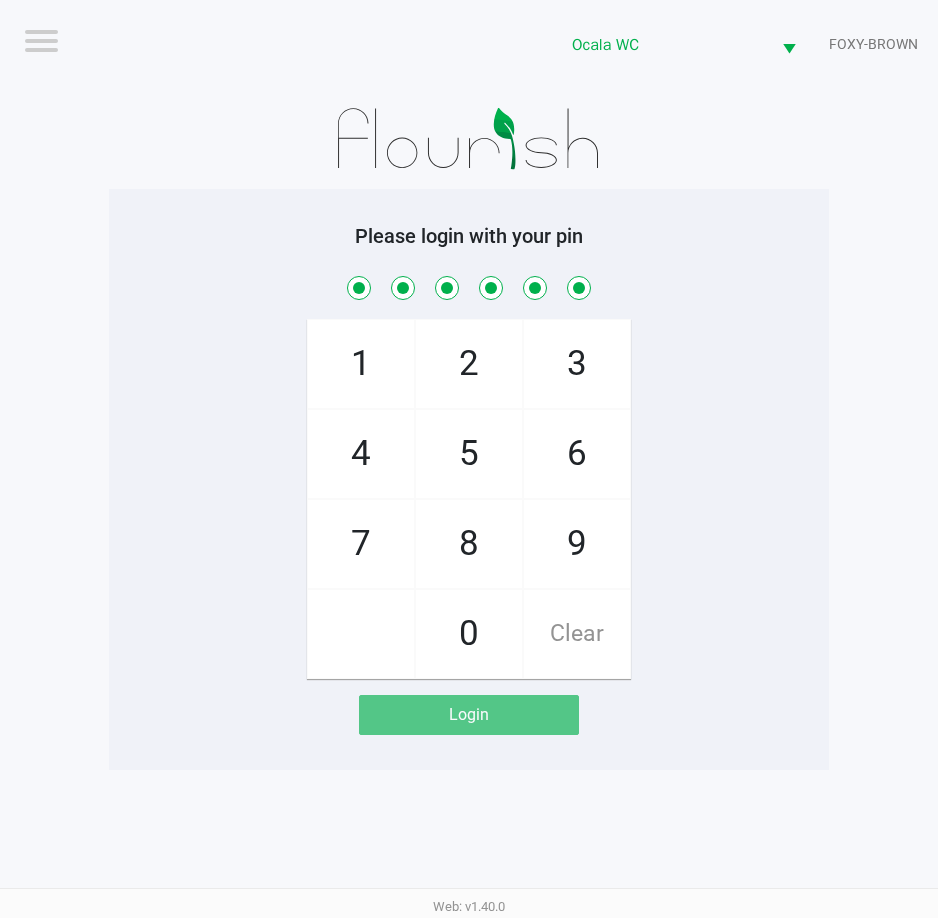checkbox on "true" 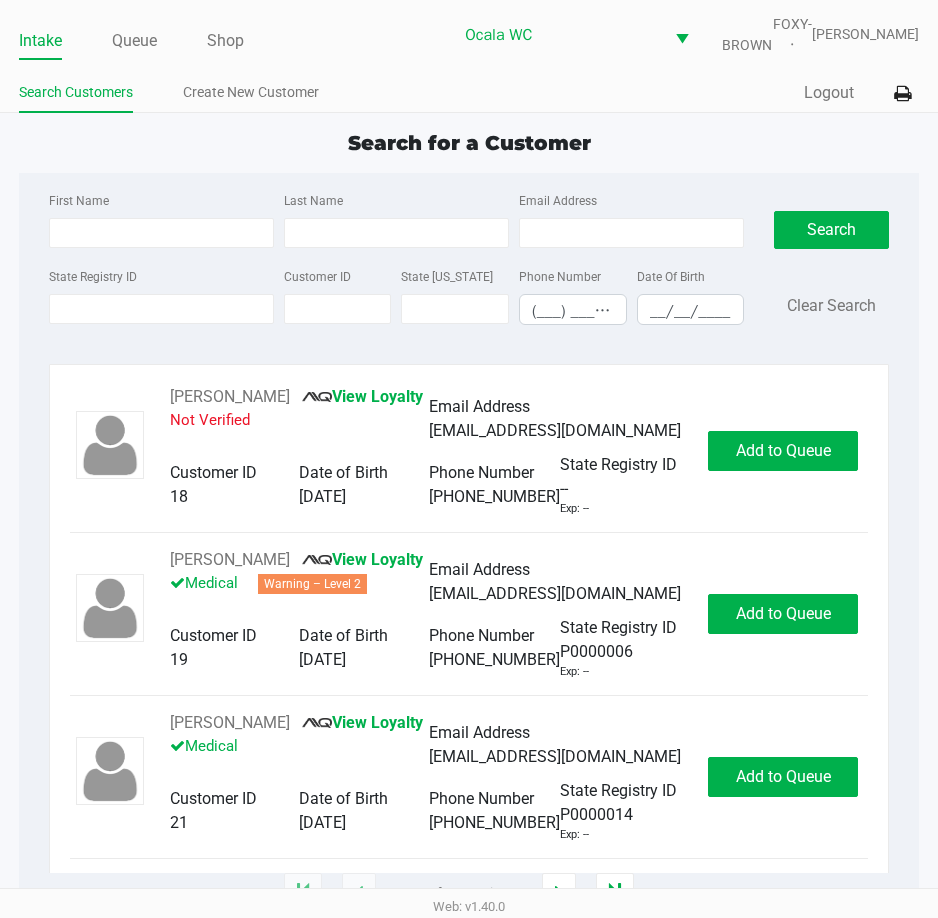 click on "Intake Queue Shop" 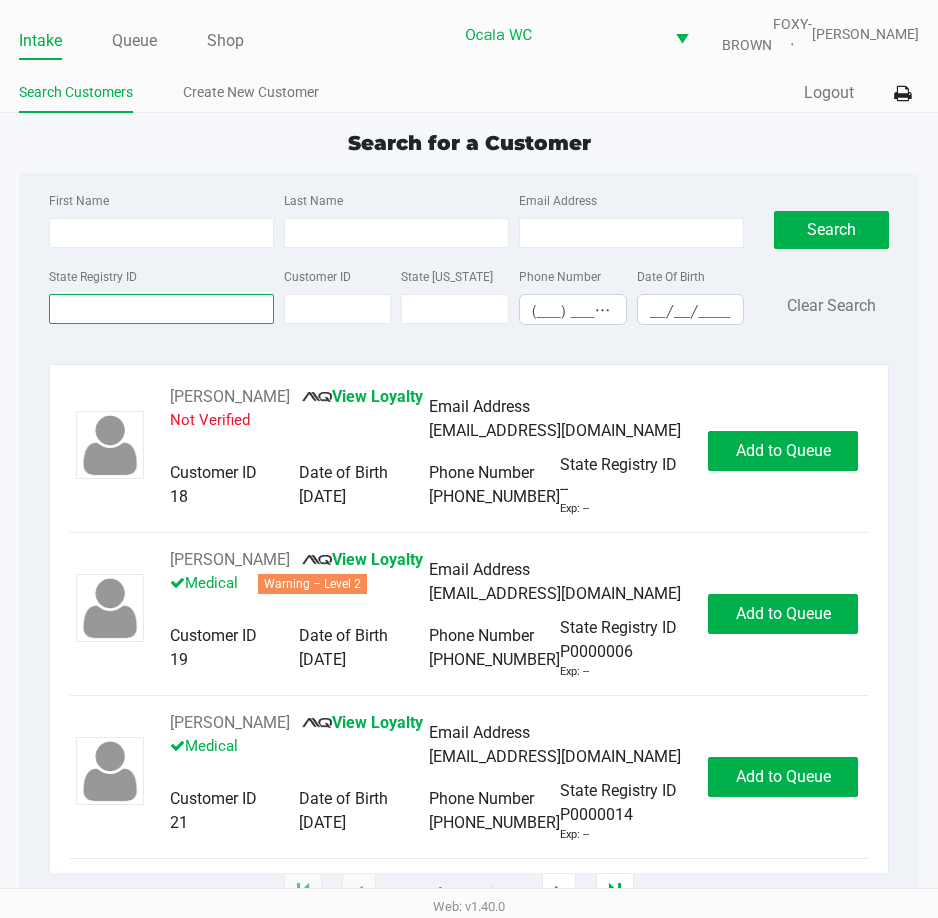click on "State Registry ID" at bounding box center [161, 309] 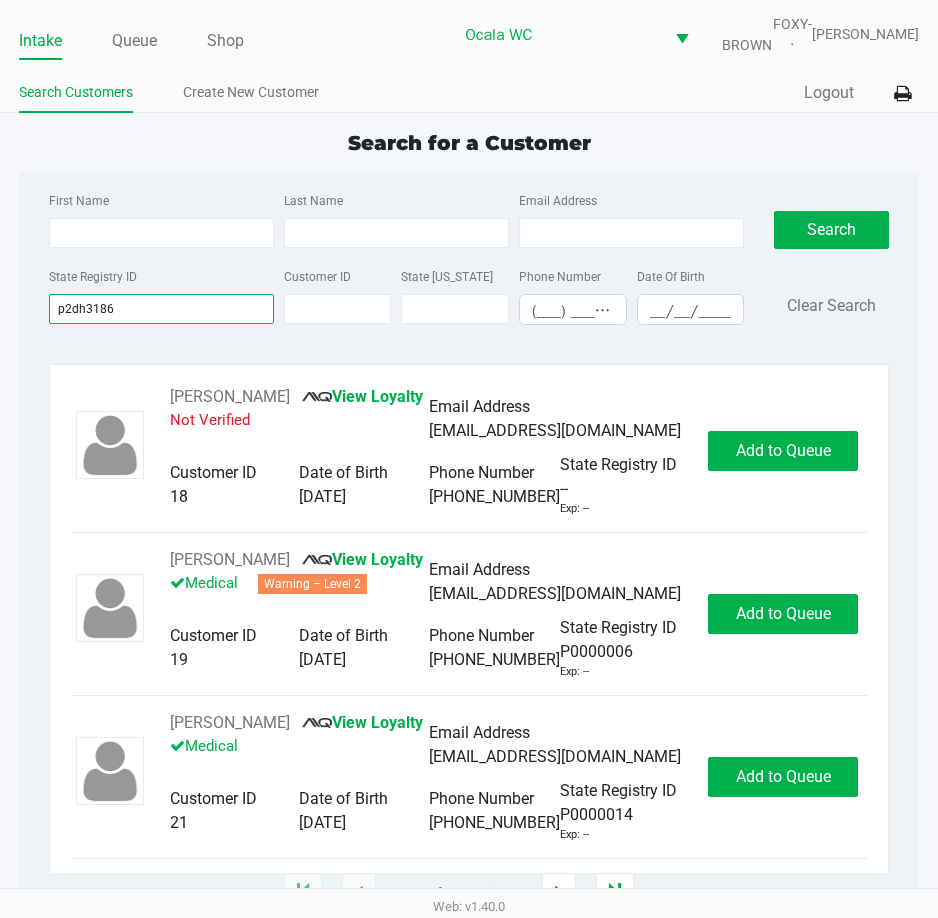 type on "p2dh3186" 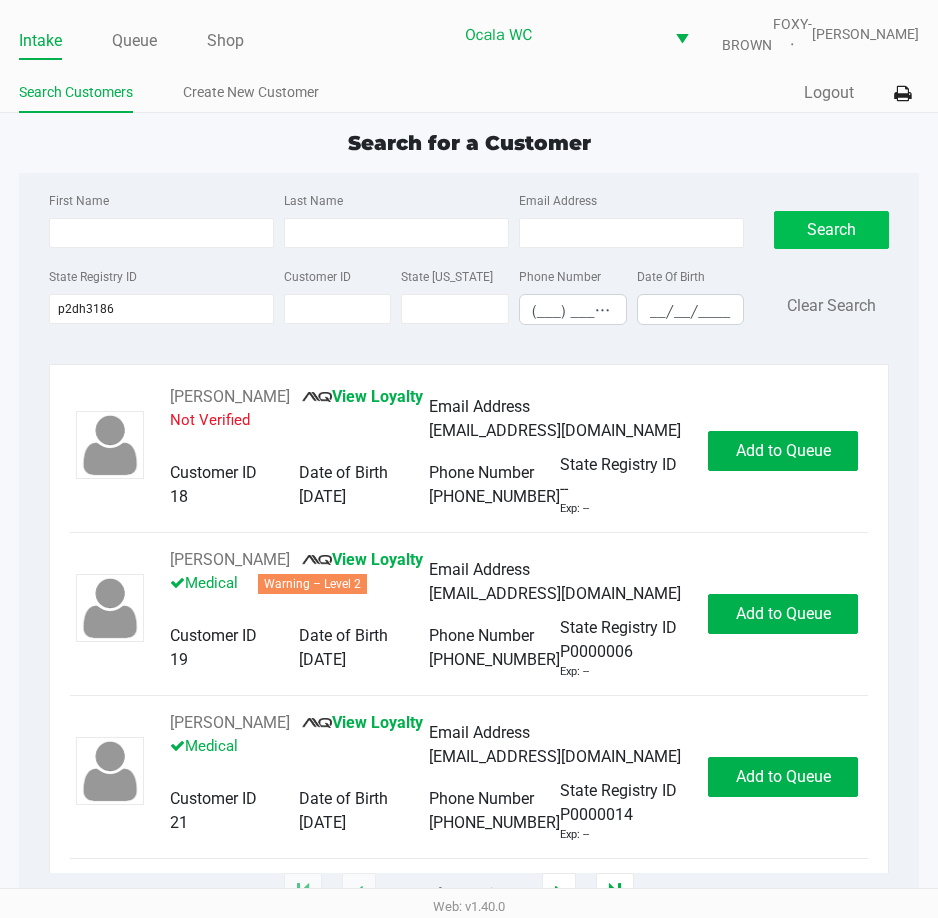 click on "Search" 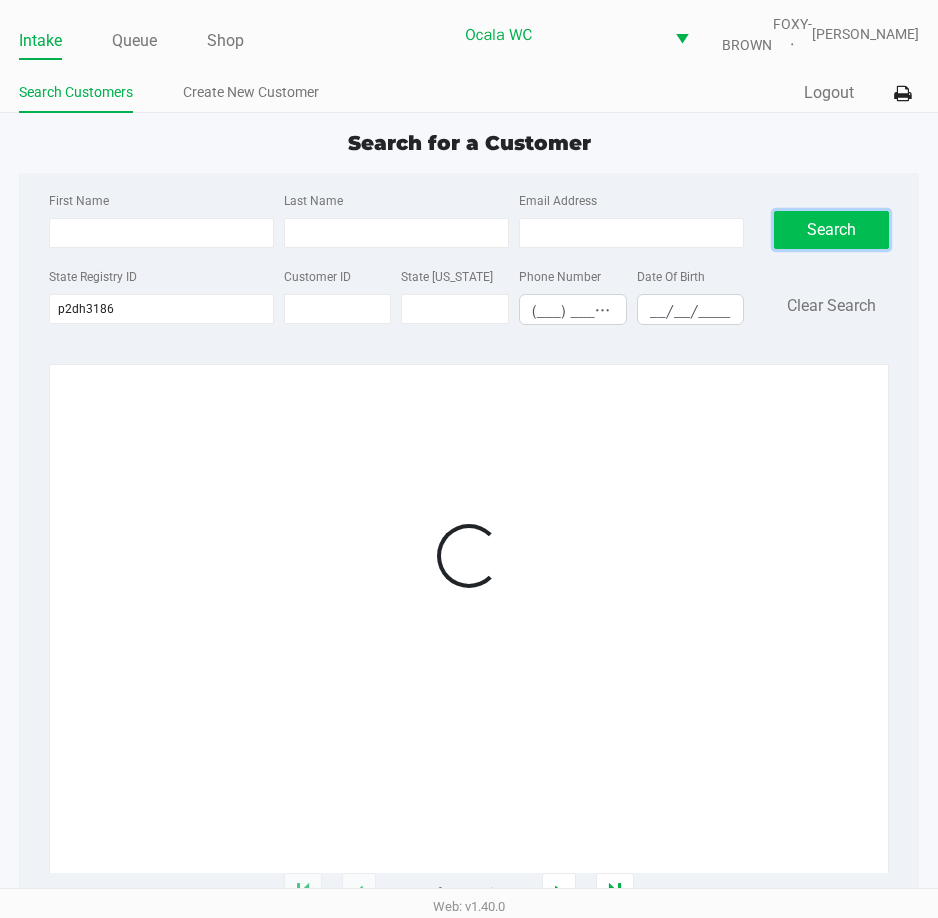 click on "Search" 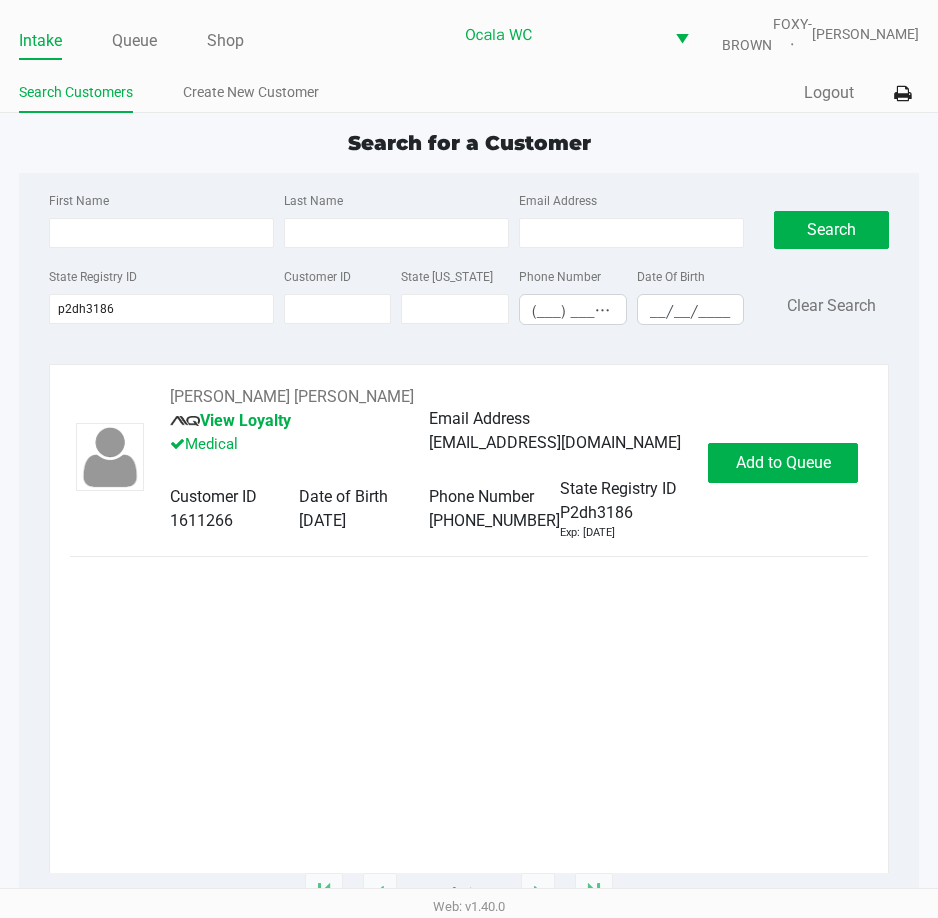 click on "MELENDEZ SANCHEZ HENRRY       View Loyalty   Medical   Email Address   trapncards@gmail.com   Customer ID   1611266   Date of Birth   08/01/1994   Phone Number   (385) 320-9167   State Registry ID   P2dh3186   Exp: 04/03/2026   Add to Queue" 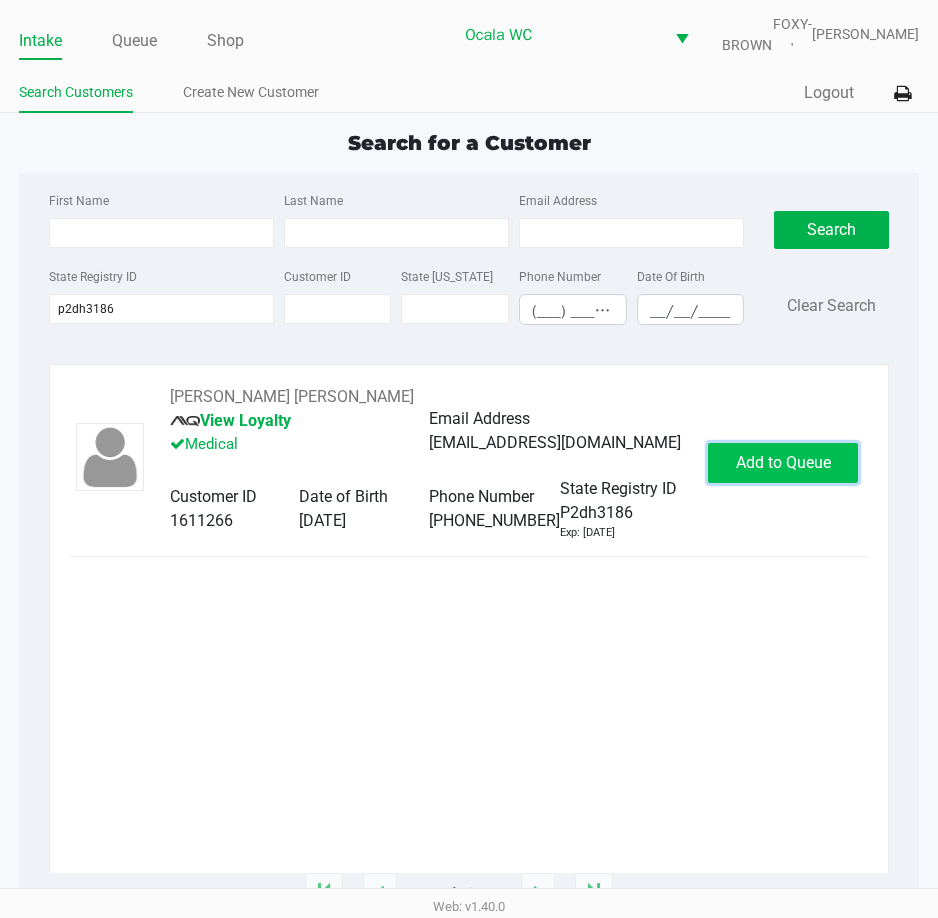 click on "Add to Queue" 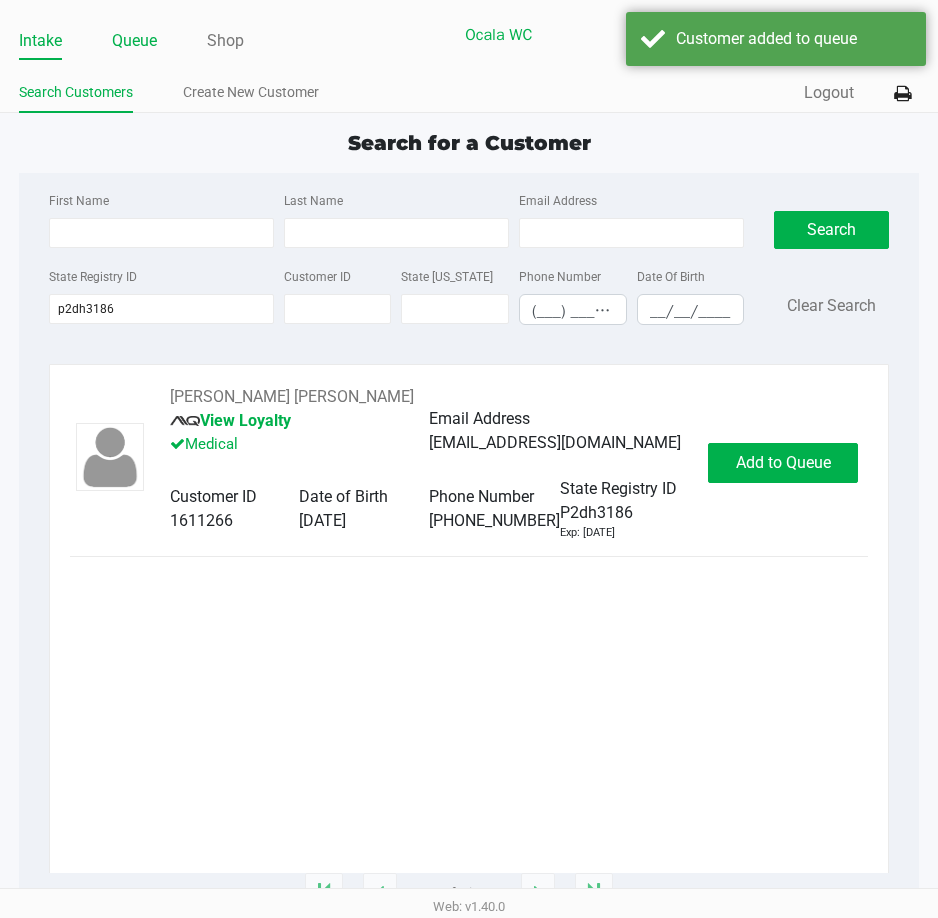 click on "Queue" 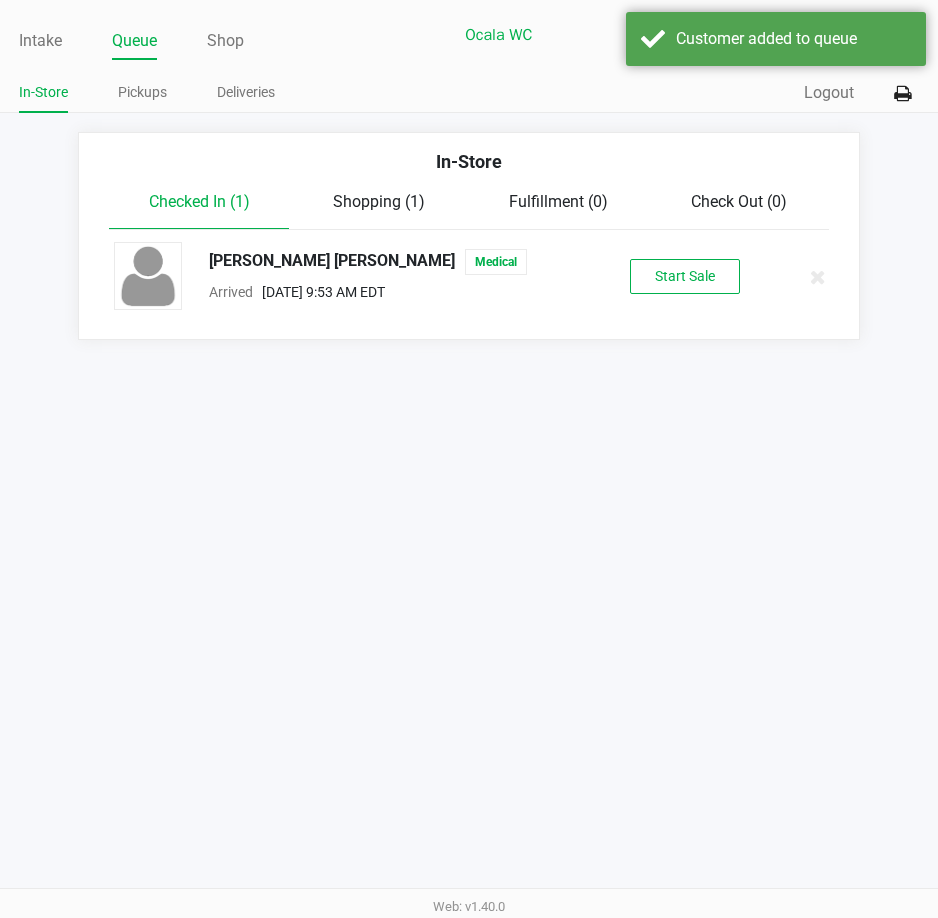 click on "MELENDEZ SANCHEZ HENRRY   Medical  Arrived      Jul 22, 2025 9:53 AM EDT   Start Sale" 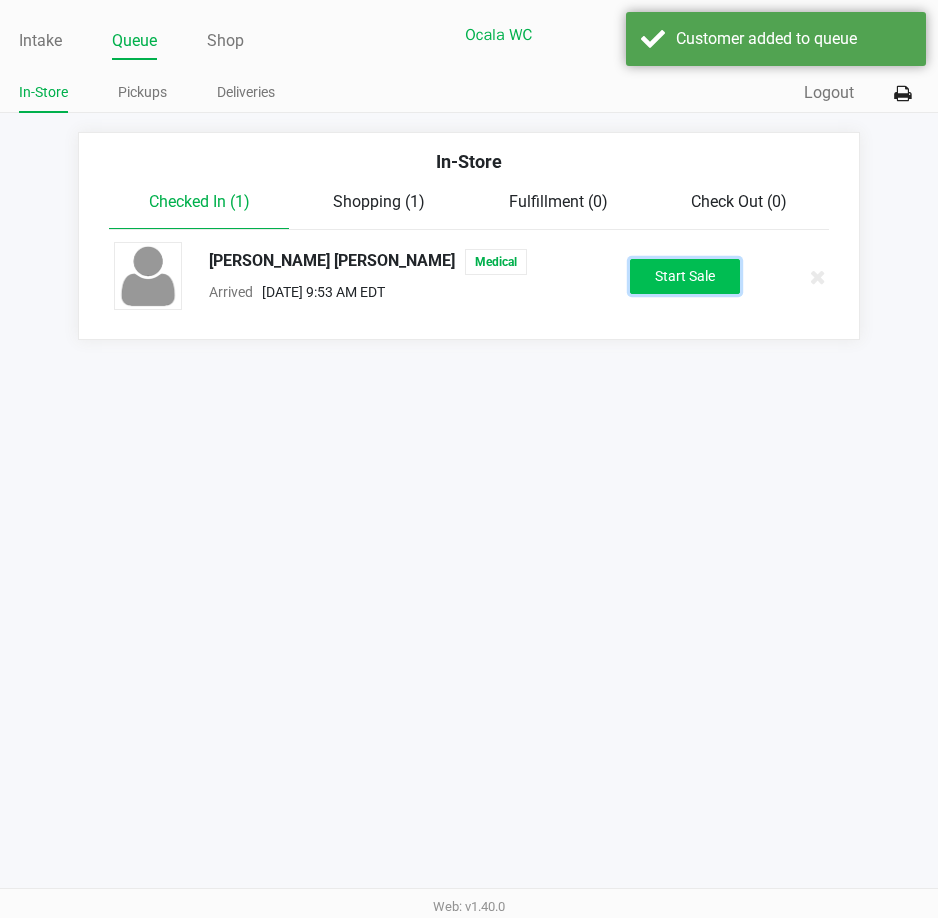 click on "Start Sale" 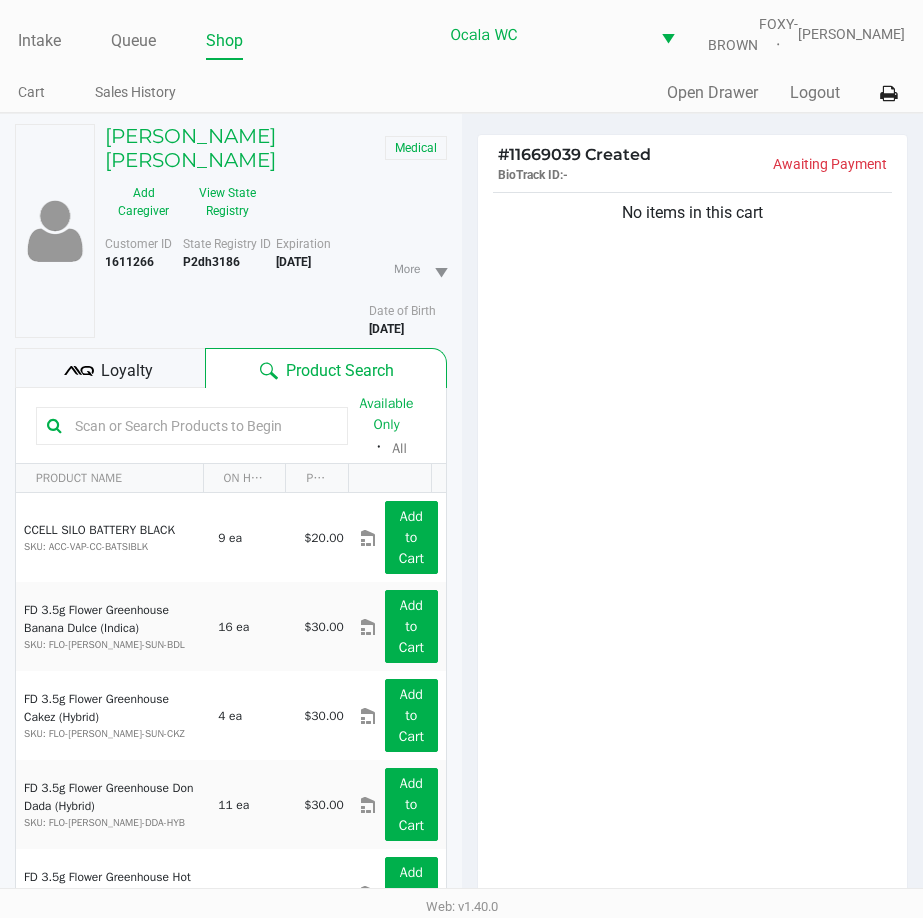 click on "Loyalty" 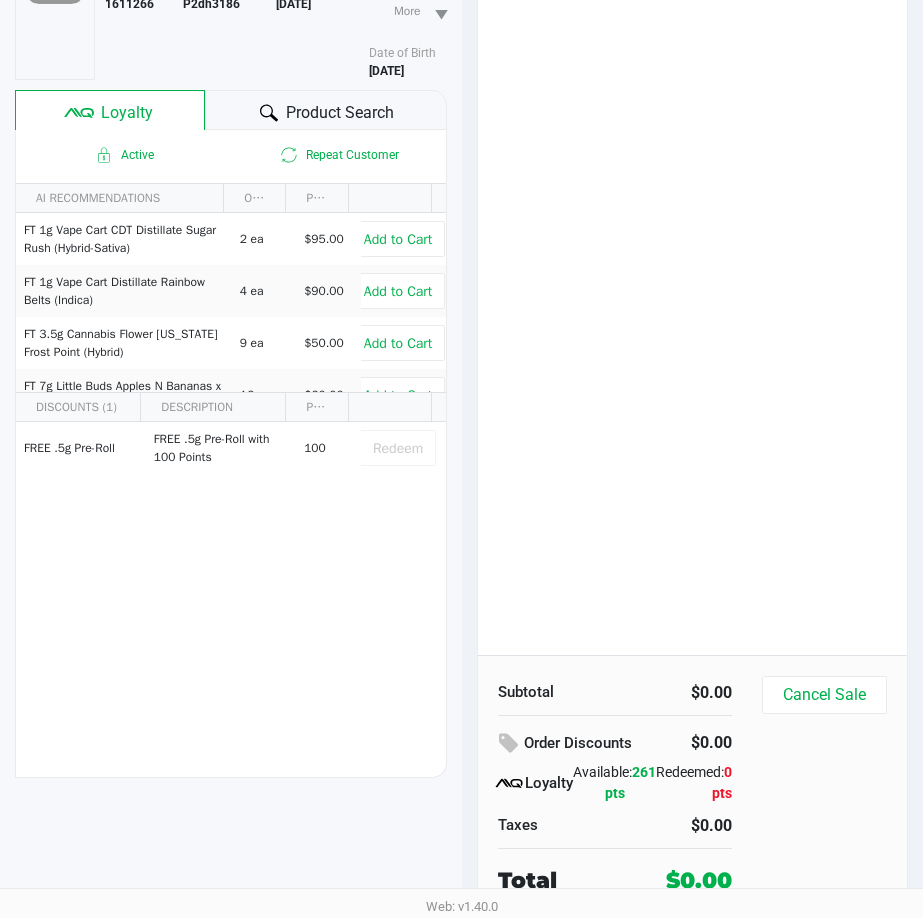 scroll, scrollTop: 0, scrollLeft: 0, axis: both 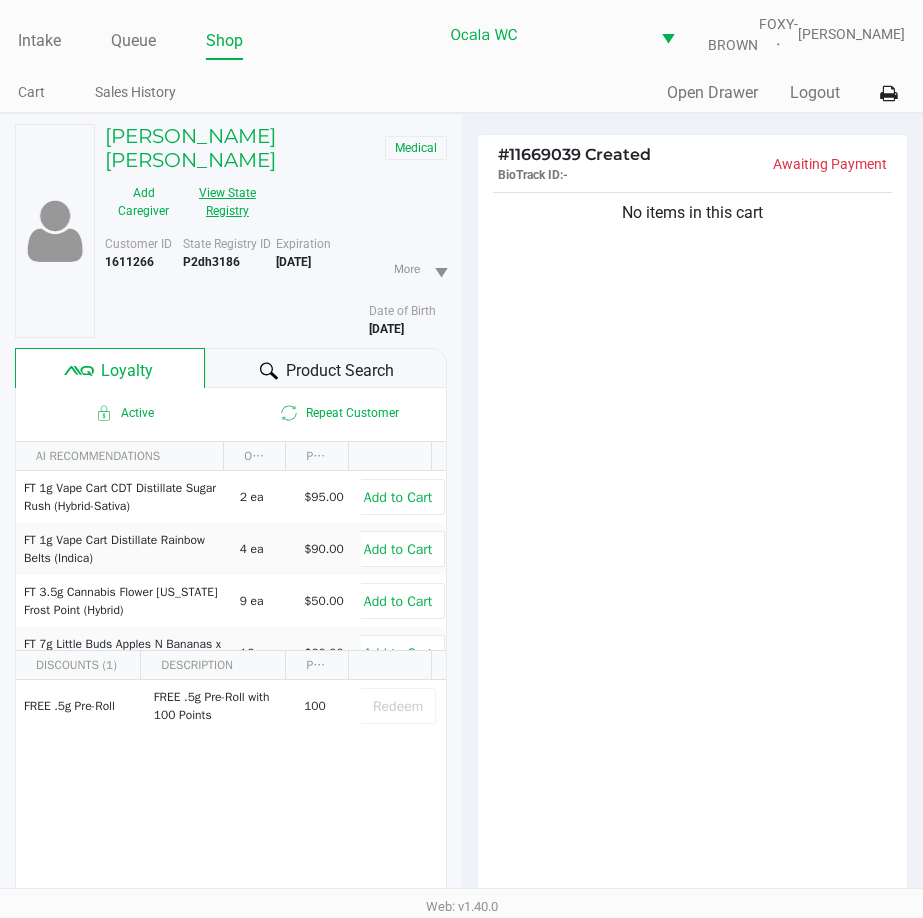 click on "View State Registry" 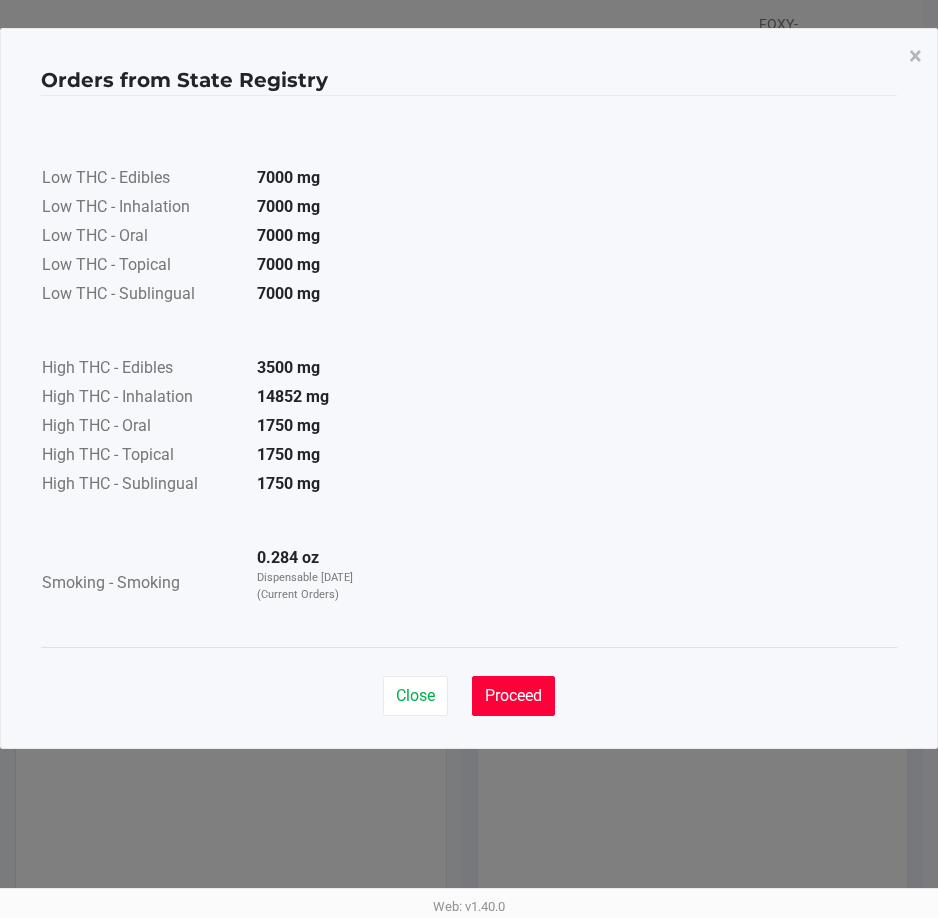 click on "Proceed" 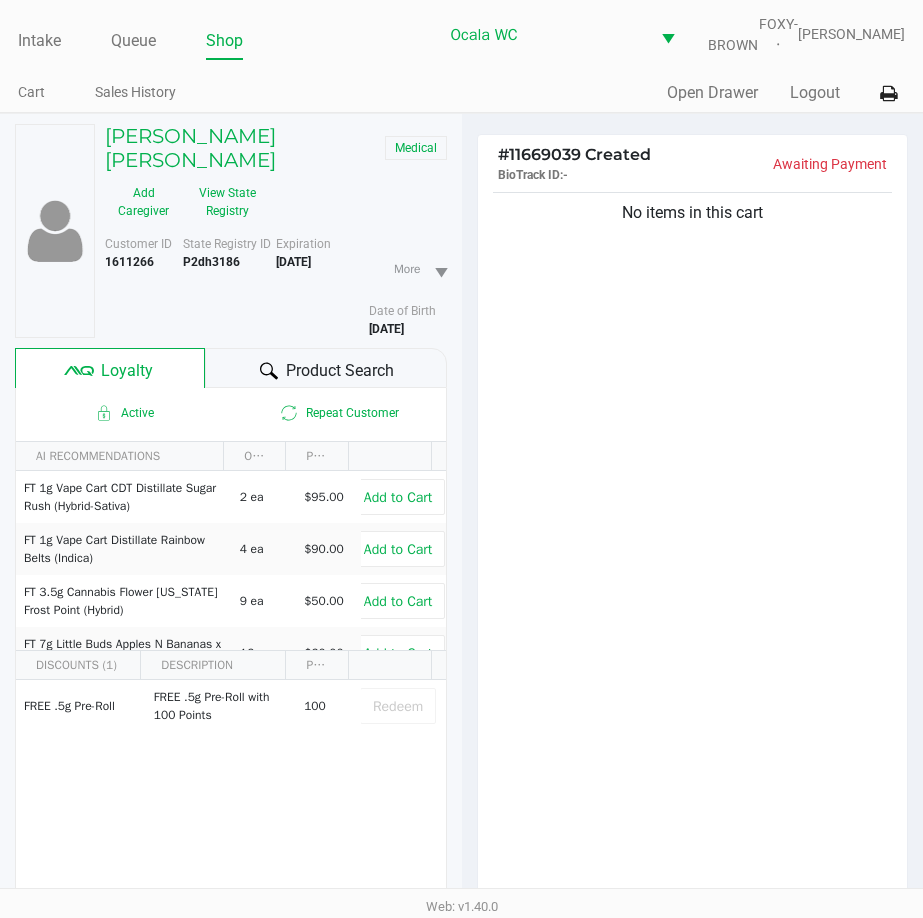 click 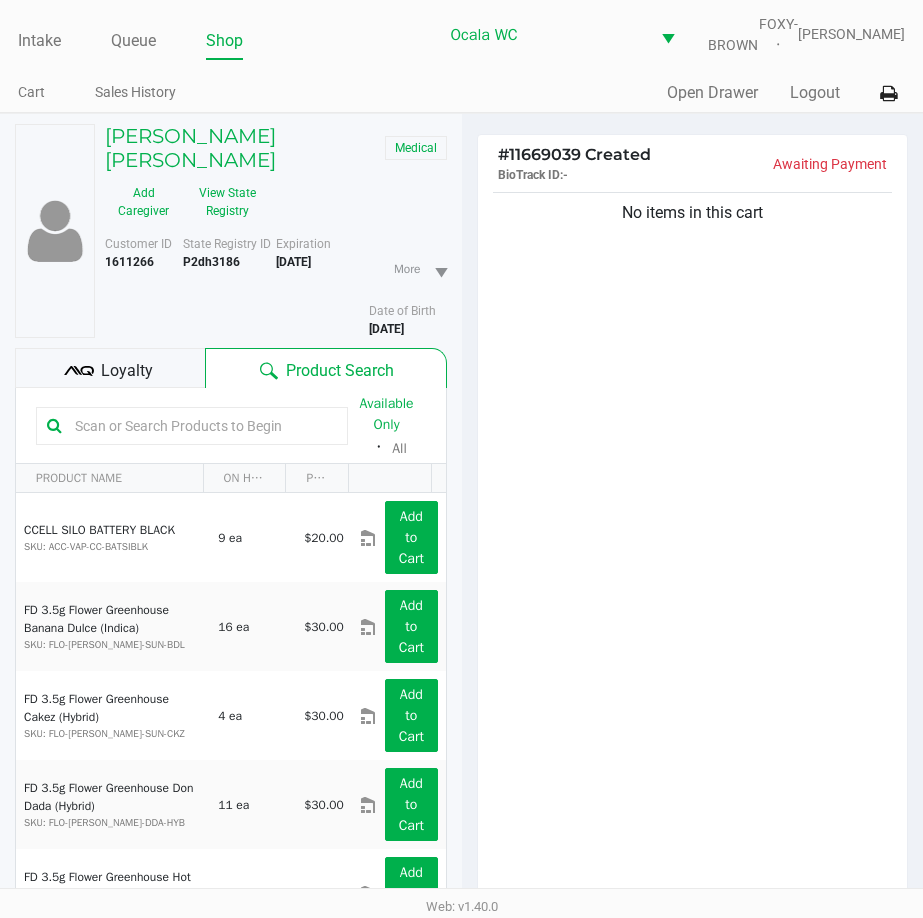click 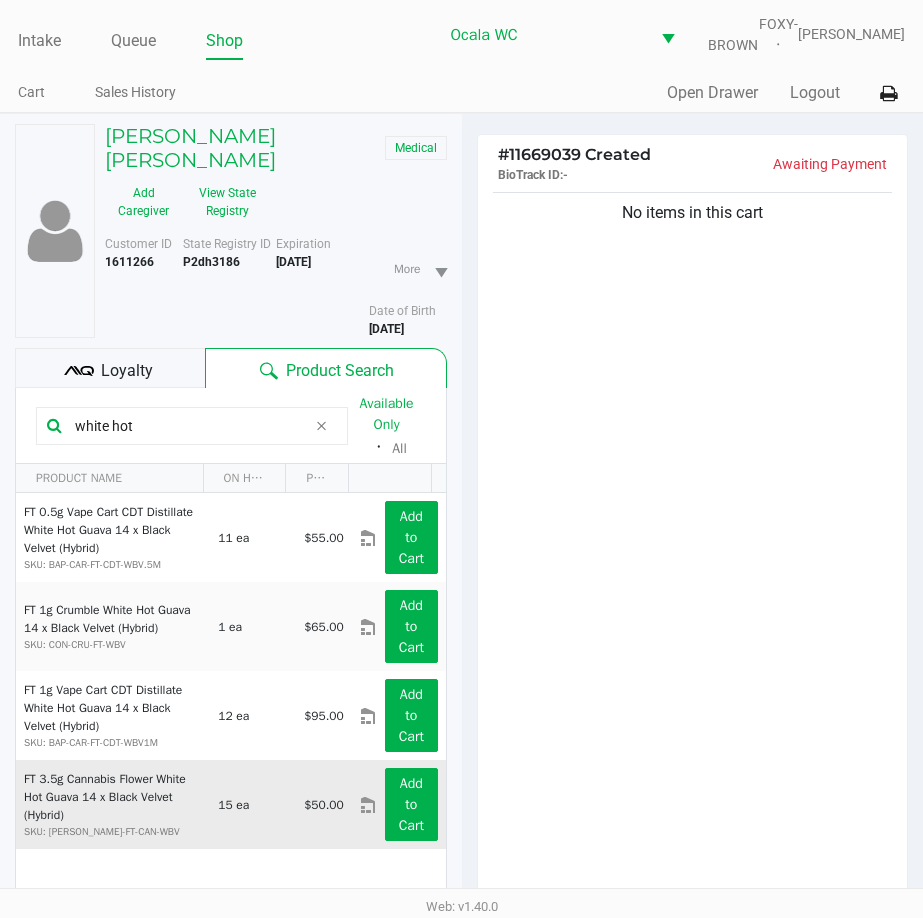 type on "white hot" 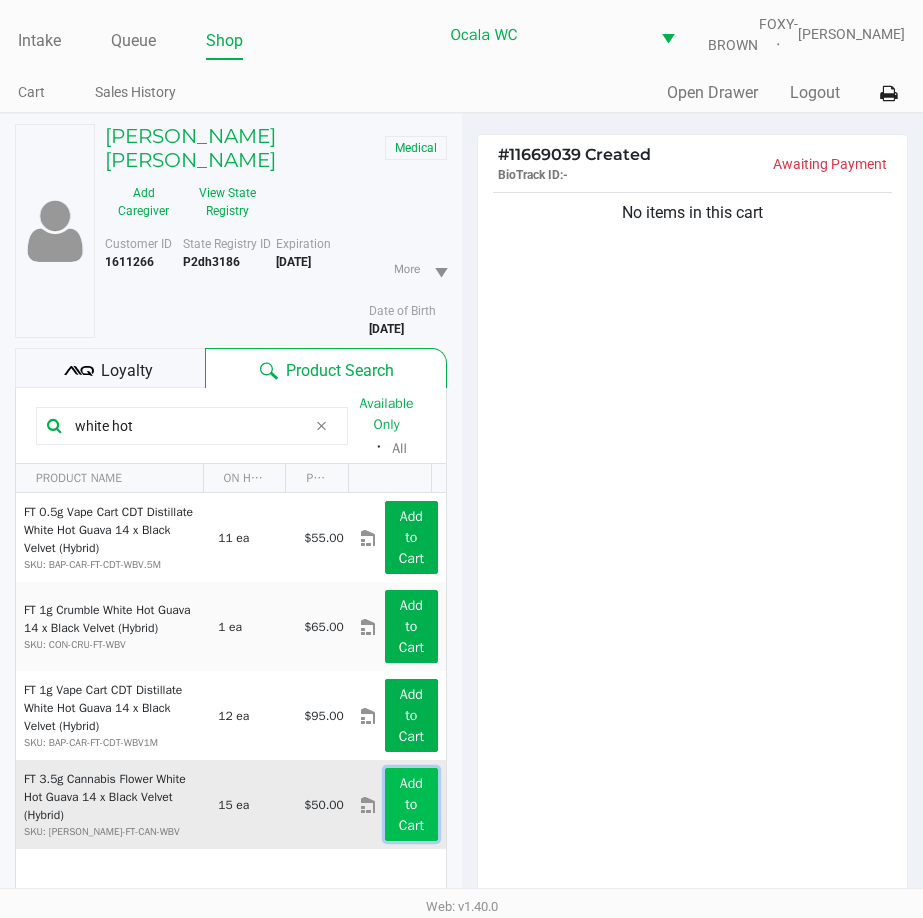 click on "Add to Cart" 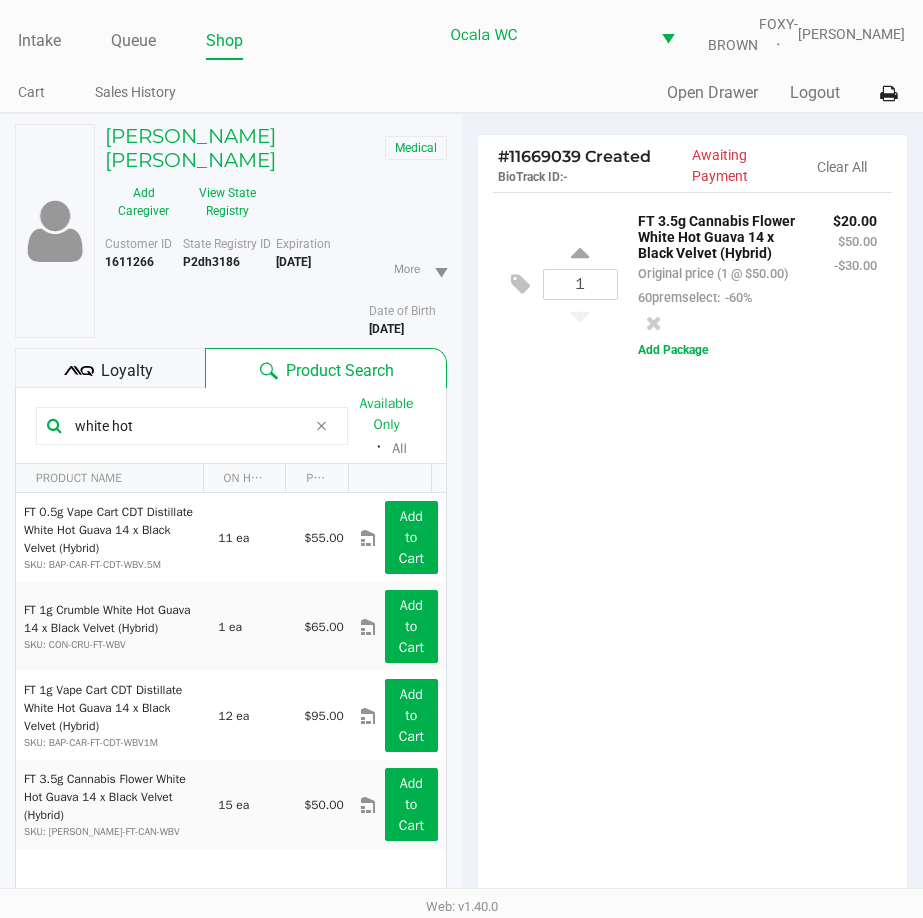 drag, startPoint x: 169, startPoint y: 430, endPoint x: -2, endPoint y: 298, distance: 216.02083 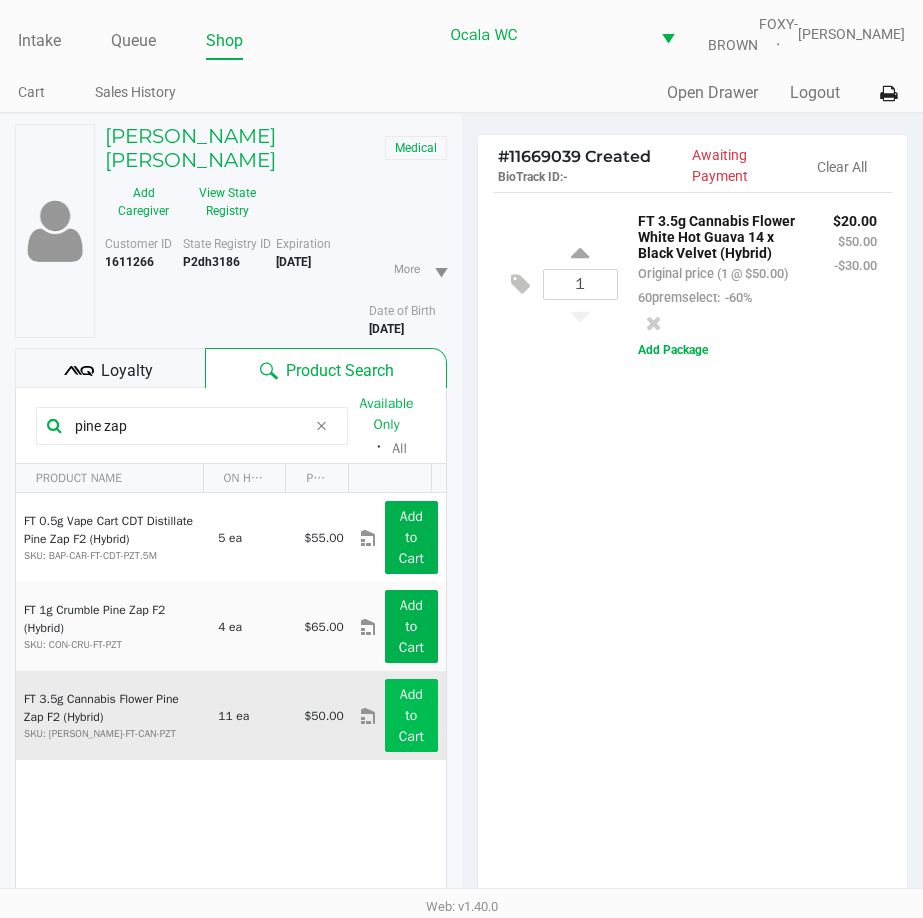type on "pine zap" 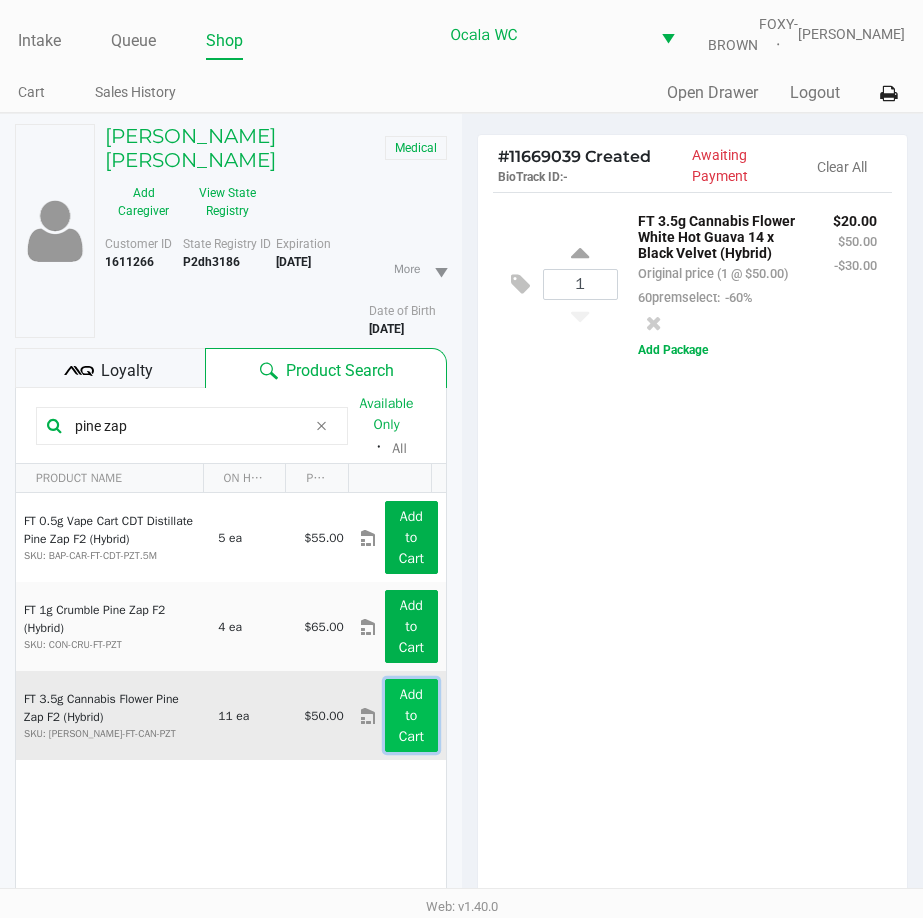 click on "Add to Cart" 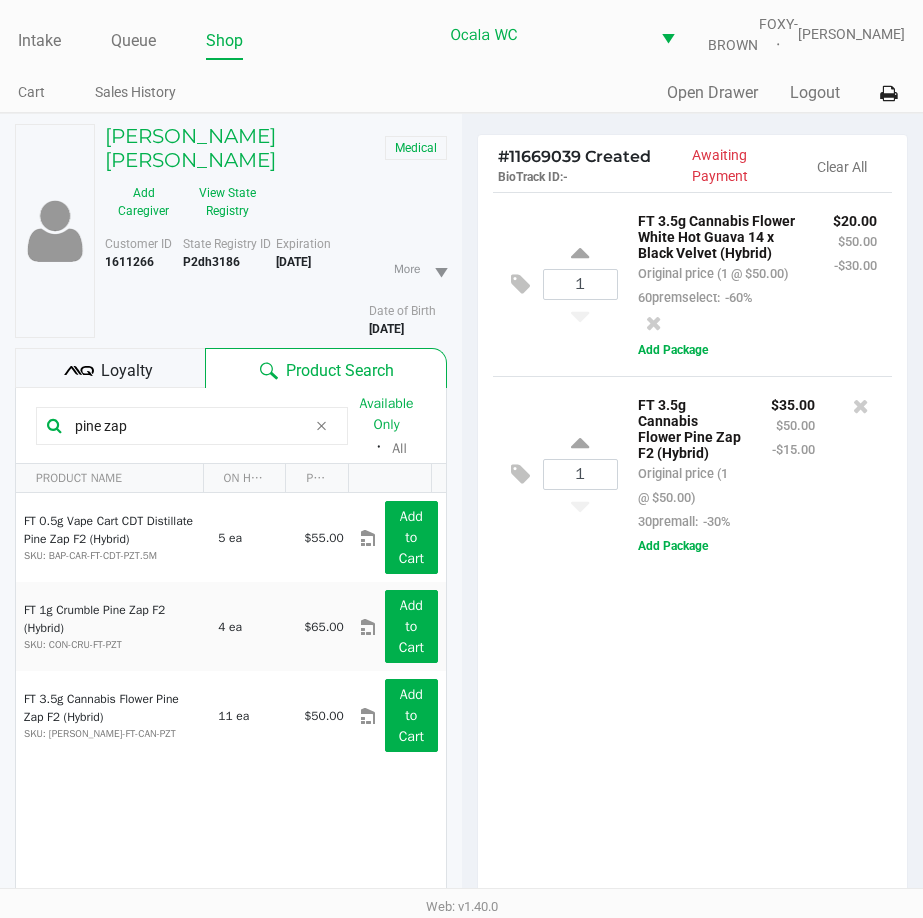 click on "Intake Queue Shop Ocala WC  FOXY-BROWN   Marjorie Hern  Cart Sales History  Quick Sale   Open Drawer   Logout   MELENDEZ SANCHEZ HENRRY   Medical   Add Caregiver   View State Registry   Customer ID   1611266  State Registry ID  P2dh3186   Expiration   04/03/2026  More  Date of Birth   8/01/1994
Loyalty
Product Search  pine zap  Available Only  ᛫  All   PRODUCT NAME  ON HAND PRICE  FT 0.5g Vape Cart CDT Distillate Pine Zap F2 (Hybrid)  SKU: BAP-CAR-FT-CDT-PZT.5M  5 ea   $55.00  Add to Cart  FT 1g Crumble Pine Zap F2 (Hybrid)  SKU: CON-CRU-FT-PZT  4 ea   $65.00  Add to Cart  FT 3.5g Cannabis Flower Pine Zap F2 (Hybrid)  SKU: FLO-BUD-FT-CAN-PZT  11 ea   $50.00  Add to Cart  1   1  1 - 3 of 3 items #  11669039 Created   BioTrack ID:   -   Awaiting Payment   Clear All  1  FT 3.5g Cannabis Flower White Hot Guava 14 x Black Velvet (Hybrid)   Original price (1 @ $50.00)  60premselect:  1" at bounding box center [461, 459] 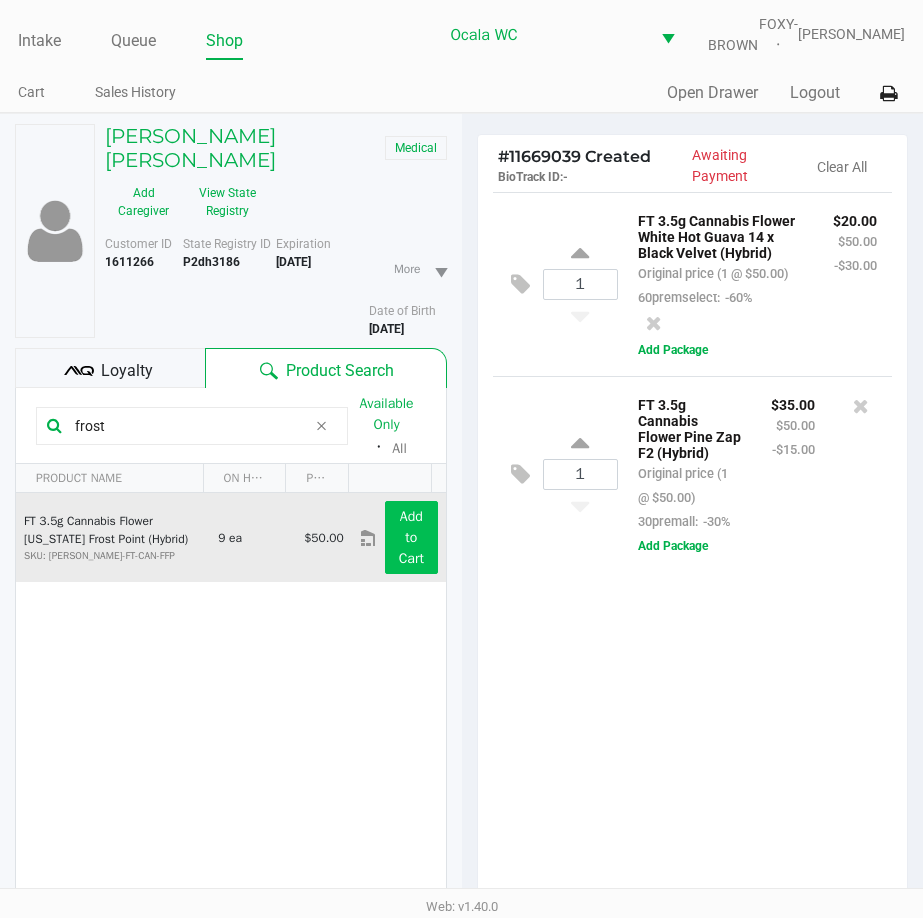 type on "frost" 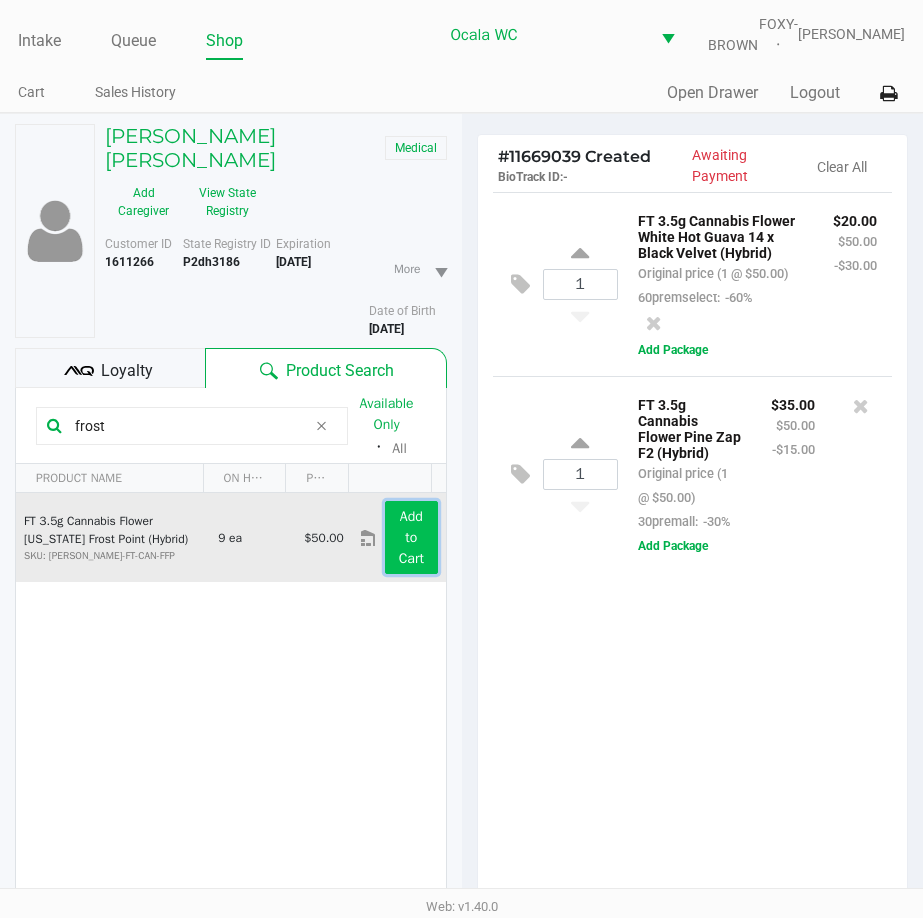 click on "Add to Cart" 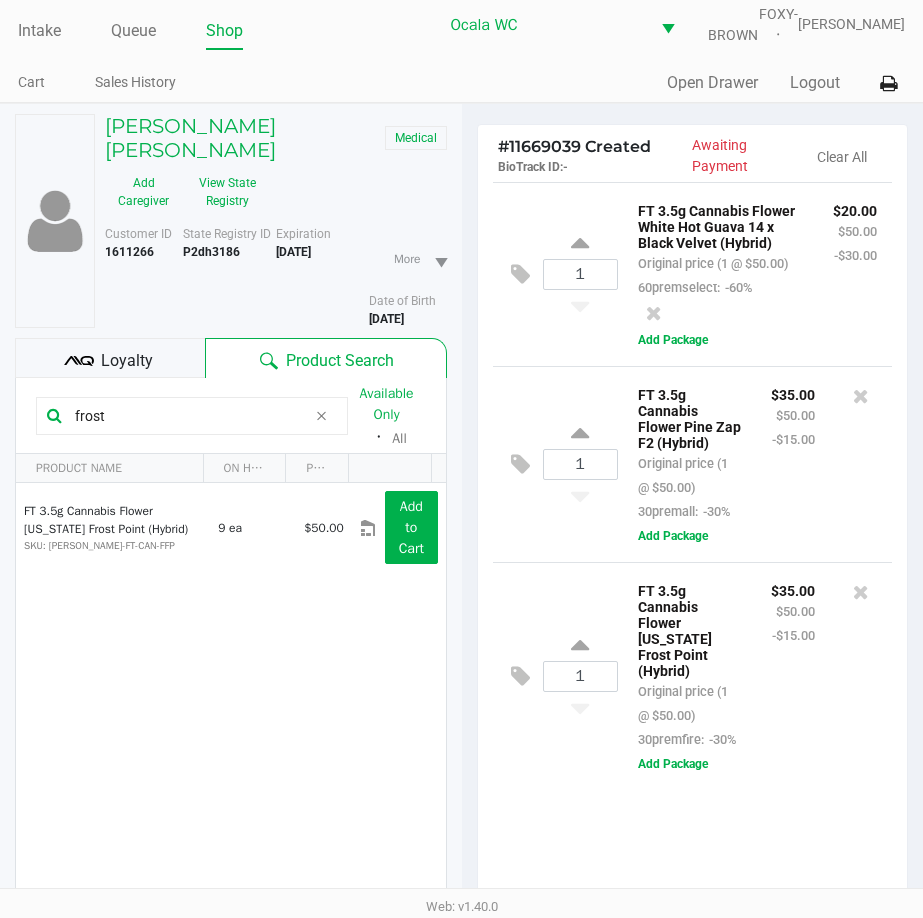 scroll, scrollTop: 0, scrollLeft: 0, axis: both 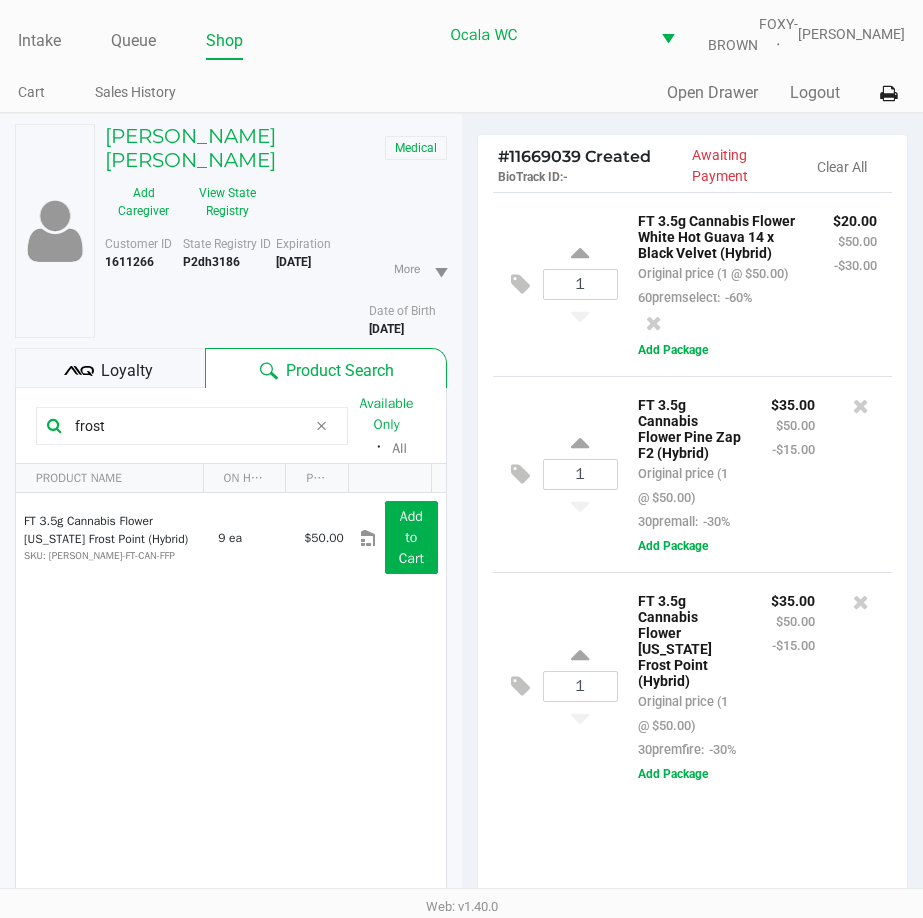 drag, startPoint x: 102, startPoint y: 415, endPoint x: -2, endPoint y: 396, distance: 105.72133 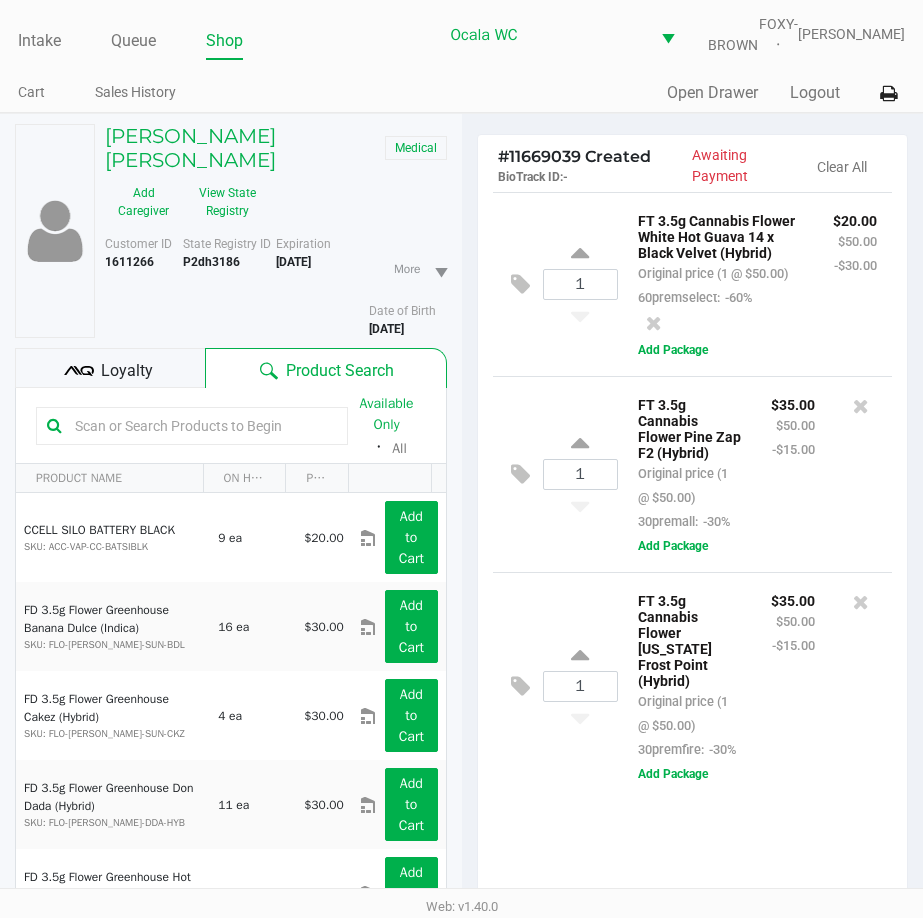click 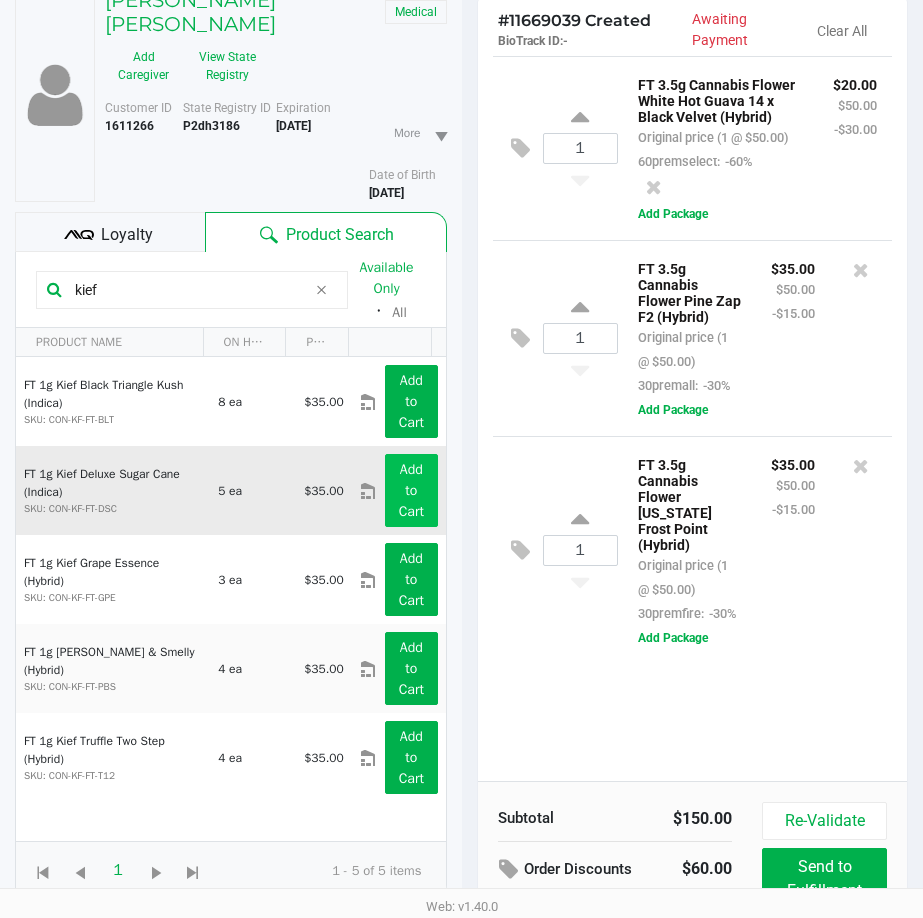 scroll, scrollTop: 100, scrollLeft: 0, axis: vertical 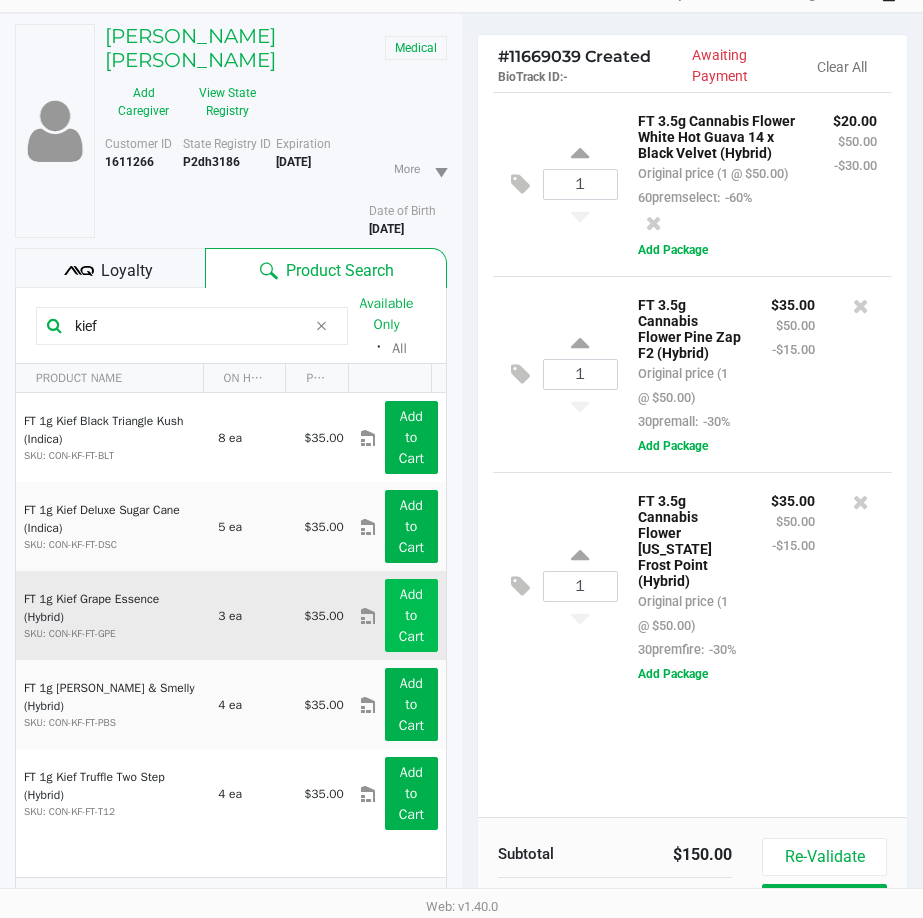 type on "kief" 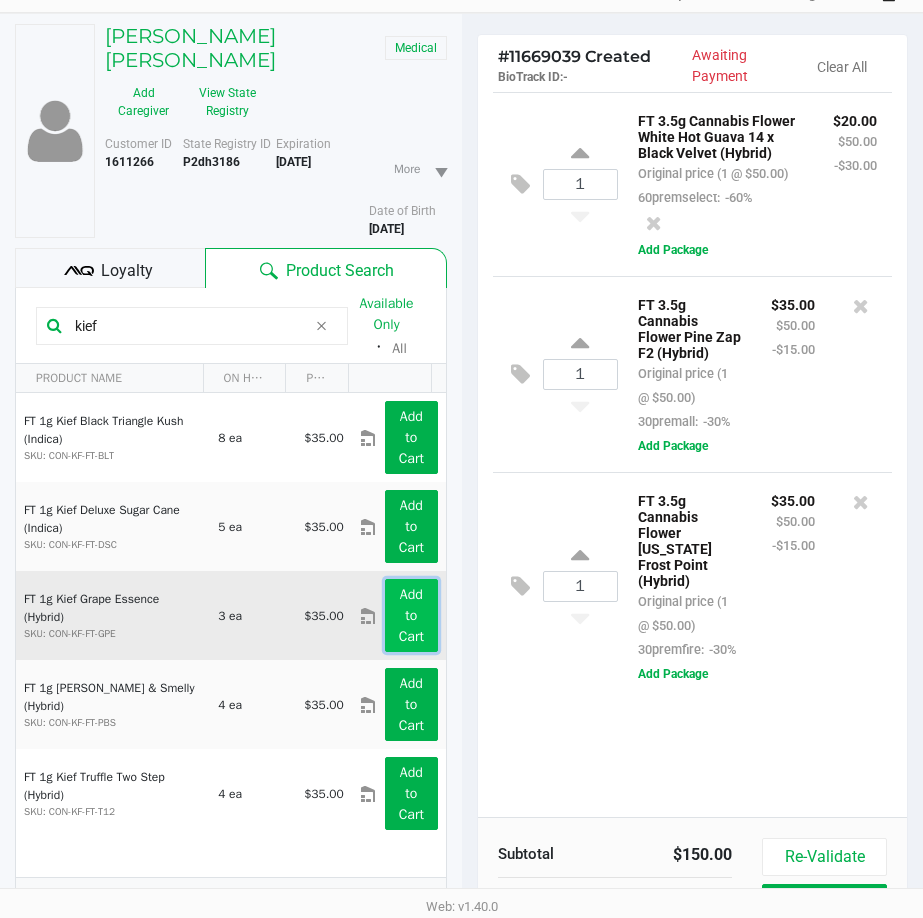 click on "Add to Cart" 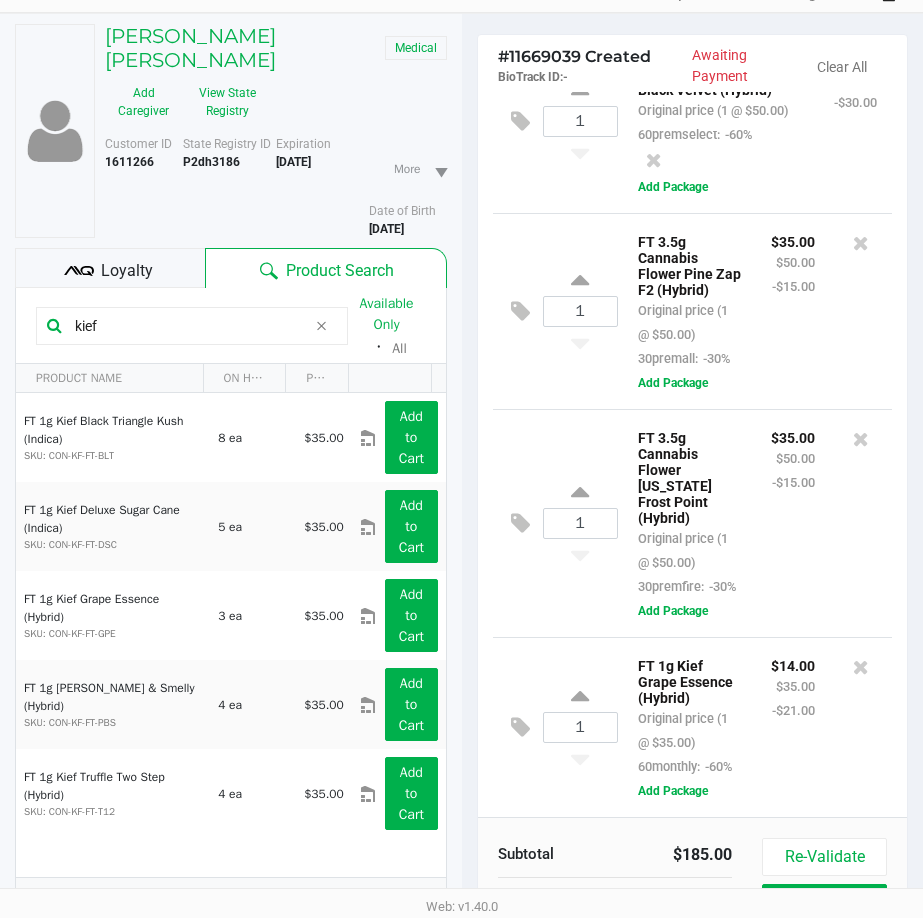 scroll, scrollTop: 239, scrollLeft: 0, axis: vertical 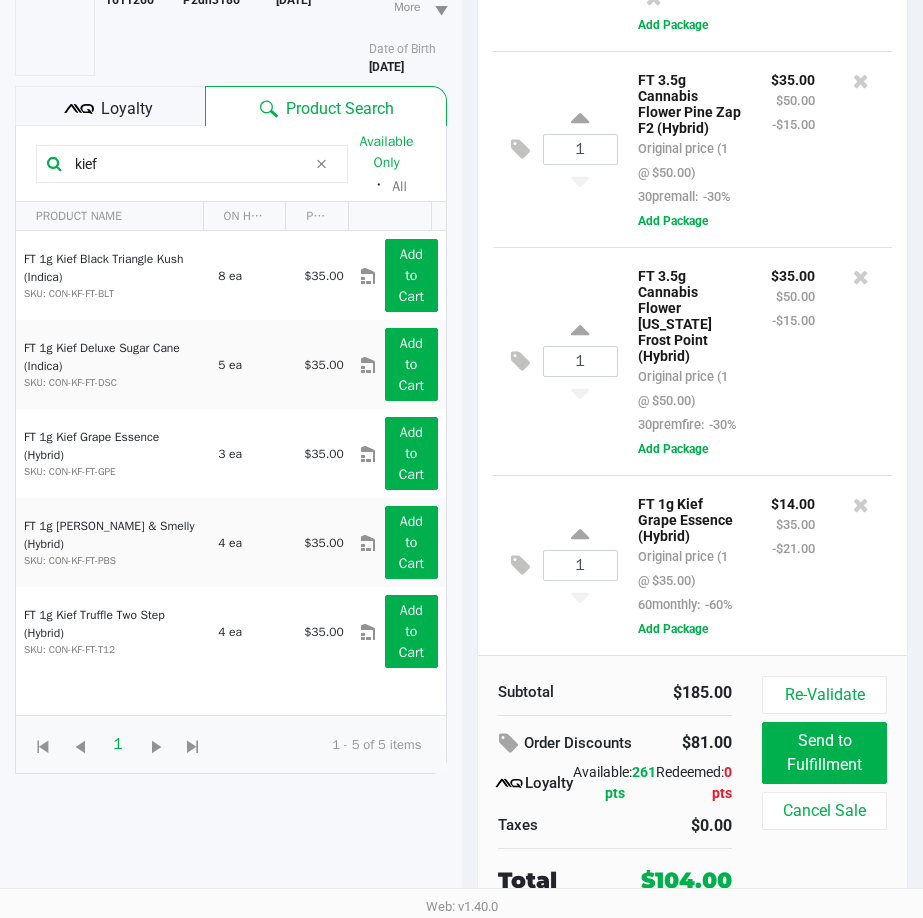 click on "Loyalty" 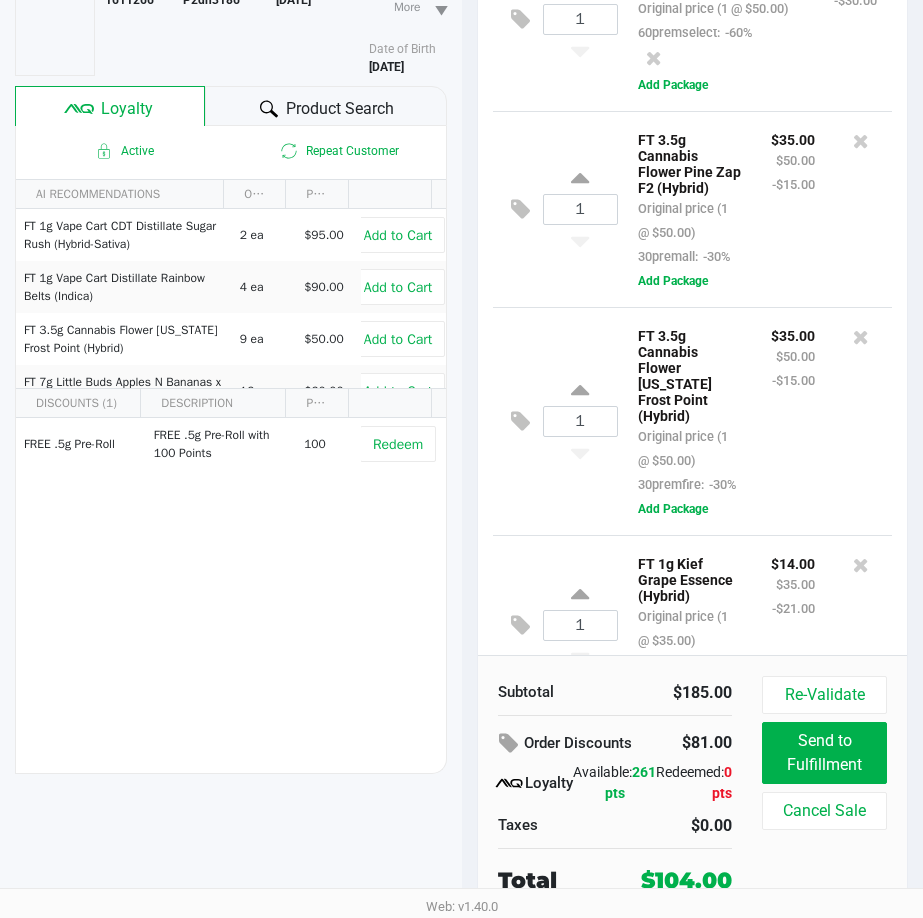 scroll, scrollTop: 0, scrollLeft: 0, axis: both 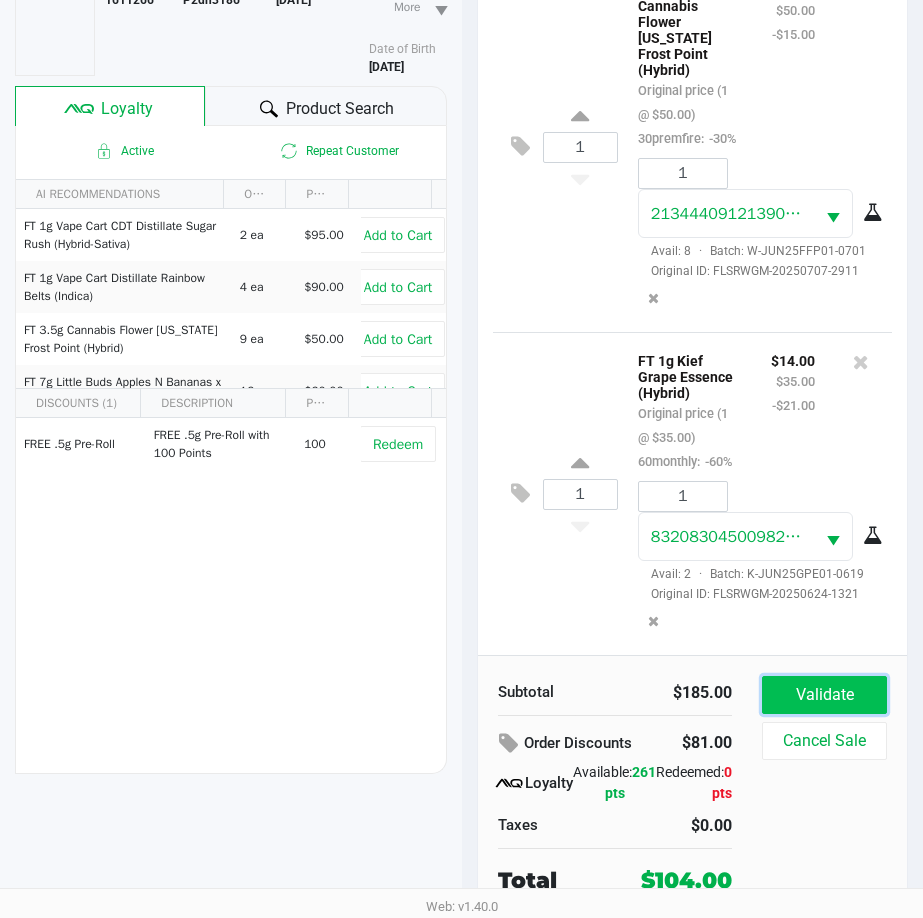click on "Validate" 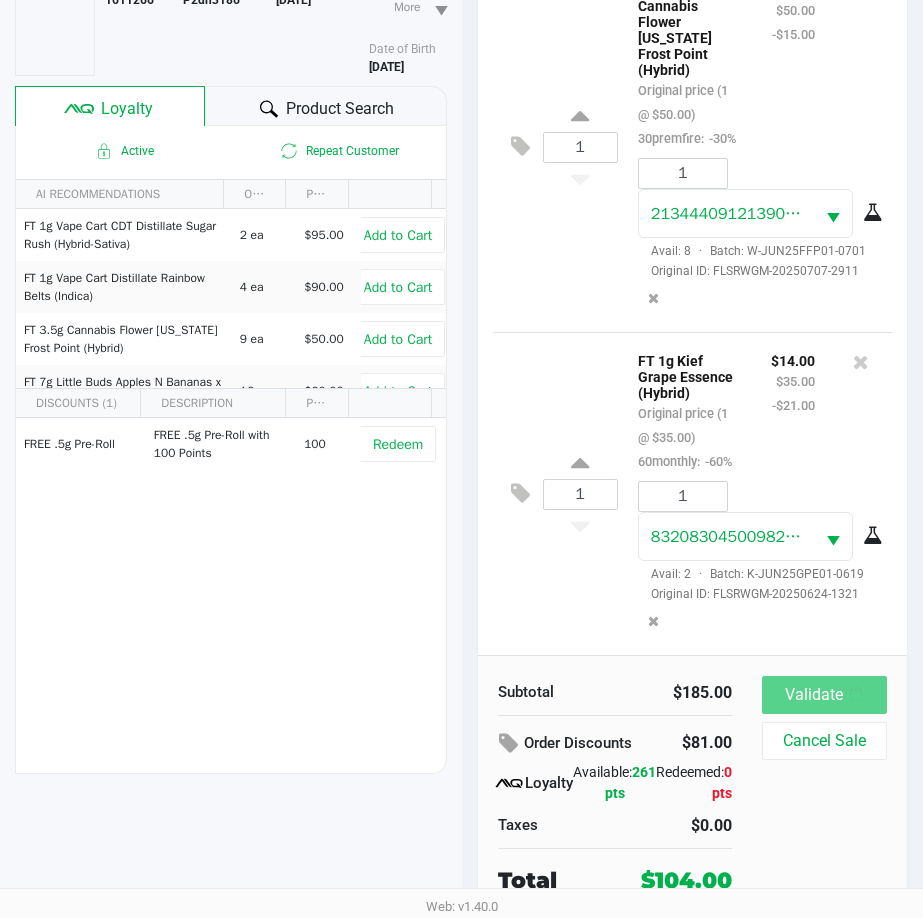 scroll, scrollTop: 0, scrollLeft: 0, axis: both 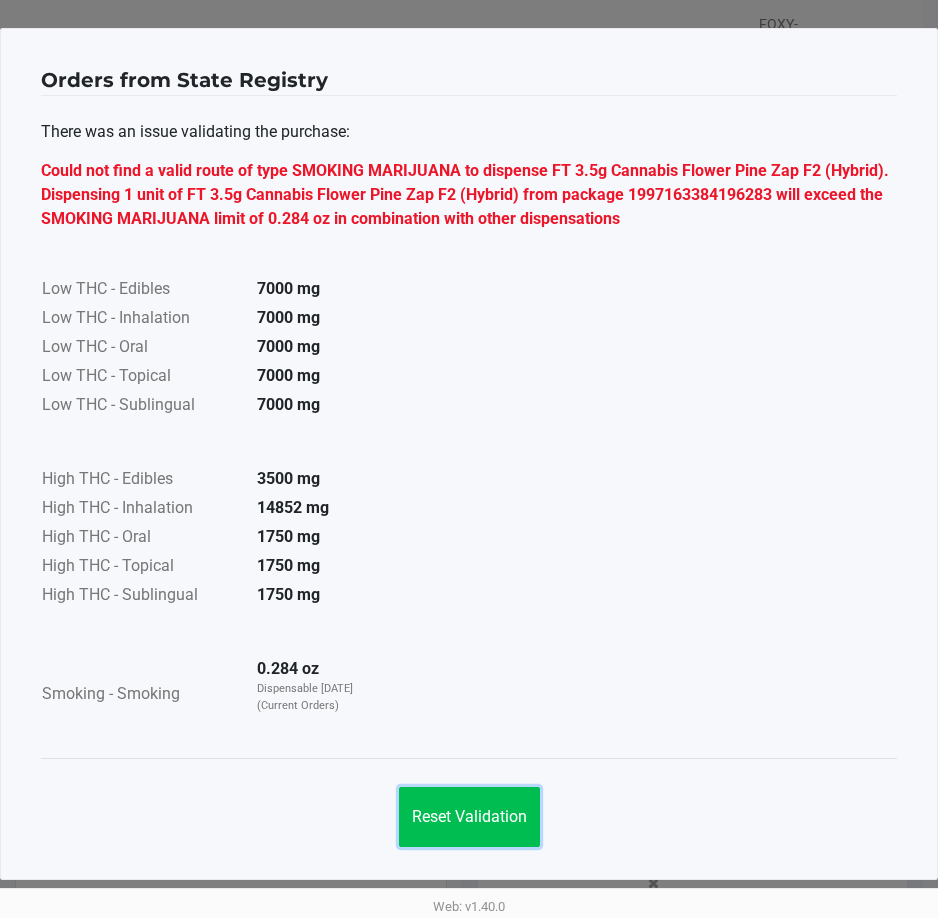 click on "Reset Validation" 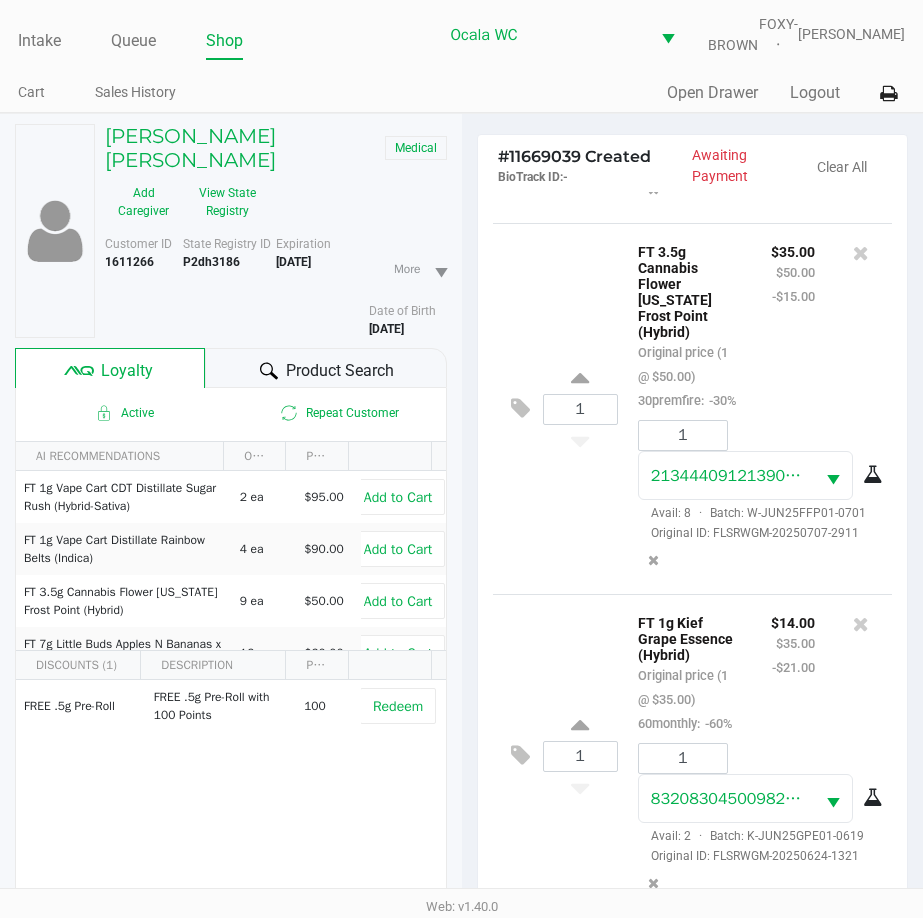 scroll, scrollTop: 907, scrollLeft: 0, axis: vertical 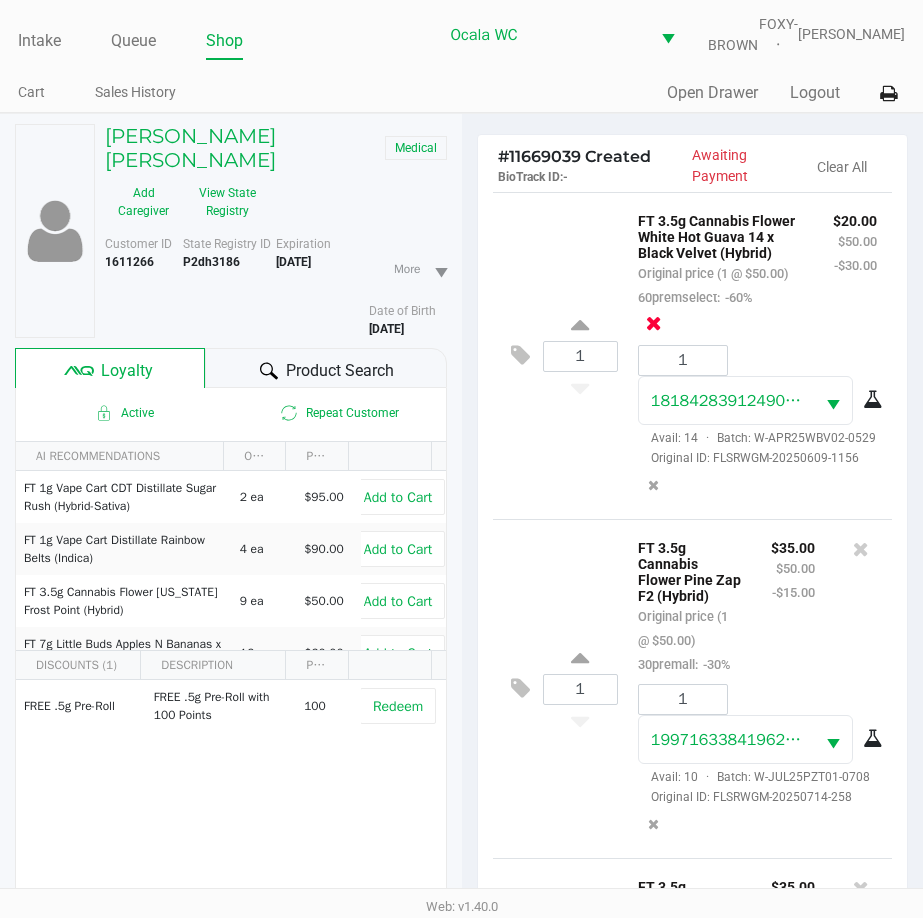 click 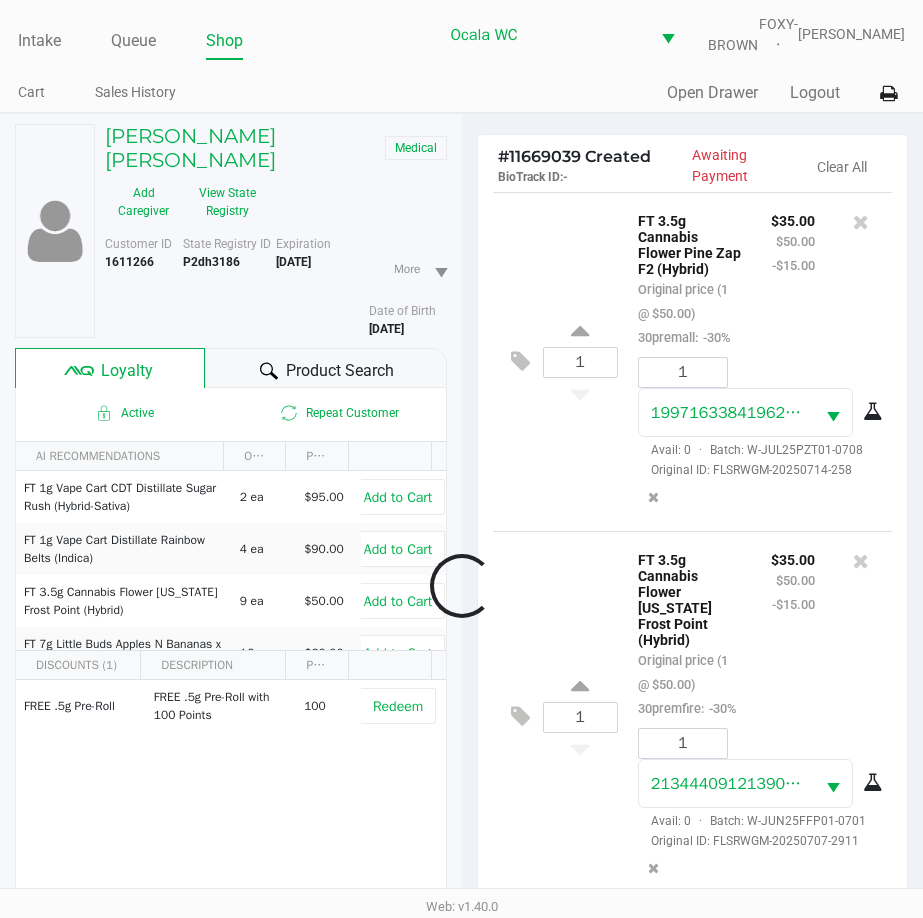 scroll, scrollTop: 482, scrollLeft: 0, axis: vertical 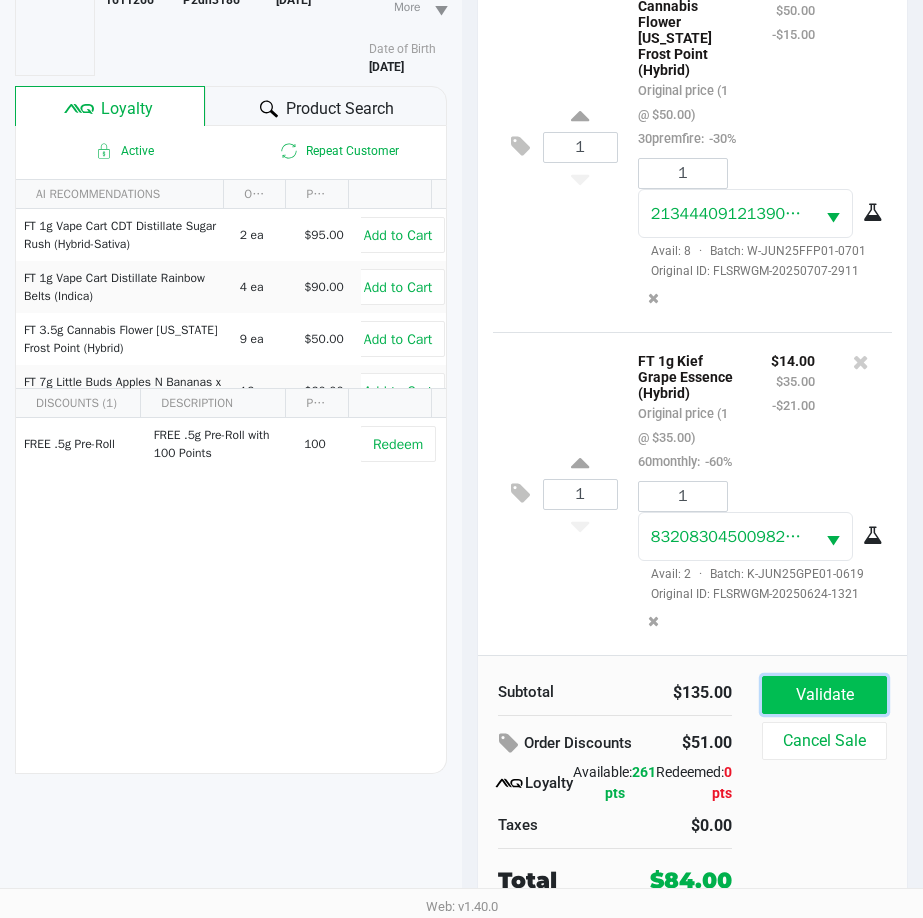 click on "Validate" 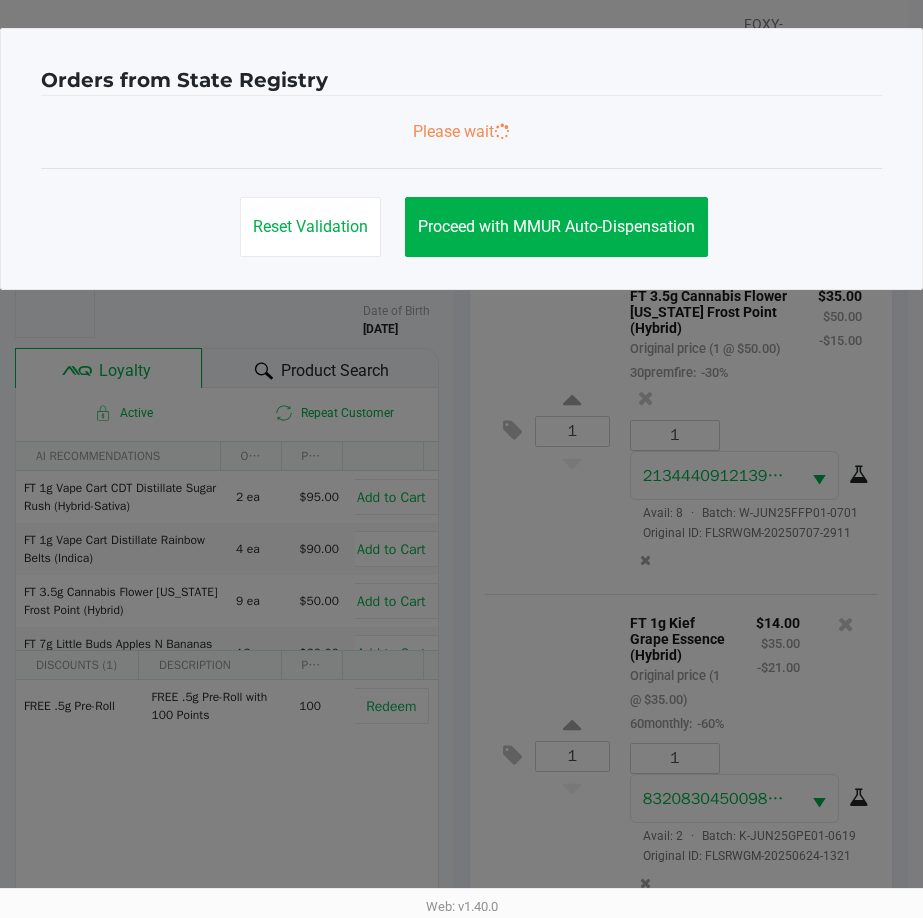 scroll, scrollTop: 0, scrollLeft: 0, axis: both 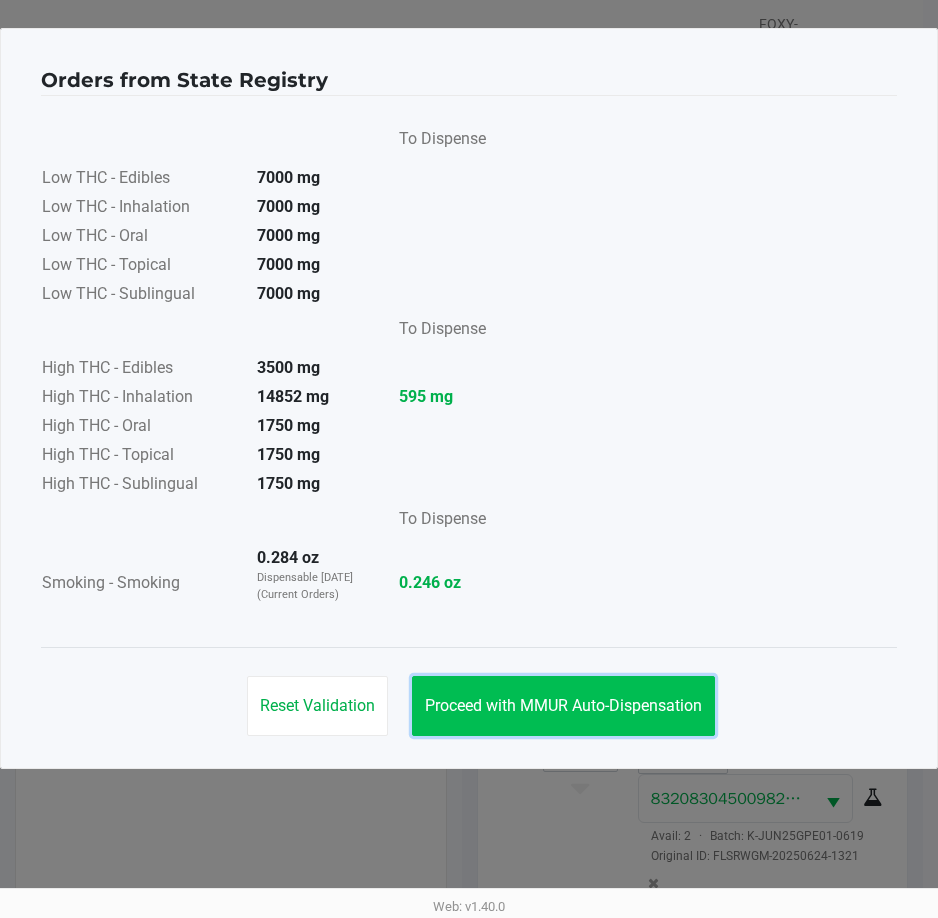 click on "Proceed with MMUR Auto-Dispensation" 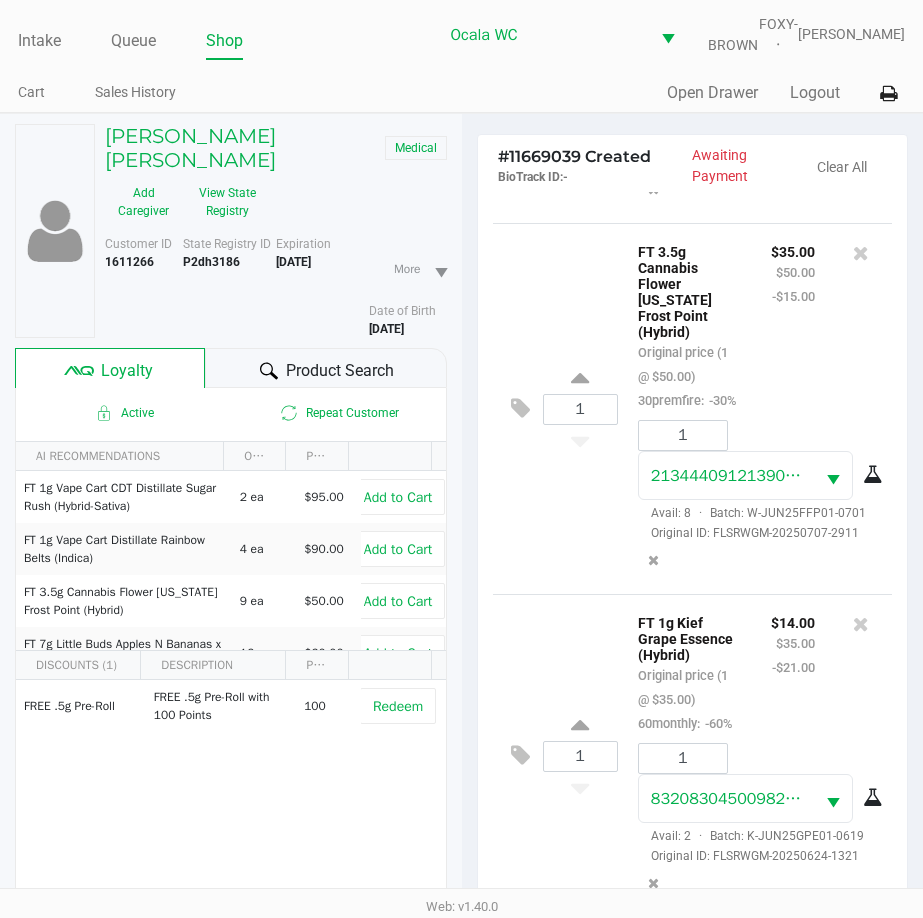 scroll, scrollTop: 265, scrollLeft: 0, axis: vertical 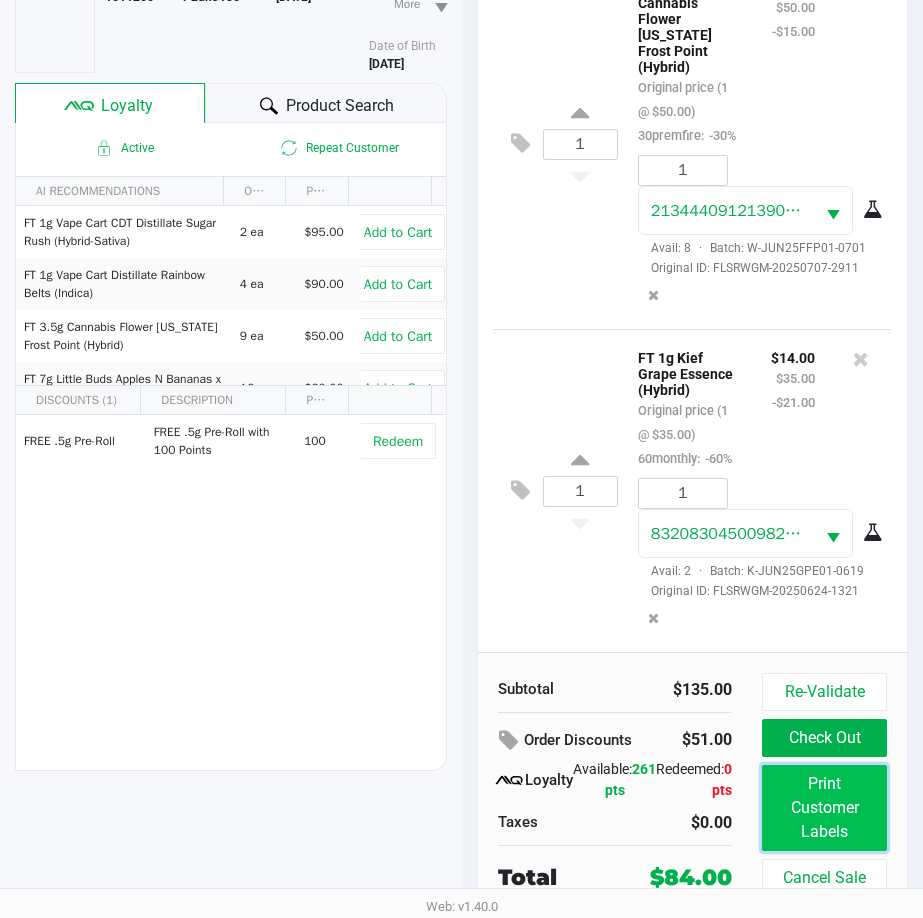 click on "Print Customer Labels" 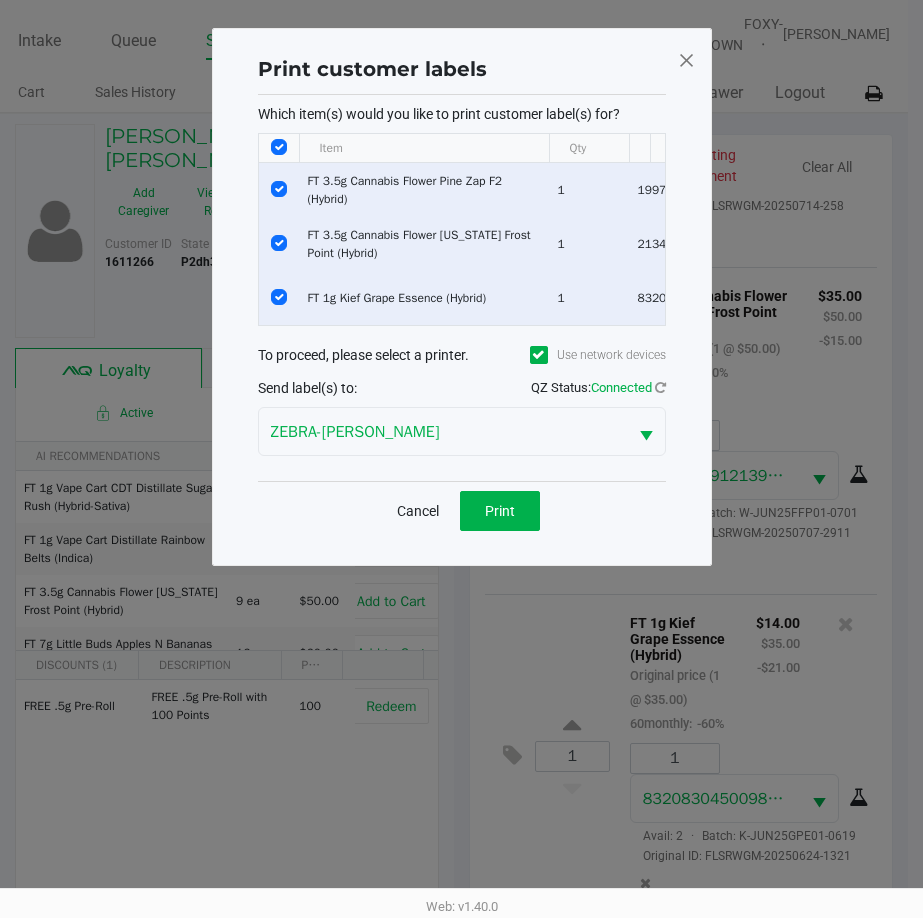 scroll, scrollTop: 0, scrollLeft: 0, axis: both 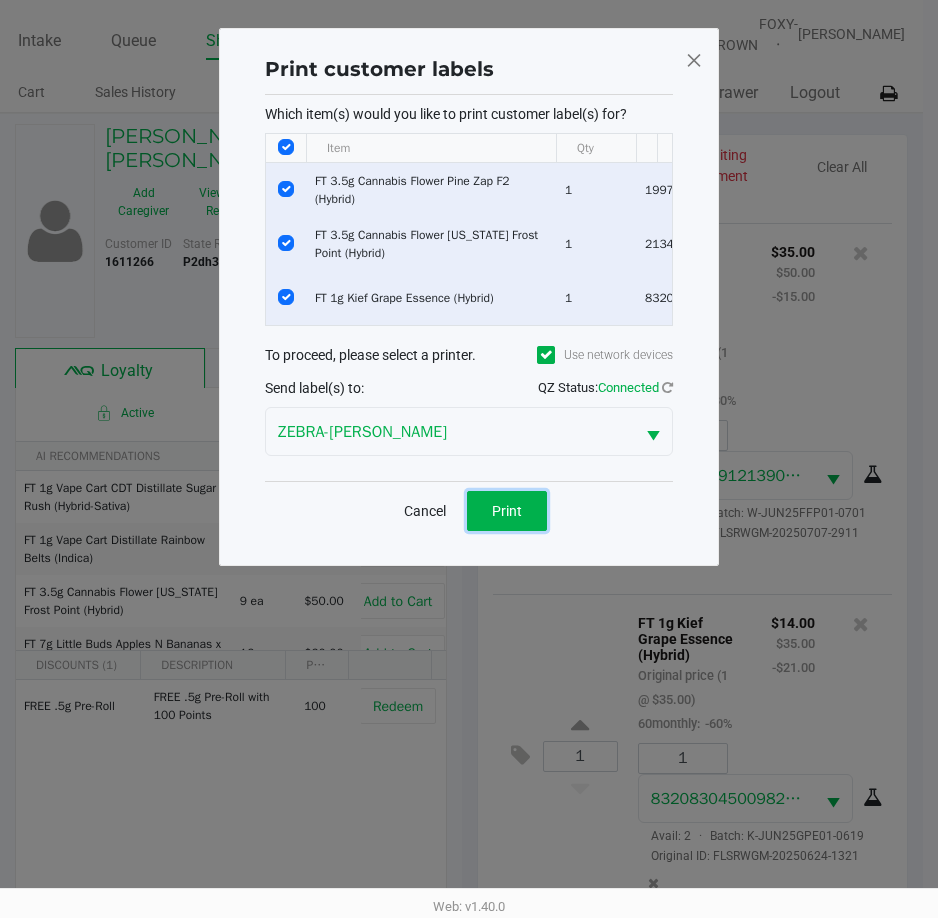 click on "Print" 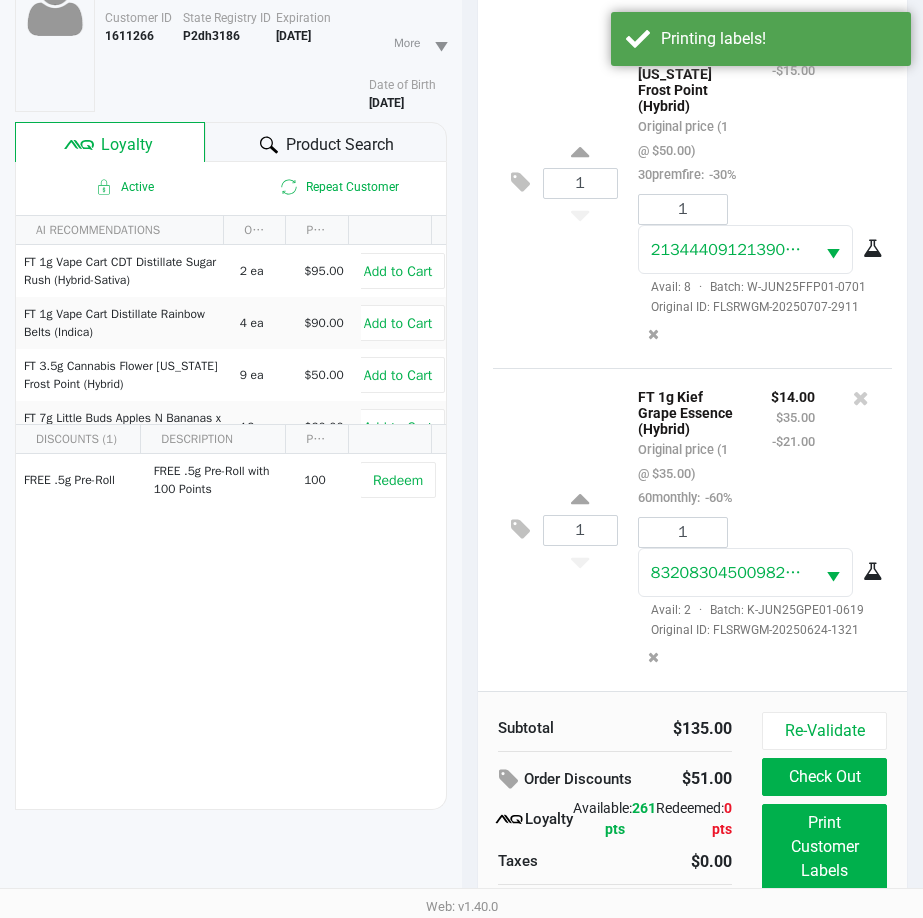 scroll, scrollTop: 265, scrollLeft: 0, axis: vertical 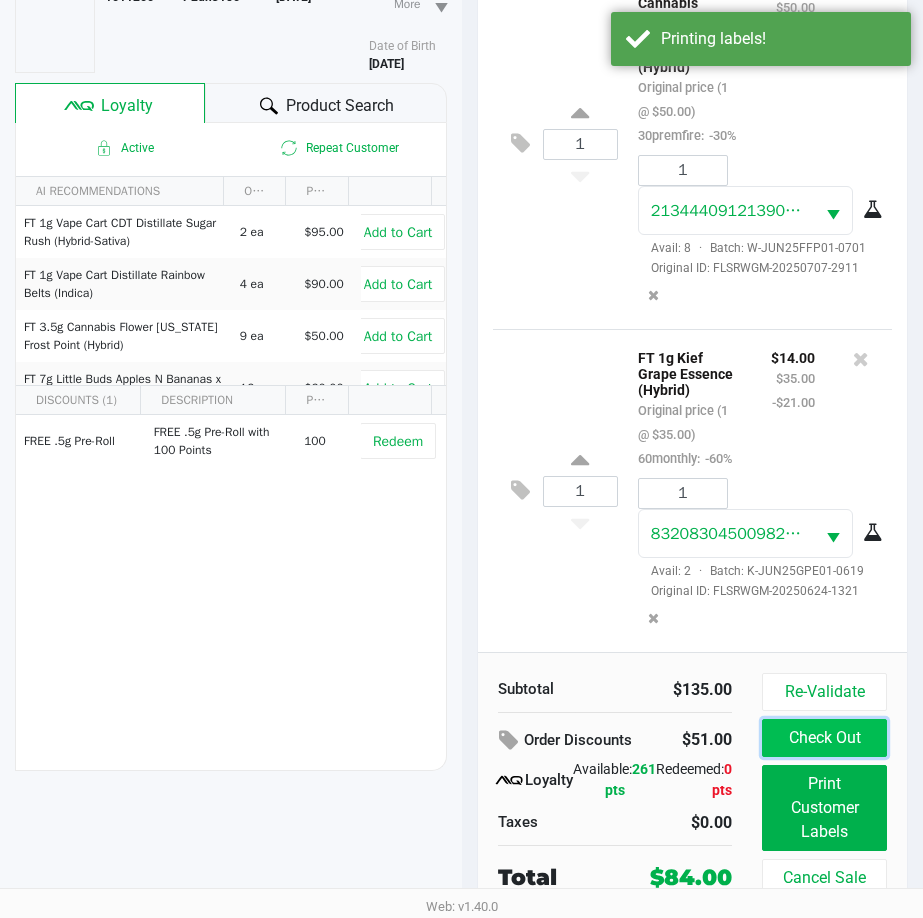 click on "Check Out" 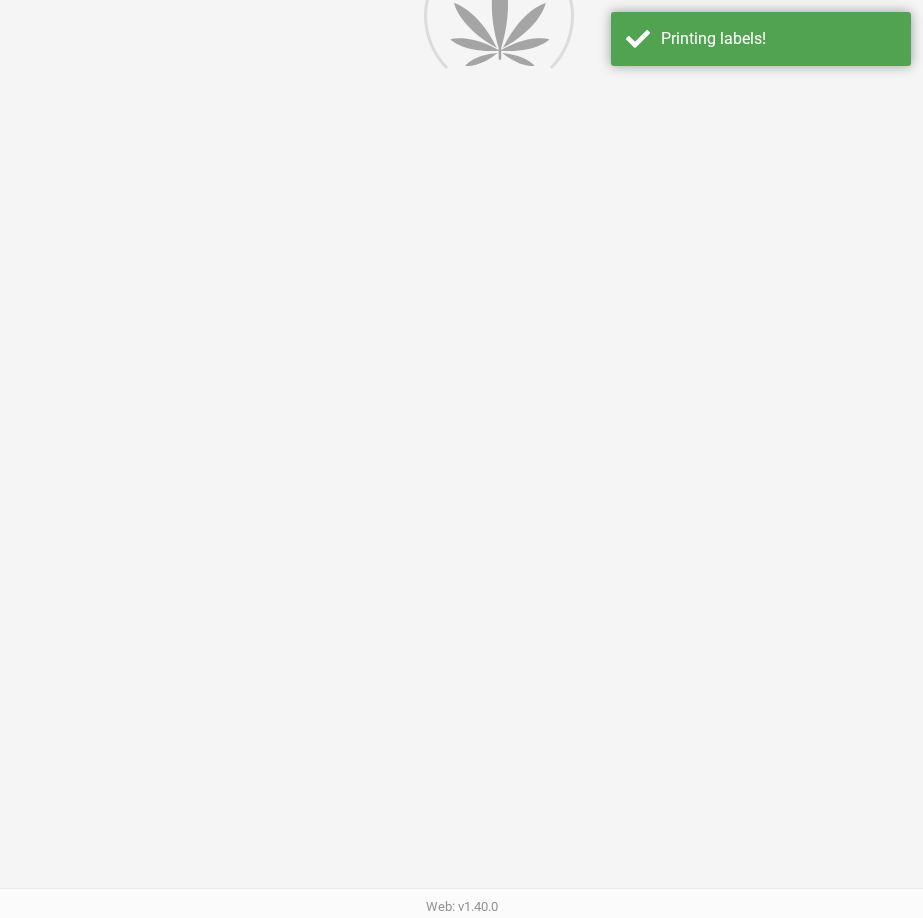 scroll, scrollTop: 0, scrollLeft: 0, axis: both 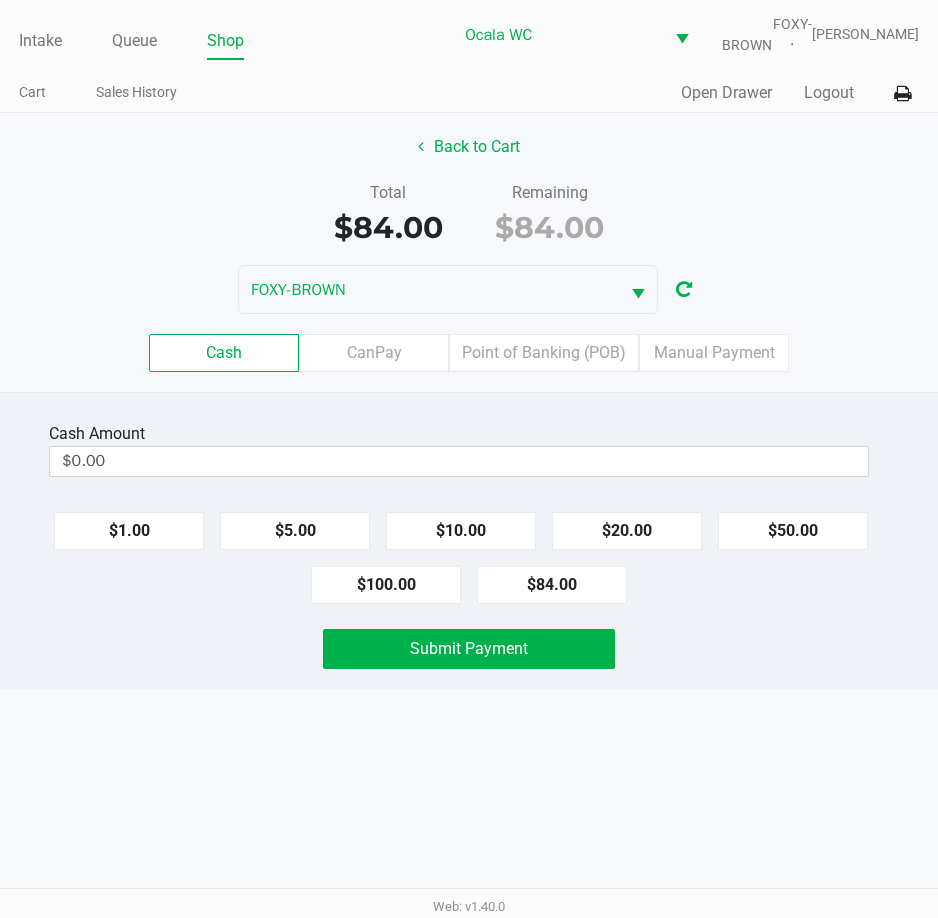 click on "Cash  Amount  $0.00  $1.00   $5.00   $10.00   $20.00   $50.00   $100.00   $84.00   Submit Payment" 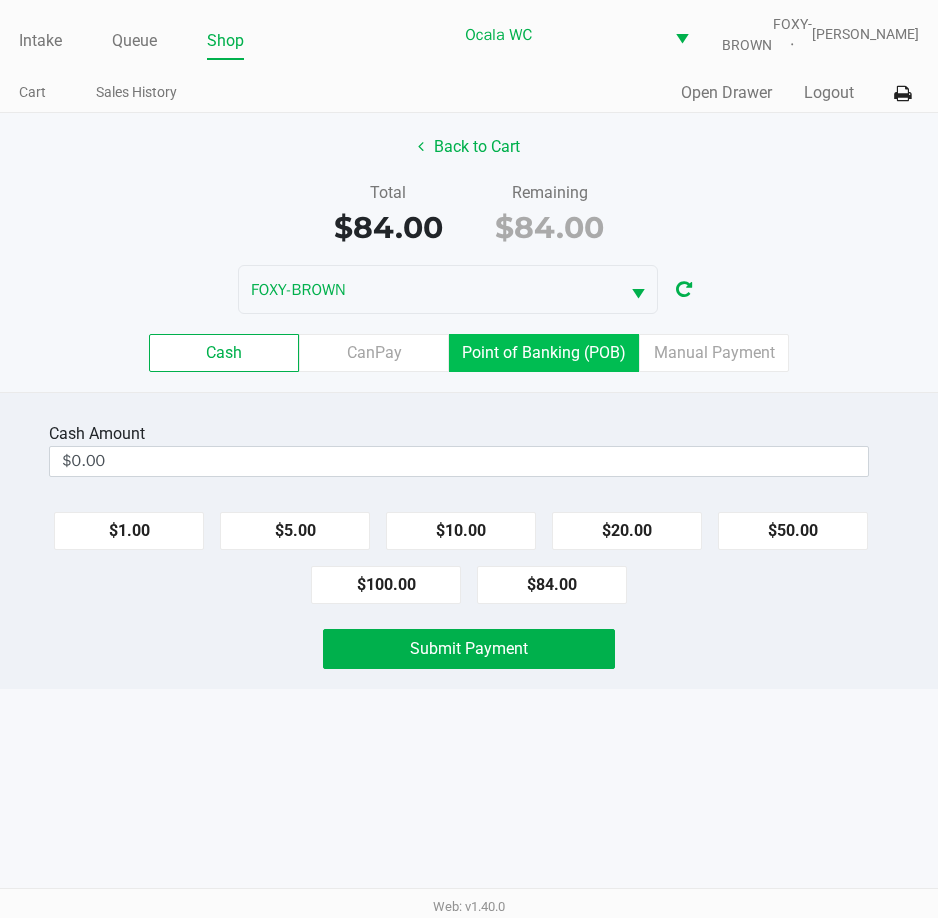 click on "Point of Banking (POB)" 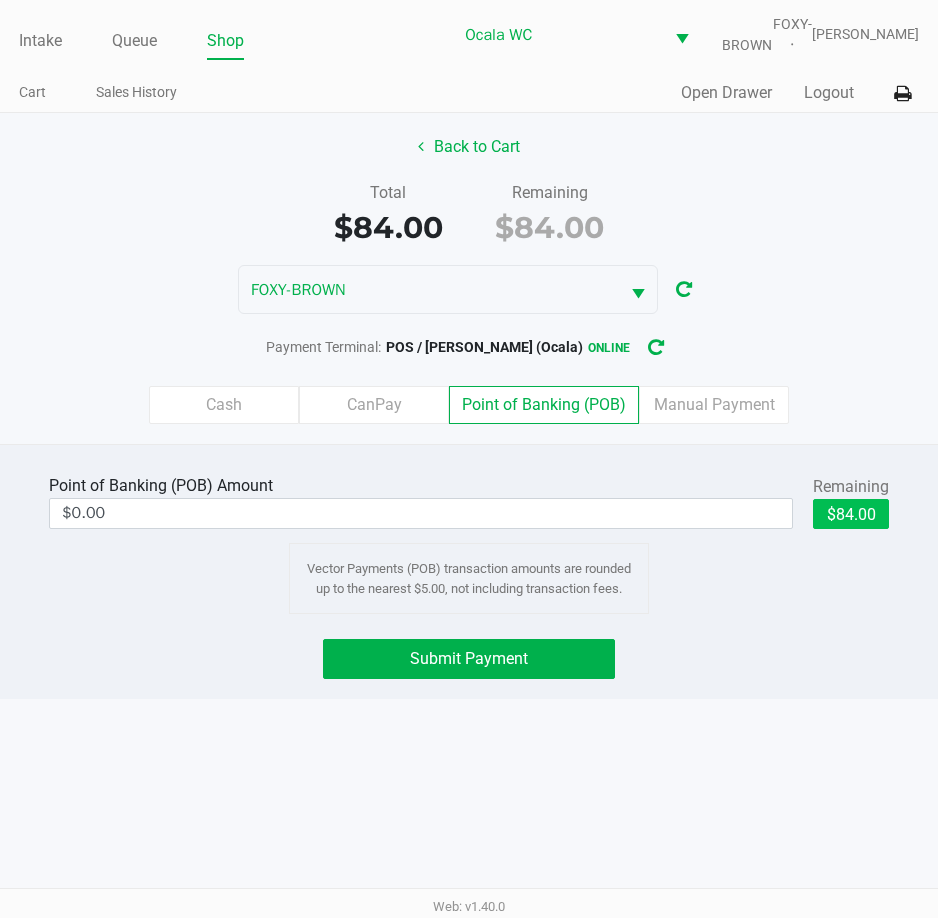 click on "$84.00" 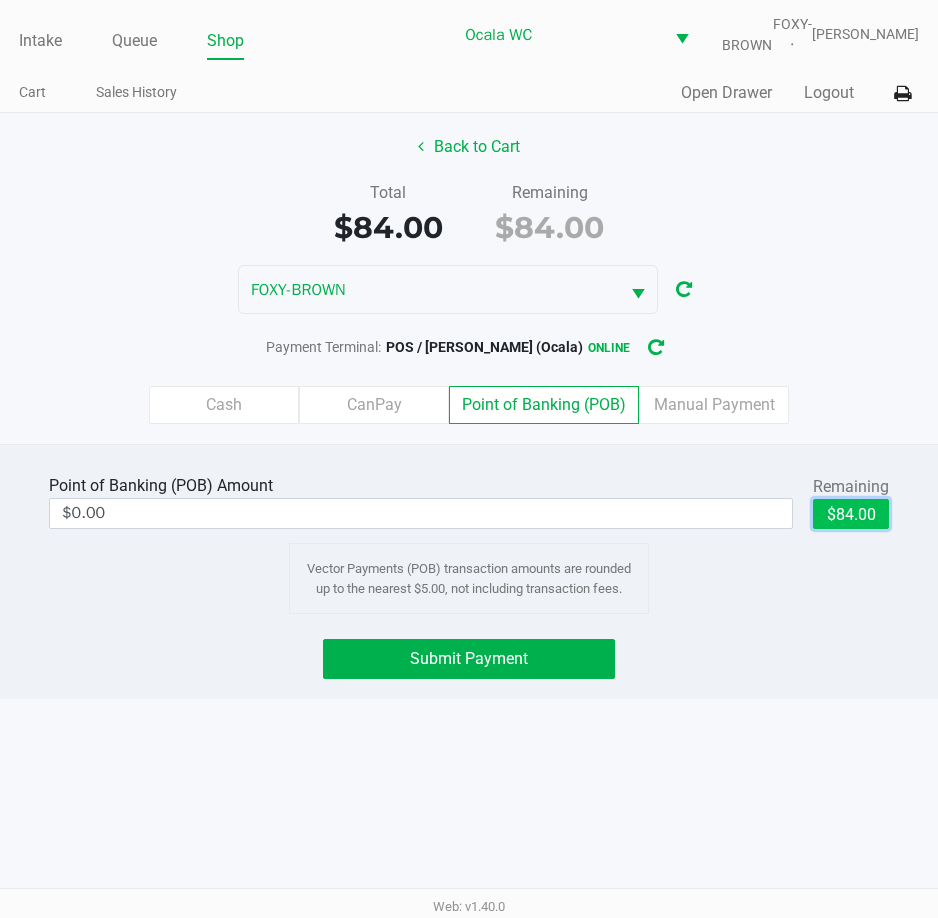 type on "$84.00" 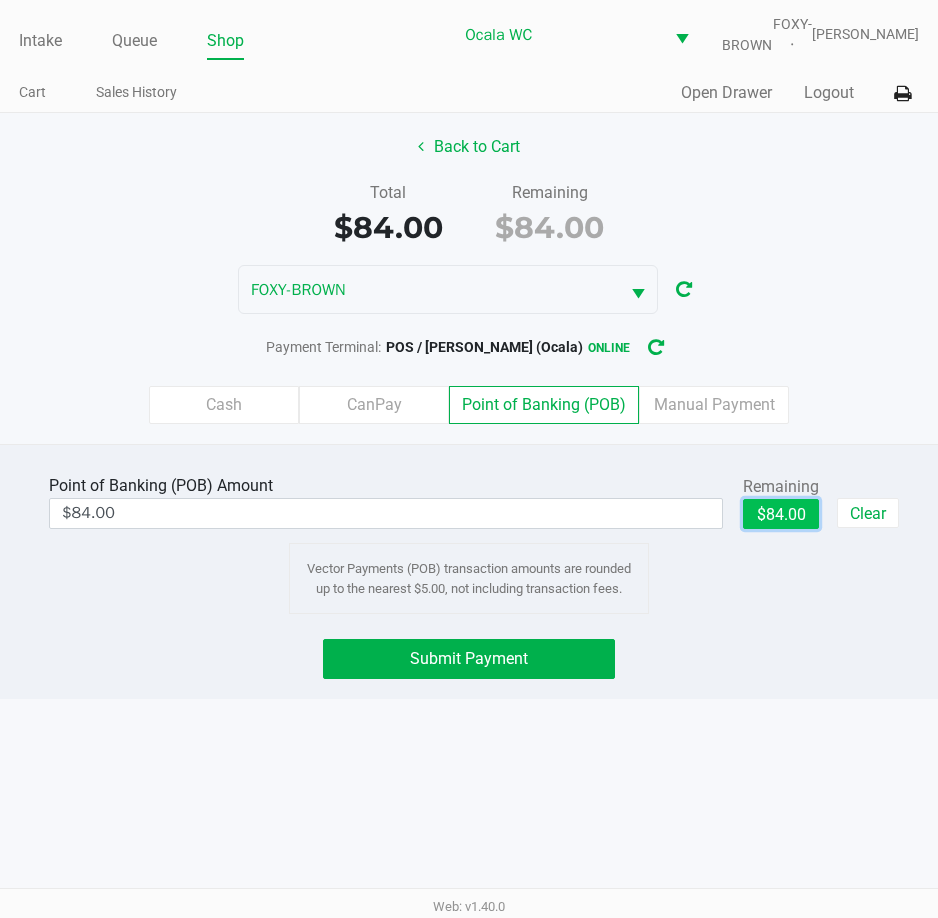click on "Submit Payment" 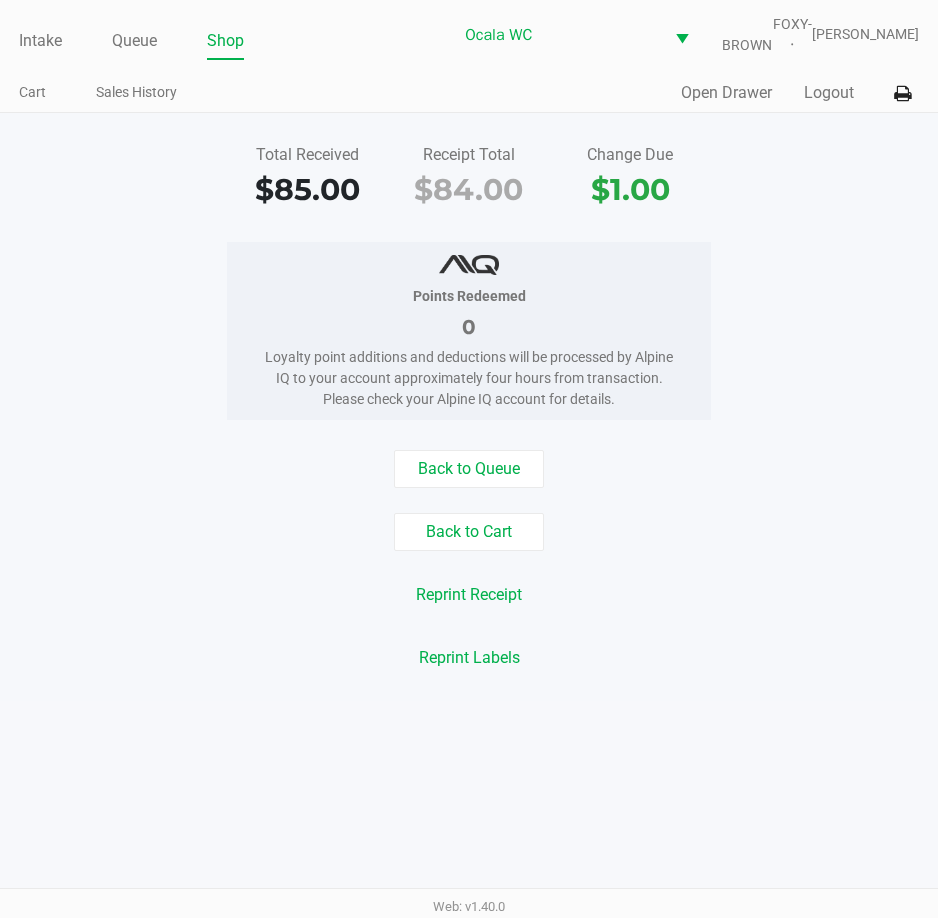 click on "Back to Queue   Back to Cart   Reprint Receipt   Reprint Labels" 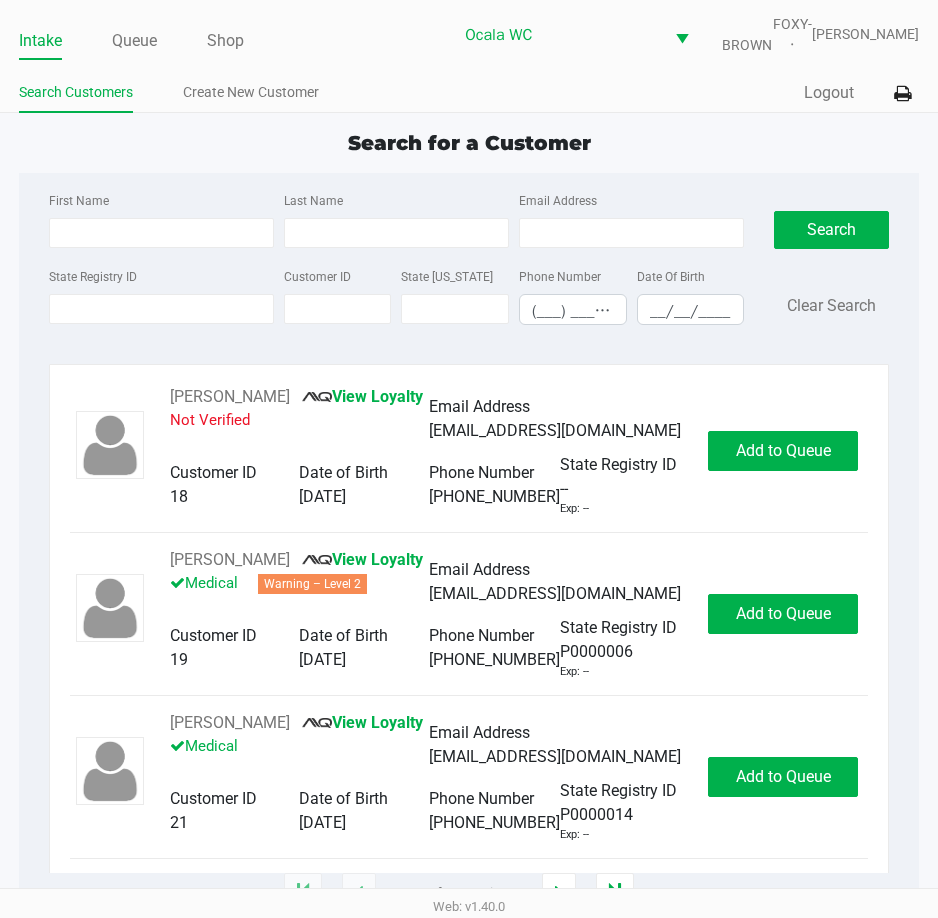 click on "First Name" 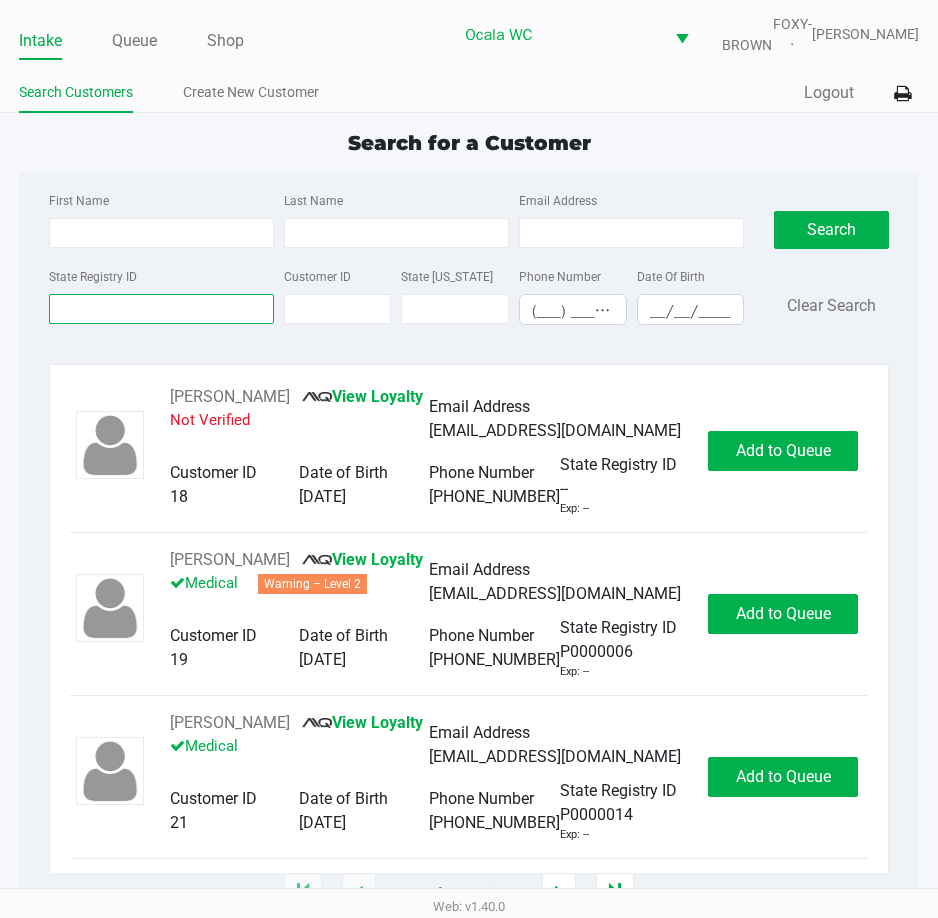click on "State Registry ID" at bounding box center (161, 309) 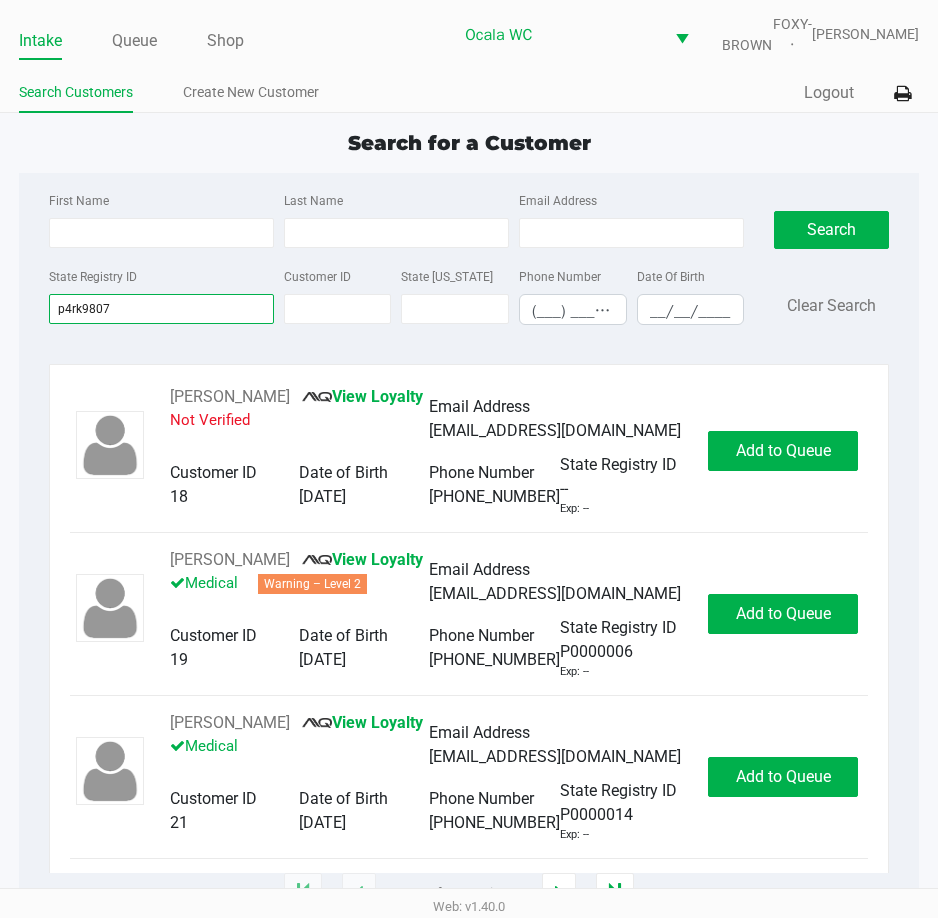 type on "p4rk9807" 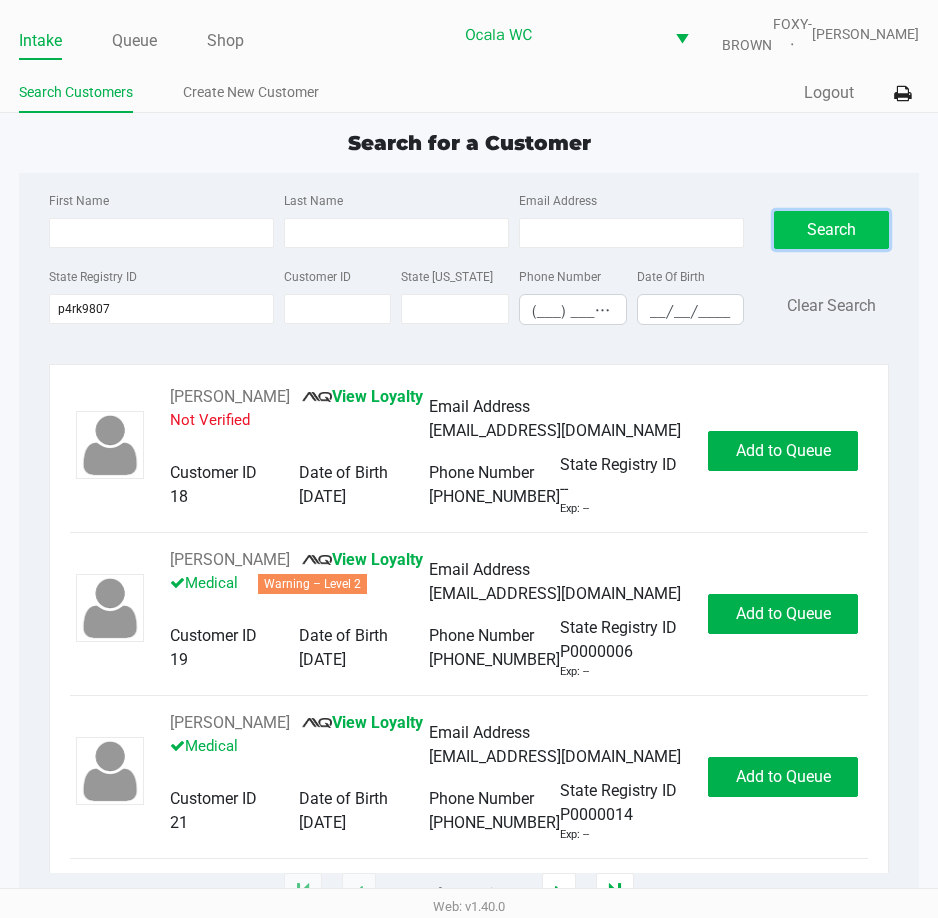 click on "Search" 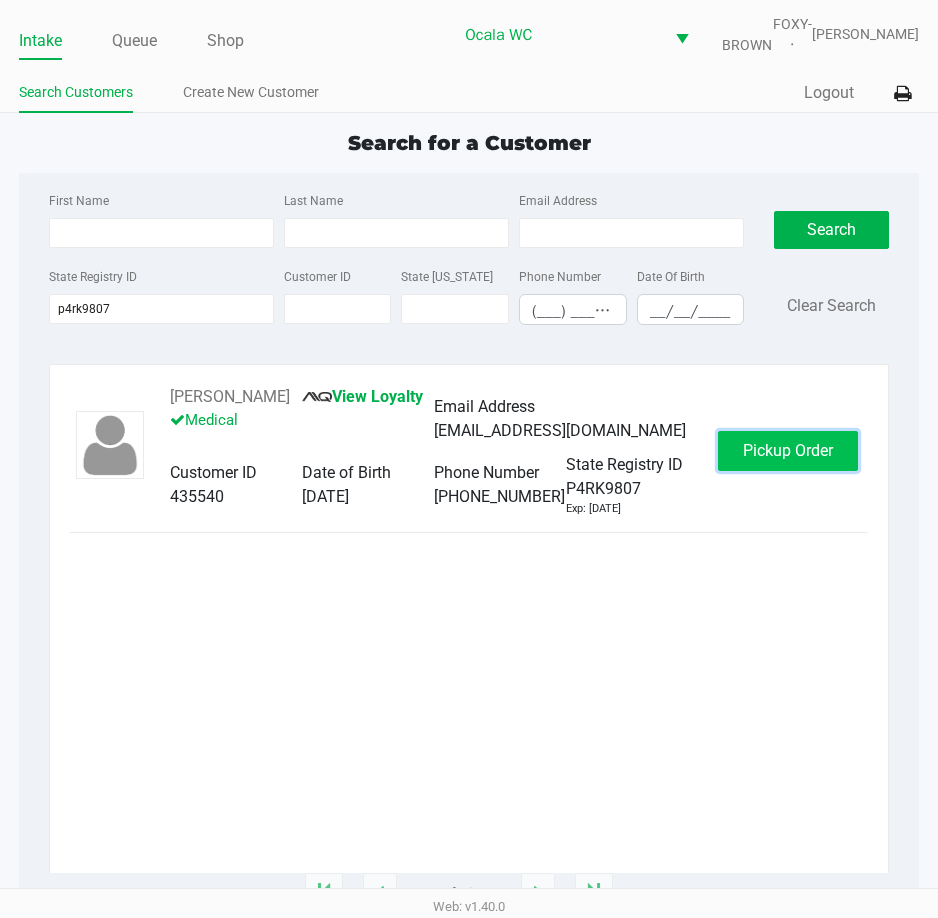 click on "Pickup Order" 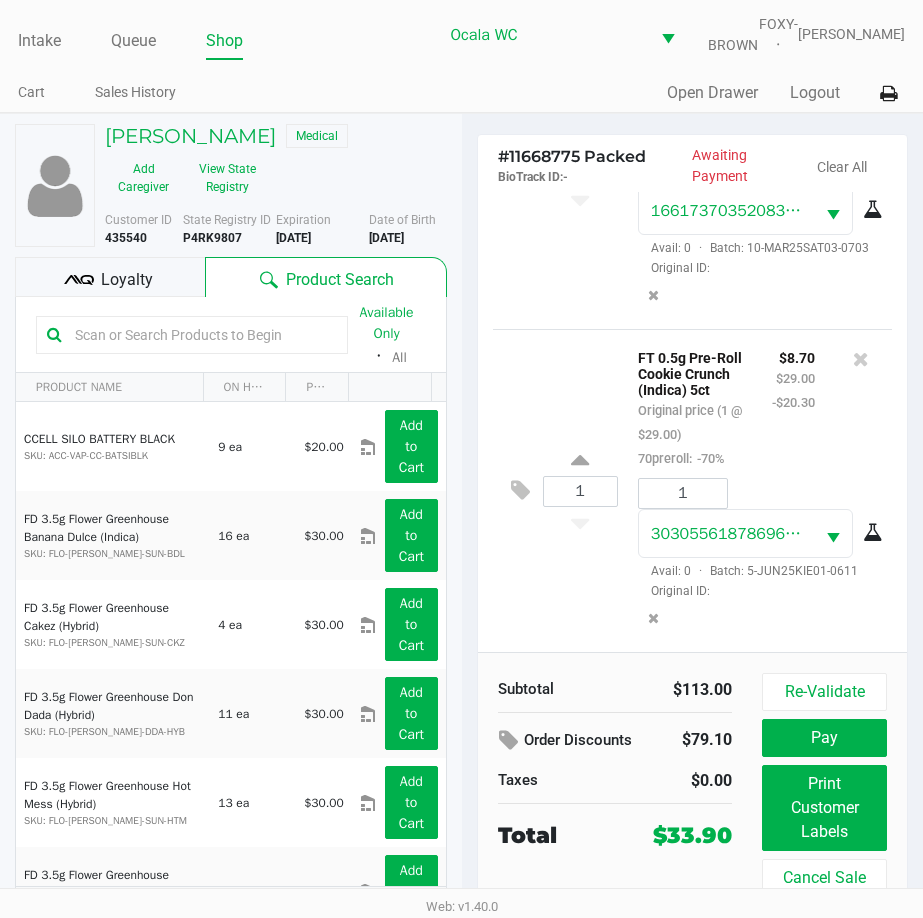 scroll, scrollTop: 655, scrollLeft: 0, axis: vertical 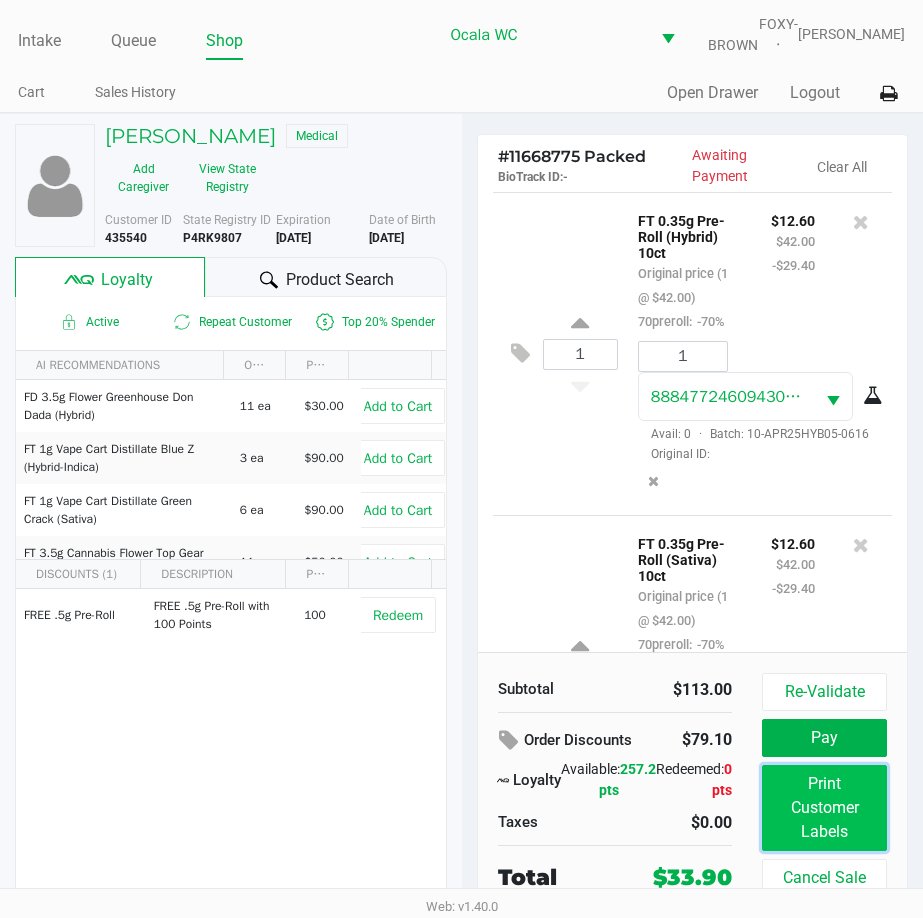 click on "Print Customer Labels" 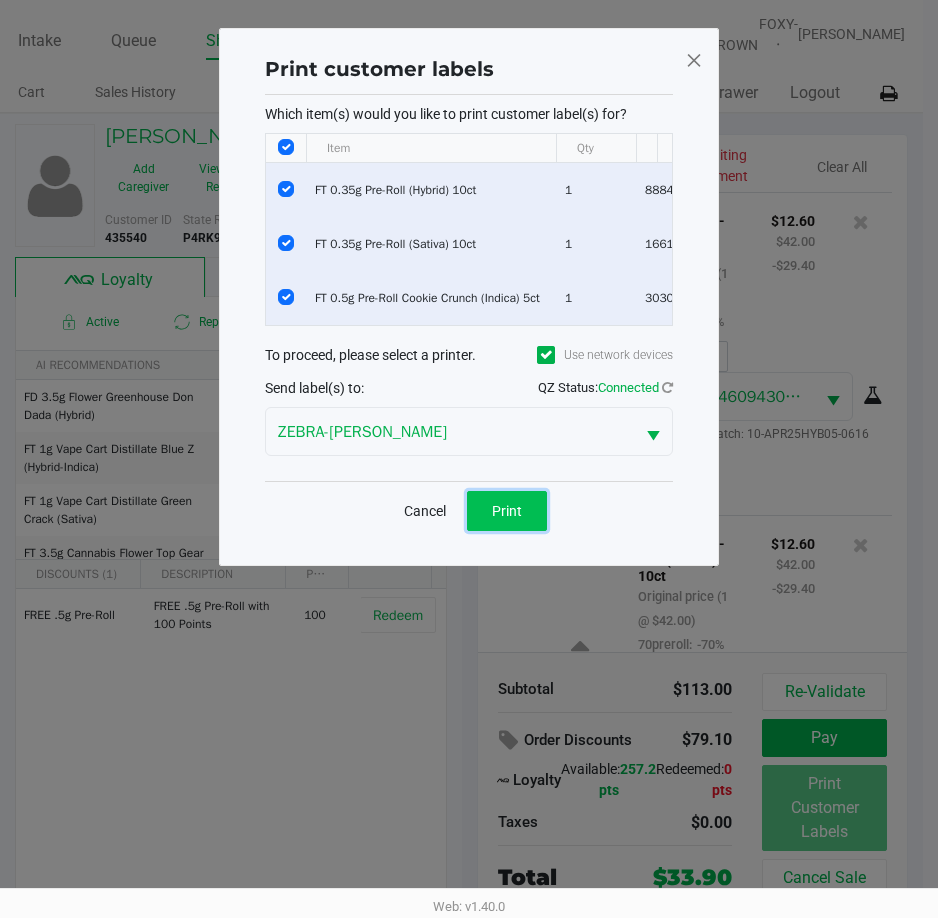 click on "Print" 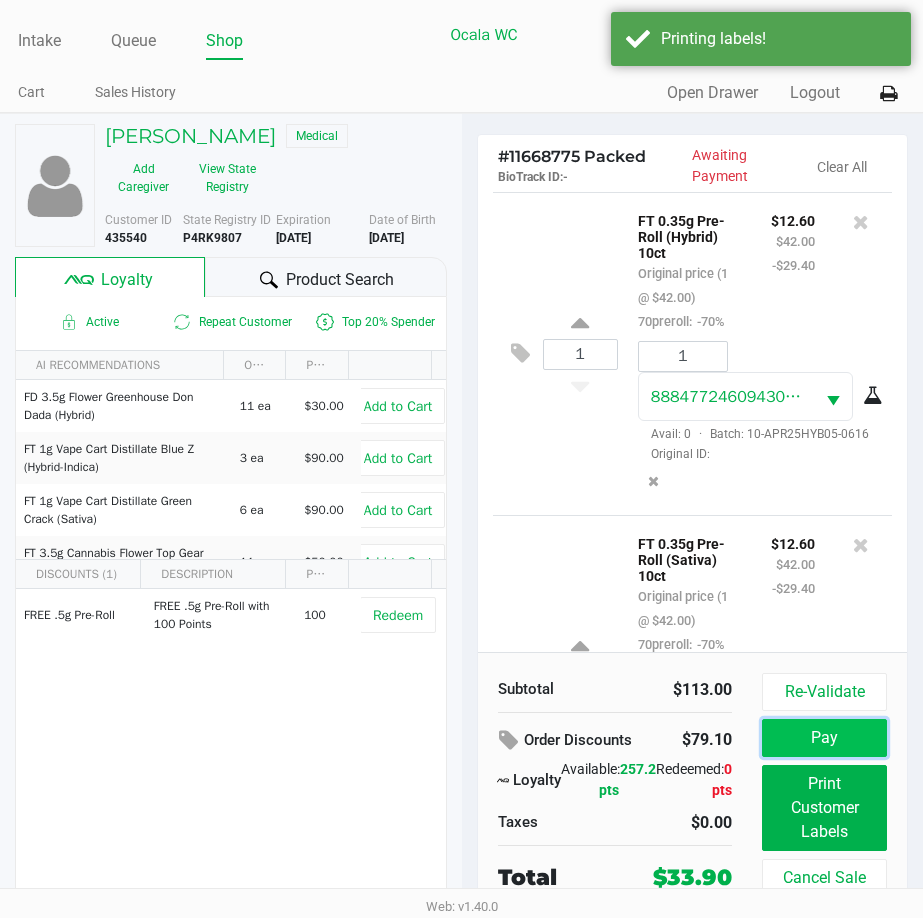 click on "Pay" 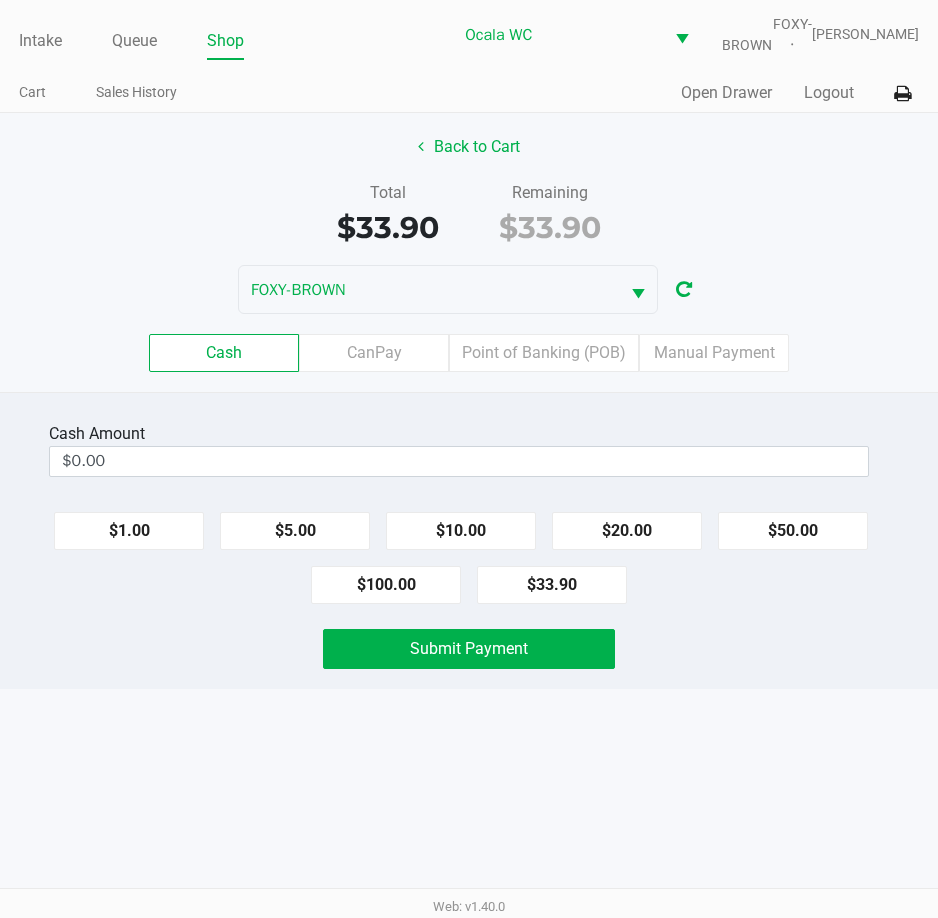 click on "$20.00" 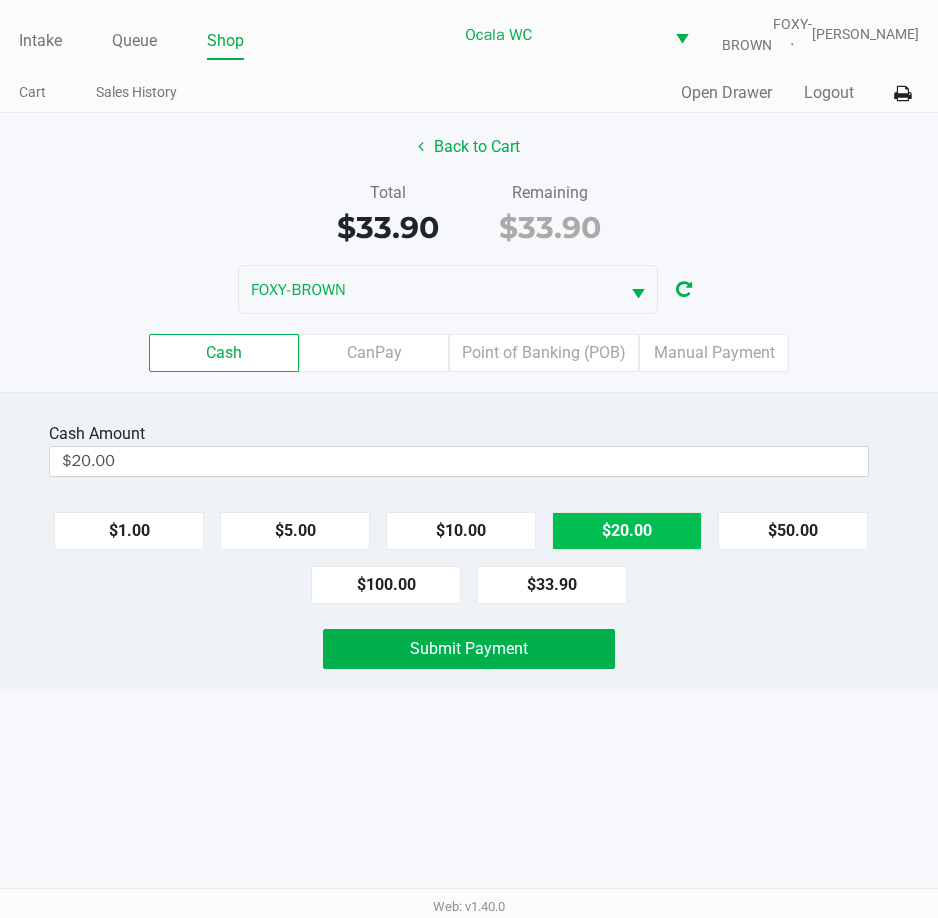 click on "$20.00" 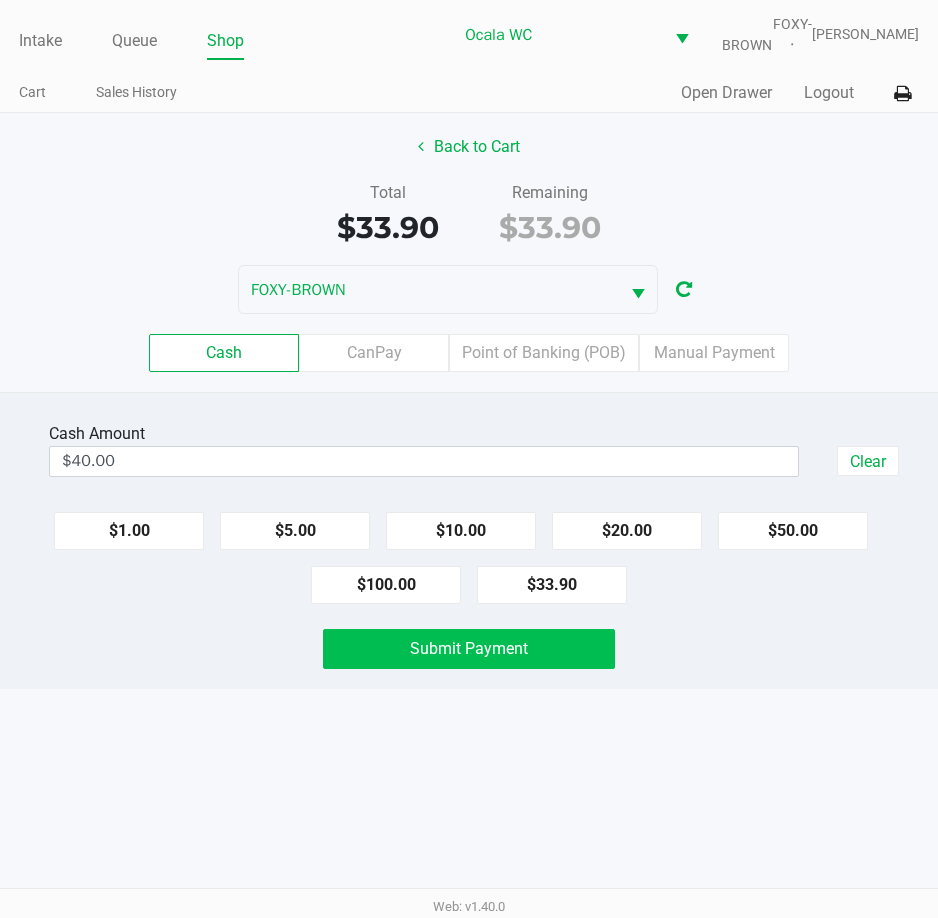 click on "Submit Payment" 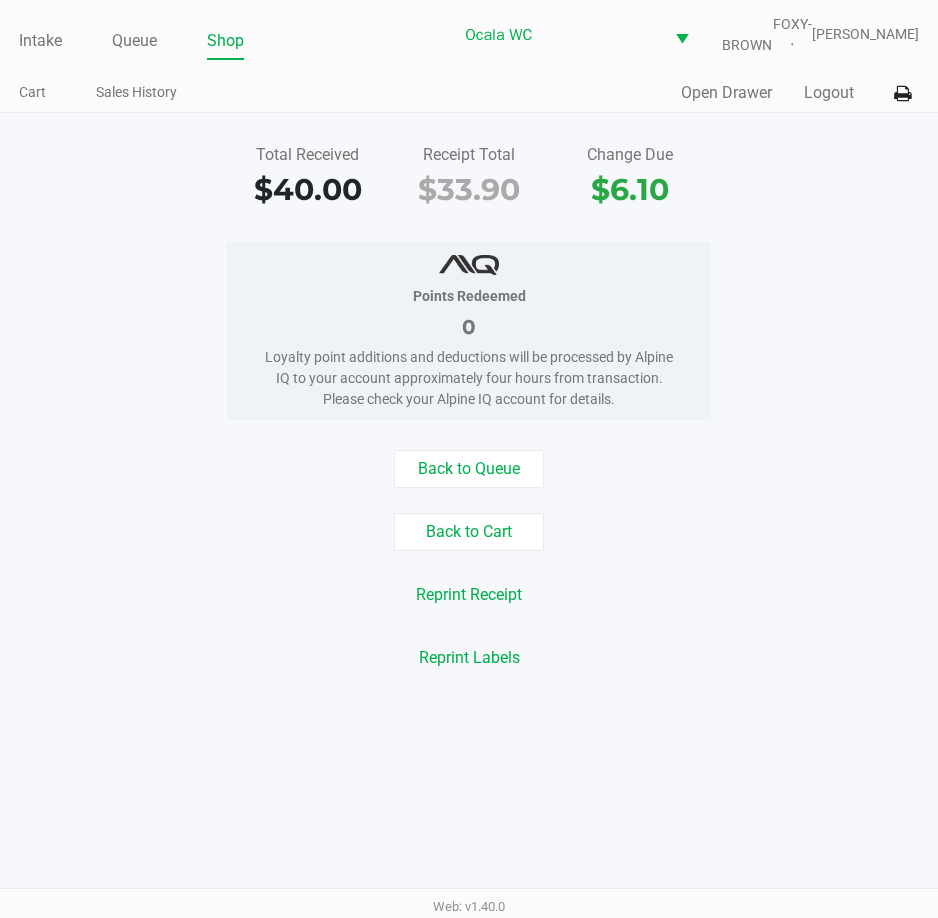 click on "Intake" 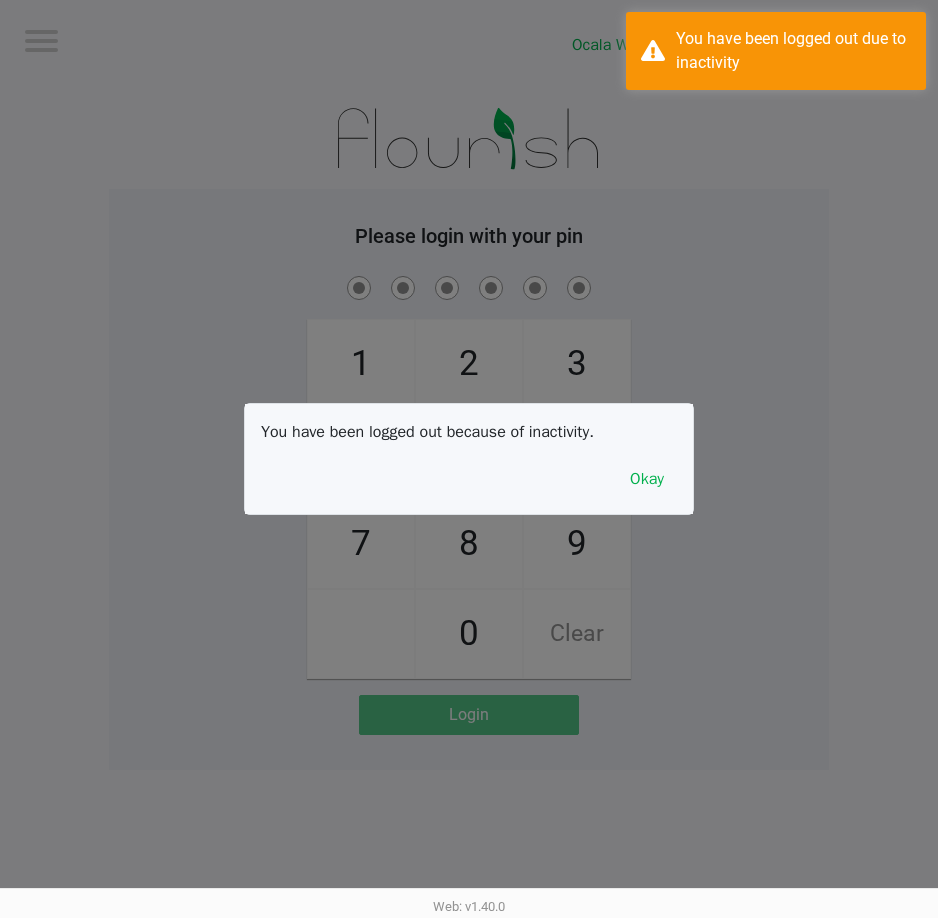 click 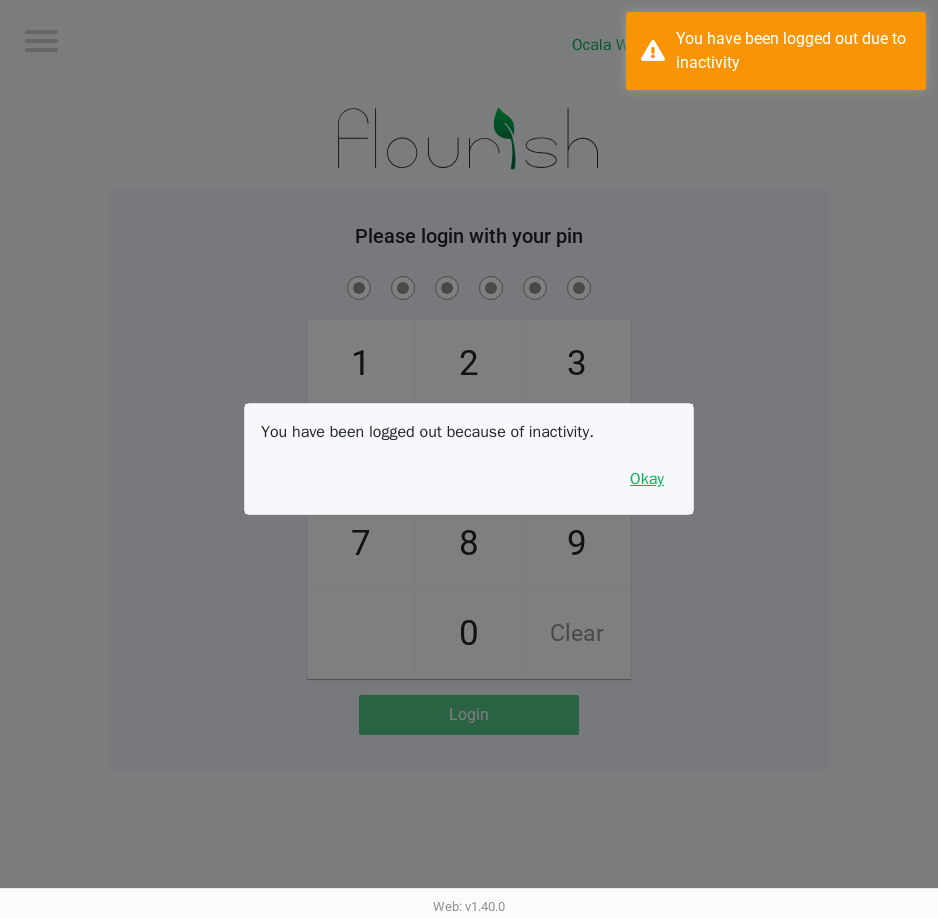 click on "Okay" at bounding box center (647, 479) 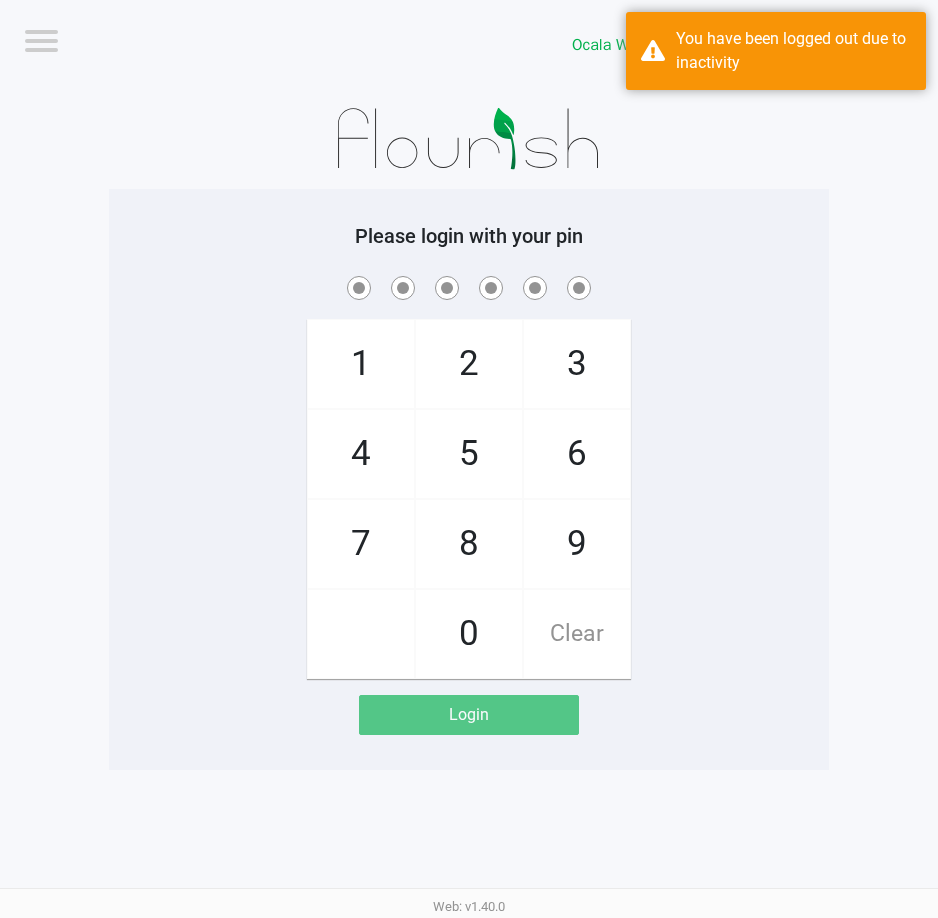 click on "1   4   7       2   5   8   0   3   6   9   Clear" 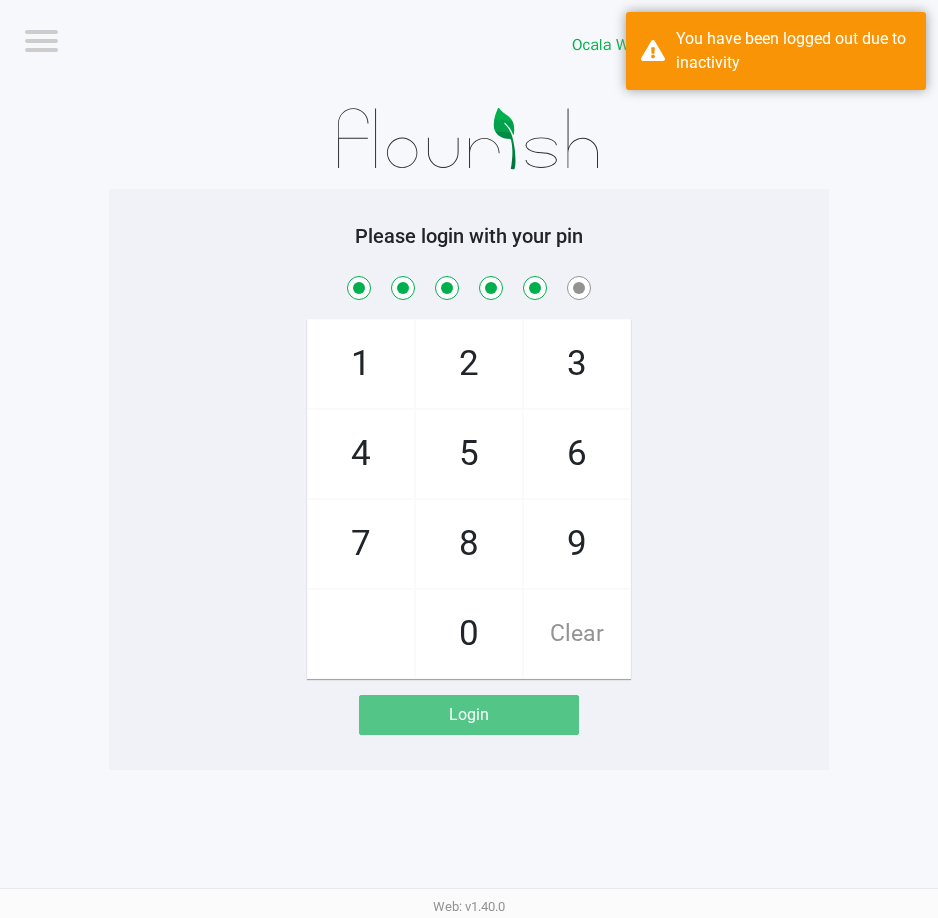 checkbox on "true" 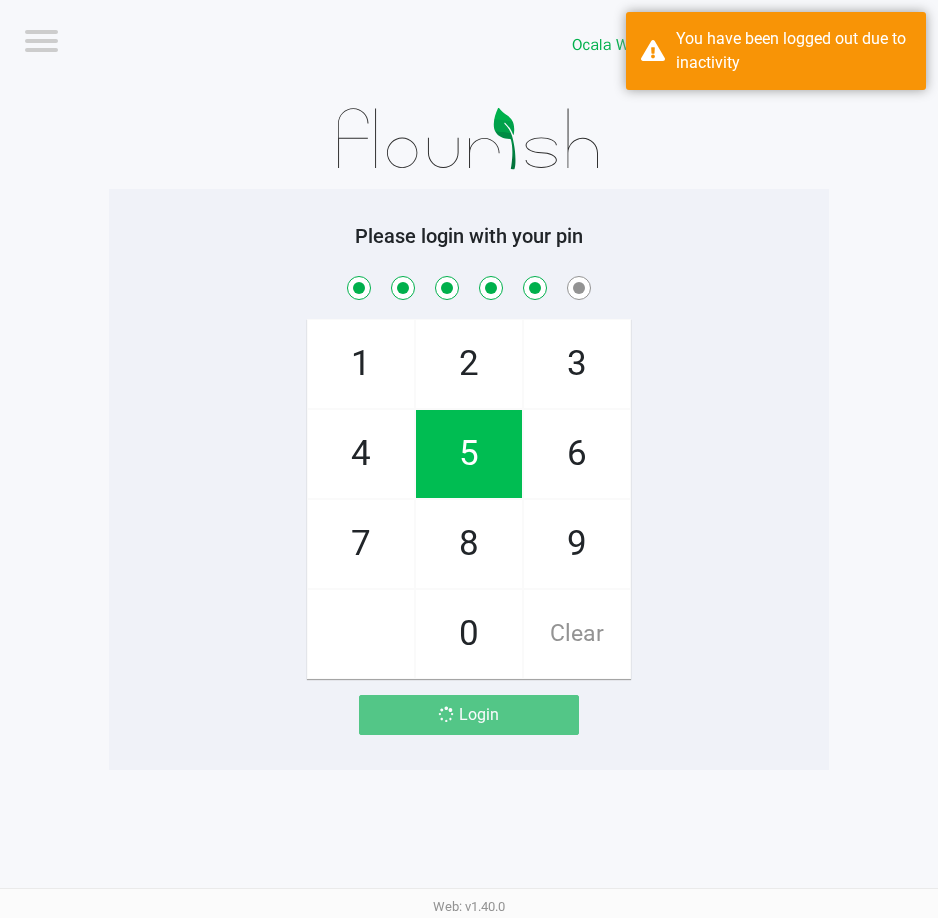 checkbox on "false" 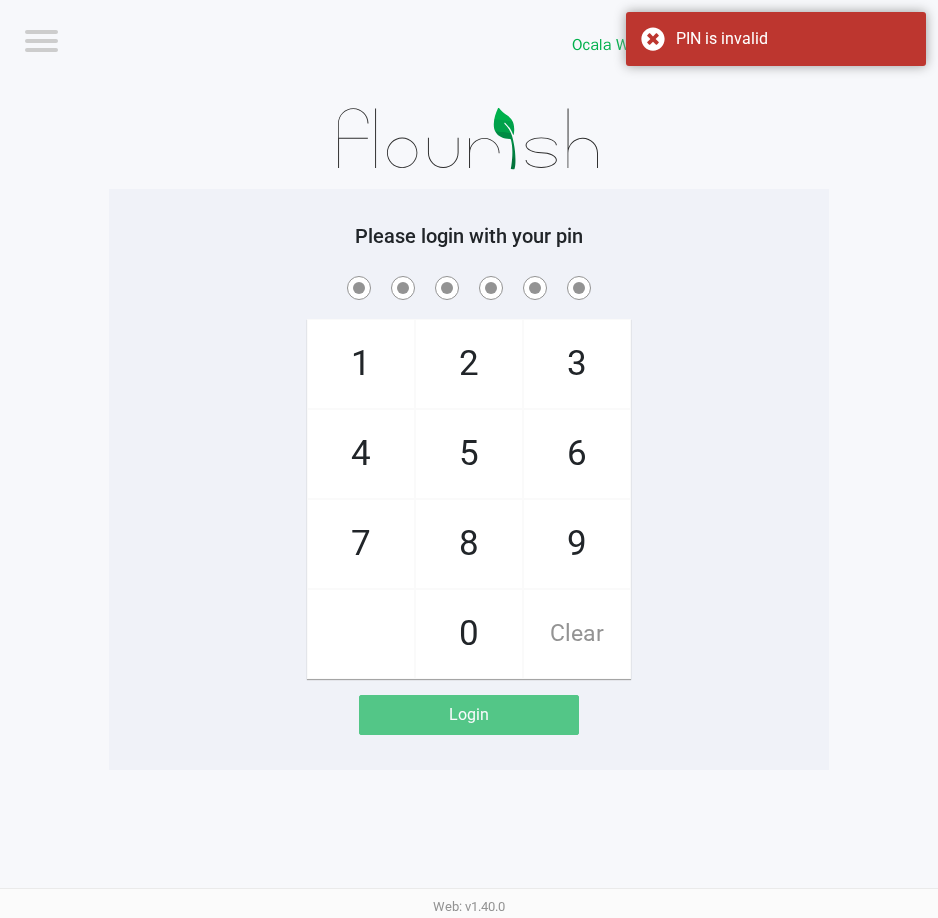 click on "1   4   7       2   5   8   0   3   6   9   Clear" 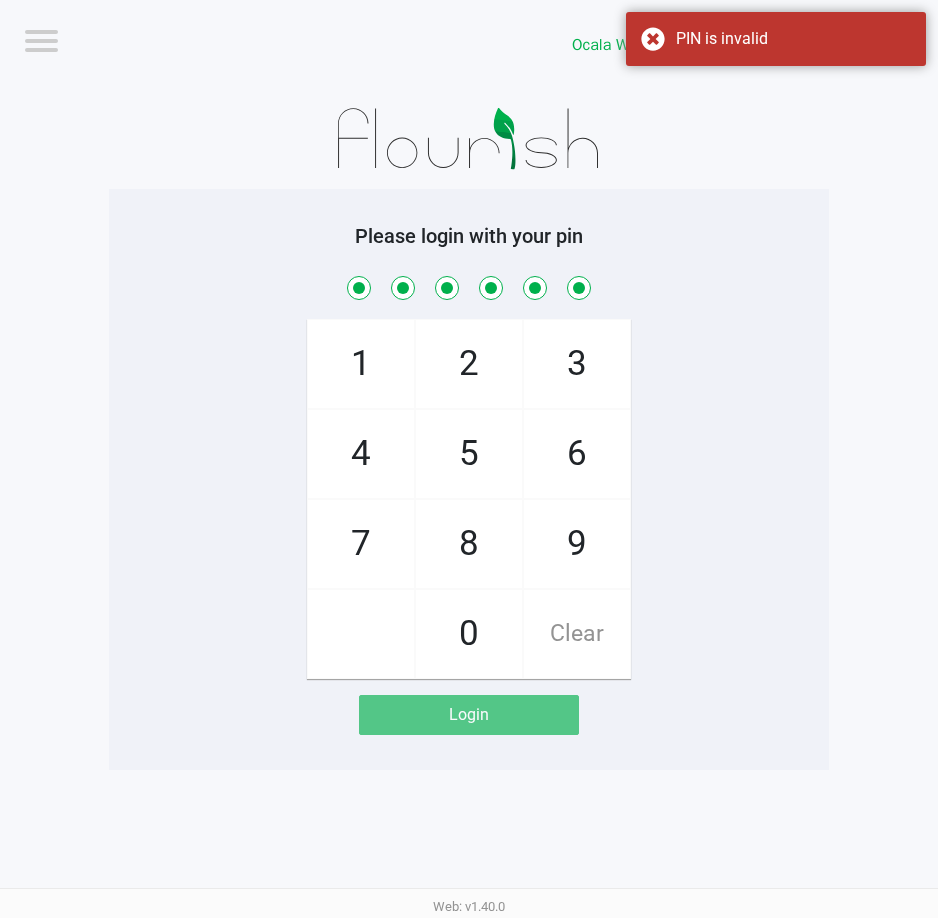 checkbox on "true" 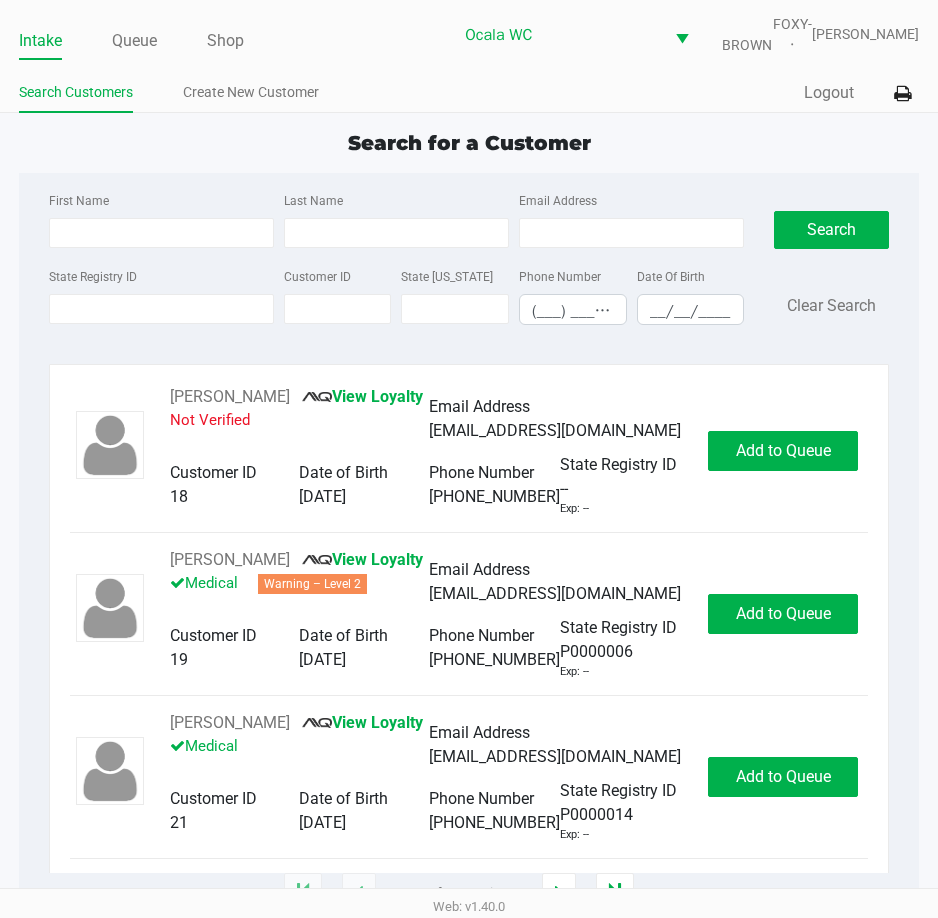 click on "Intake Queue Shop" 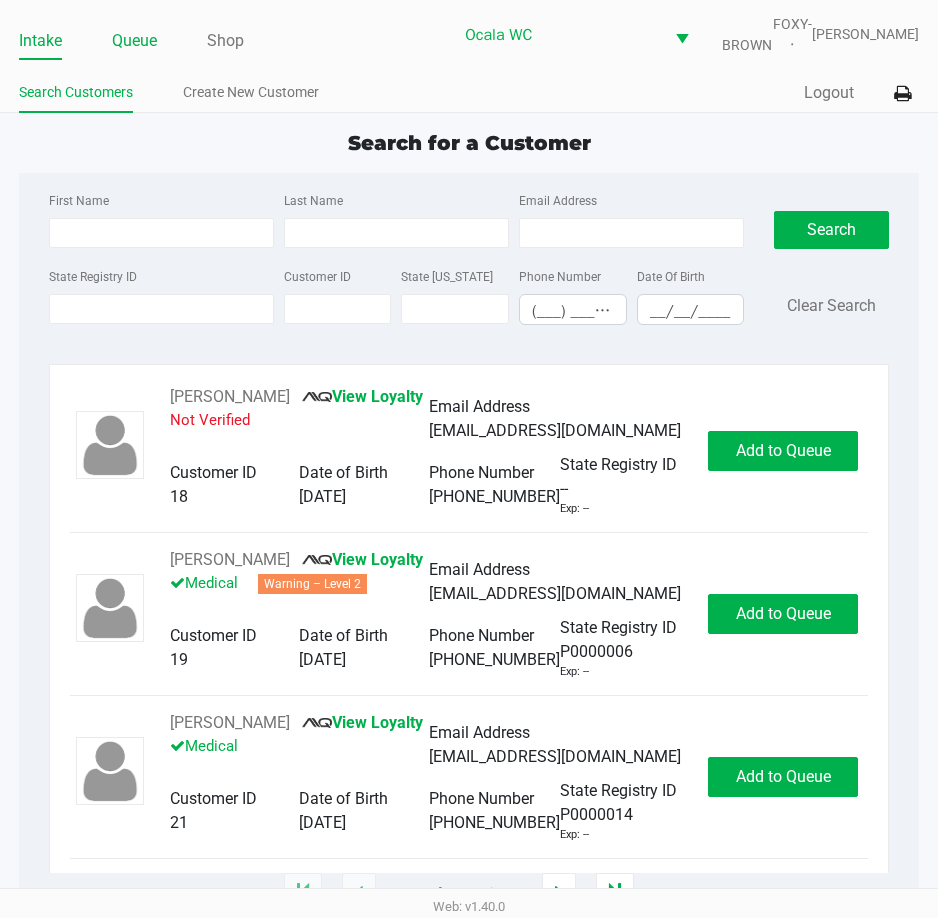 click on "Queue" 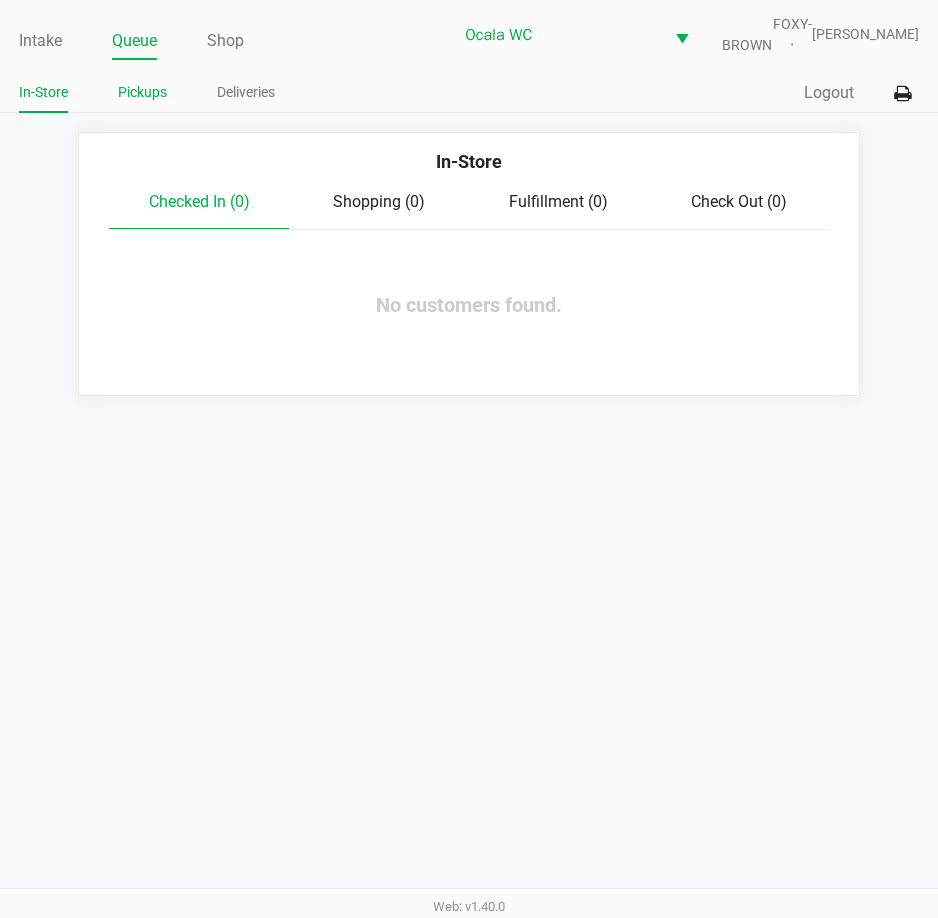 click on "Pickups" 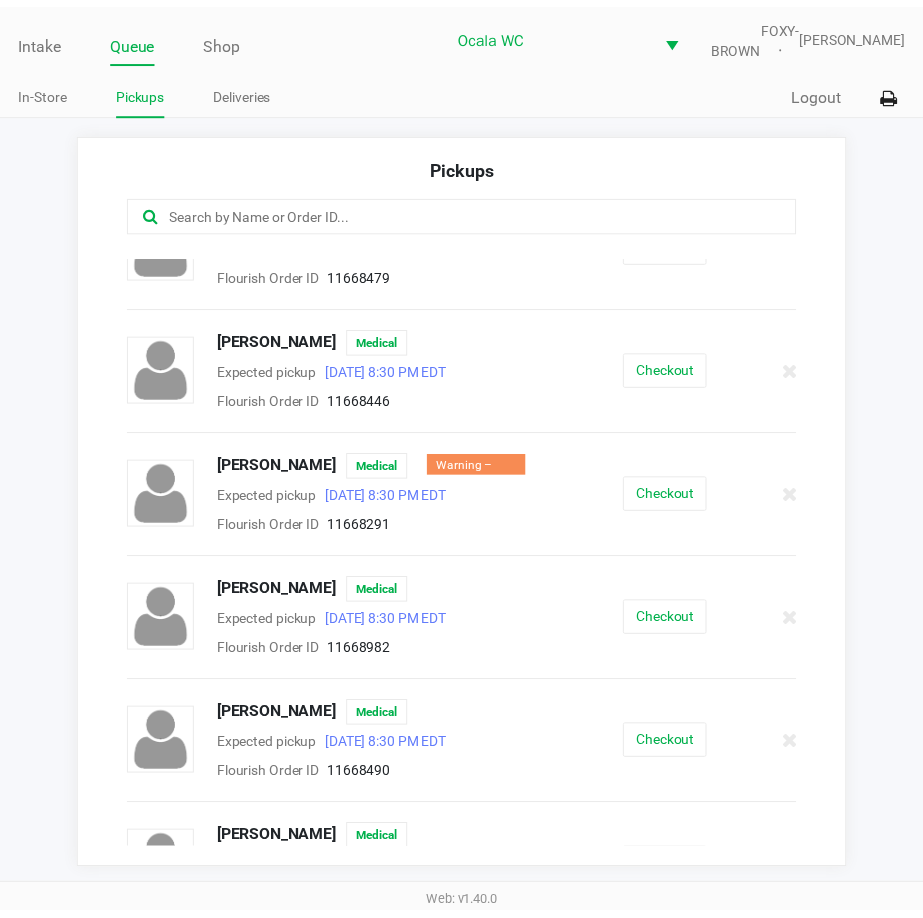 scroll, scrollTop: 700, scrollLeft: 0, axis: vertical 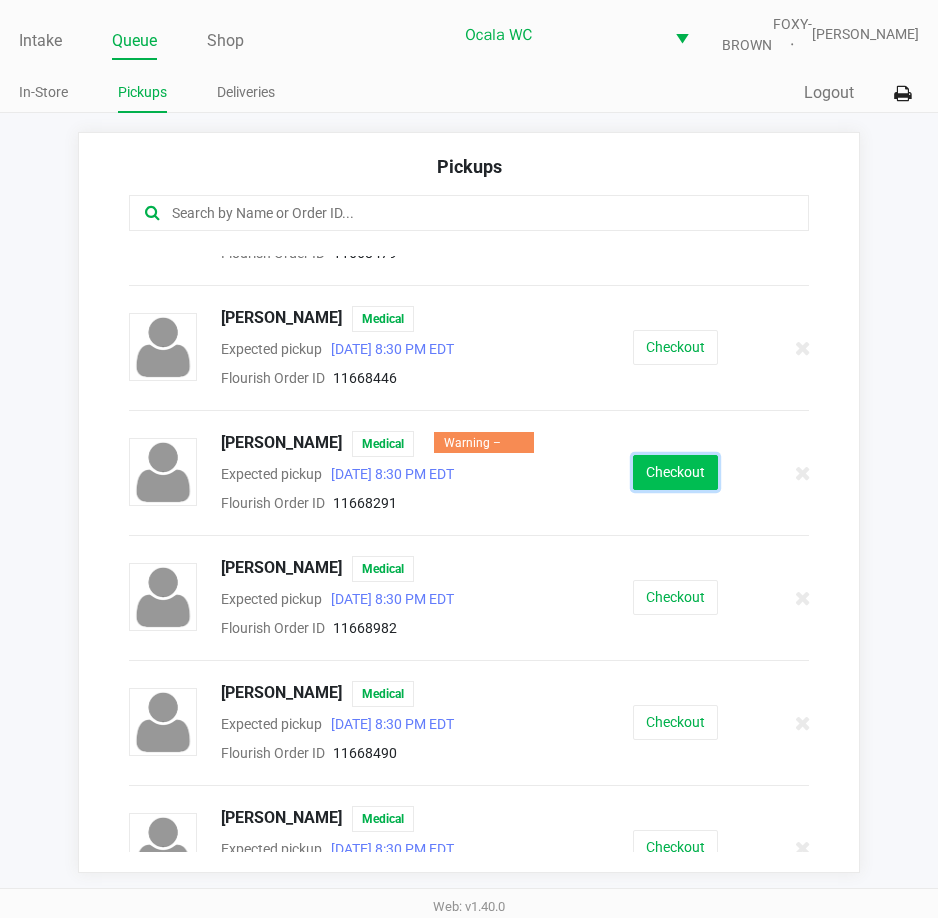 click on "Checkout" 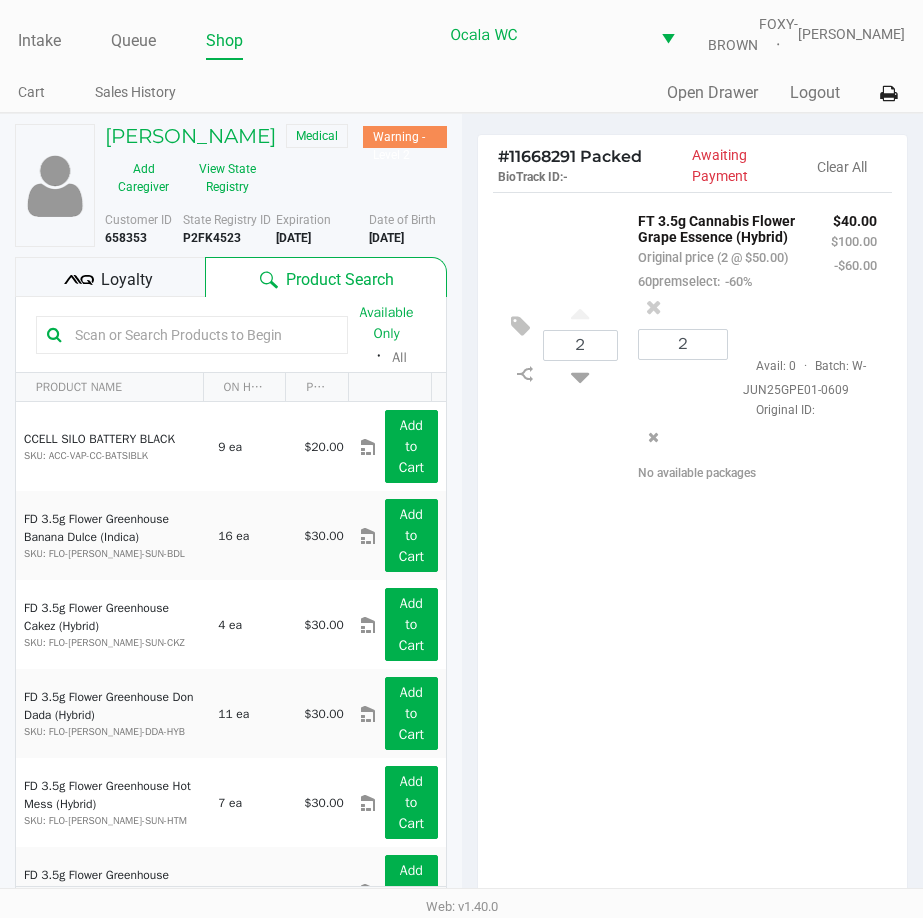 scroll, scrollTop: 265, scrollLeft: 0, axis: vertical 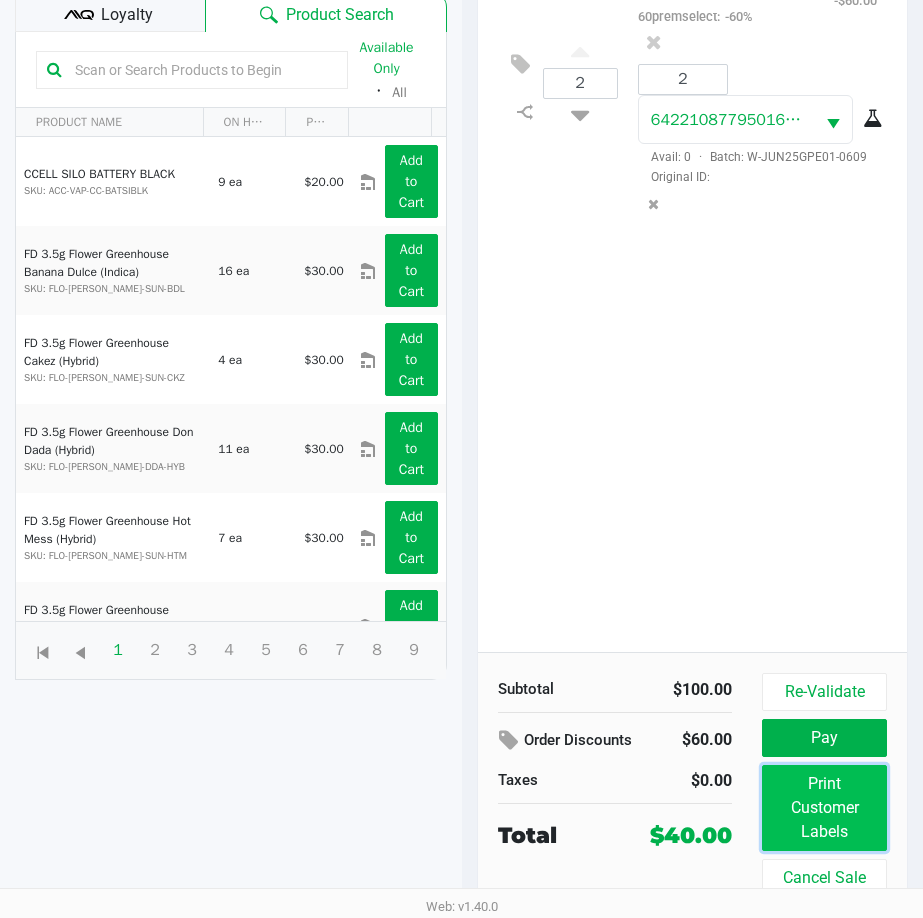 click on "Print Customer Labels" 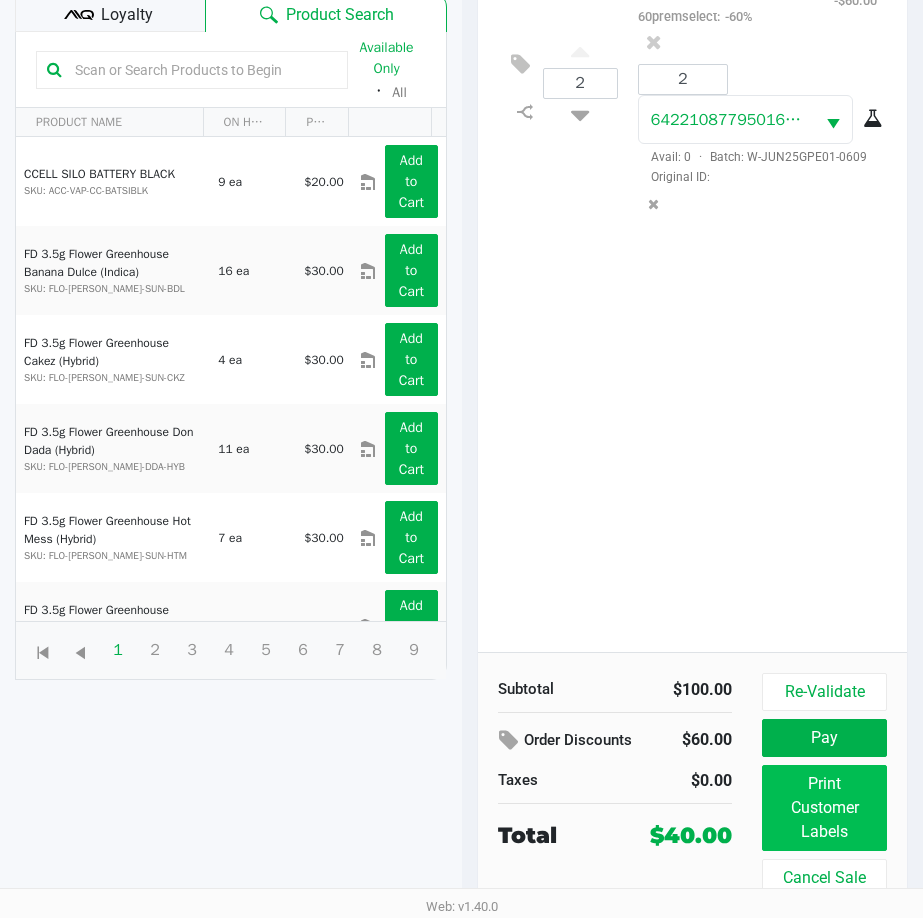 scroll, scrollTop: 0, scrollLeft: 0, axis: both 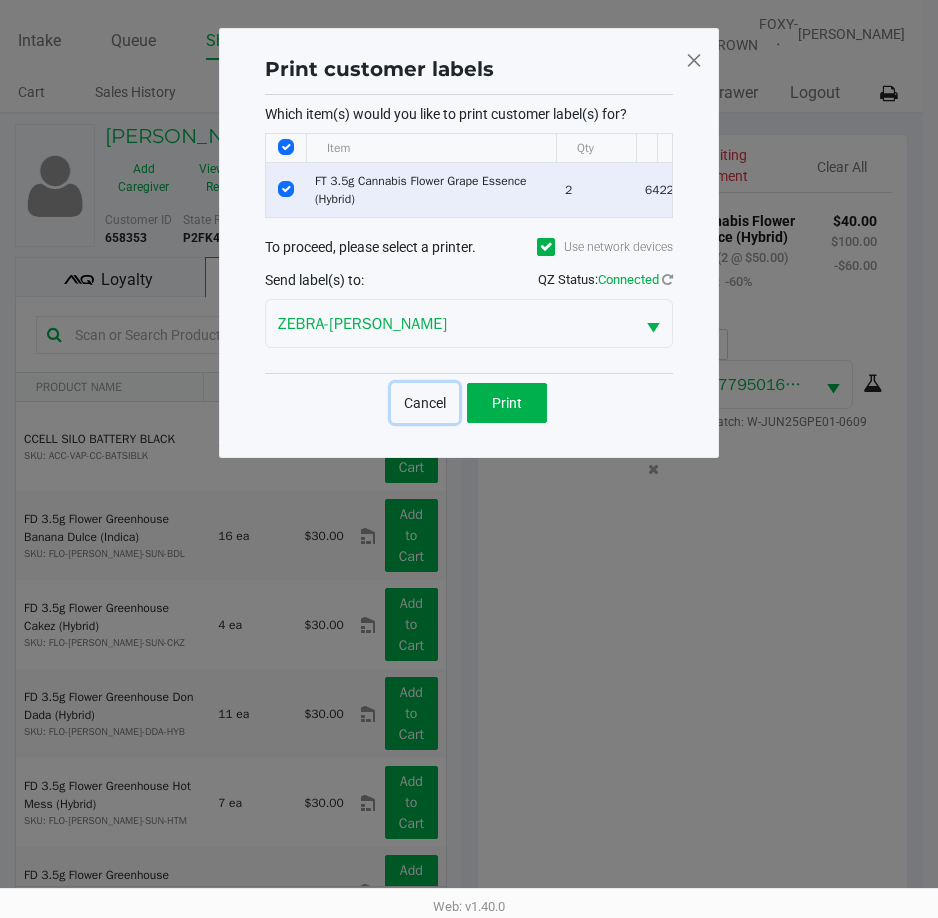 click on "Cancel" 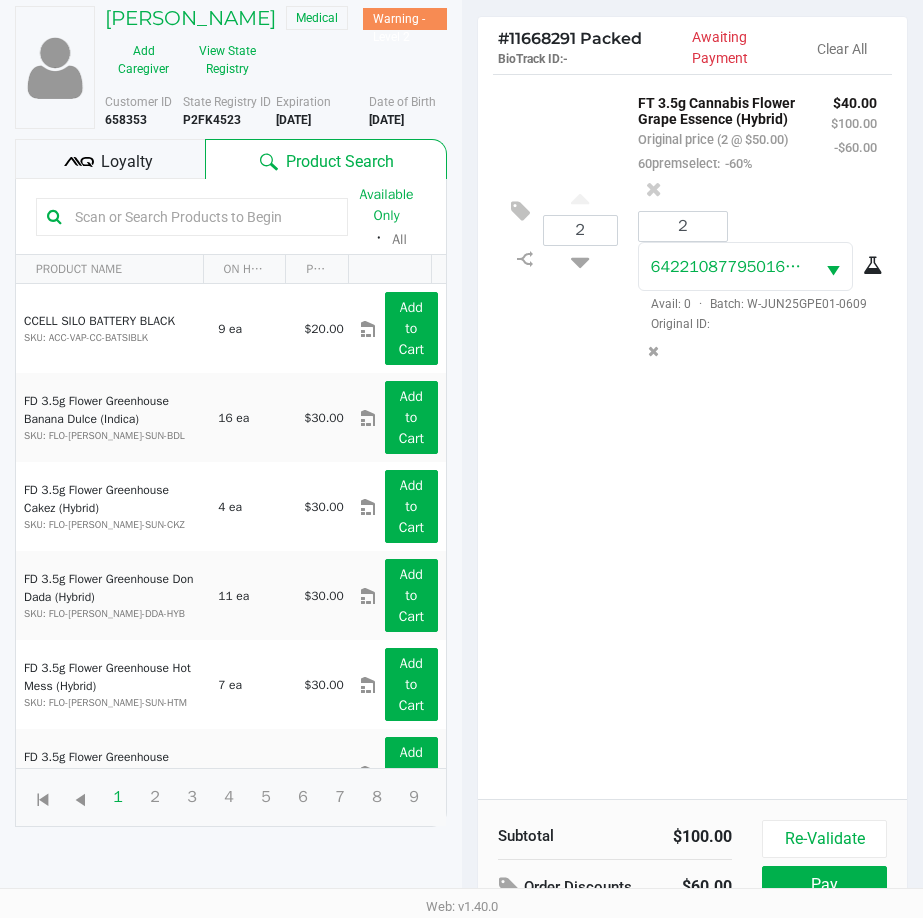 scroll, scrollTop: 265, scrollLeft: 0, axis: vertical 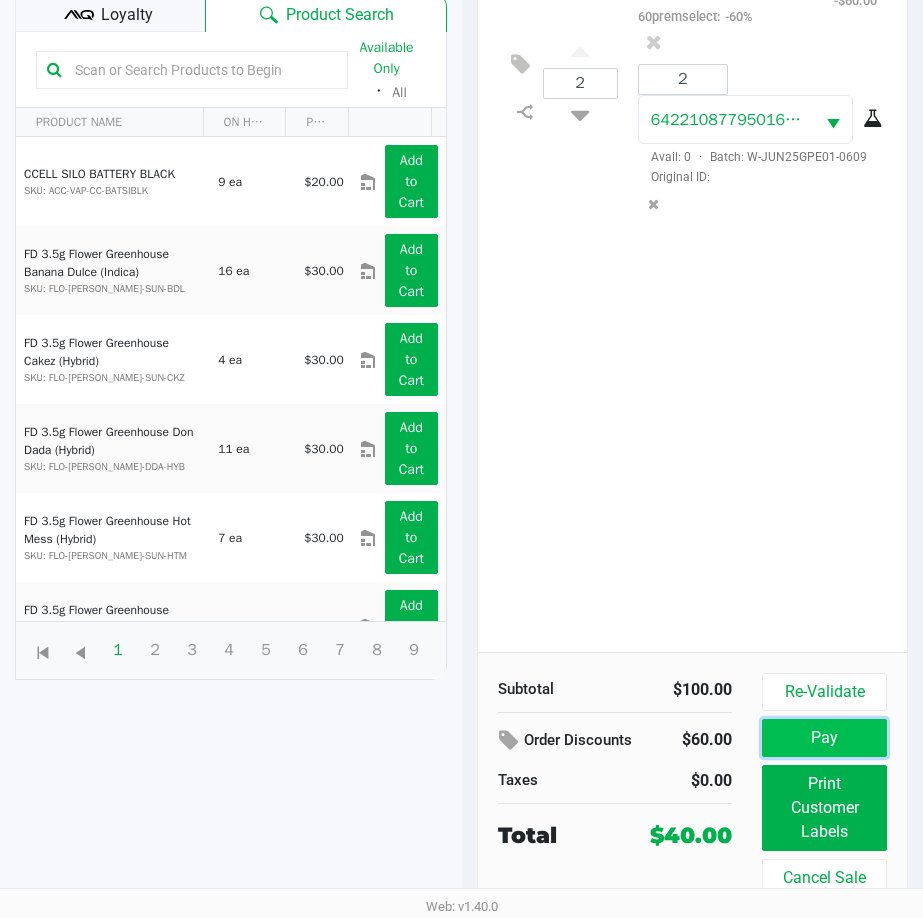 click on "Pay" 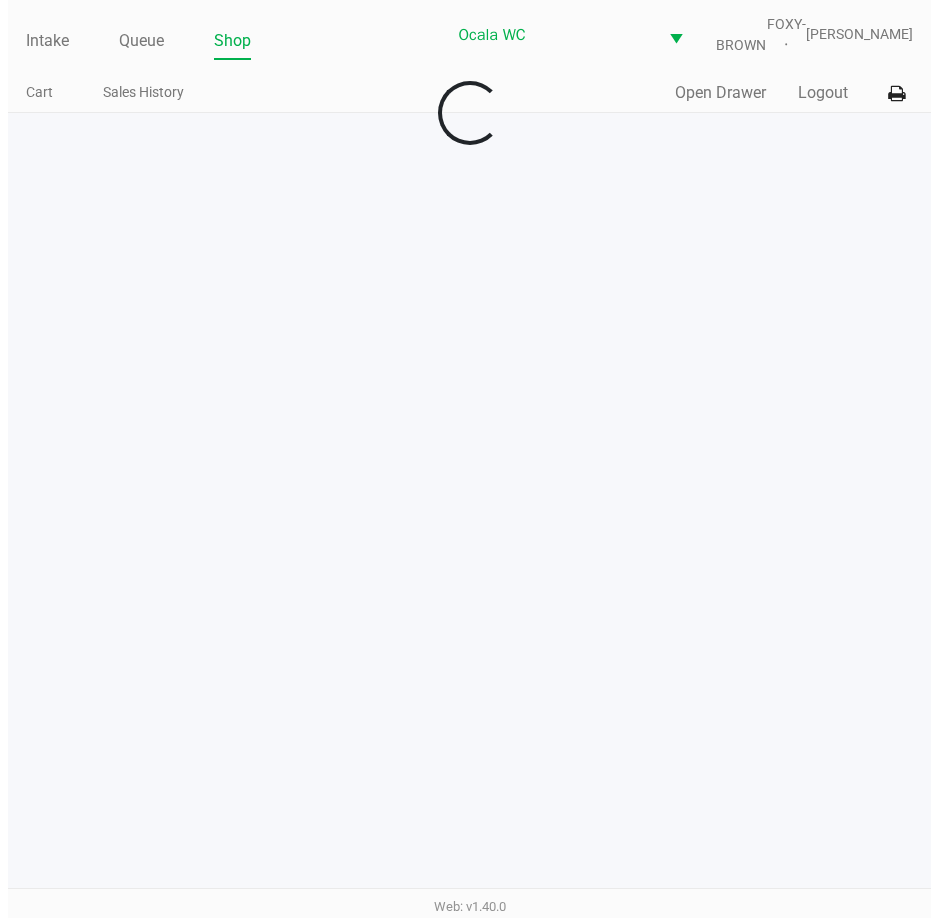 scroll, scrollTop: 0, scrollLeft: 0, axis: both 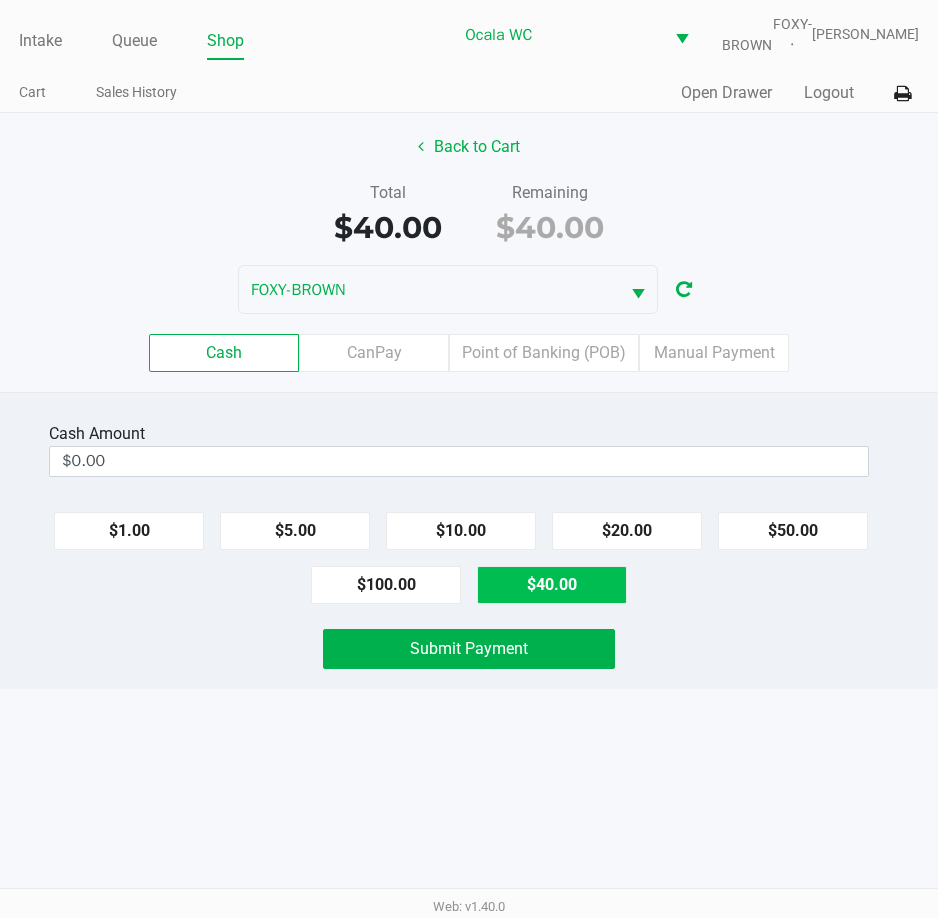 click on "$40.00" 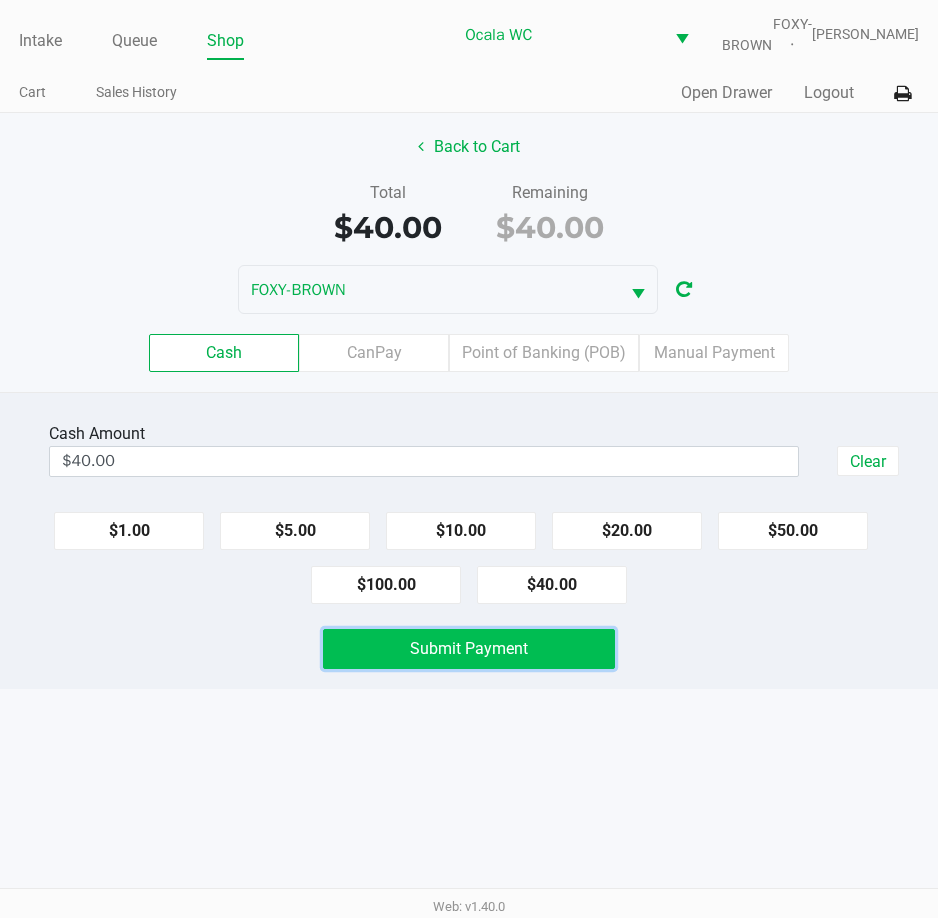 click on "Submit Payment" 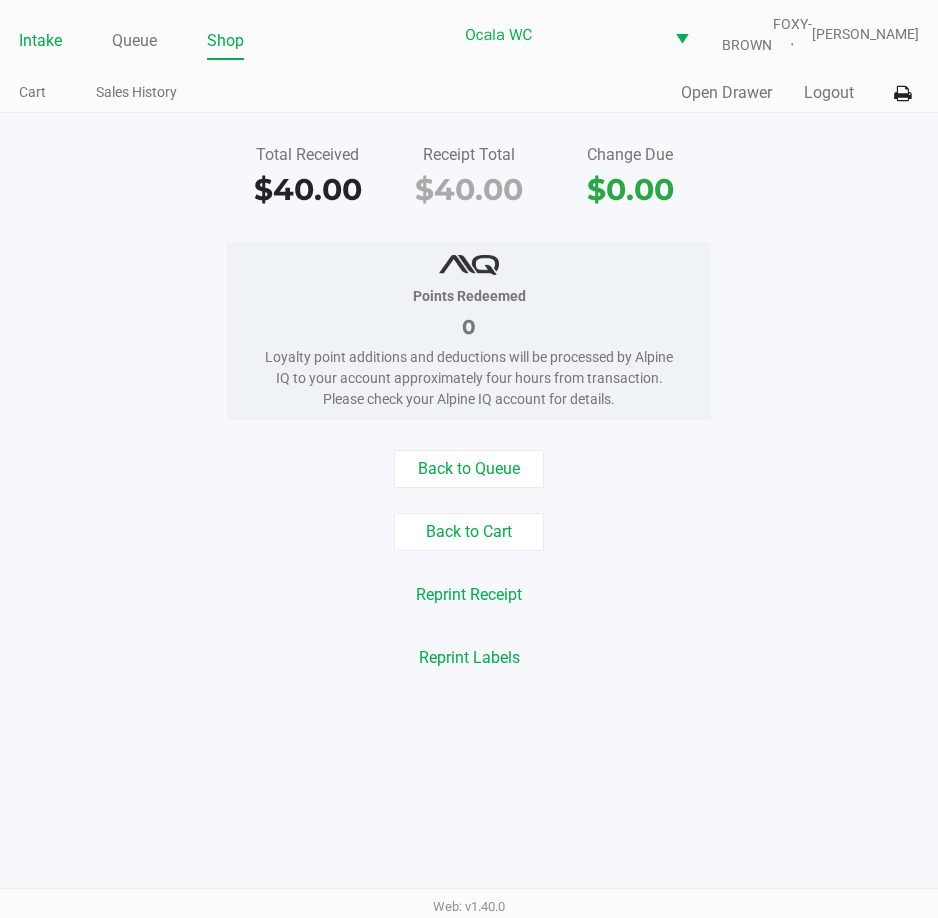 click on "Intake" 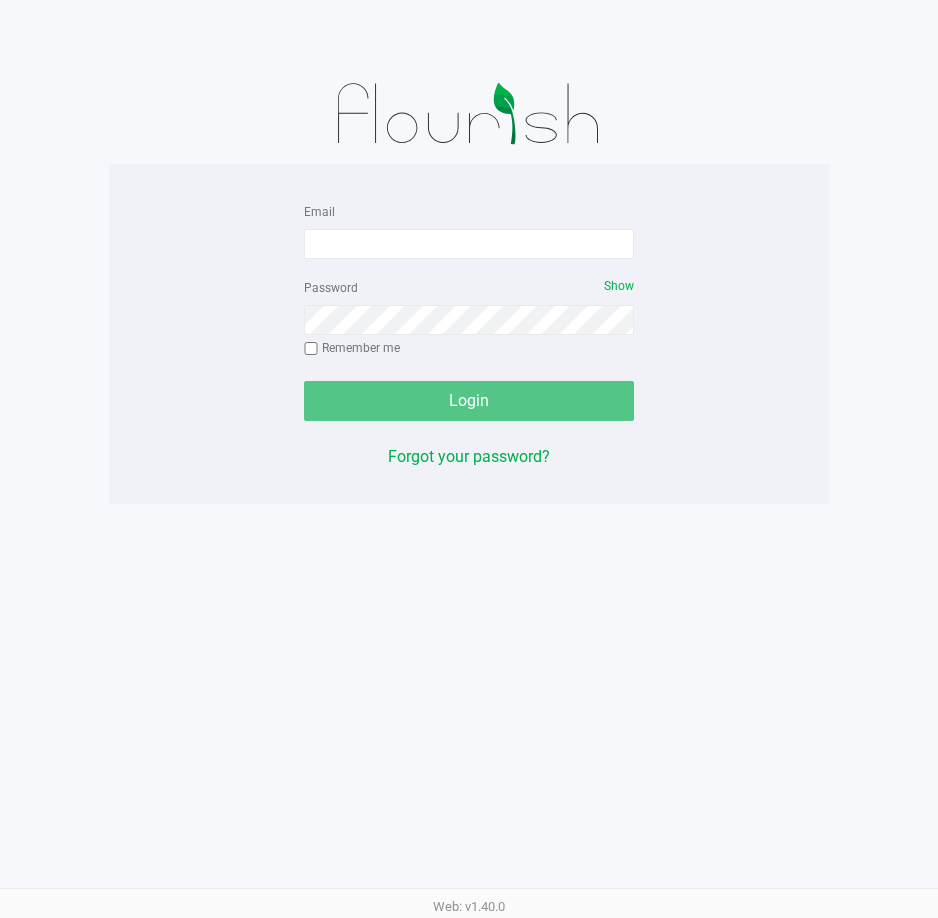 scroll, scrollTop: 0, scrollLeft: 0, axis: both 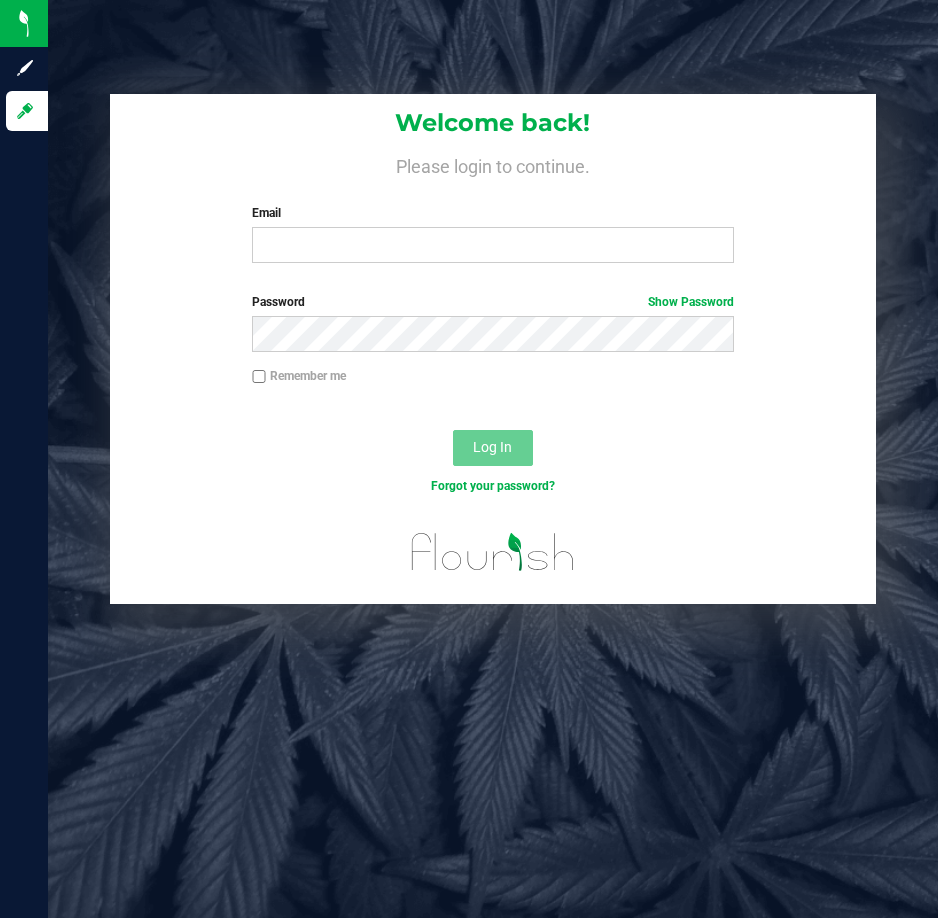 click on "Email
Required
Please format your email correctly." at bounding box center (492, 233) 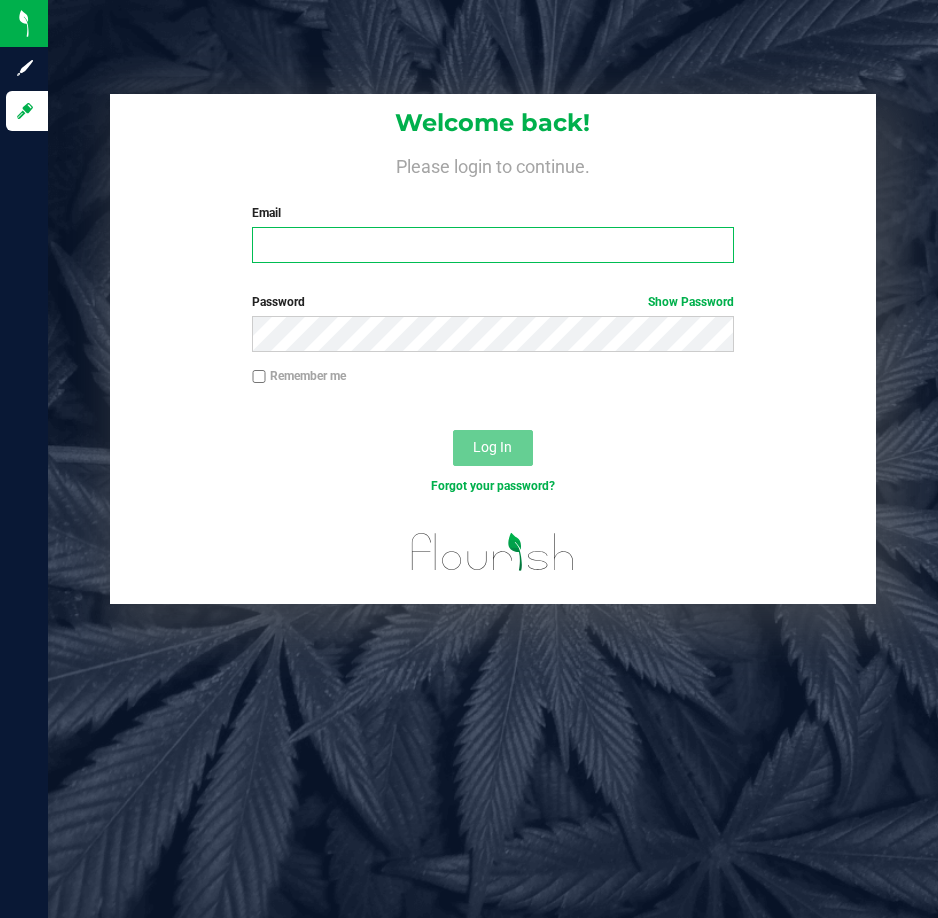 click on "Email" at bounding box center (492, 245) 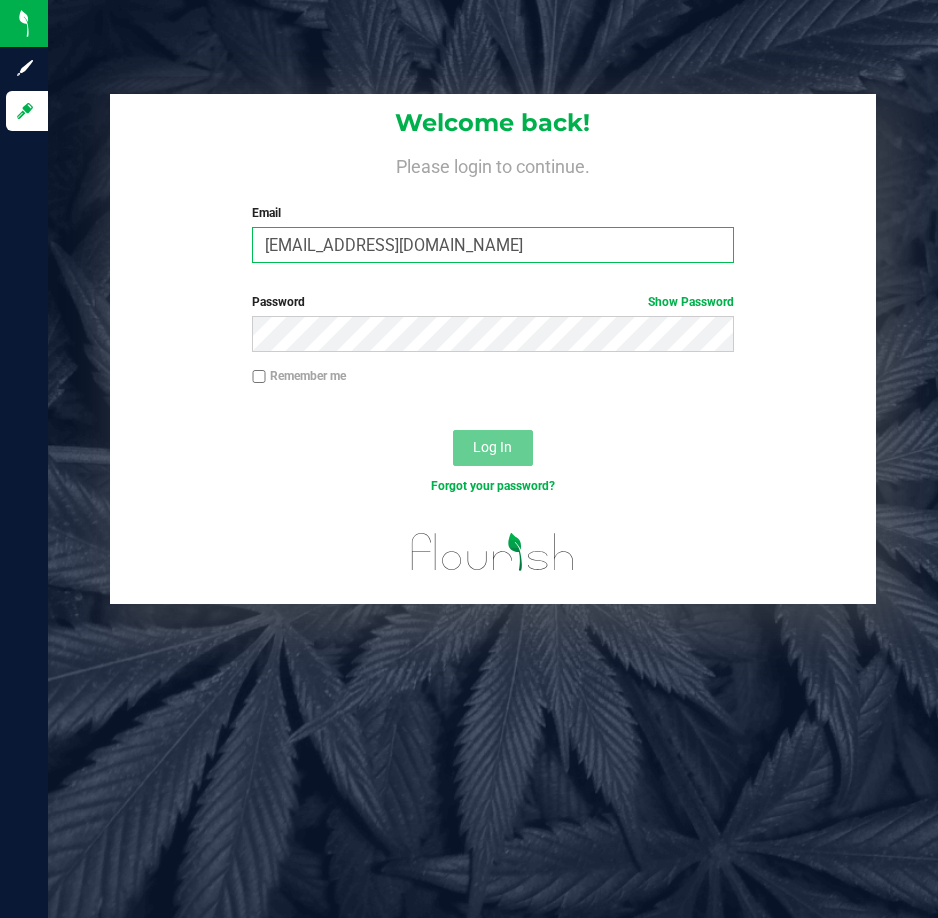 type on "Mhern@liveparallel.com" 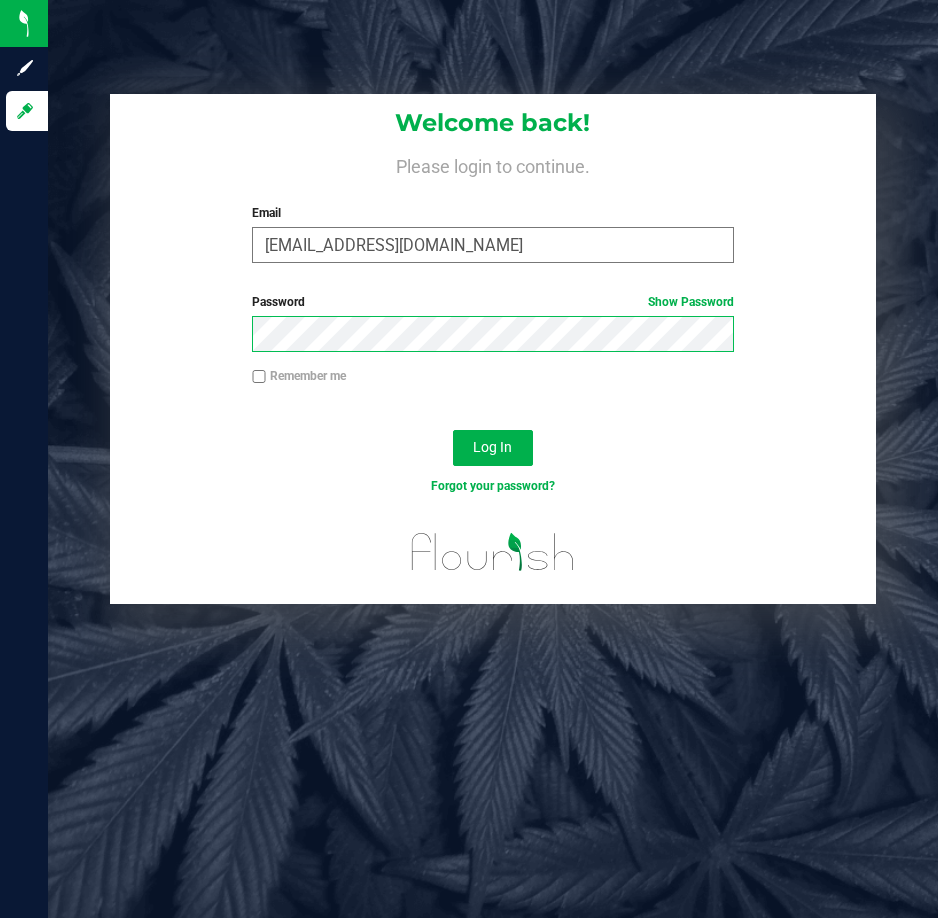 click on "Log In" at bounding box center (493, 448) 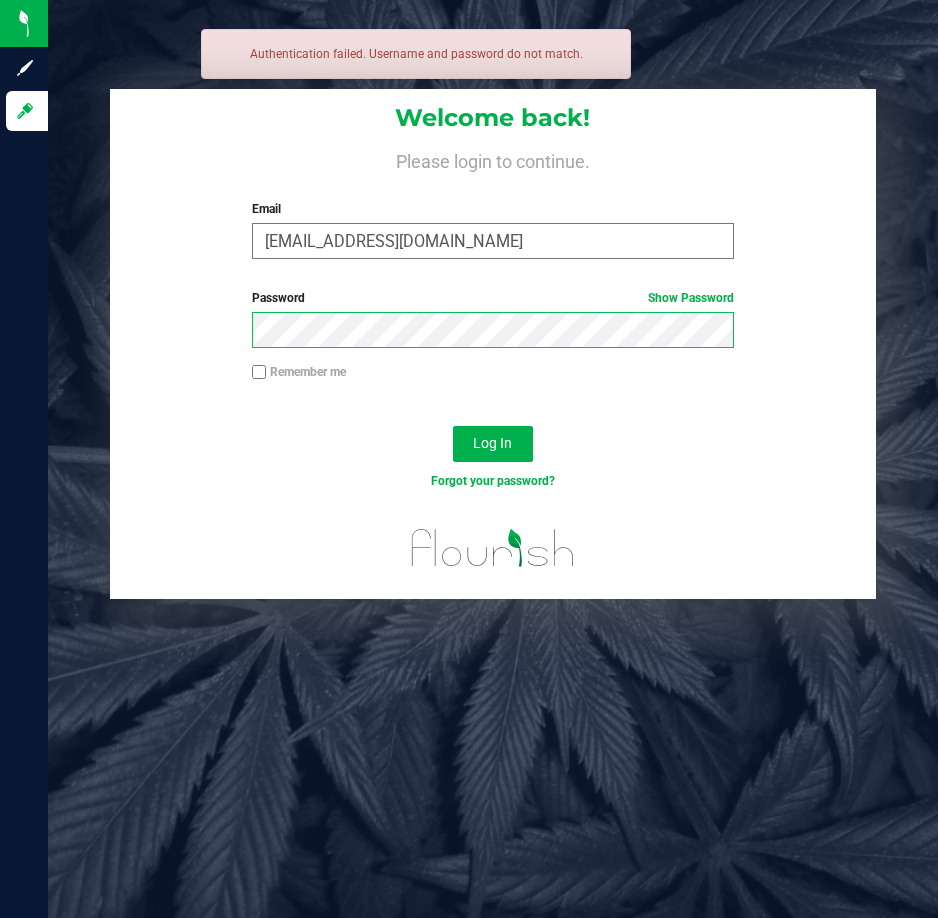 click on "Log In" at bounding box center (493, 444) 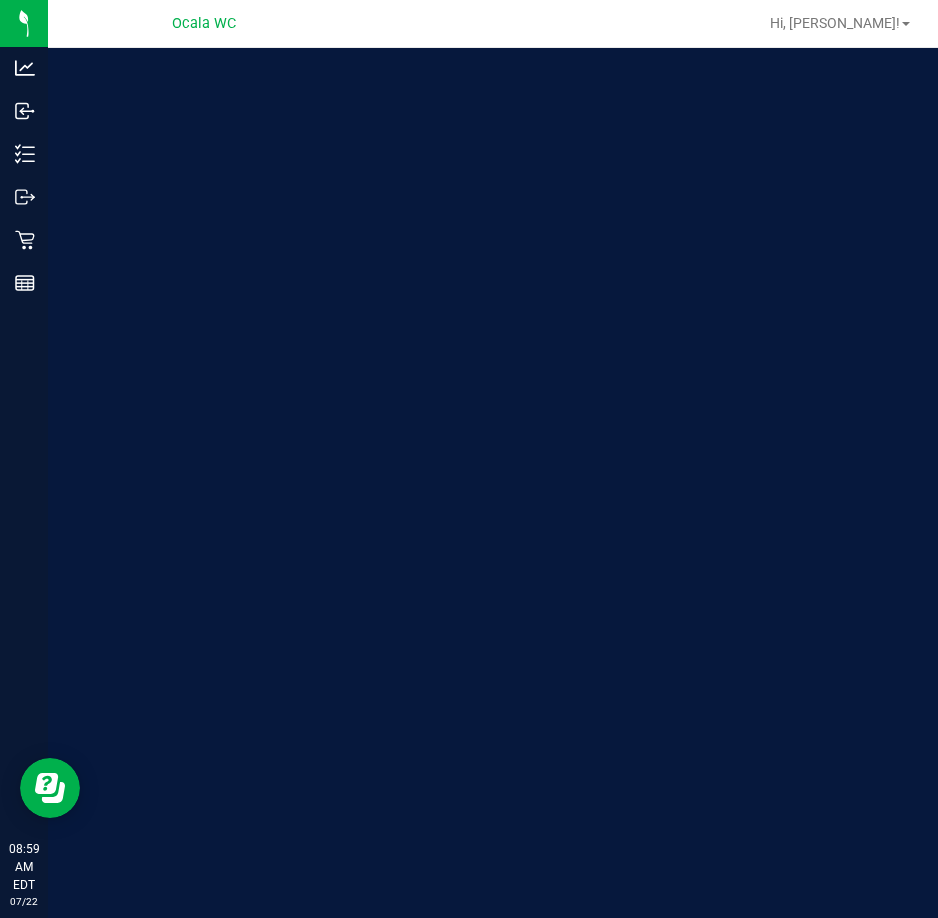scroll, scrollTop: 0, scrollLeft: 0, axis: both 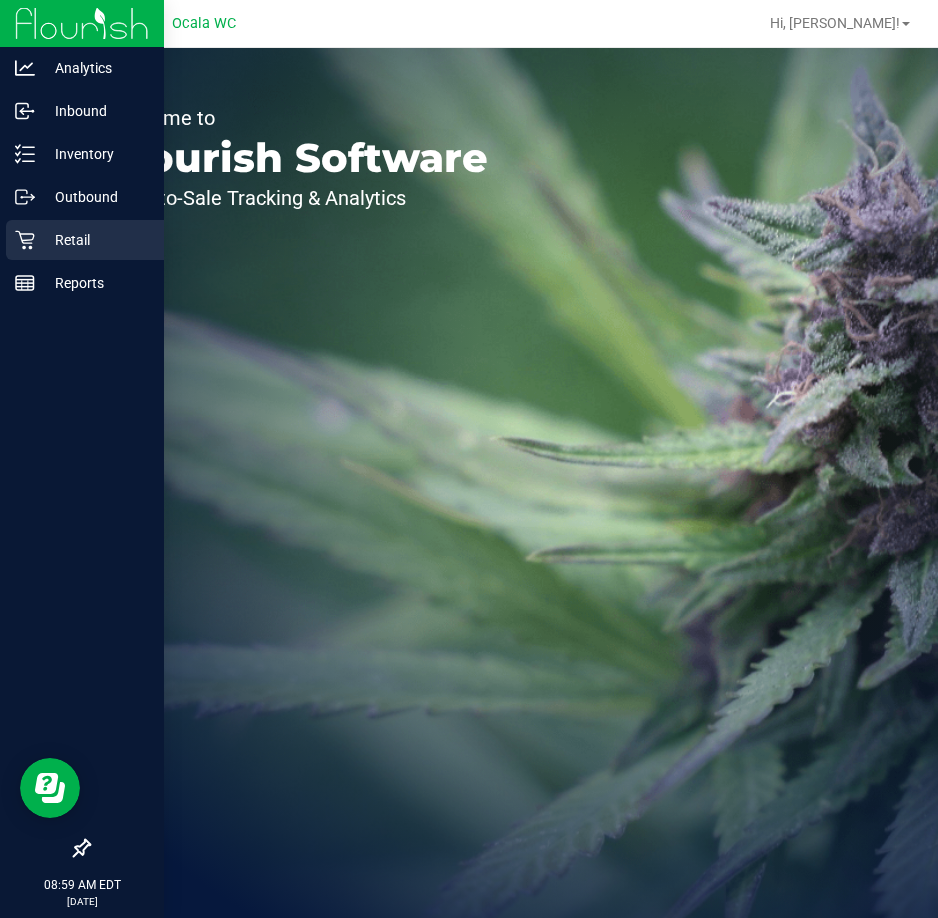 click on "Retail" at bounding box center (85, 240) 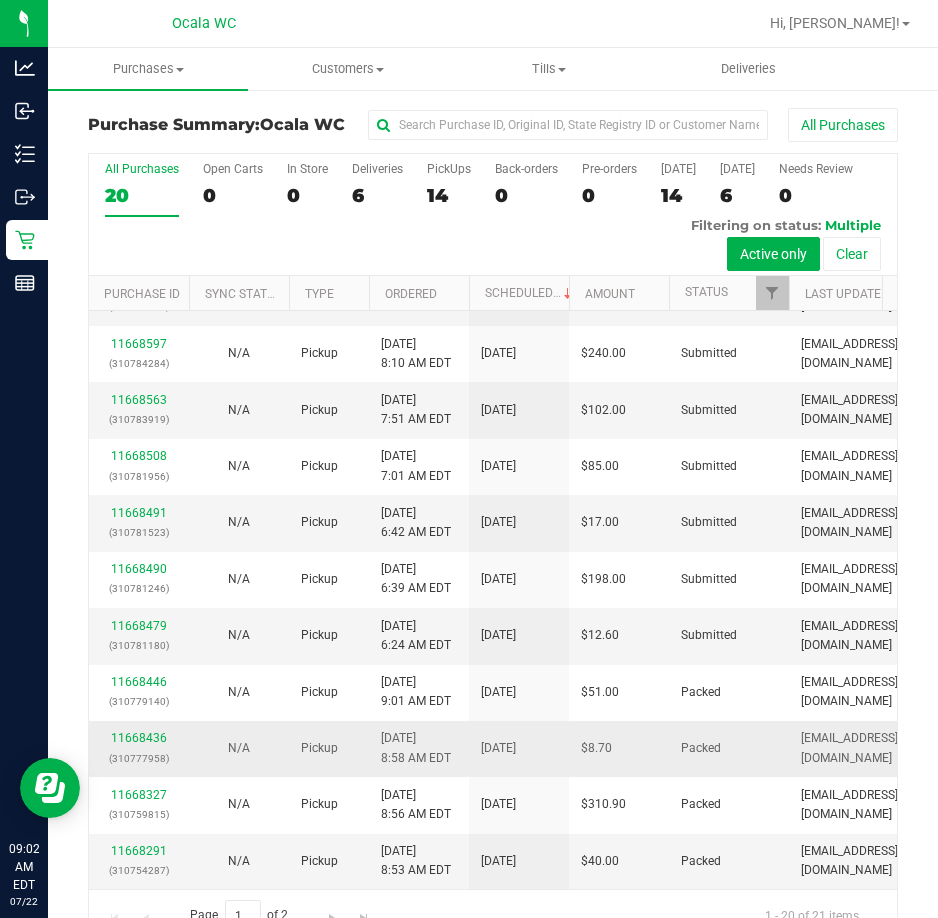 scroll, scrollTop: 1139, scrollLeft: 0, axis: vertical 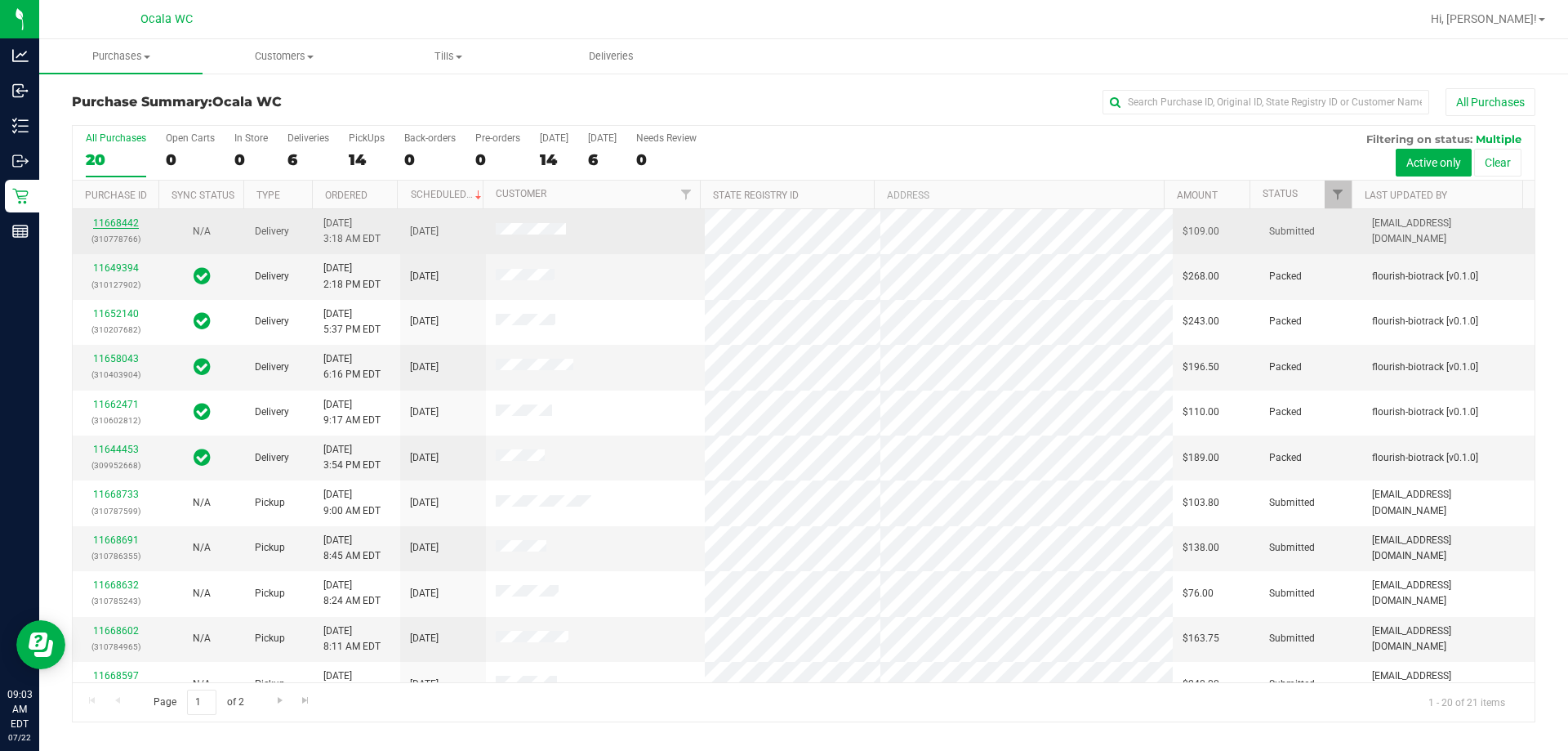 click on "11668442" at bounding box center (116, 223) 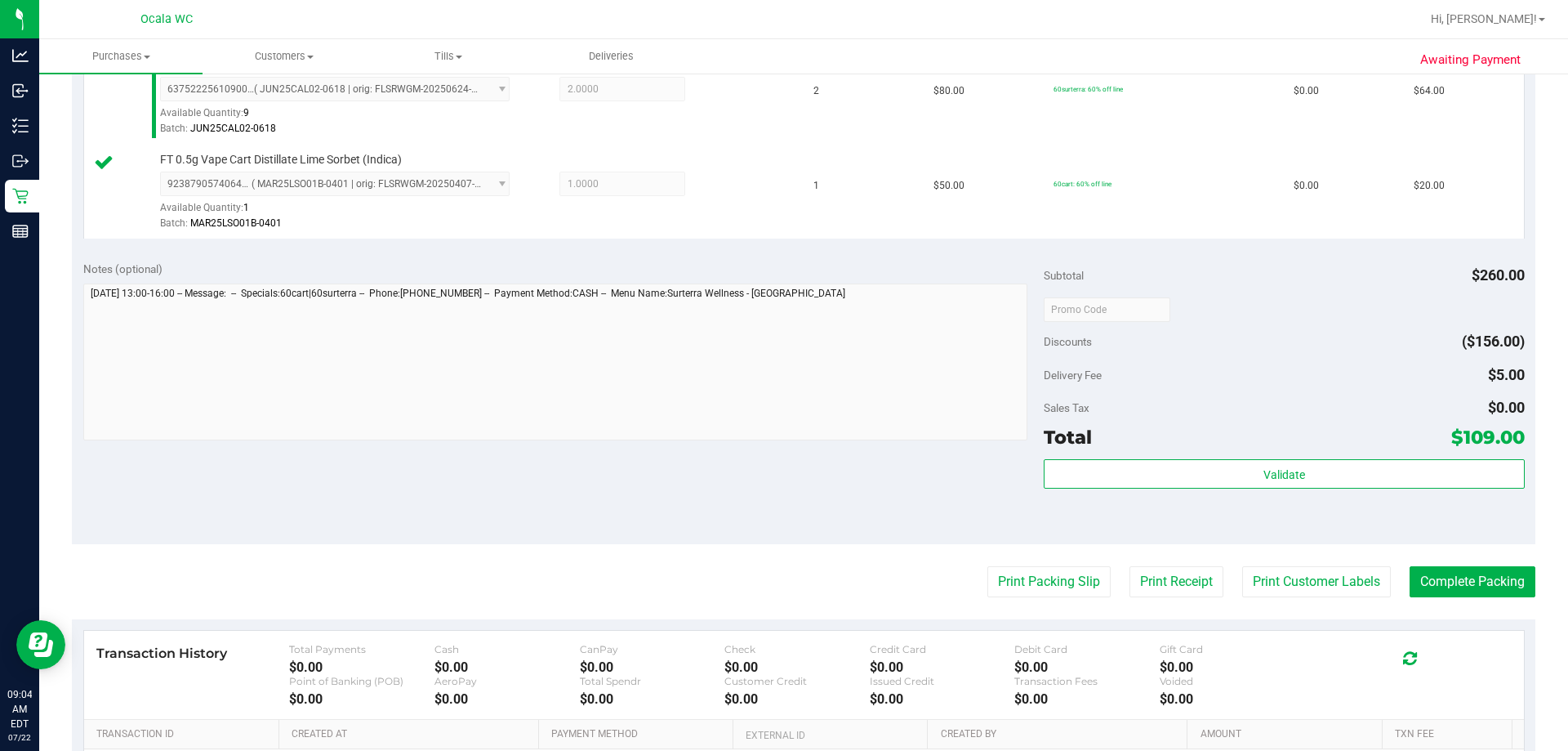scroll, scrollTop: 654, scrollLeft: 0, axis: vertical 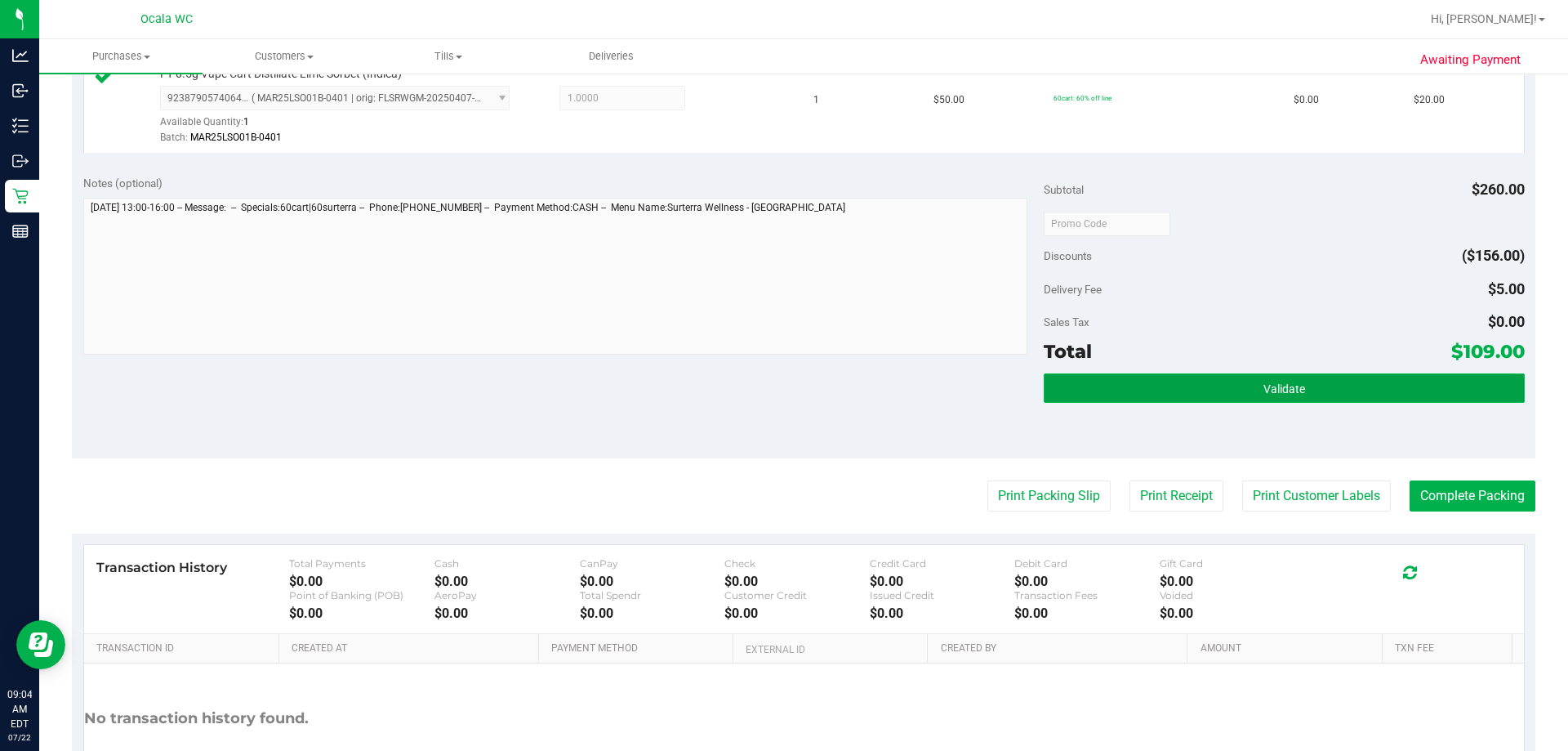 click on "Validate" at bounding box center (1284, 388) 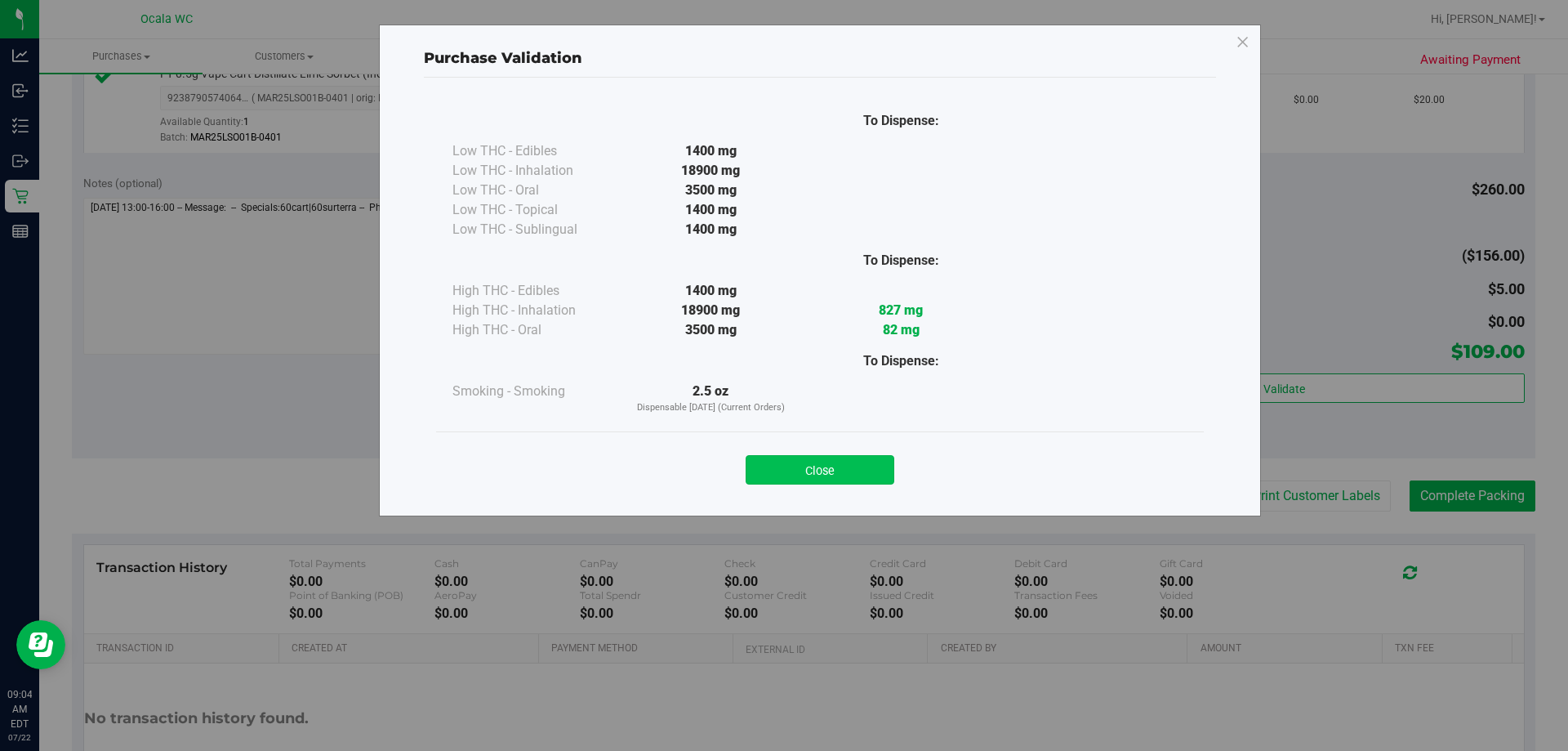 click on "Close" at bounding box center (820, 470) 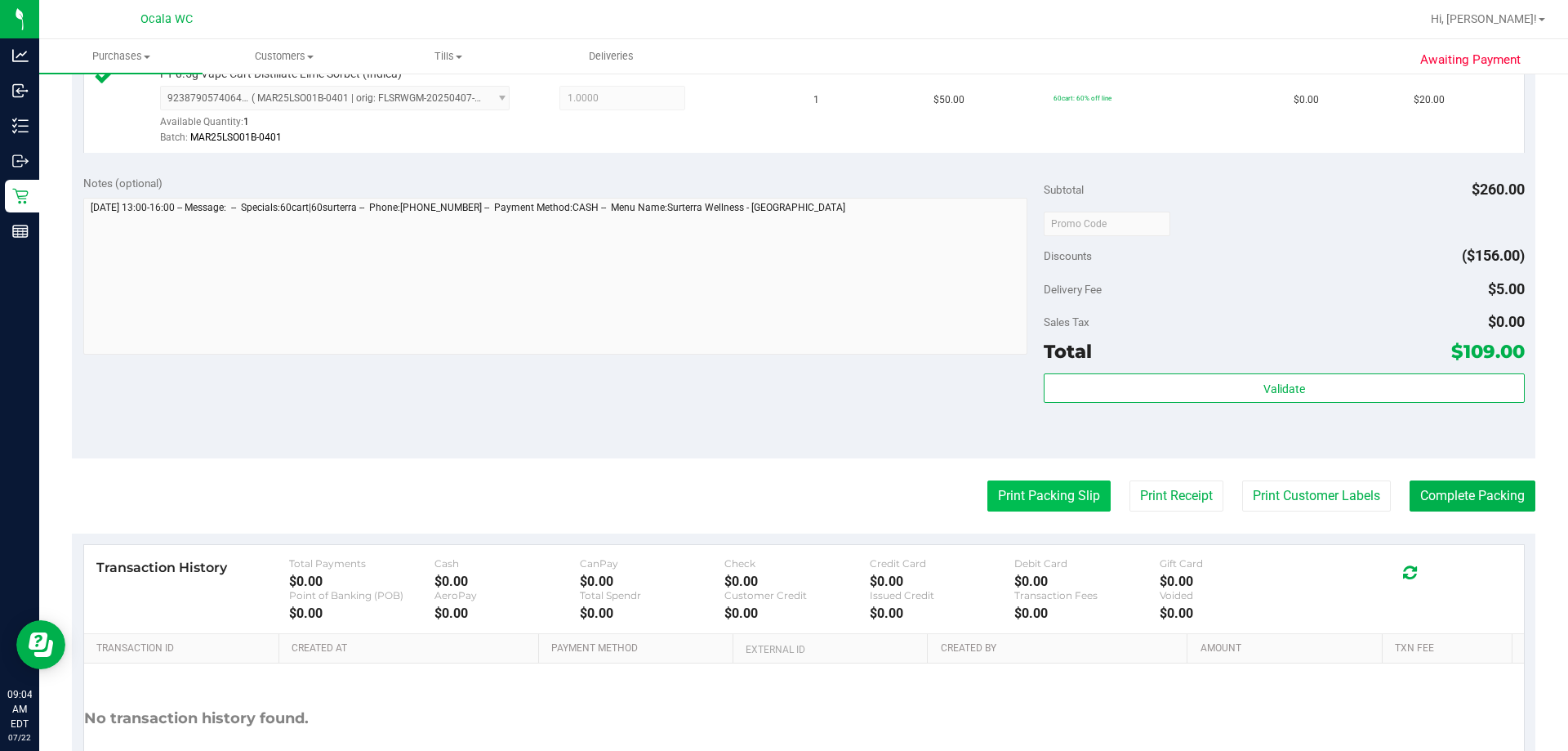 click on "Print Packing Slip" at bounding box center [1049, 496] 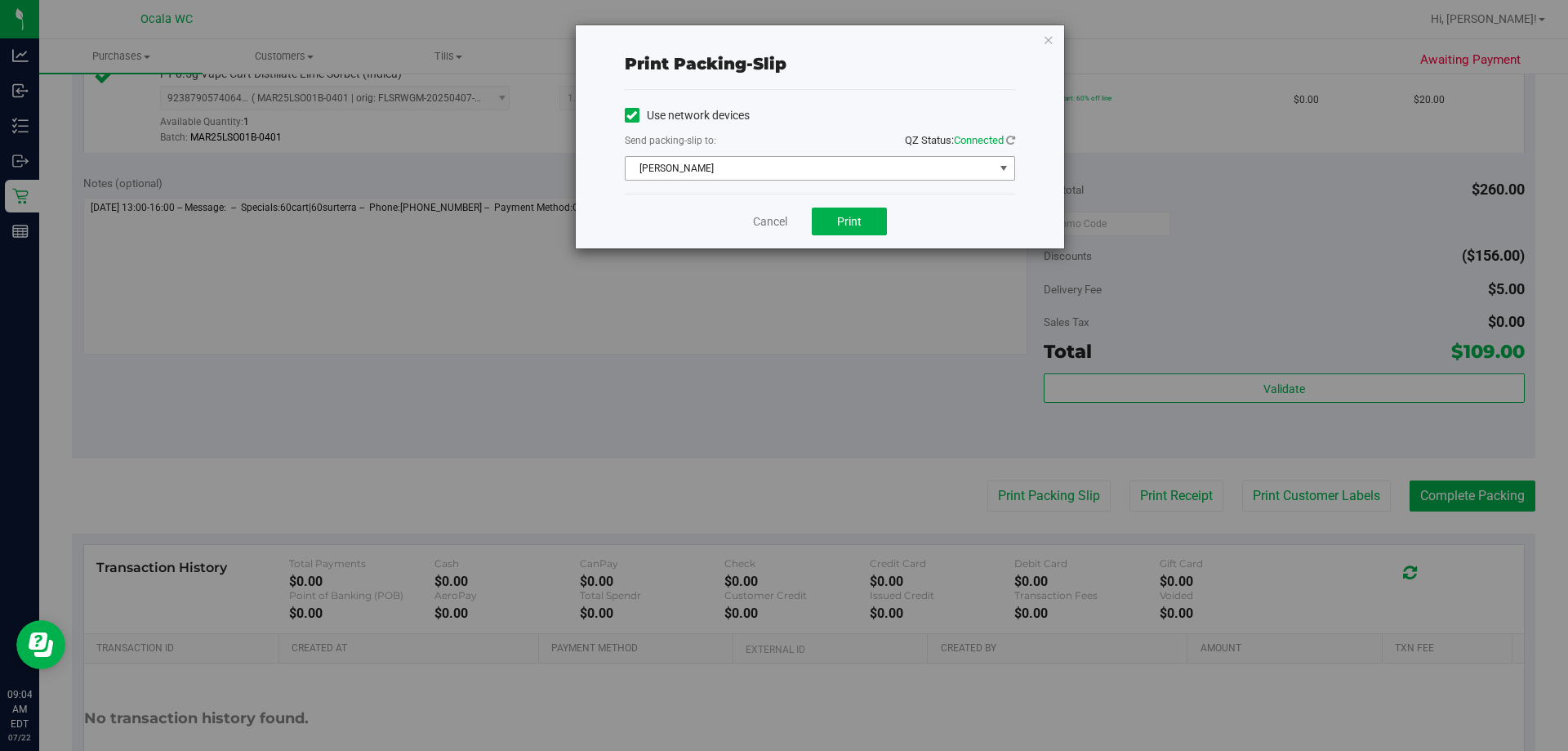 click on "[PERSON_NAME]" at bounding box center [809, 168] 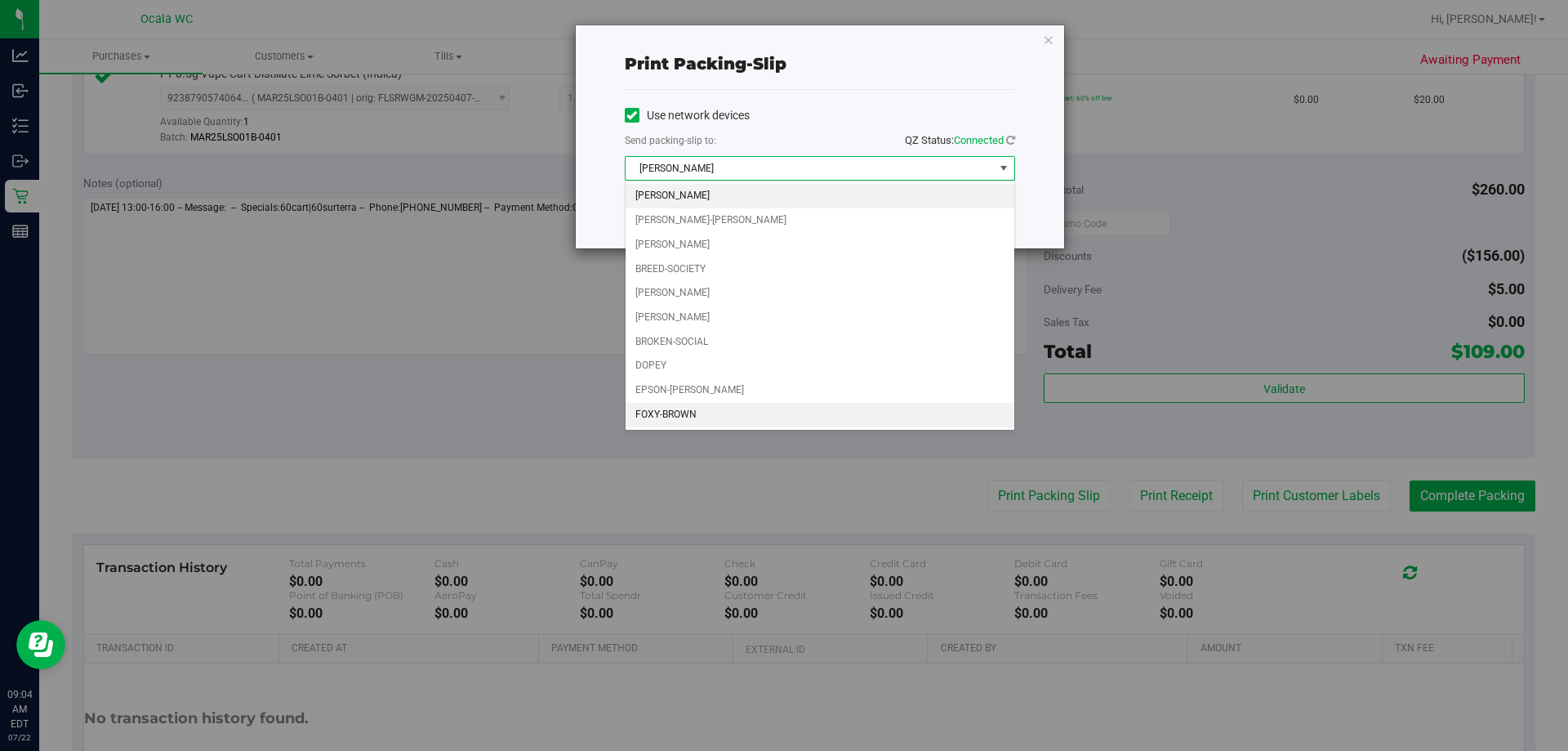 click on "FOXY-BROWN" at bounding box center (820, 415) 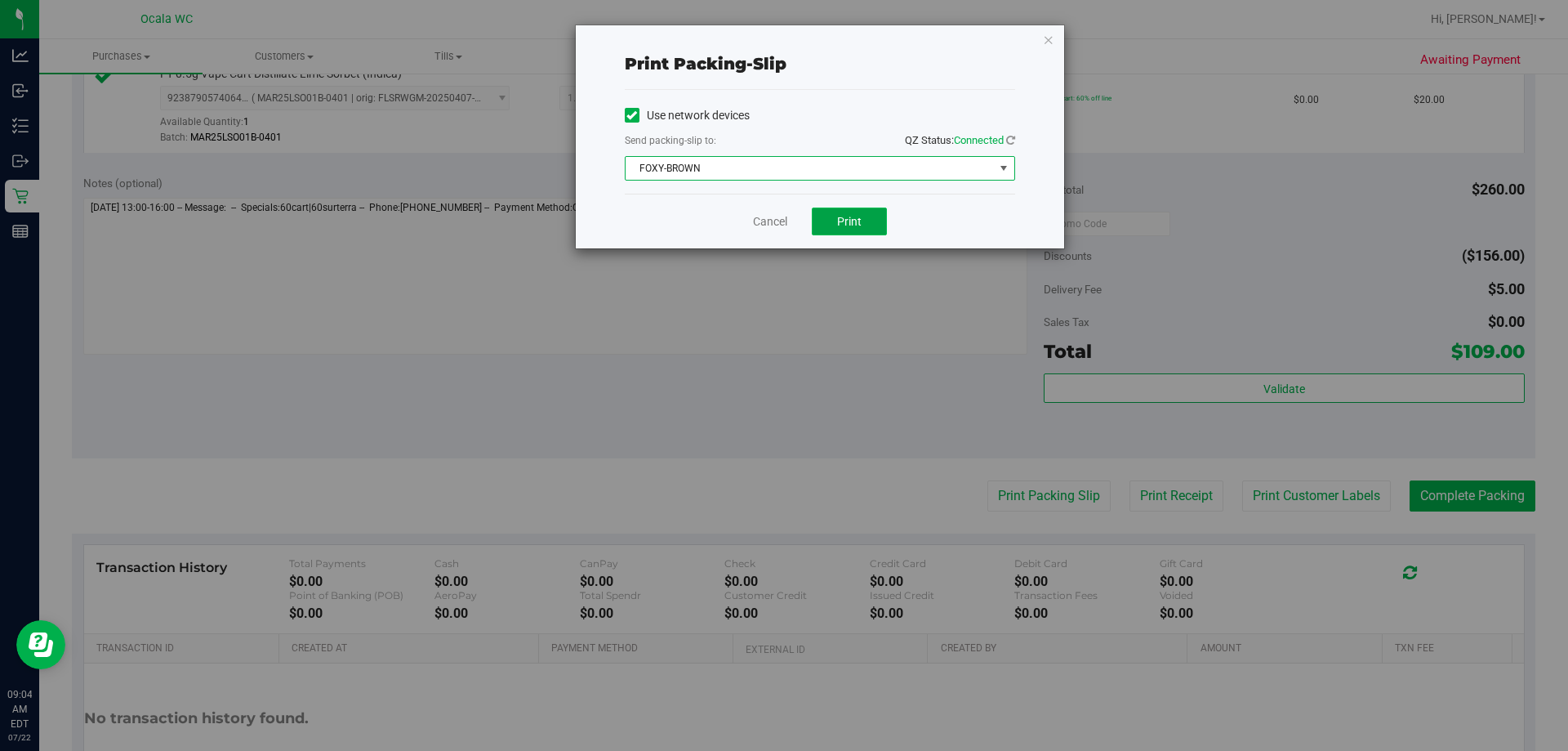 click on "Print" at bounding box center [849, 221] 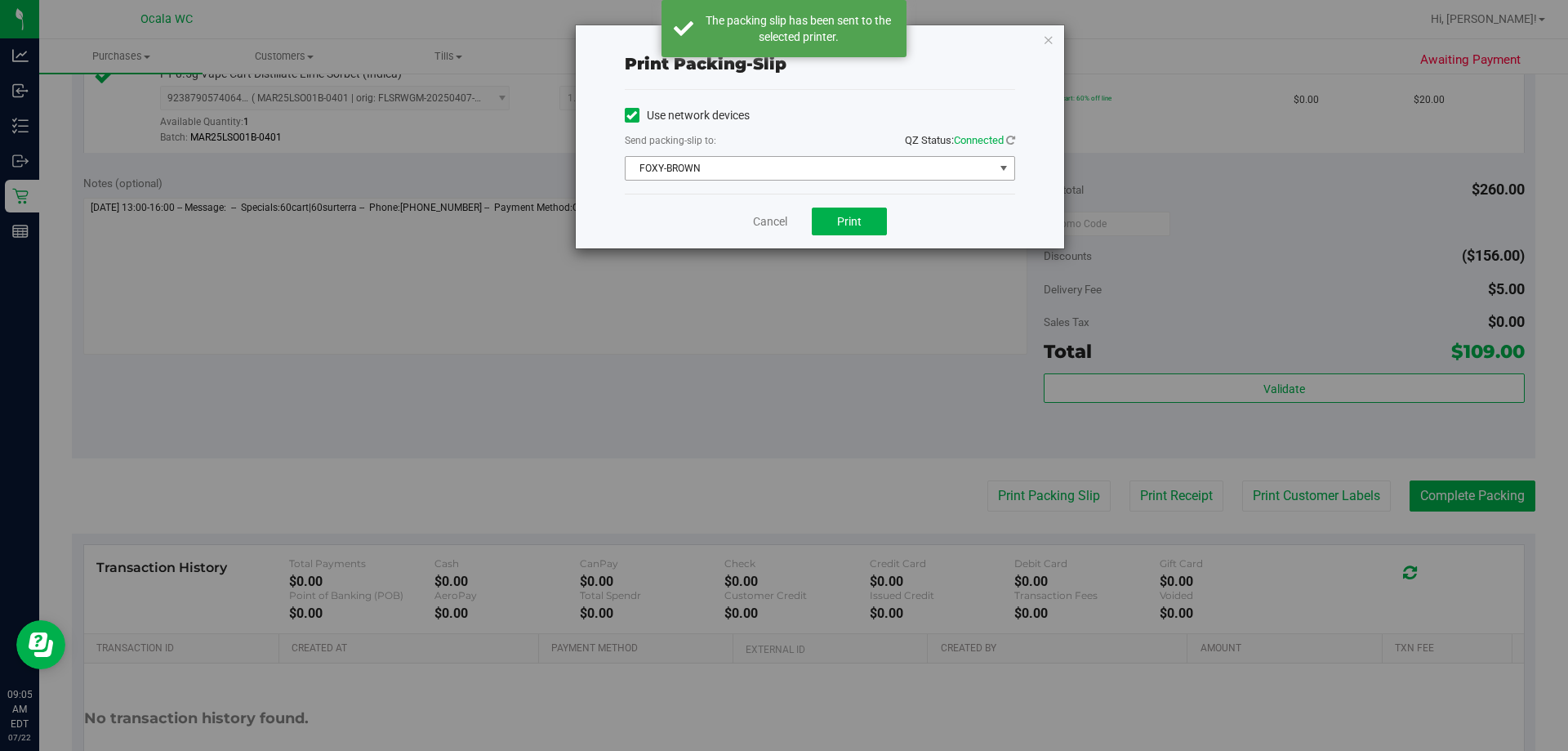 click on "FOXY-BROWN" at bounding box center [809, 168] 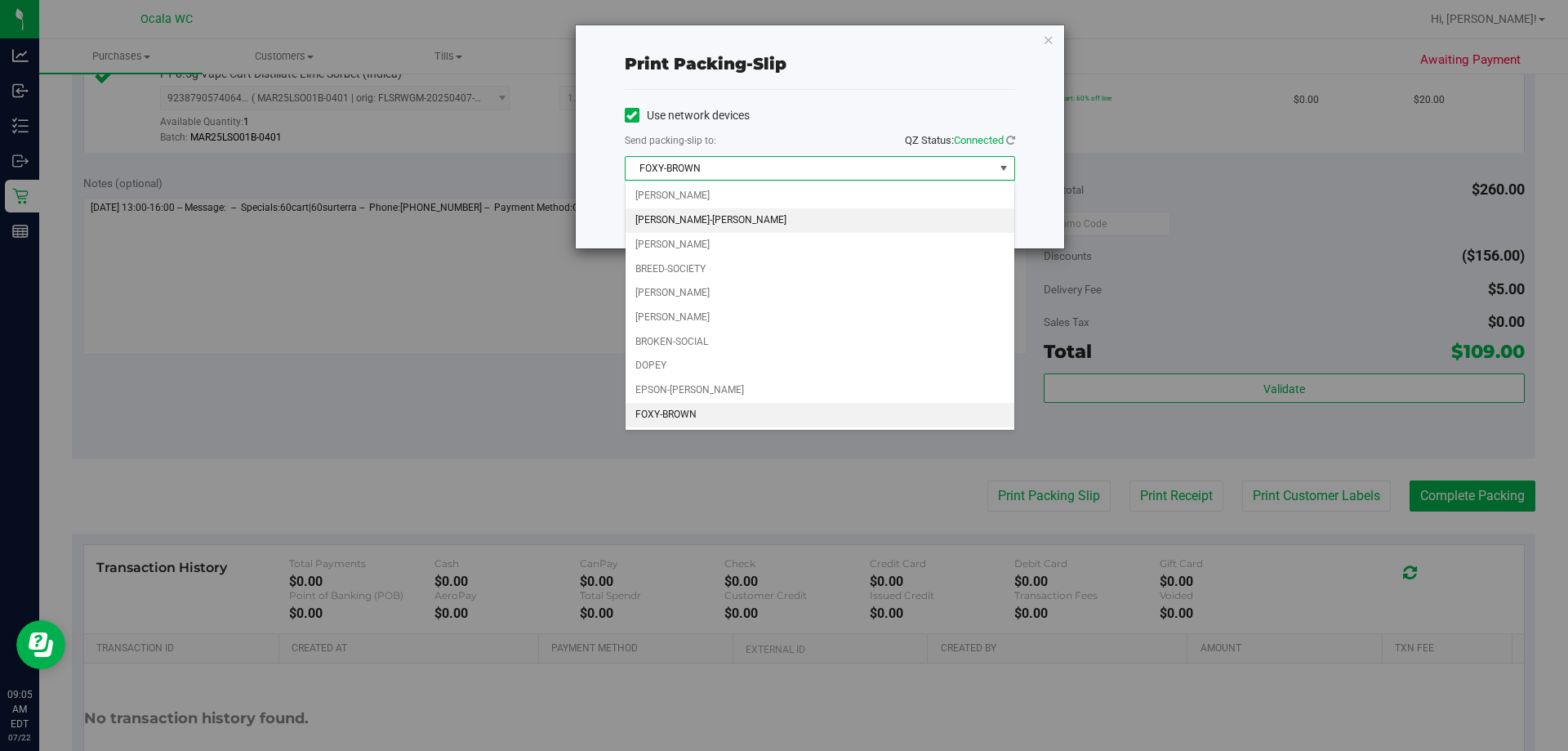 click on "[PERSON_NAME]-[PERSON_NAME]" at bounding box center [820, 221] 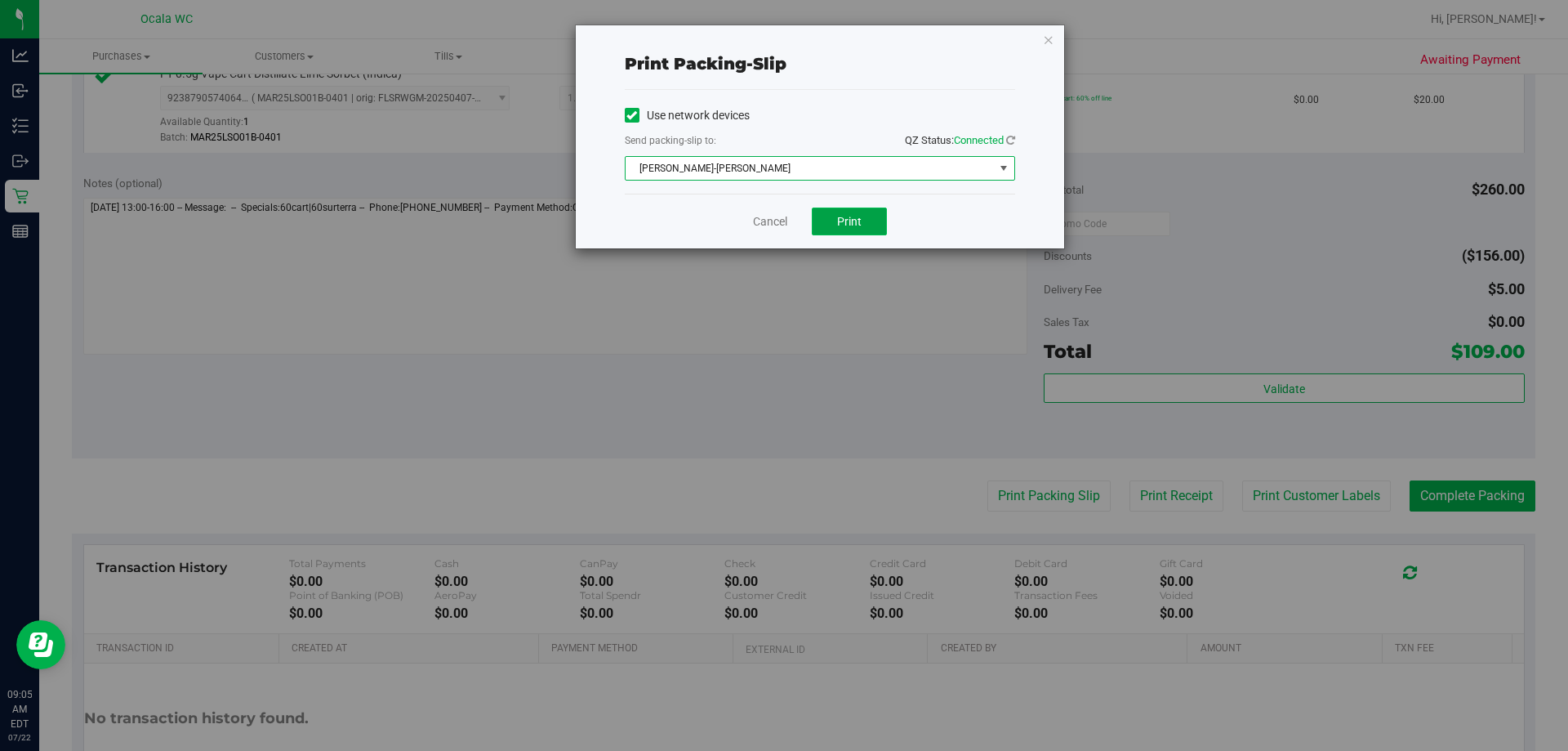 click on "Print" at bounding box center [849, 221] 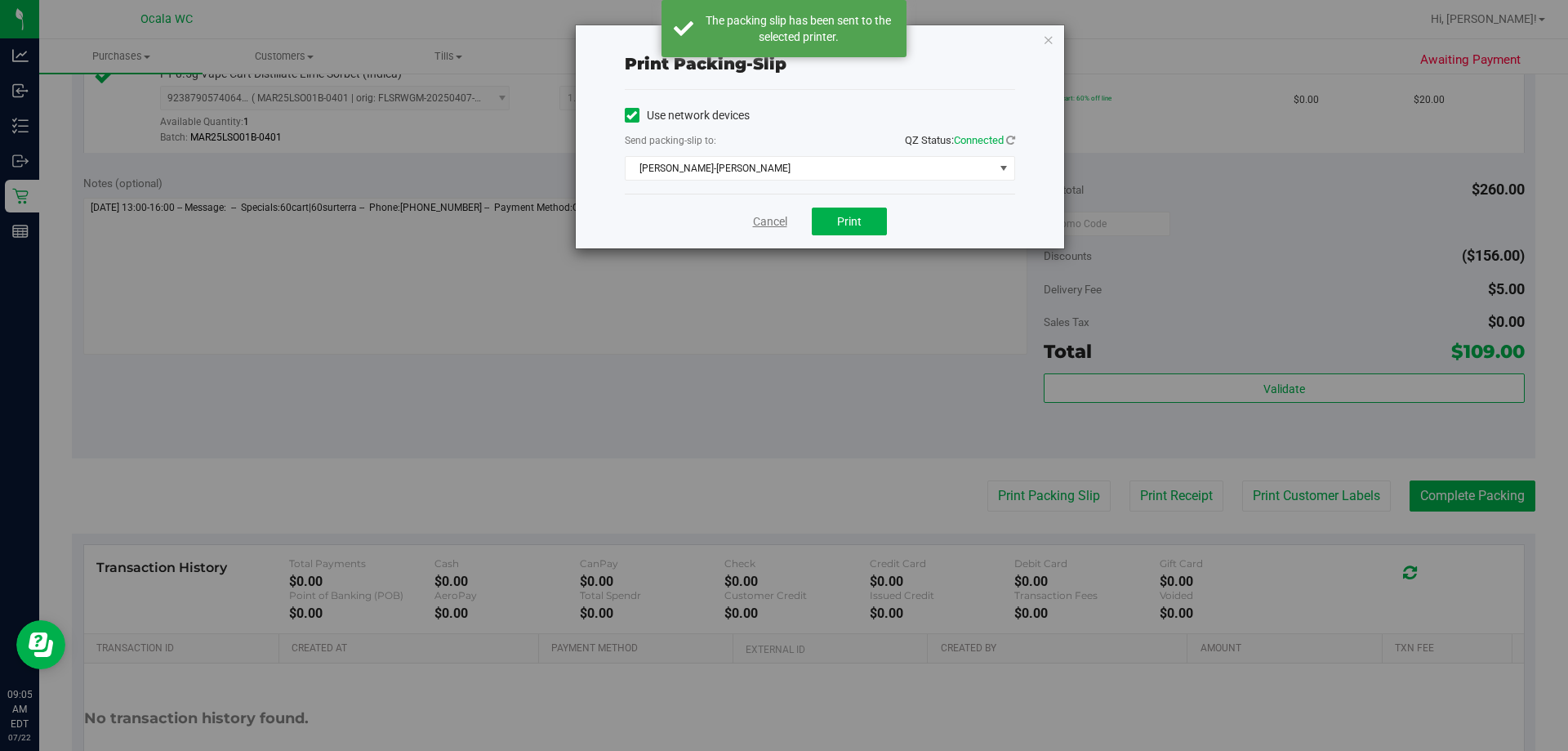 click on "Cancel" at bounding box center (770, 221) 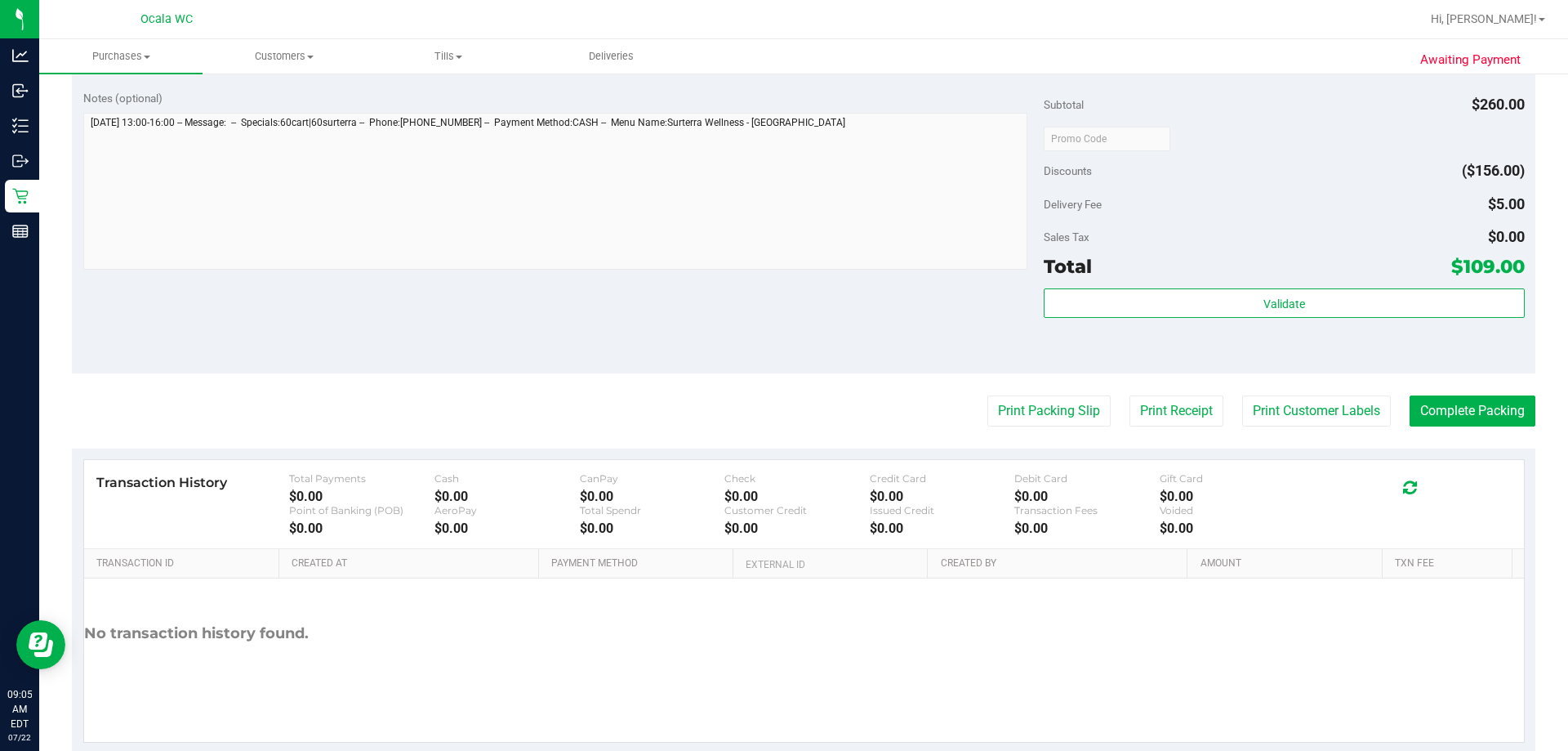 scroll, scrollTop: 775, scrollLeft: 0, axis: vertical 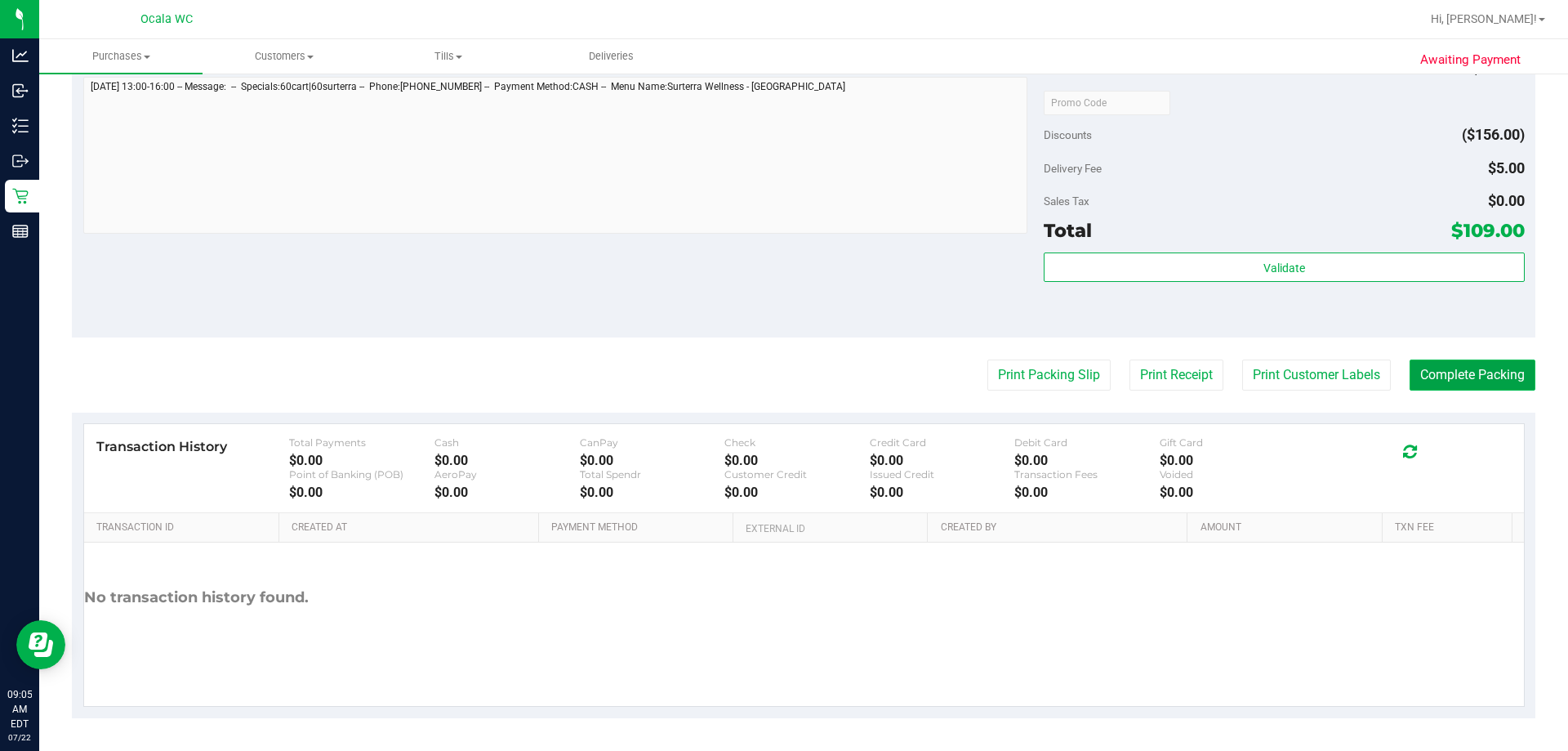 click on "Complete Packing" at bounding box center [1472, 375] 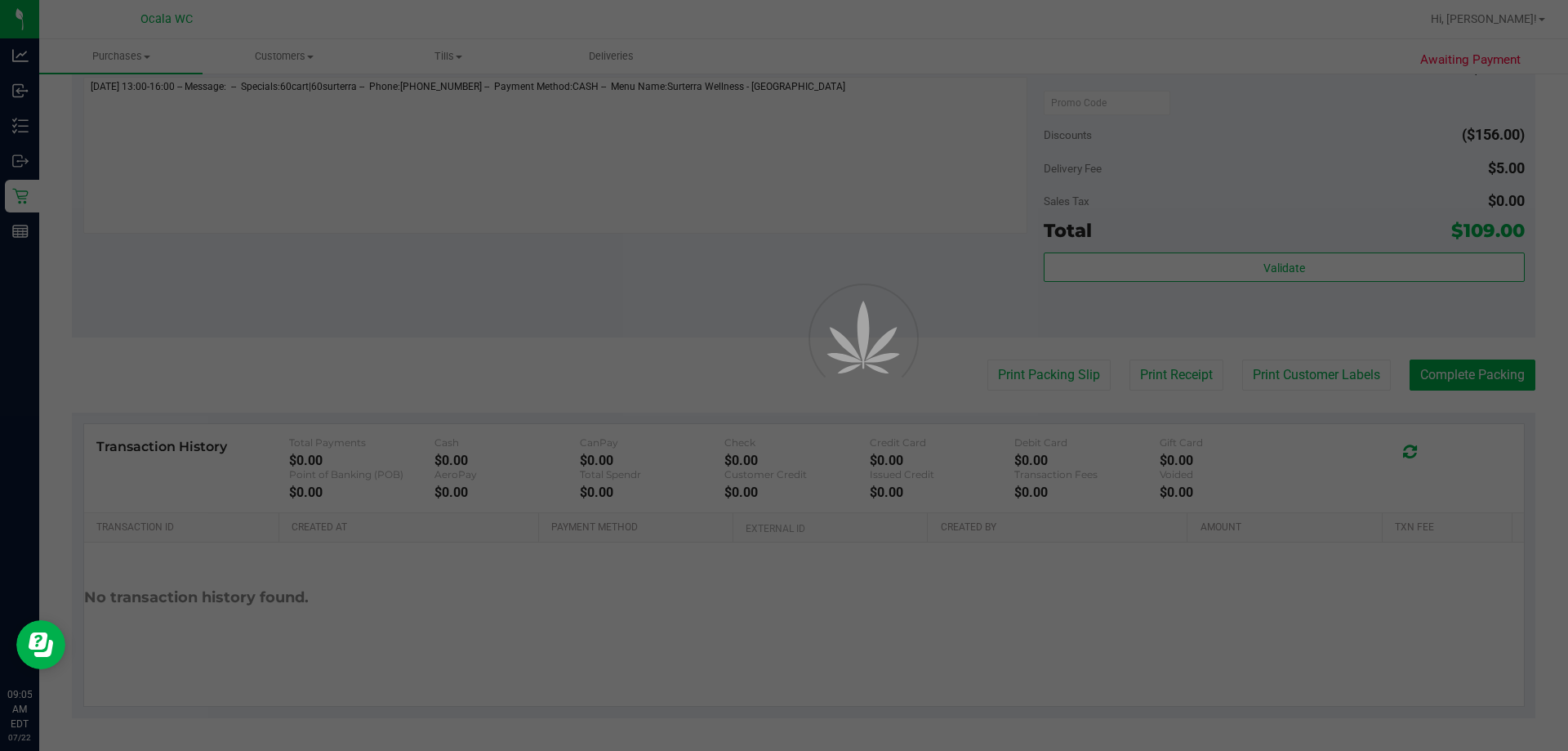 scroll, scrollTop: 0, scrollLeft: 0, axis: both 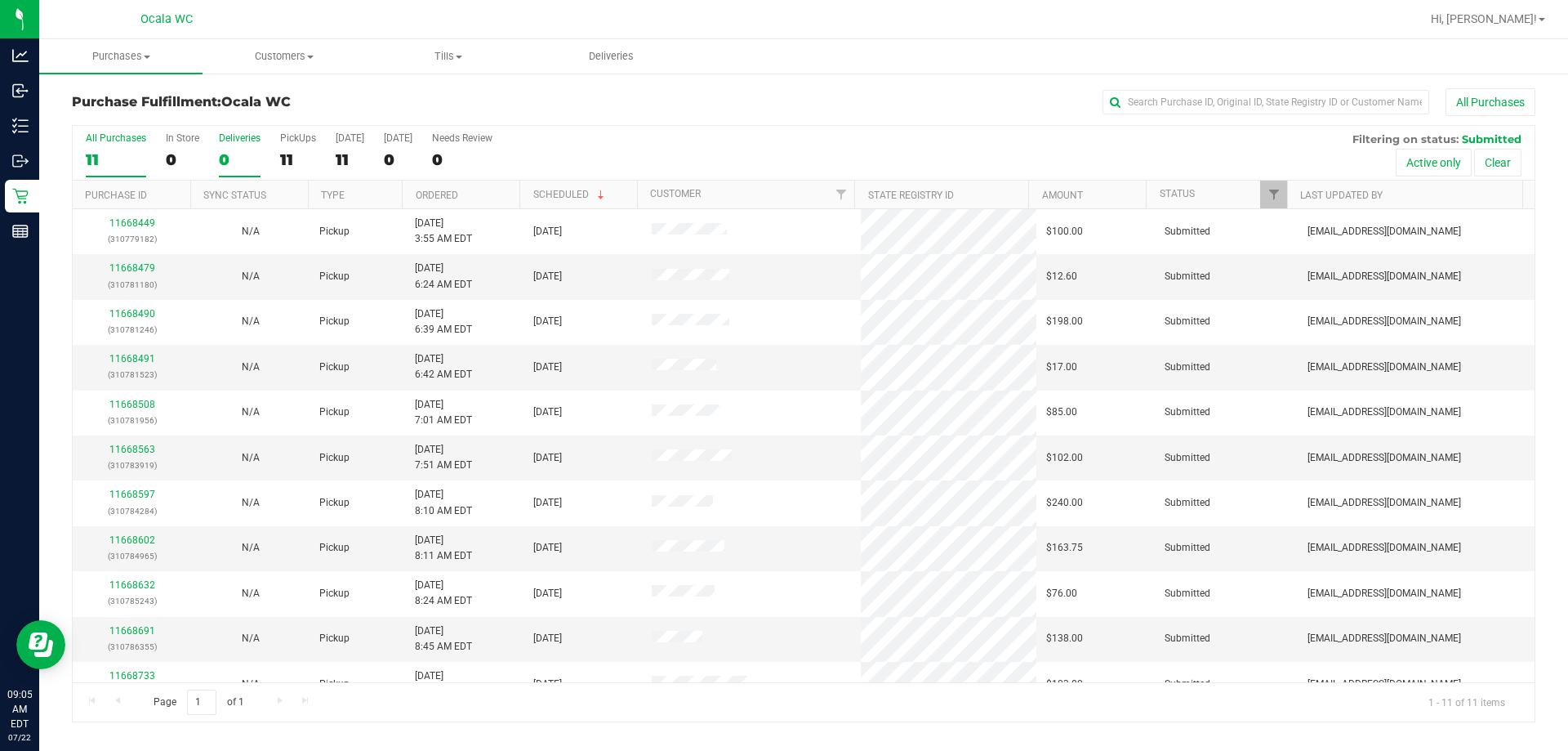 click on "0" at bounding box center [239, 159] 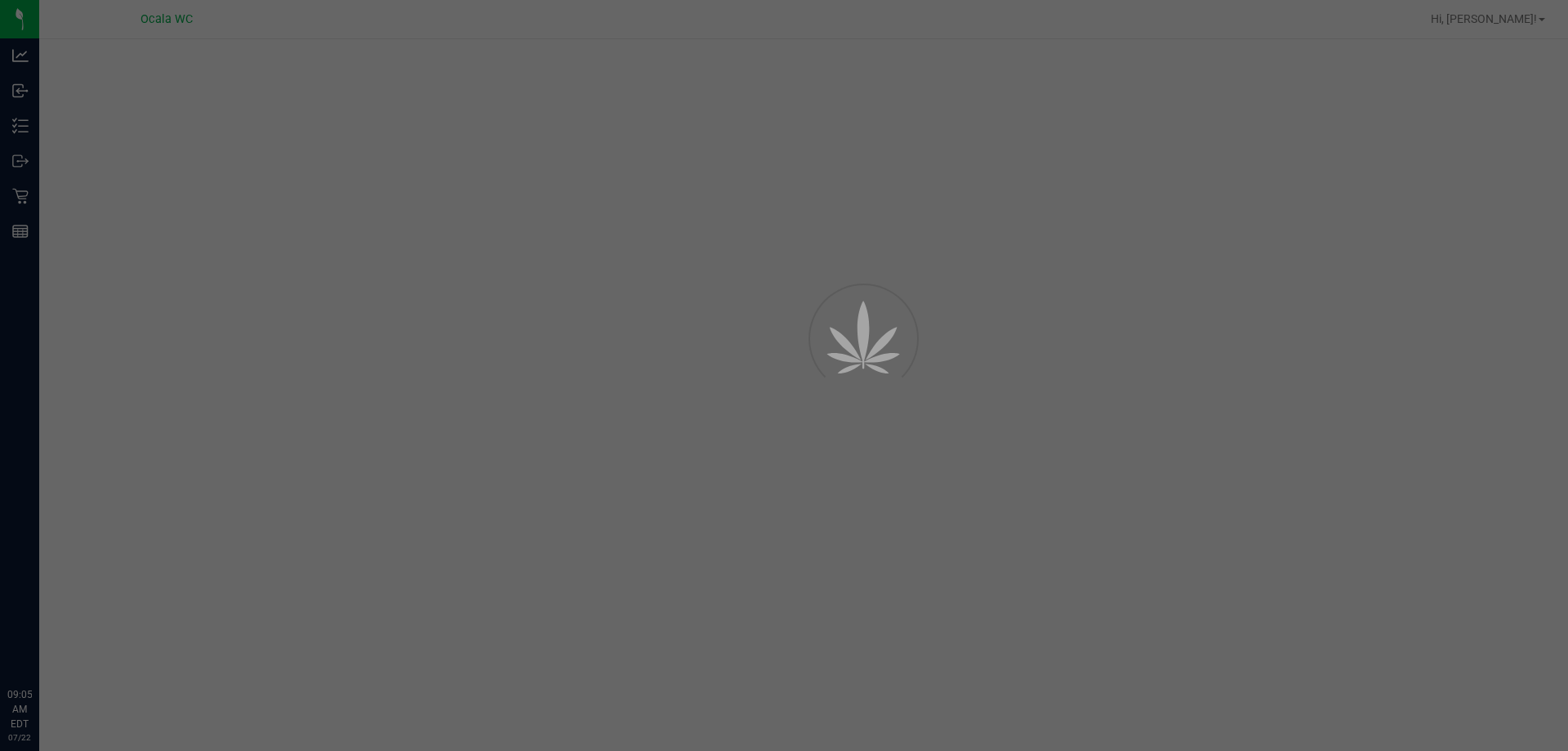 scroll, scrollTop: 0, scrollLeft: 0, axis: both 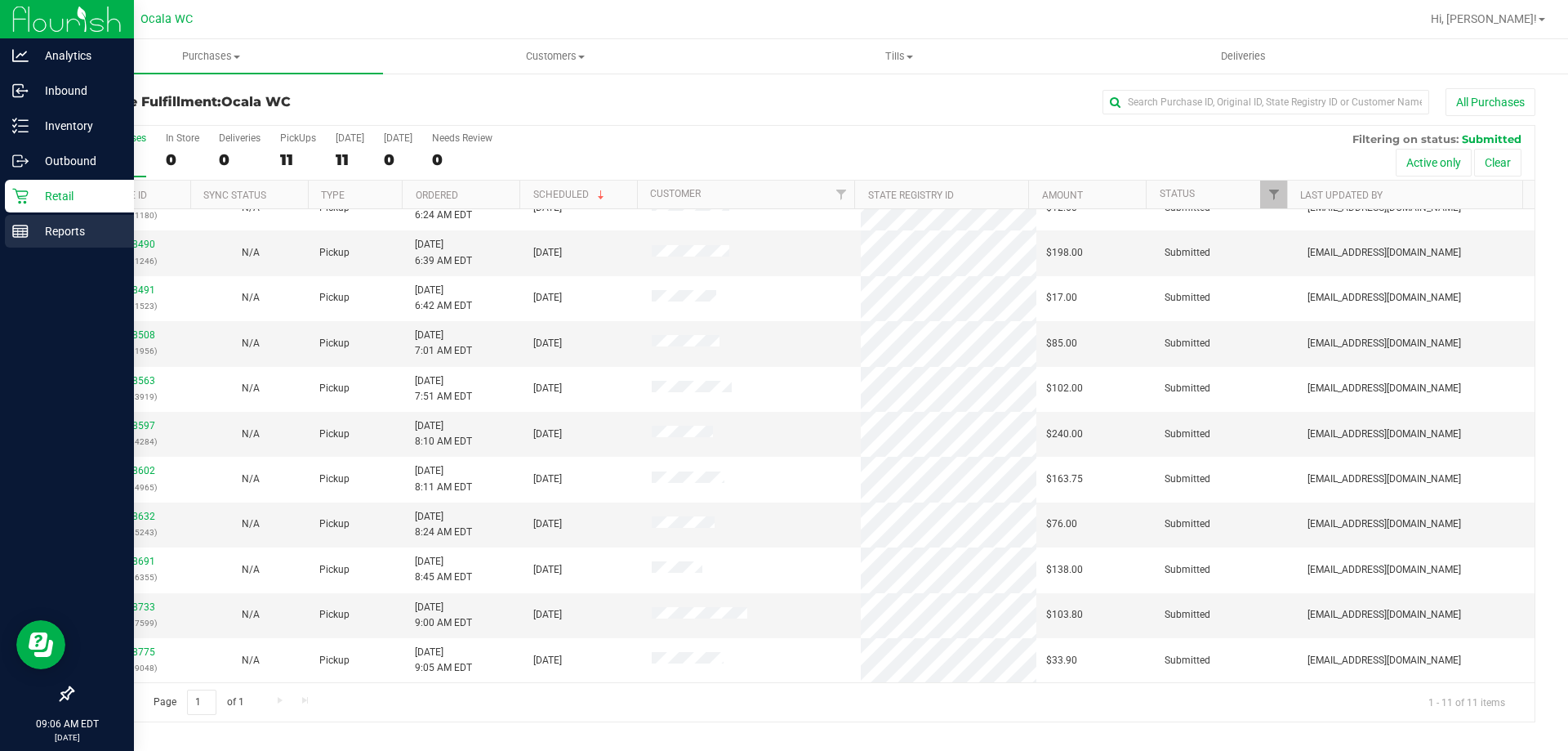 click on "Reports" at bounding box center [78, 231] 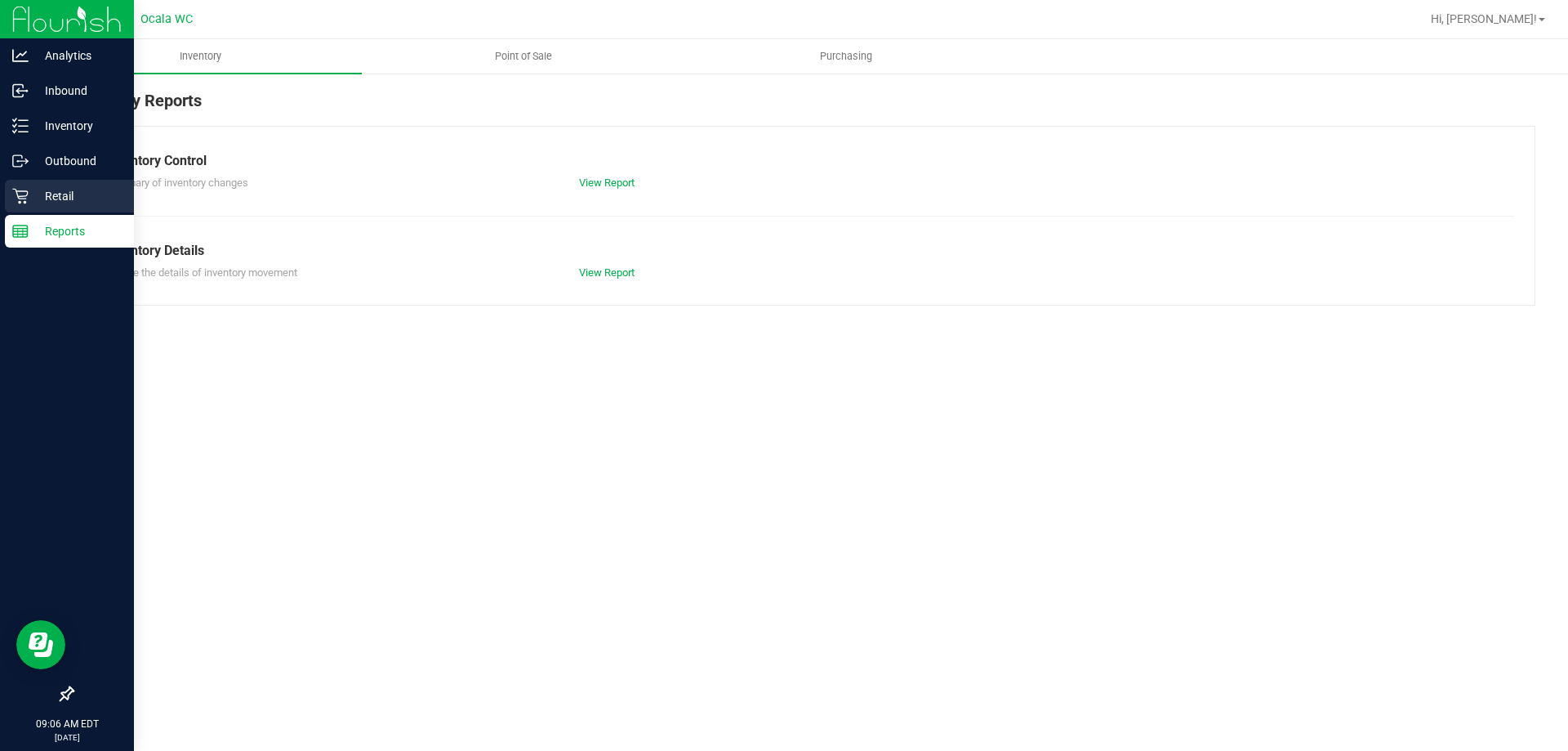 click on "Retail" at bounding box center [78, 196] 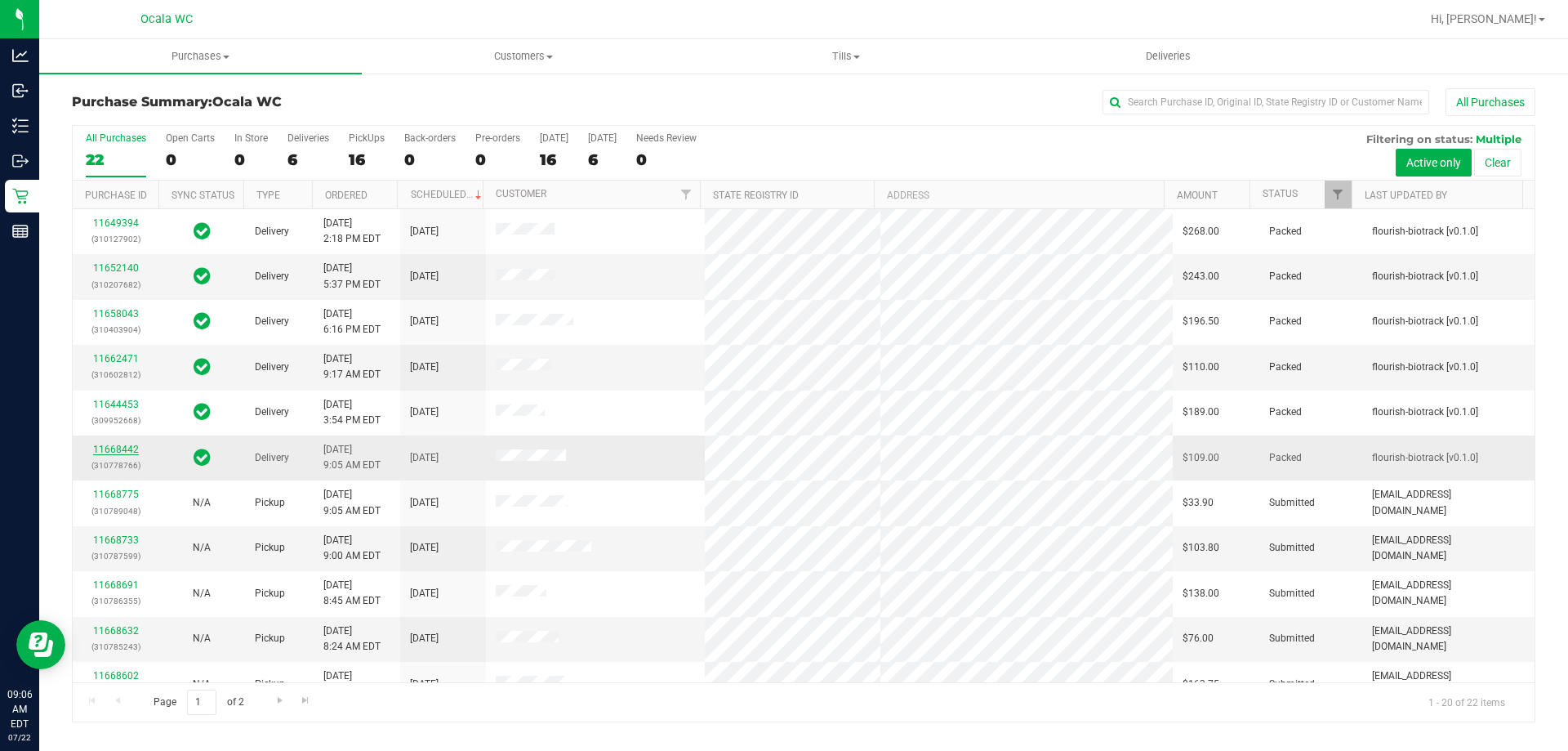 click on "11668442" at bounding box center (116, 449) 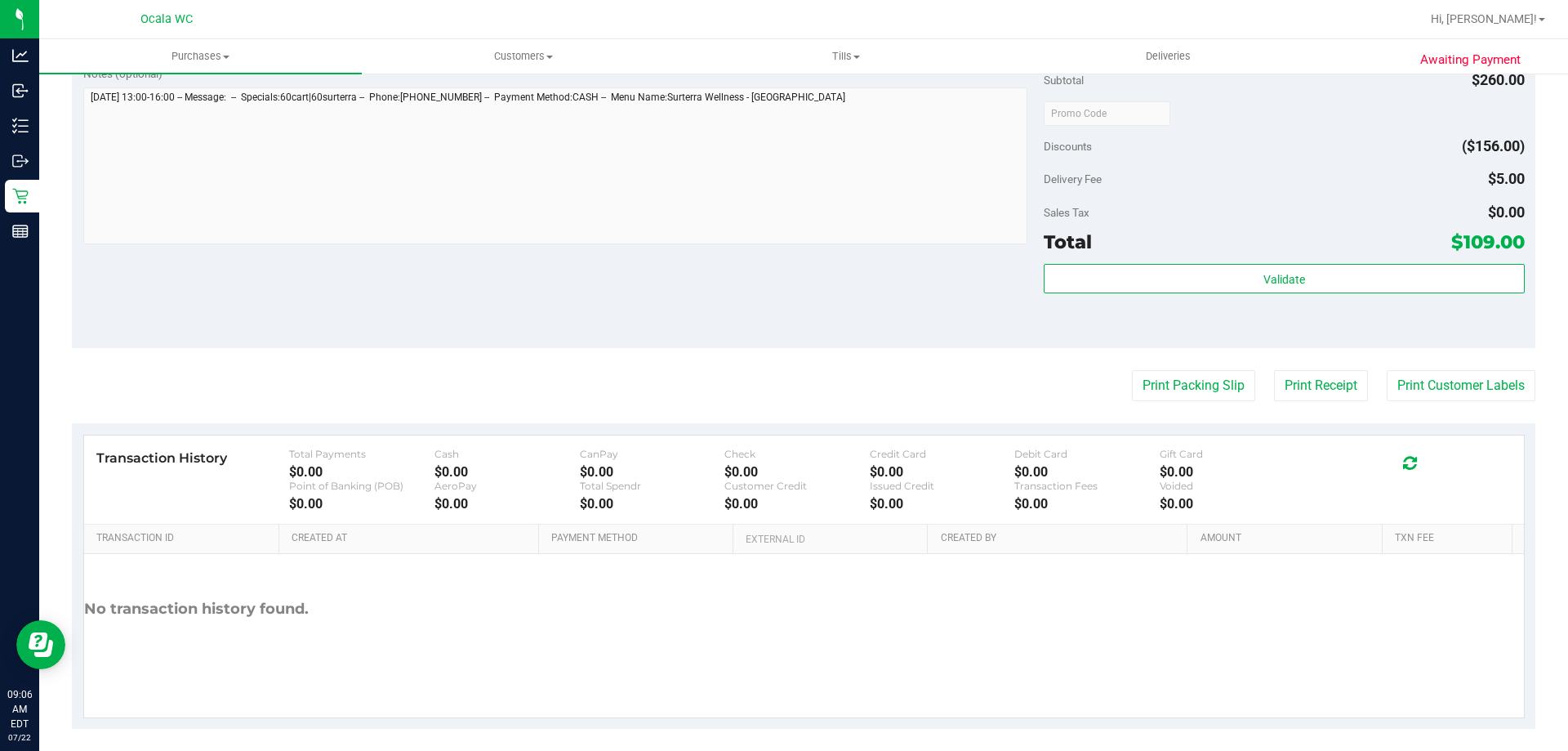scroll, scrollTop: 745, scrollLeft: 0, axis: vertical 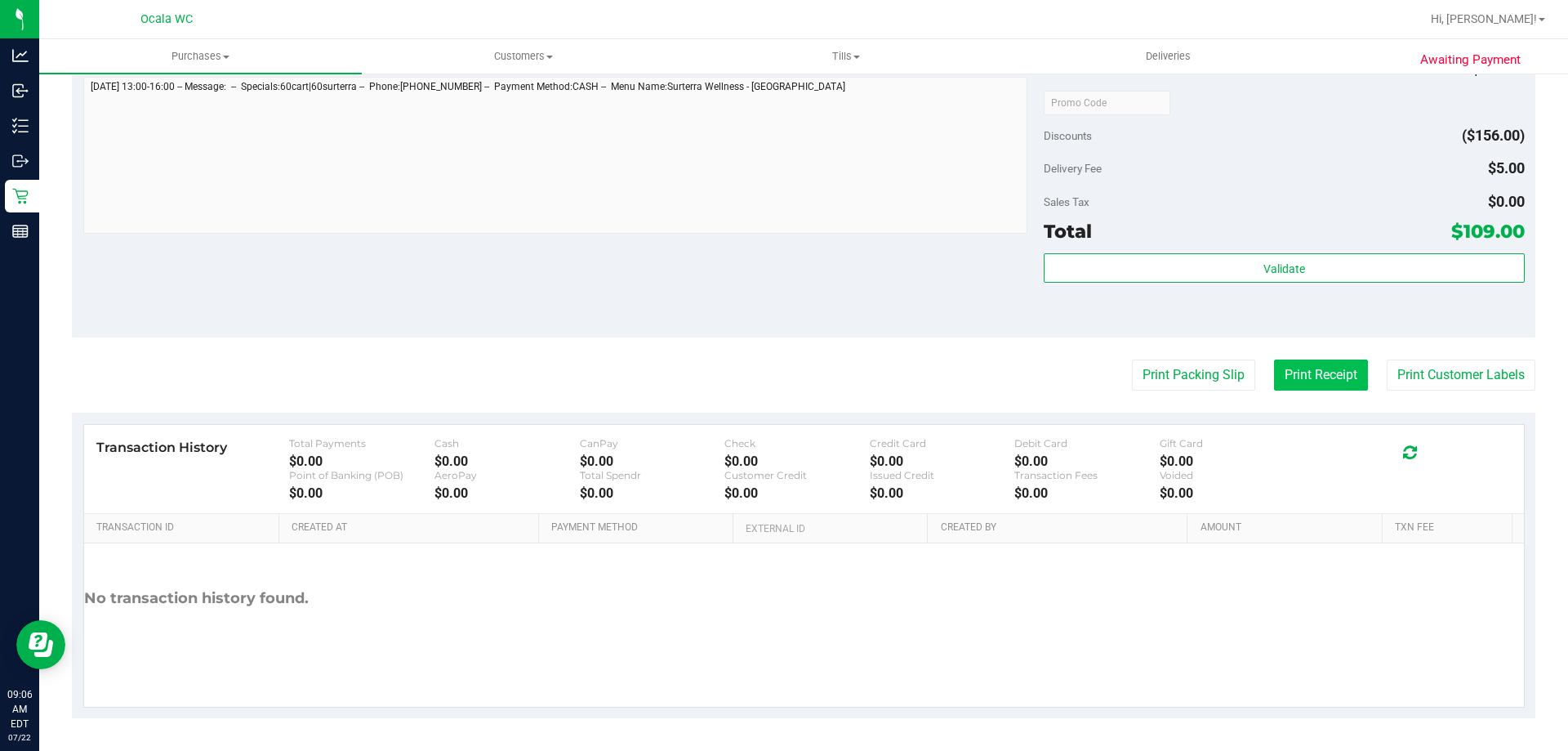 click on "Print Receipt" at bounding box center [1321, 375] 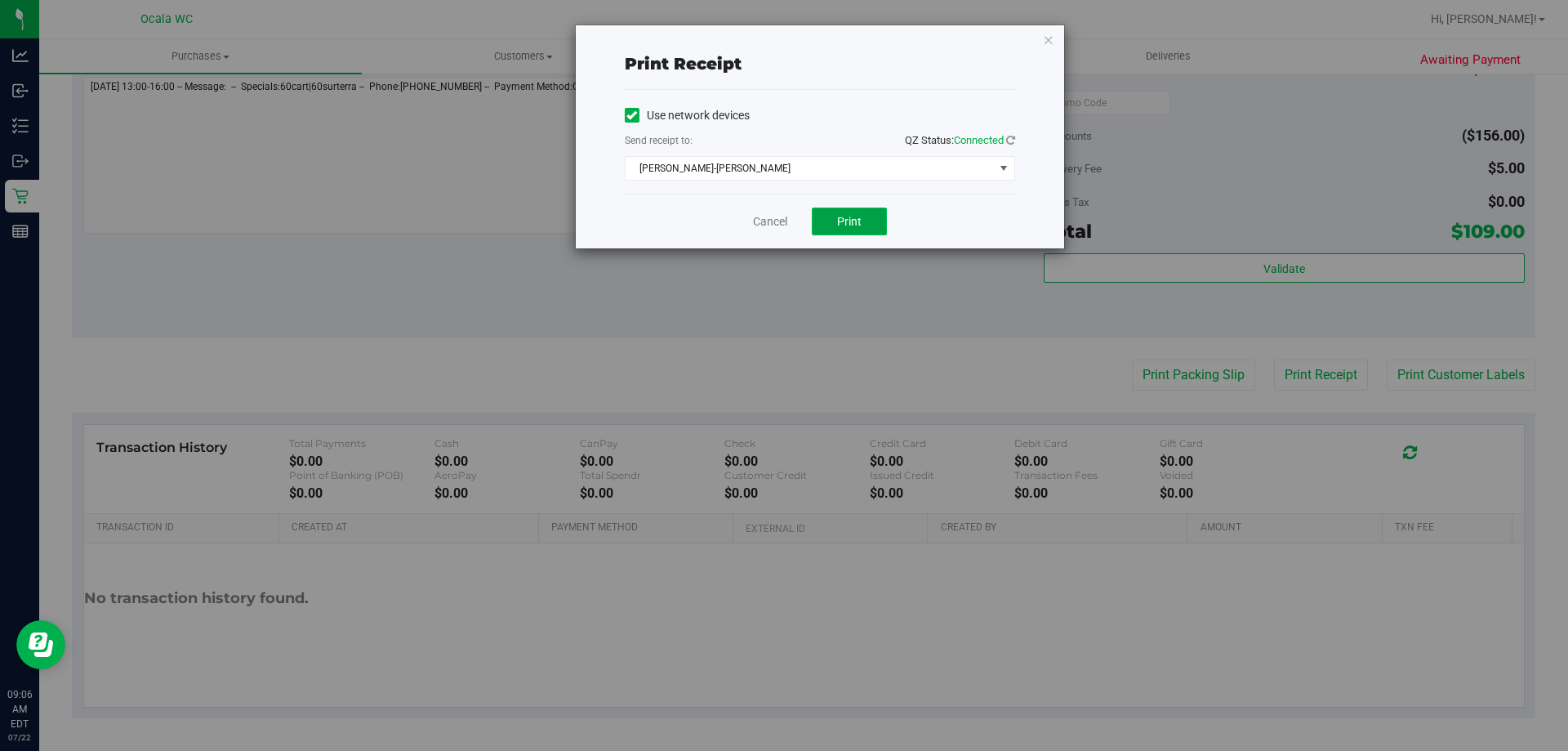 click on "Print" at bounding box center (849, 221) 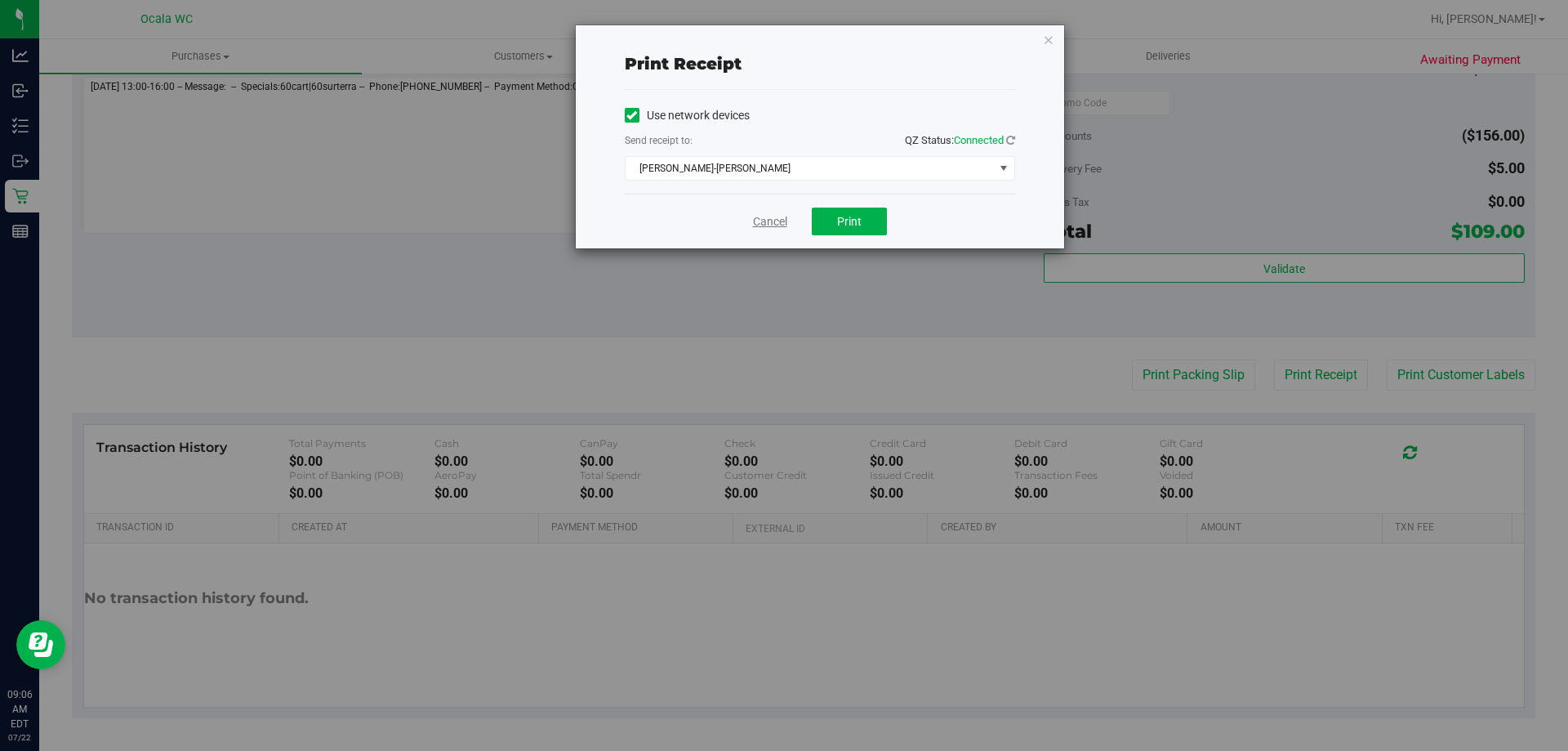 click on "Cancel" at bounding box center (770, 221) 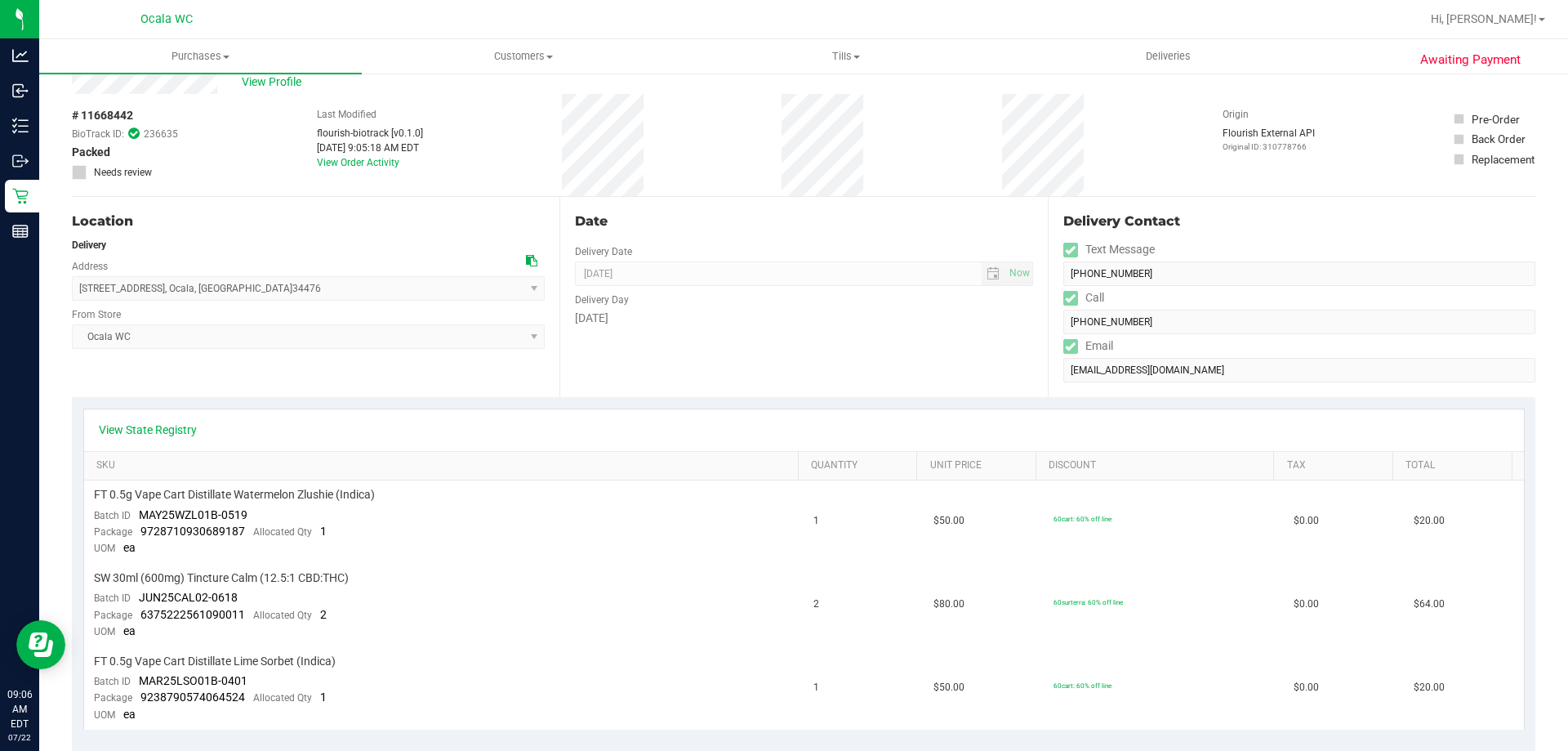 scroll, scrollTop: 0, scrollLeft: 0, axis: both 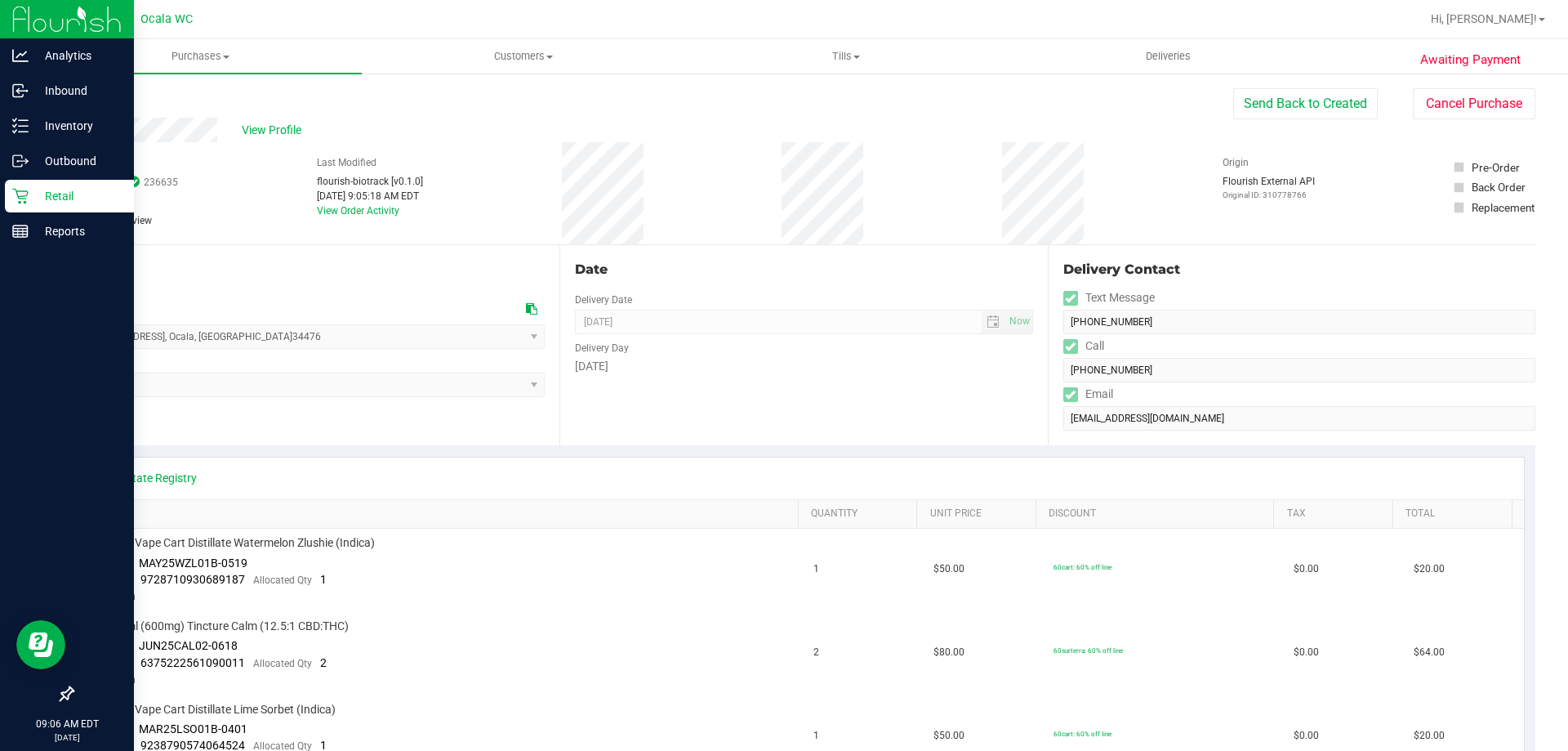 click 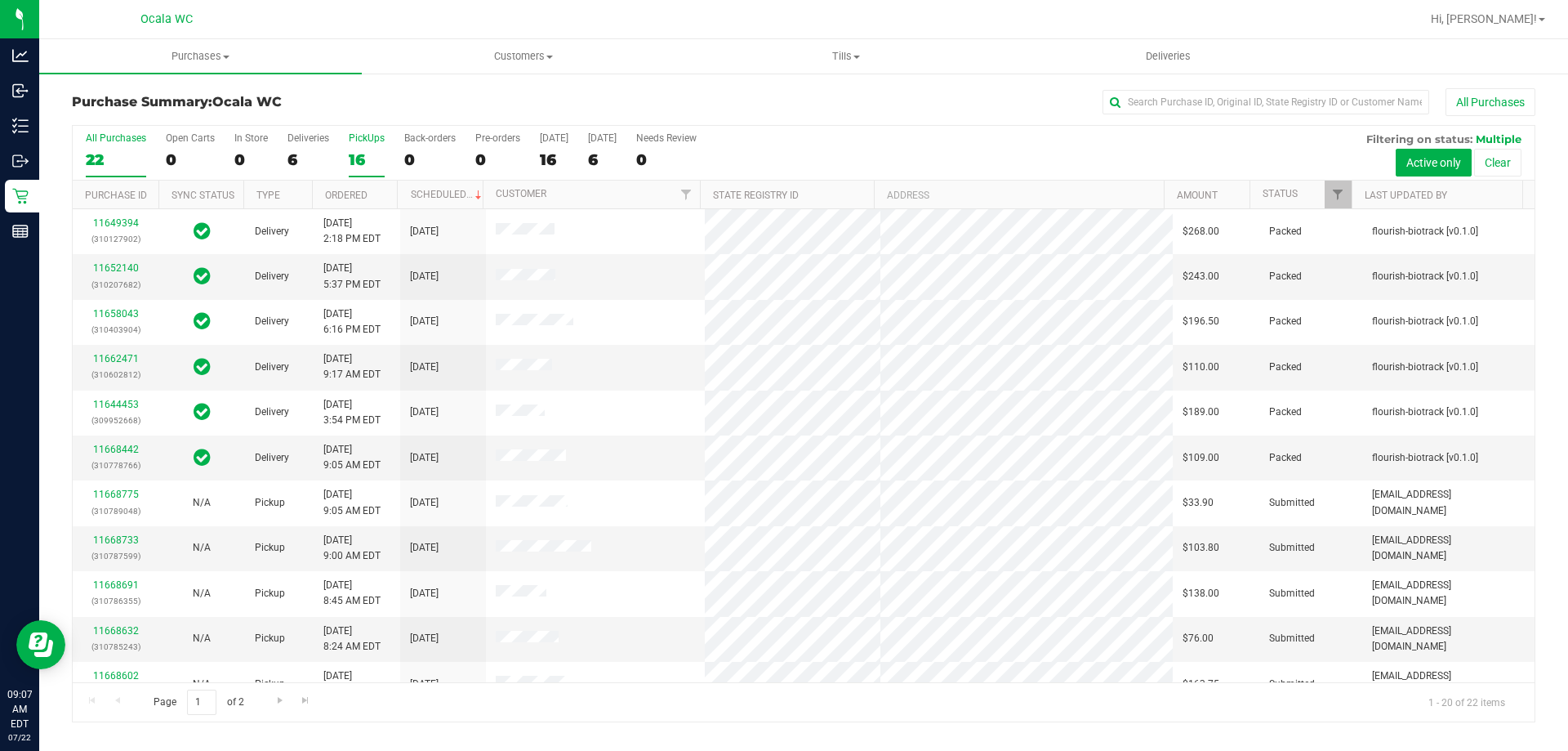 click on "PickUps" at bounding box center [367, 138] 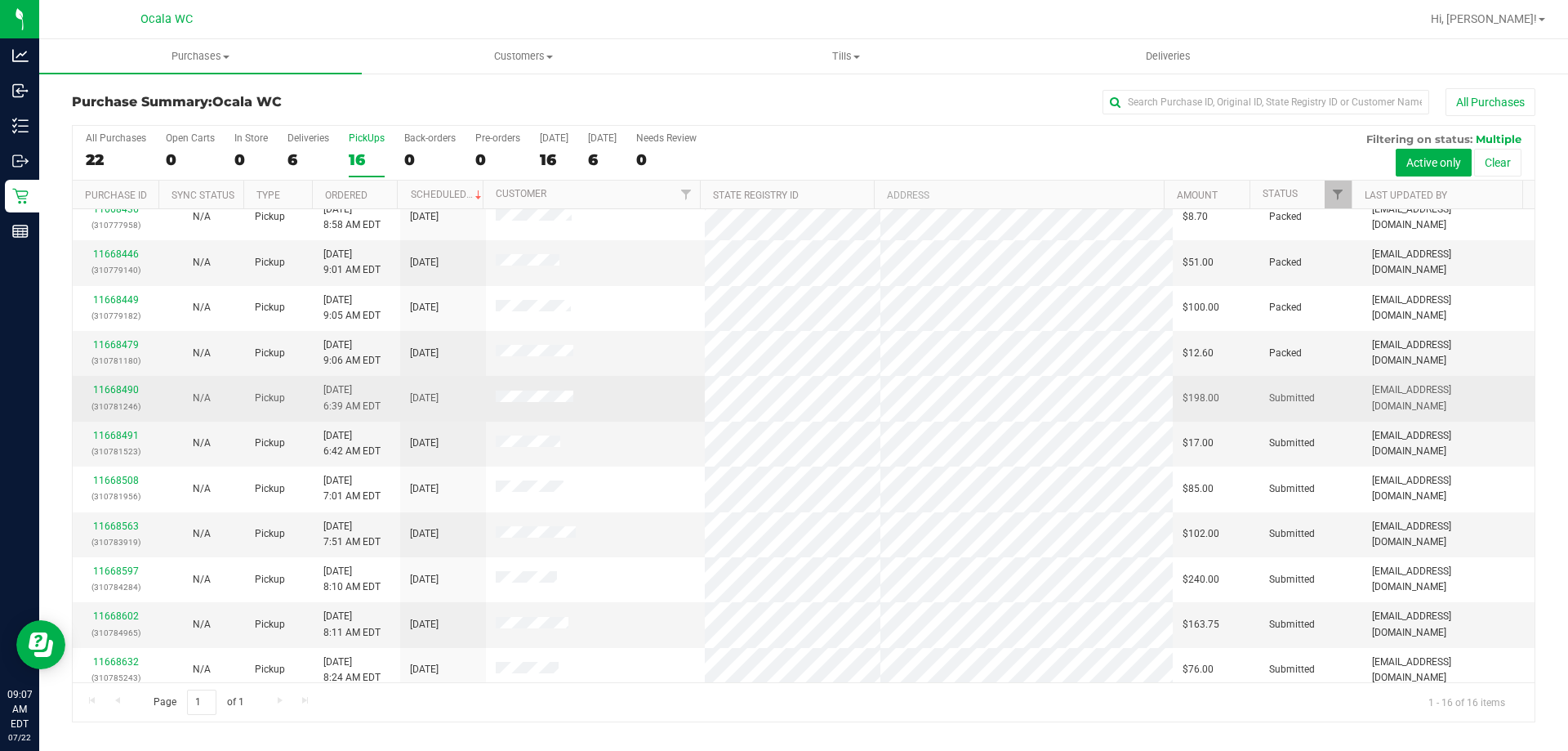 scroll, scrollTop: 82, scrollLeft: 0, axis: vertical 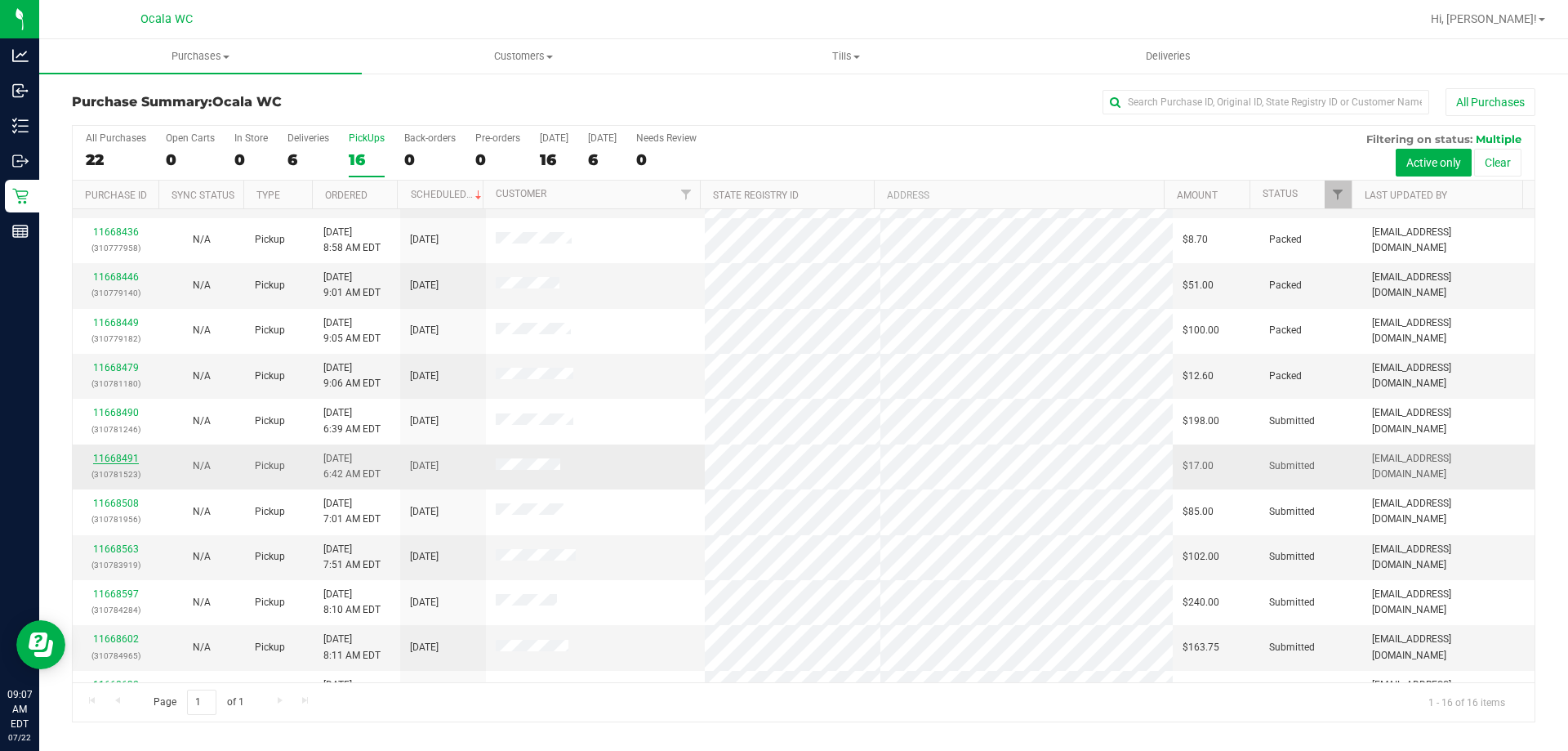 click on "11668491" at bounding box center [116, 458] 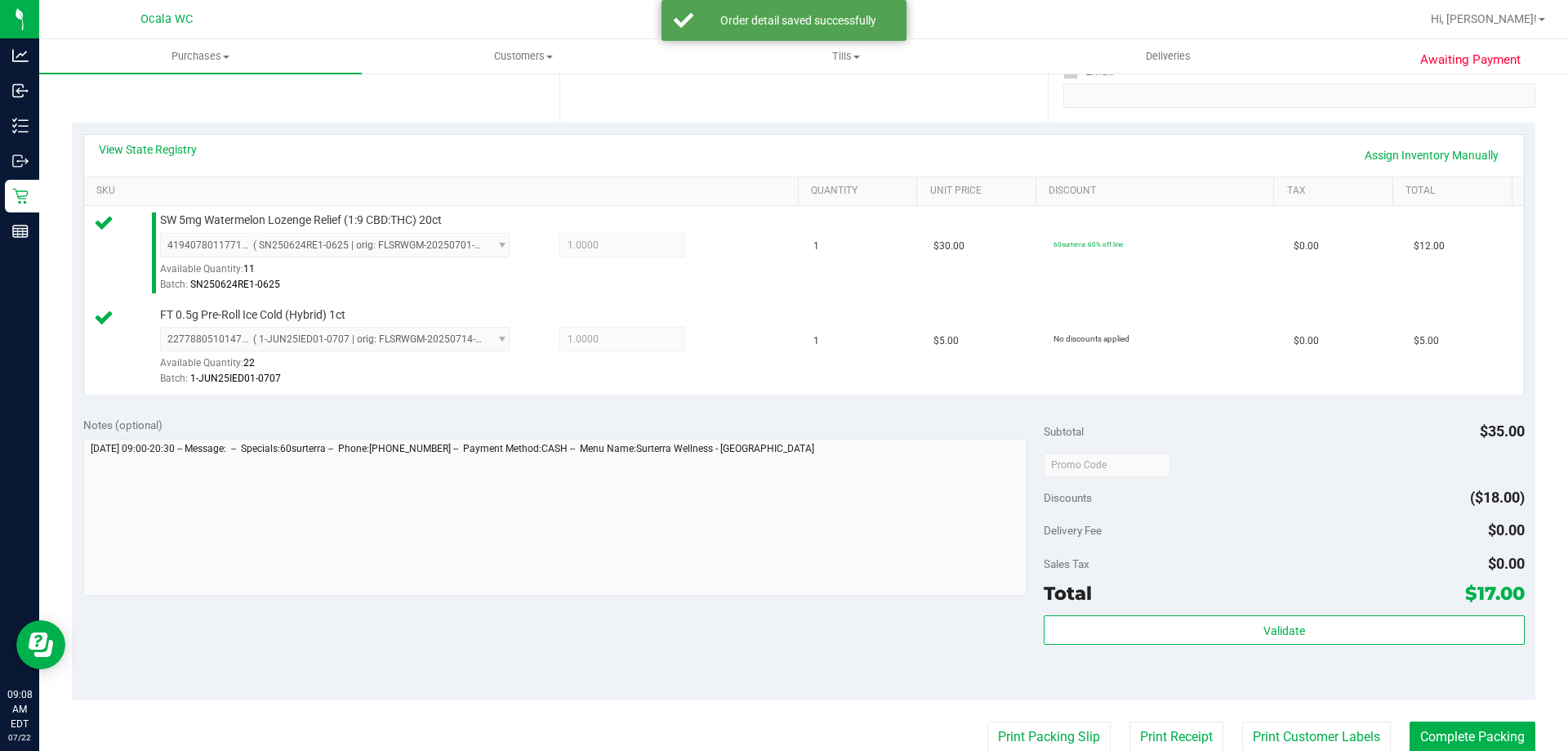 scroll, scrollTop: 409, scrollLeft: 0, axis: vertical 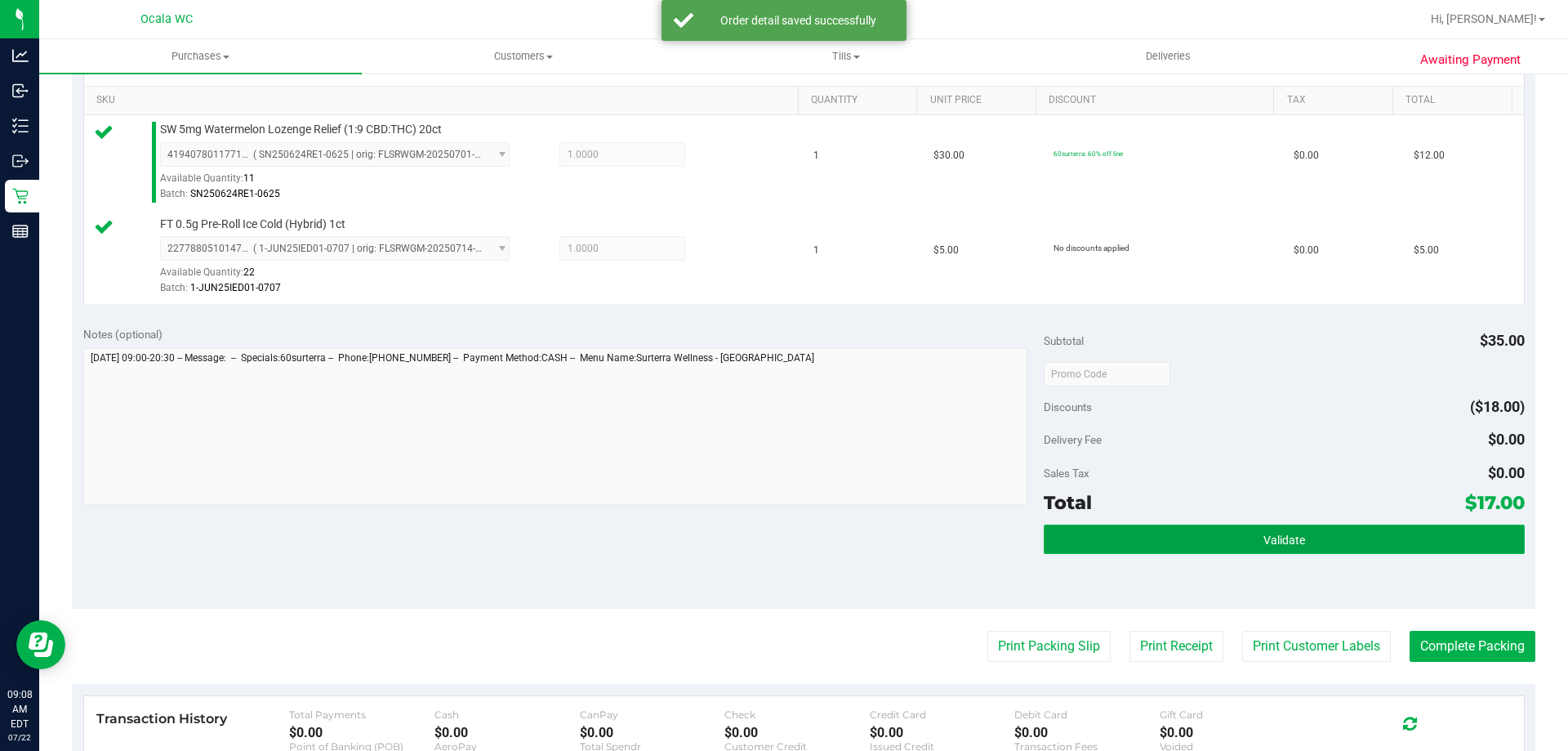 click on "Validate" at bounding box center [1284, 539] 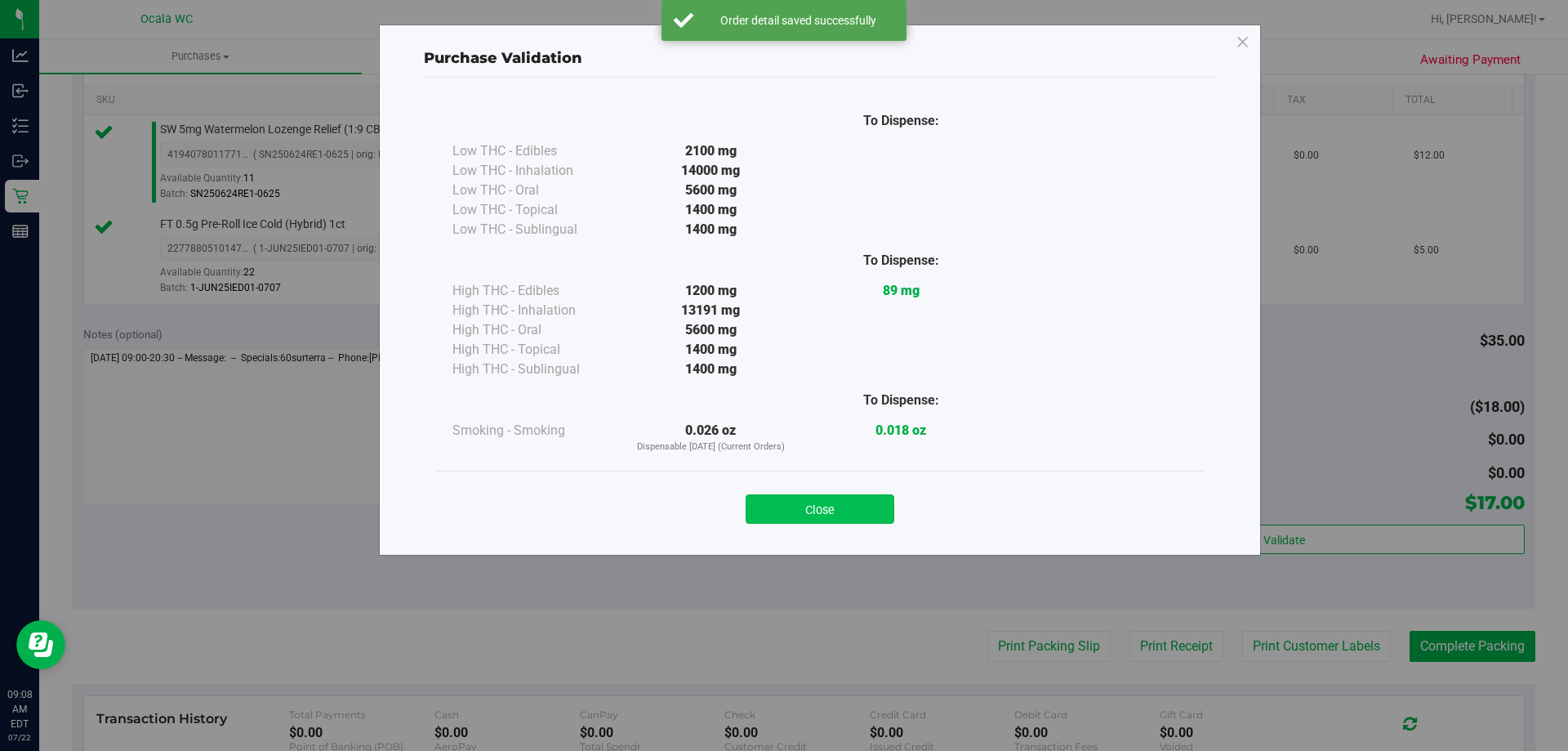 click on "Close" at bounding box center [820, 509] 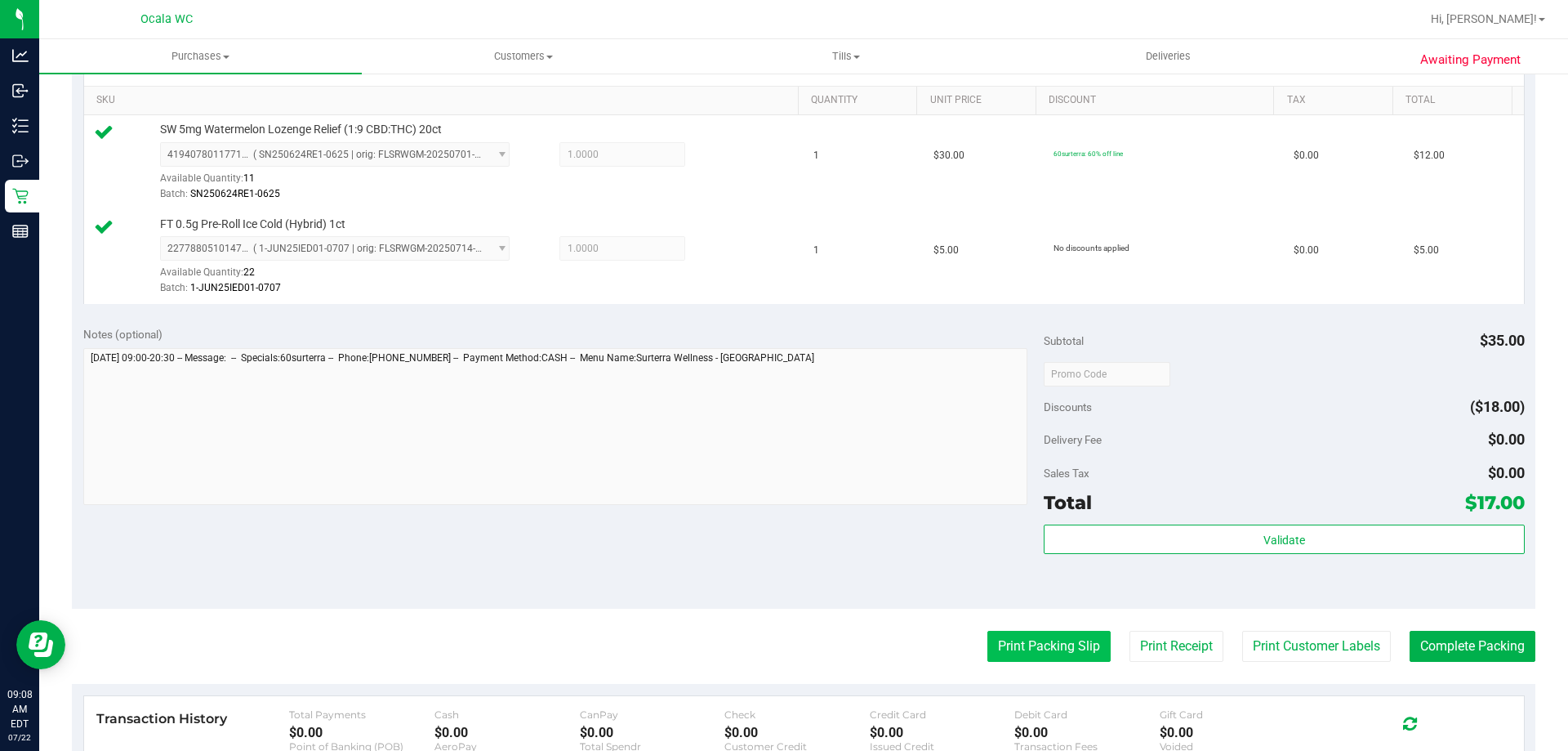 click on "Print Packing Slip" at bounding box center [1049, 646] 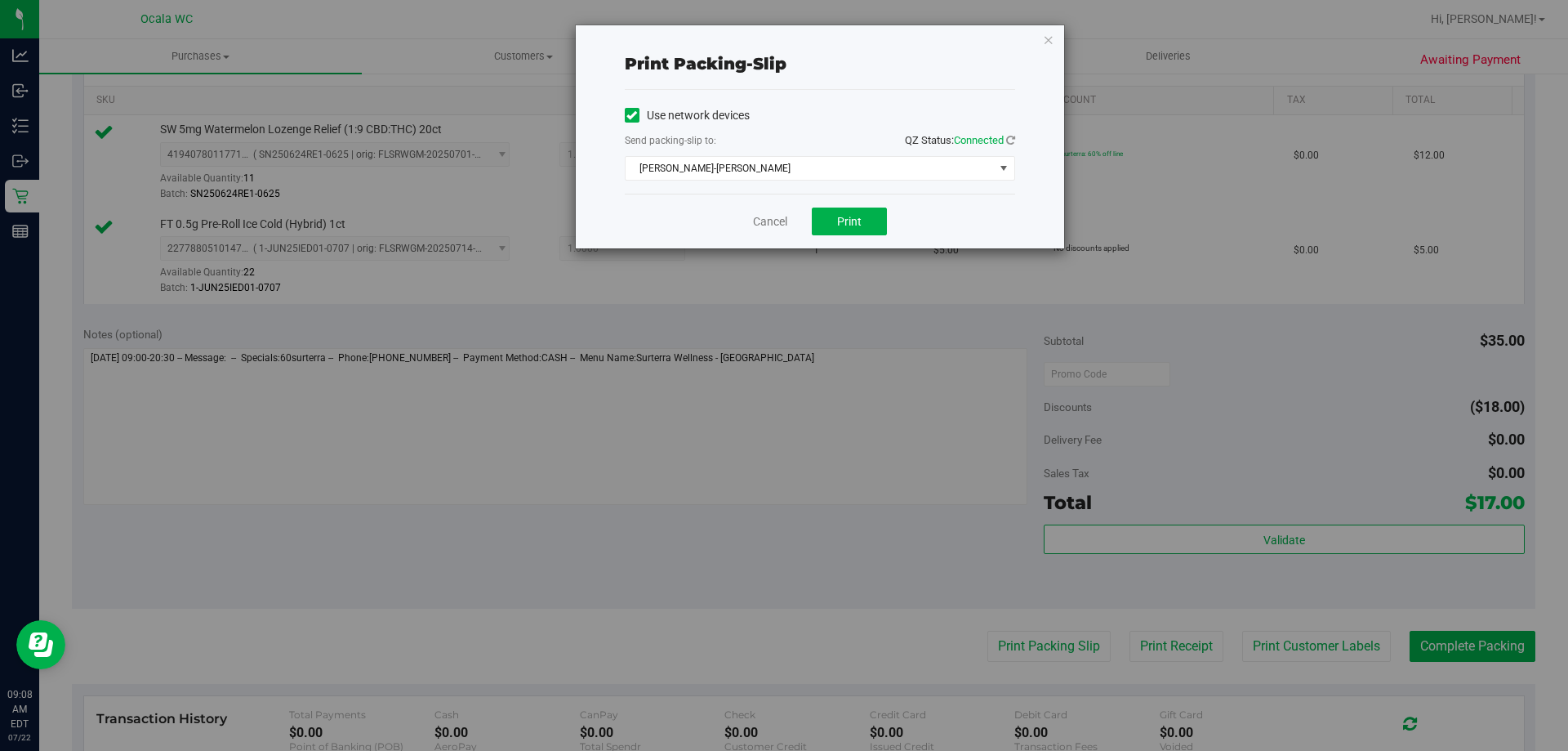 click on "Cancel
Print" at bounding box center (820, 221) 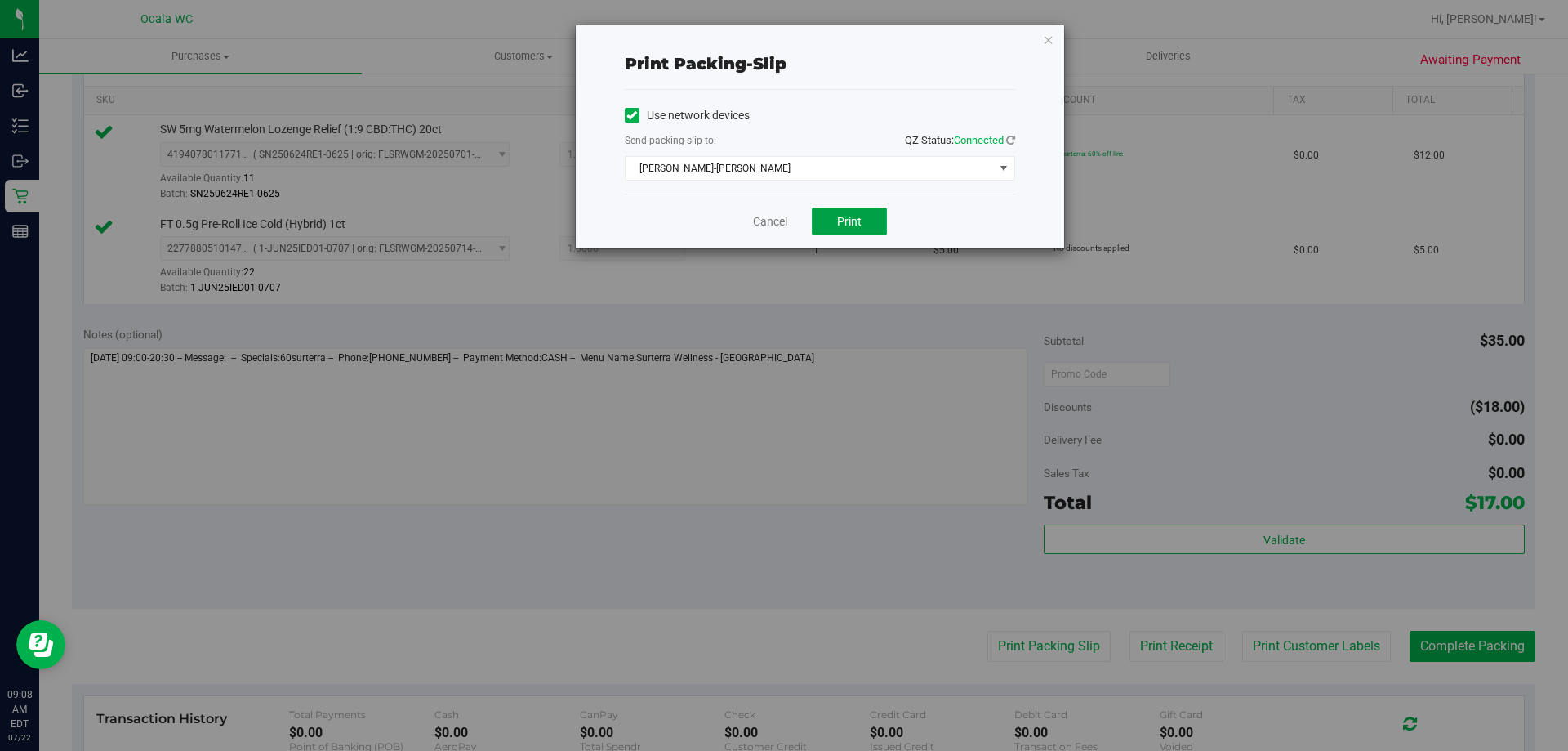 click on "Print" at bounding box center (849, 221) 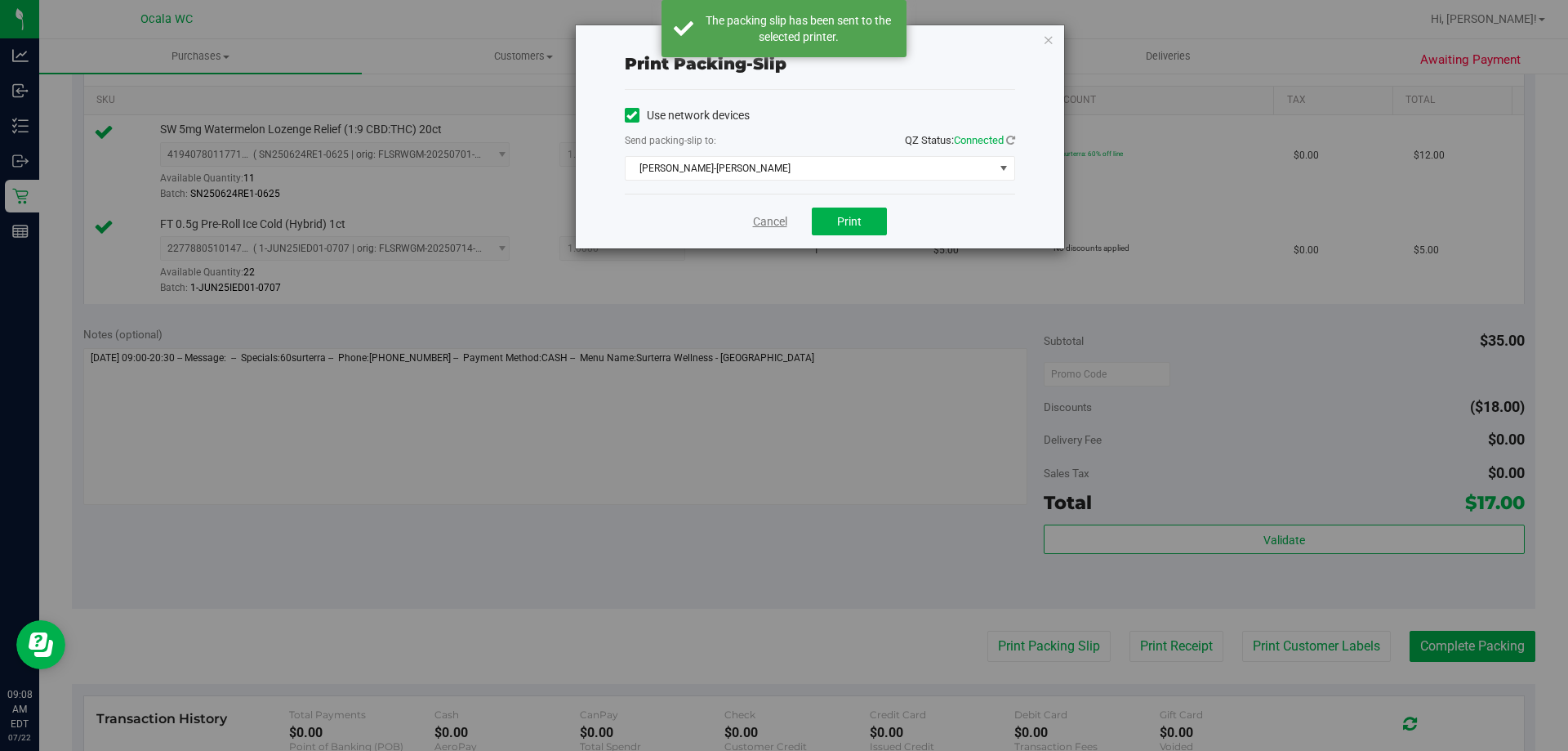 click on "Cancel" at bounding box center (770, 221) 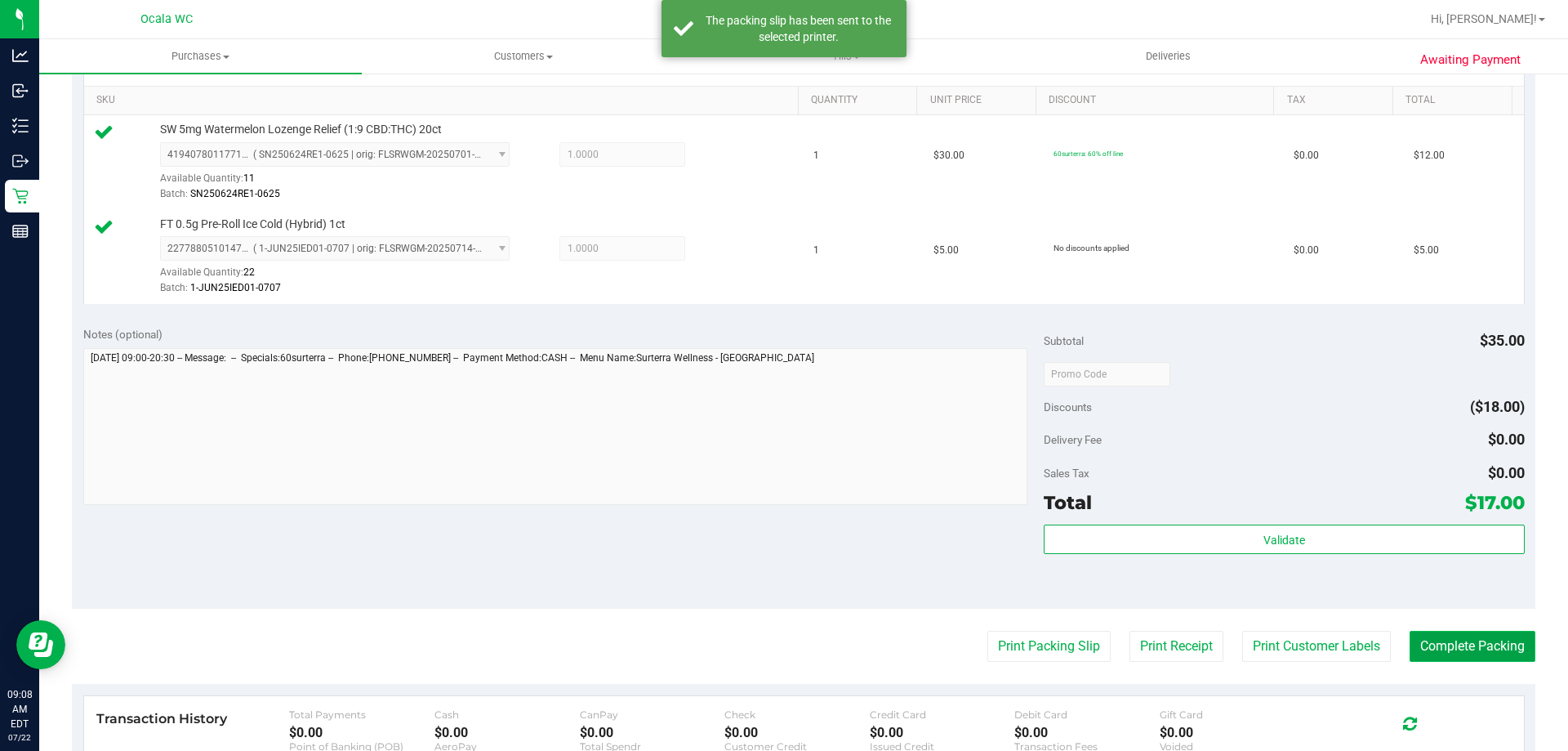 click on "Complete Packing" at bounding box center (1472, 646) 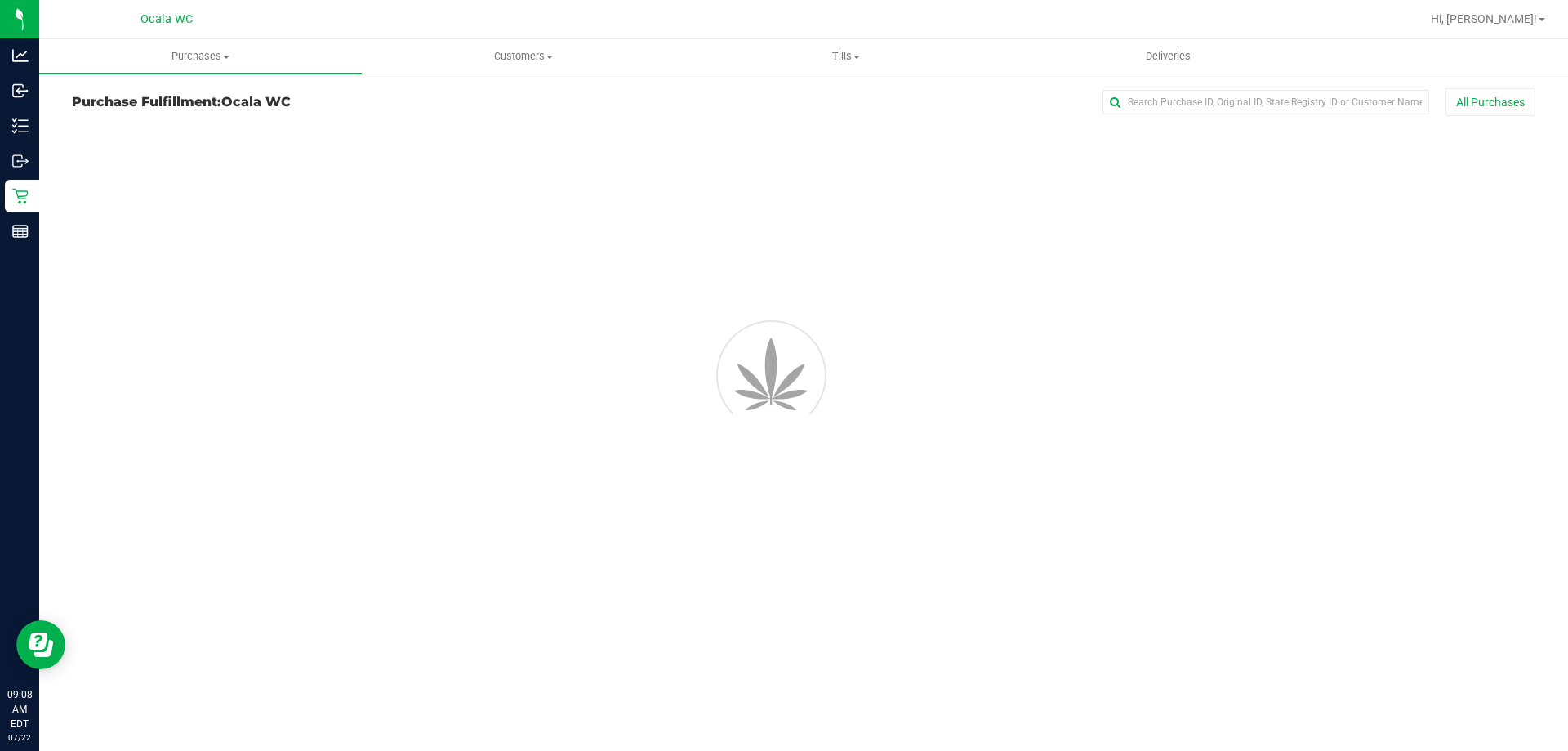scroll, scrollTop: 0, scrollLeft: 0, axis: both 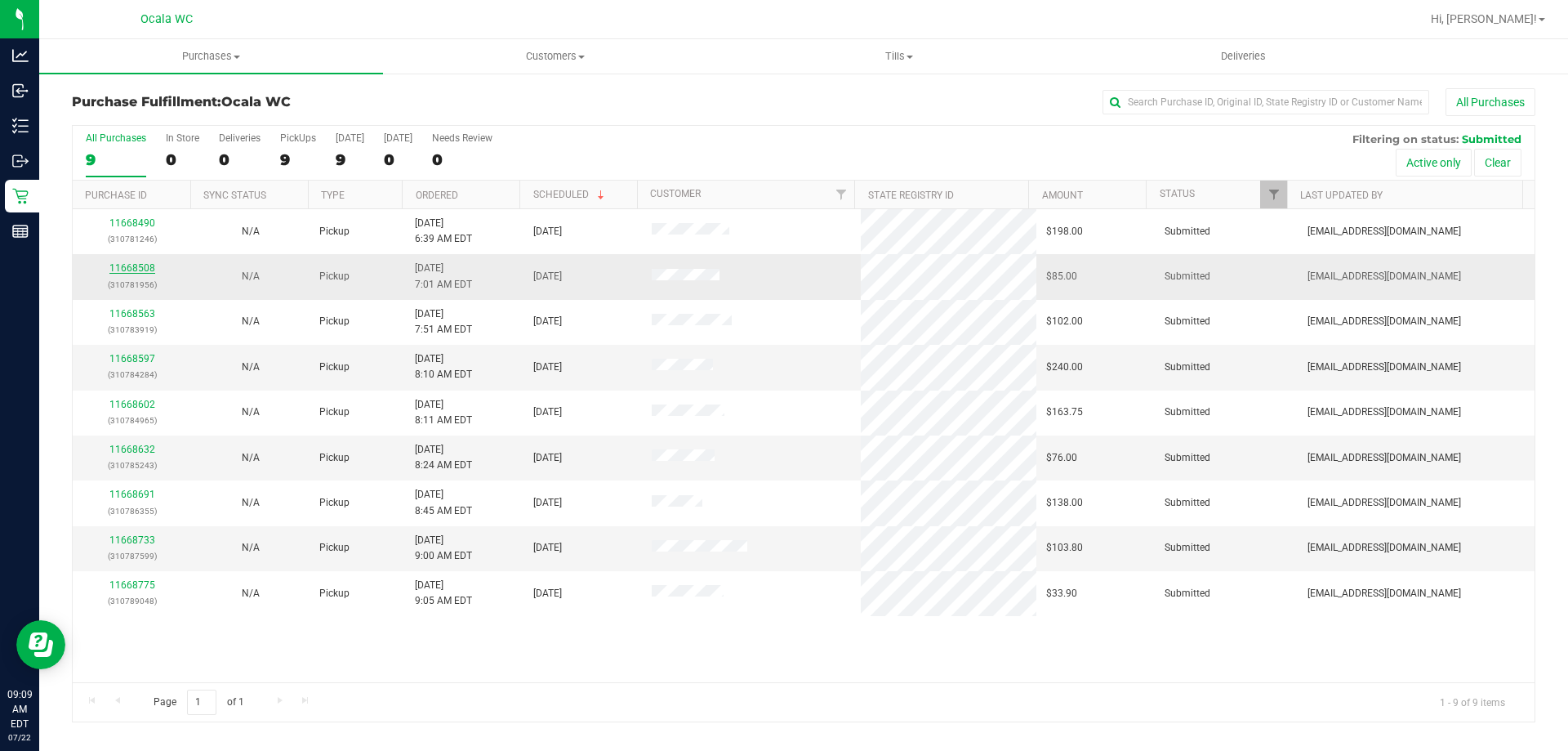 click on "11668508" at bounding box center [132, 268] 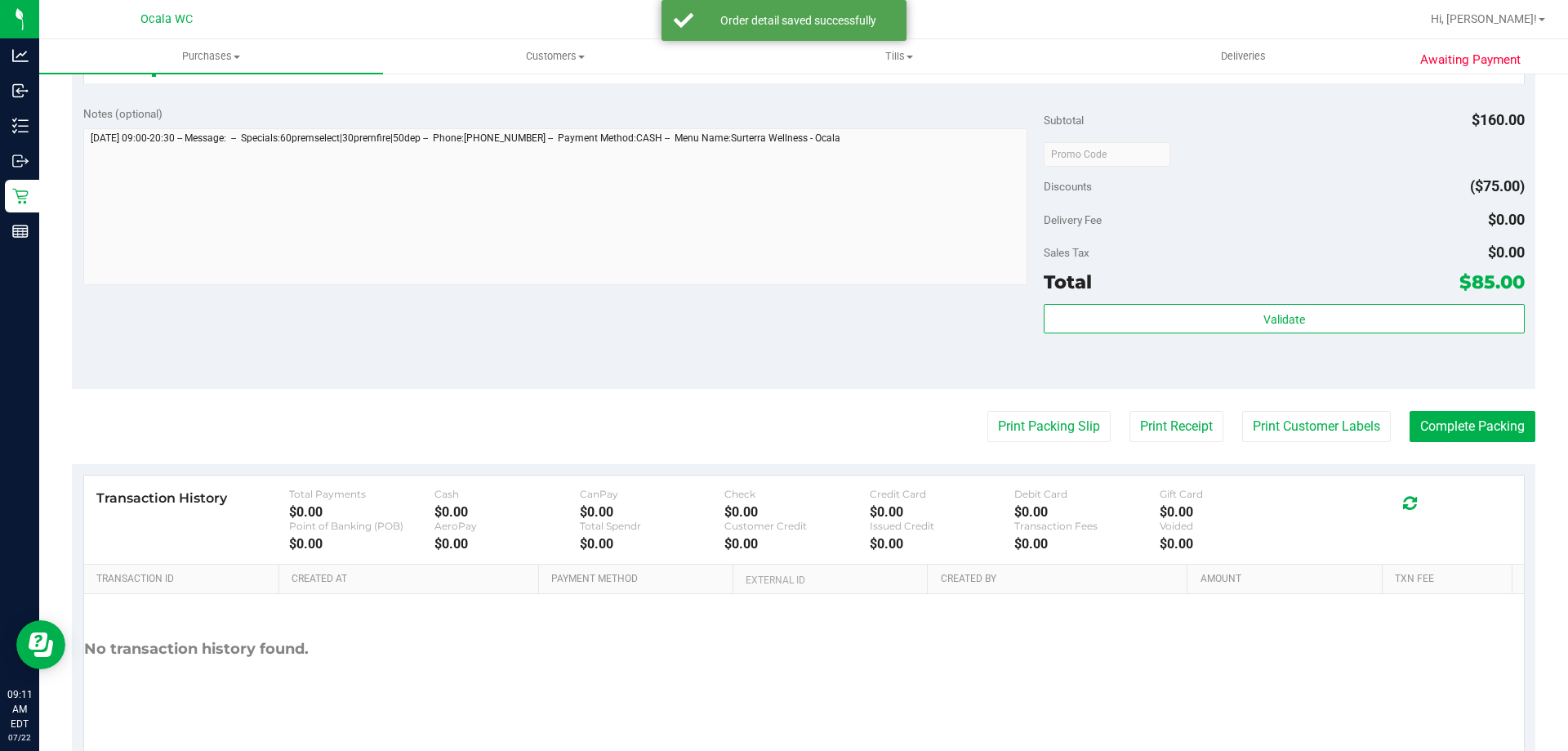 scroll, scrollTop: 735, scrollLeft: 0, axis: vertical 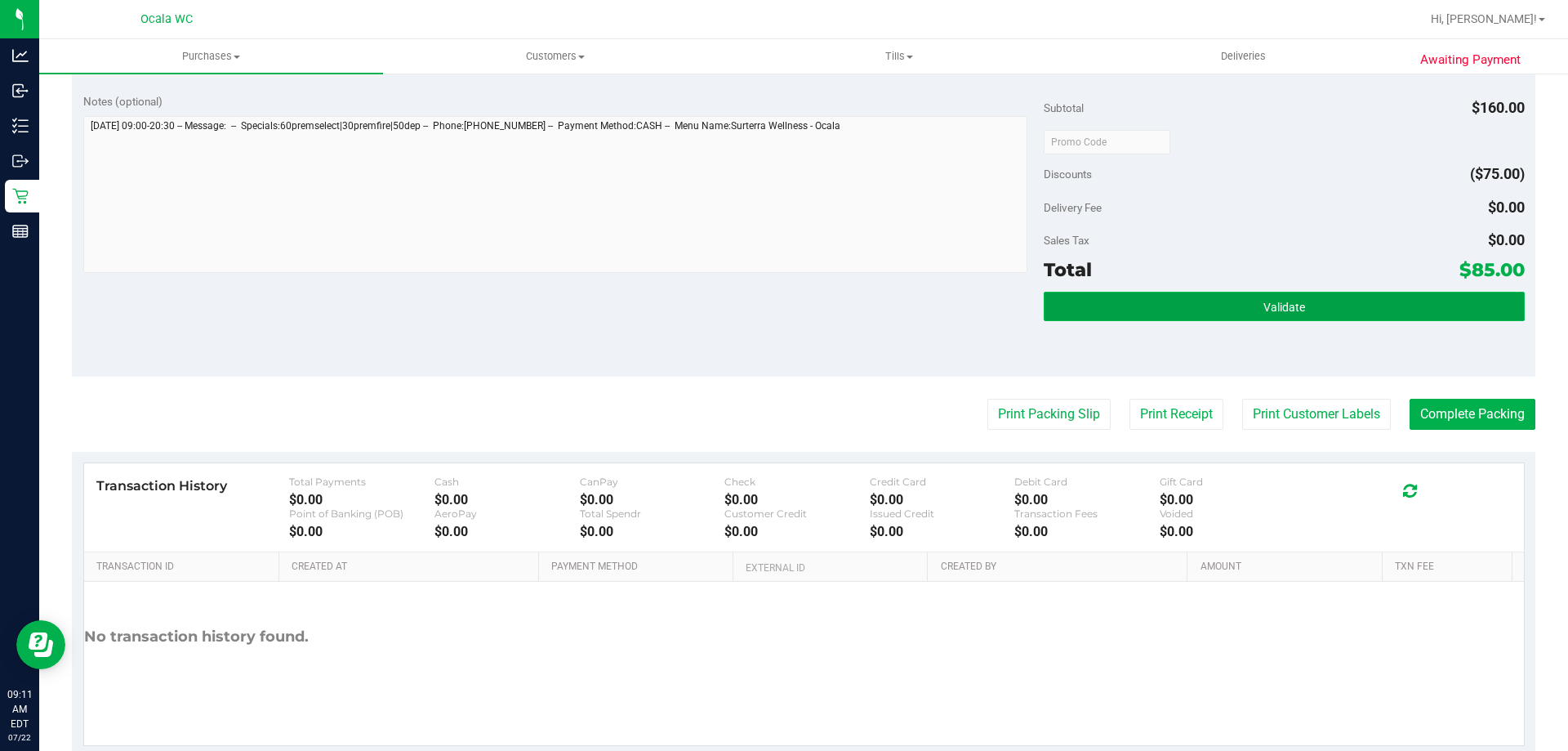 click on "Validate" at bounding box center [1284, 306] 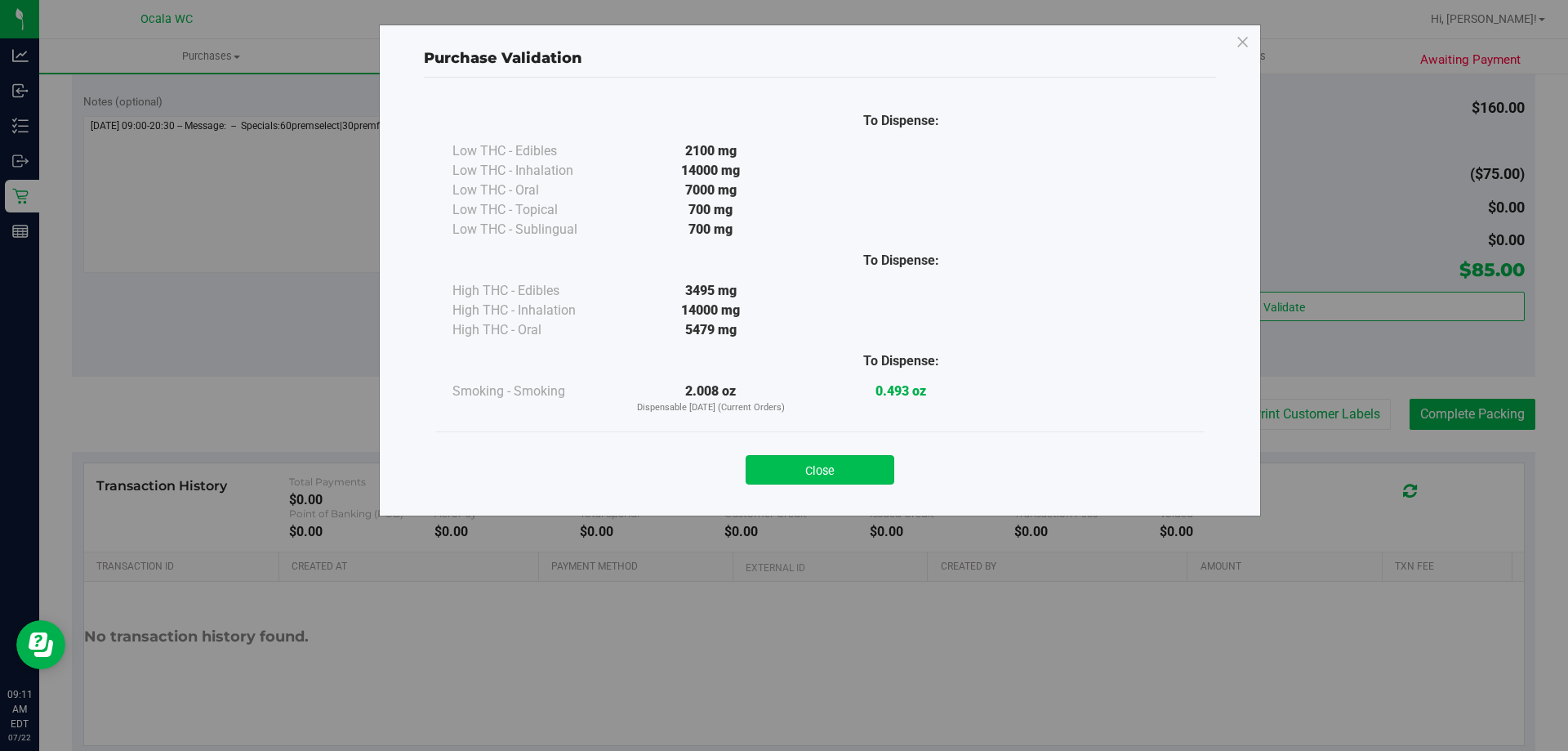 click on "Close" at bounding box center [820, 470] 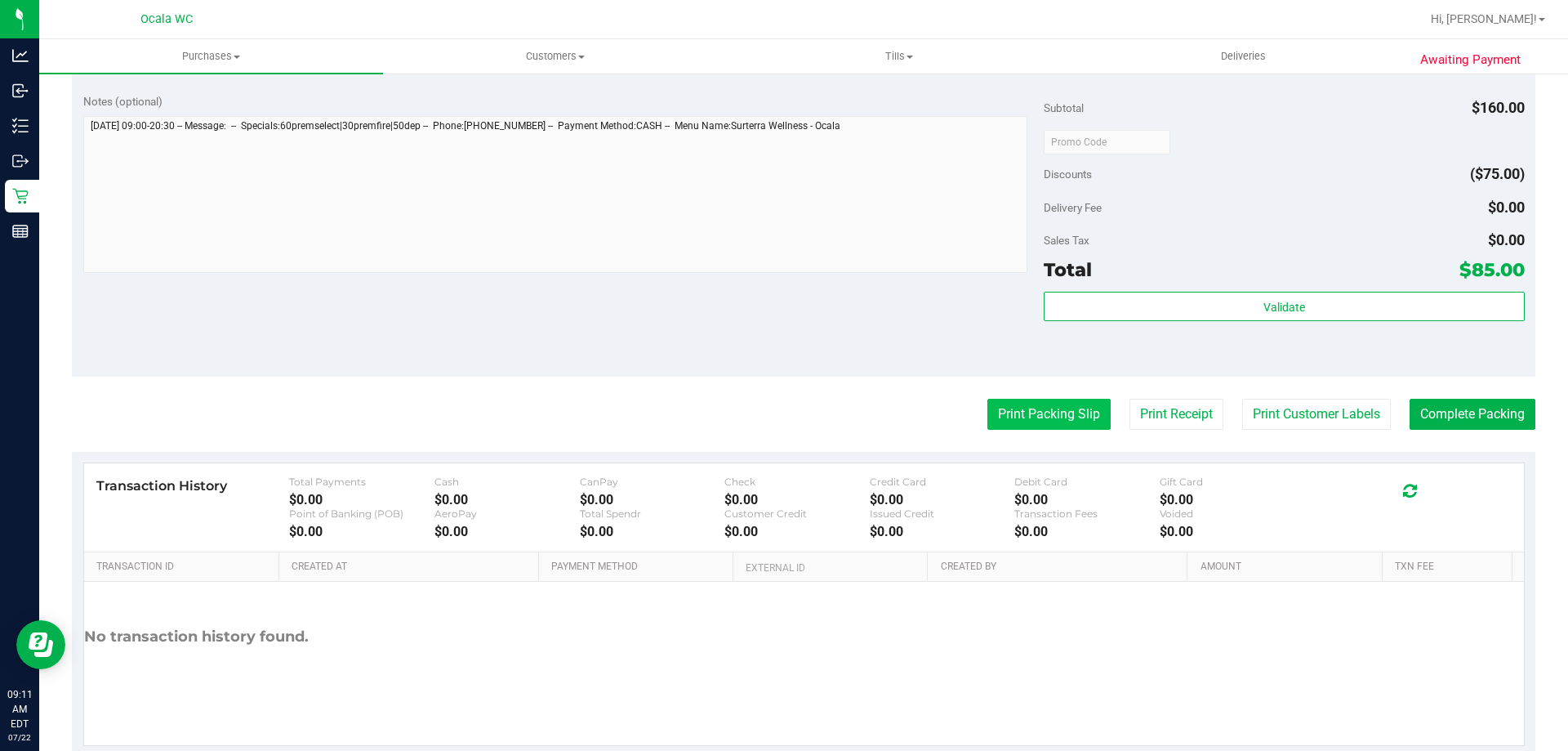 click on "Print Packing Slip" at bounding box center (1049, 414) 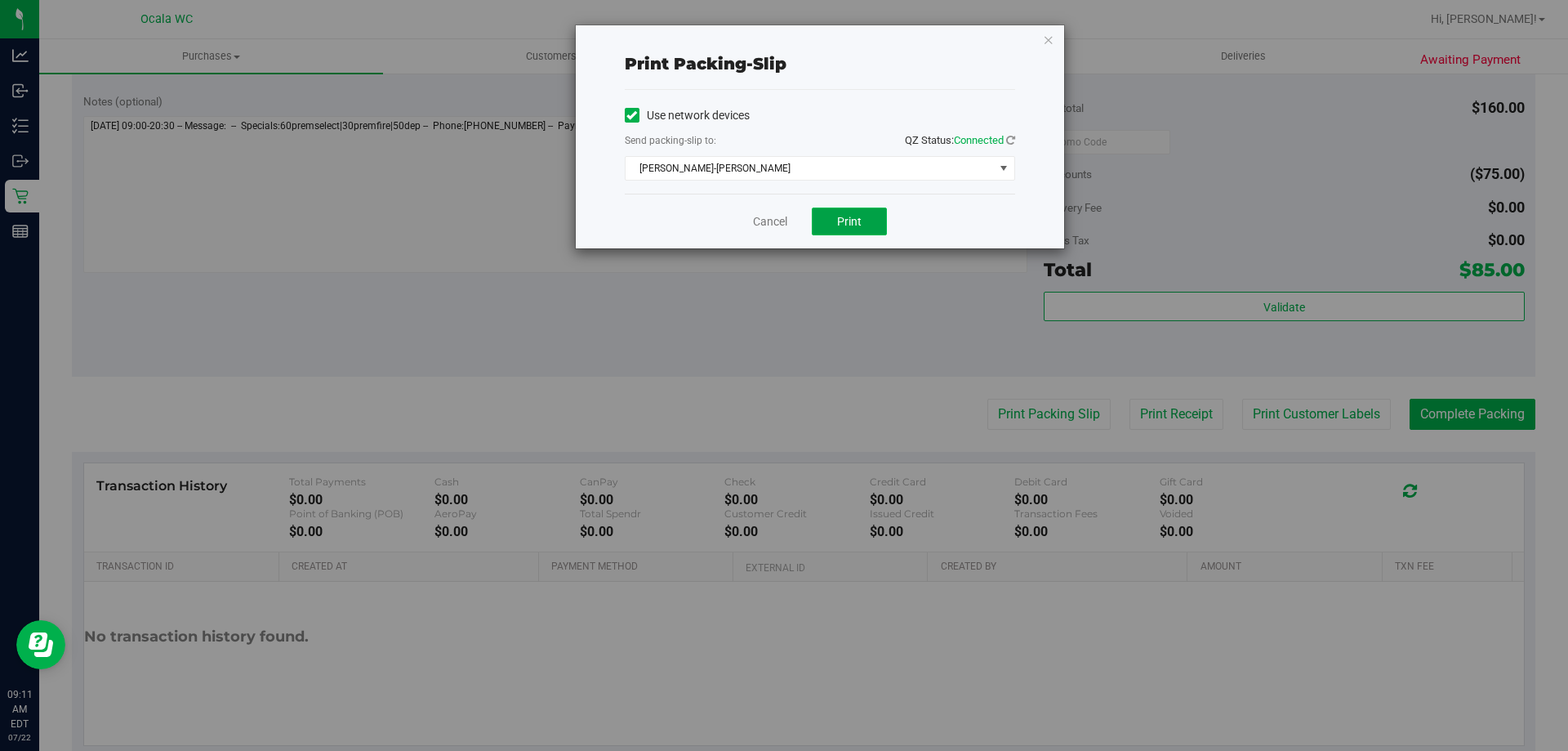 click on "Print" at bounding box center [849, 221] 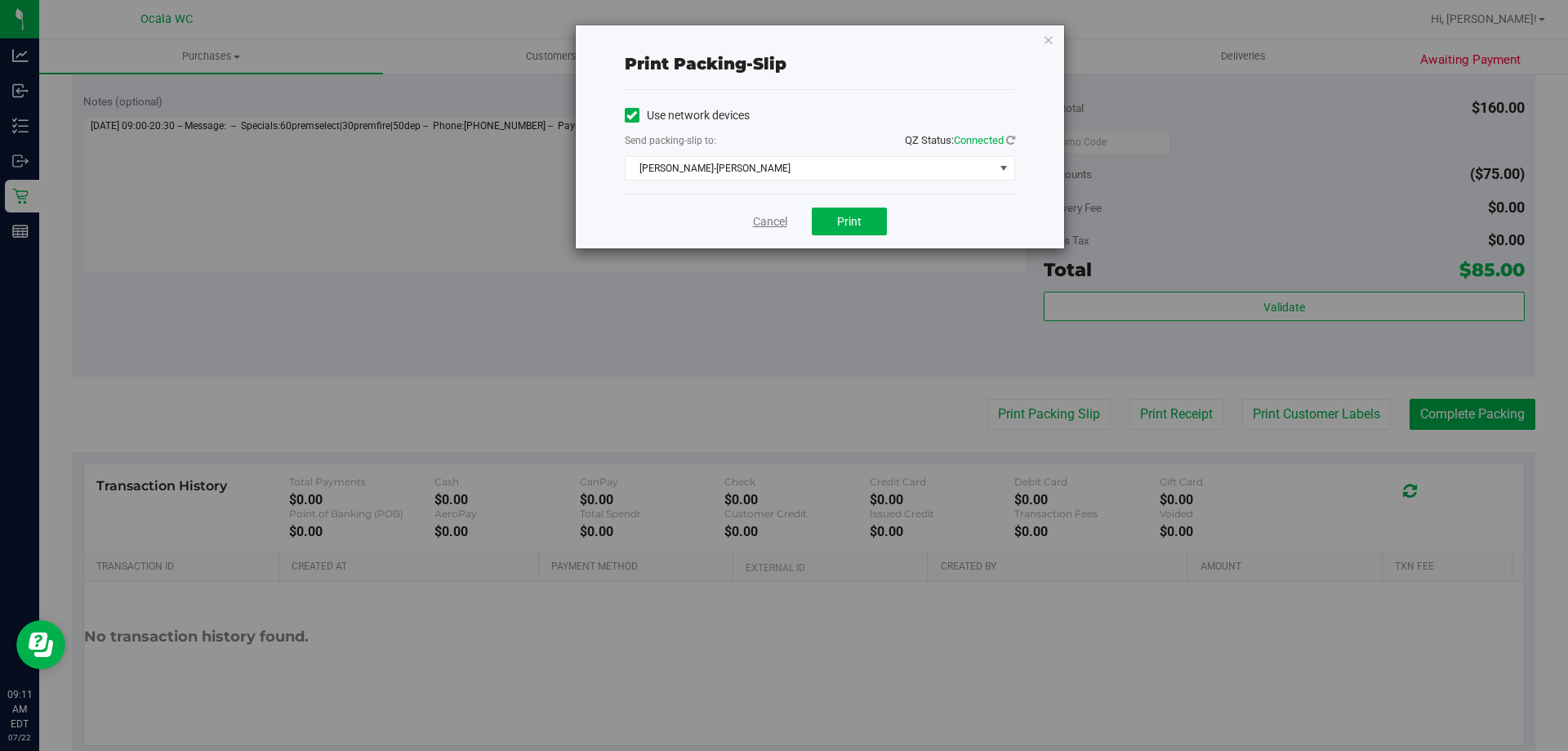 click on "Cancel" at bounding box center [770, 221] 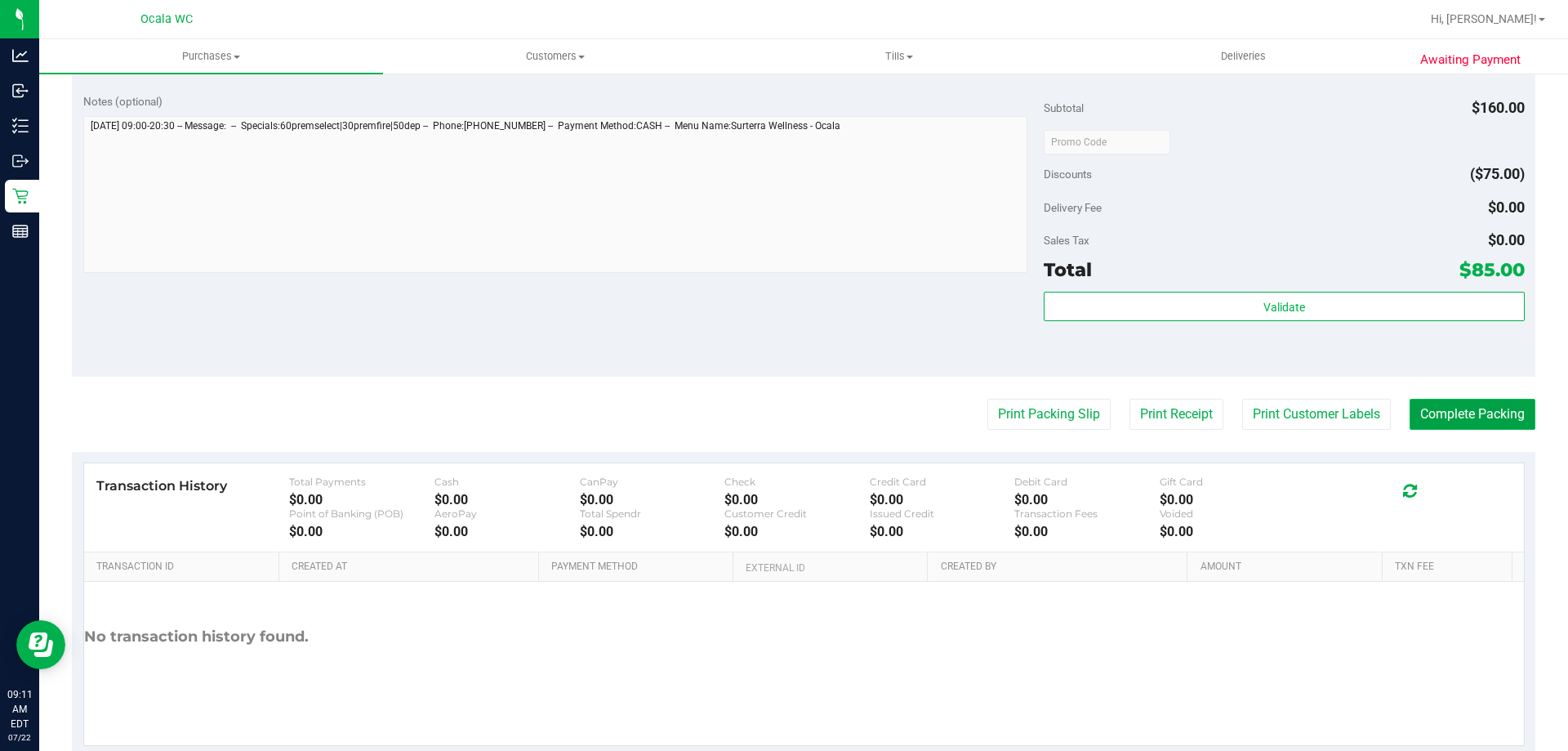 click on "Complete Packing" at bounding box center (1472, 414) 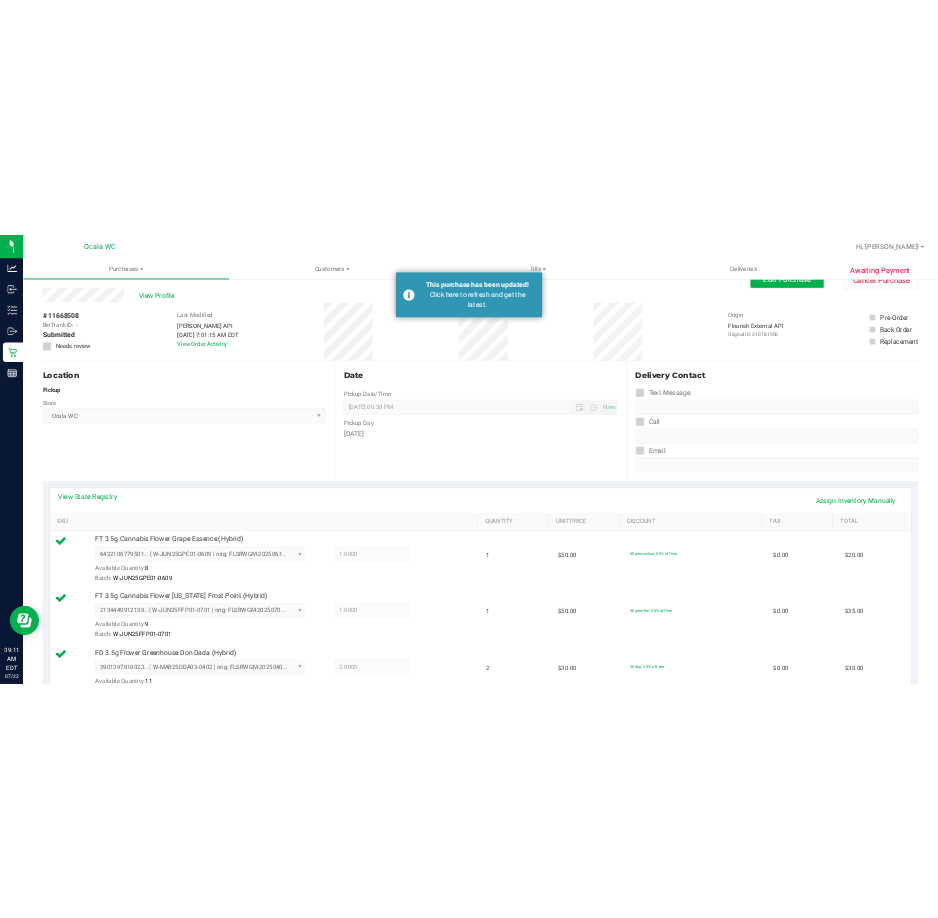 scroll, scrollTop: 0, scrollLeft: 0, axis: both 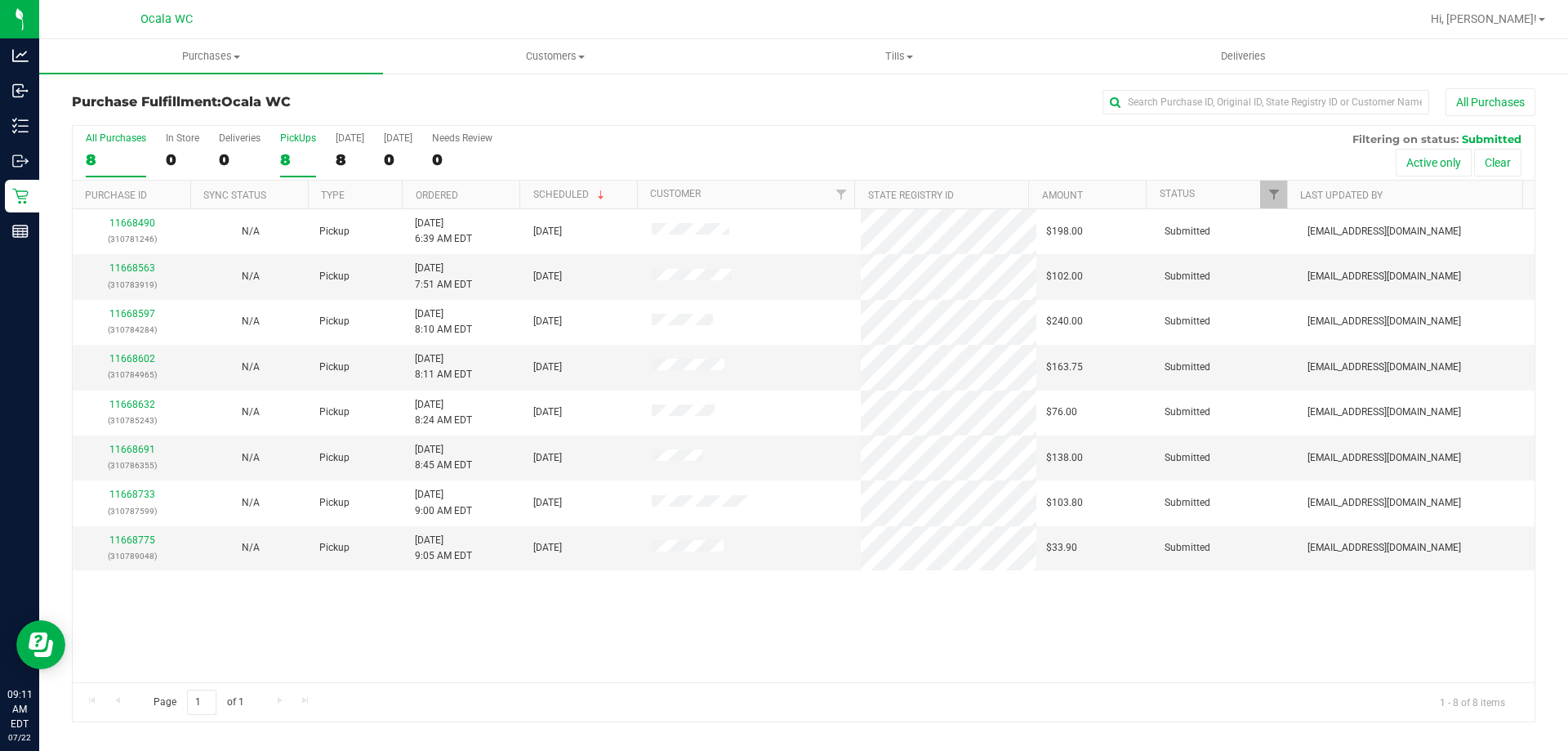 click on "8" at bounding box center (298, 159) 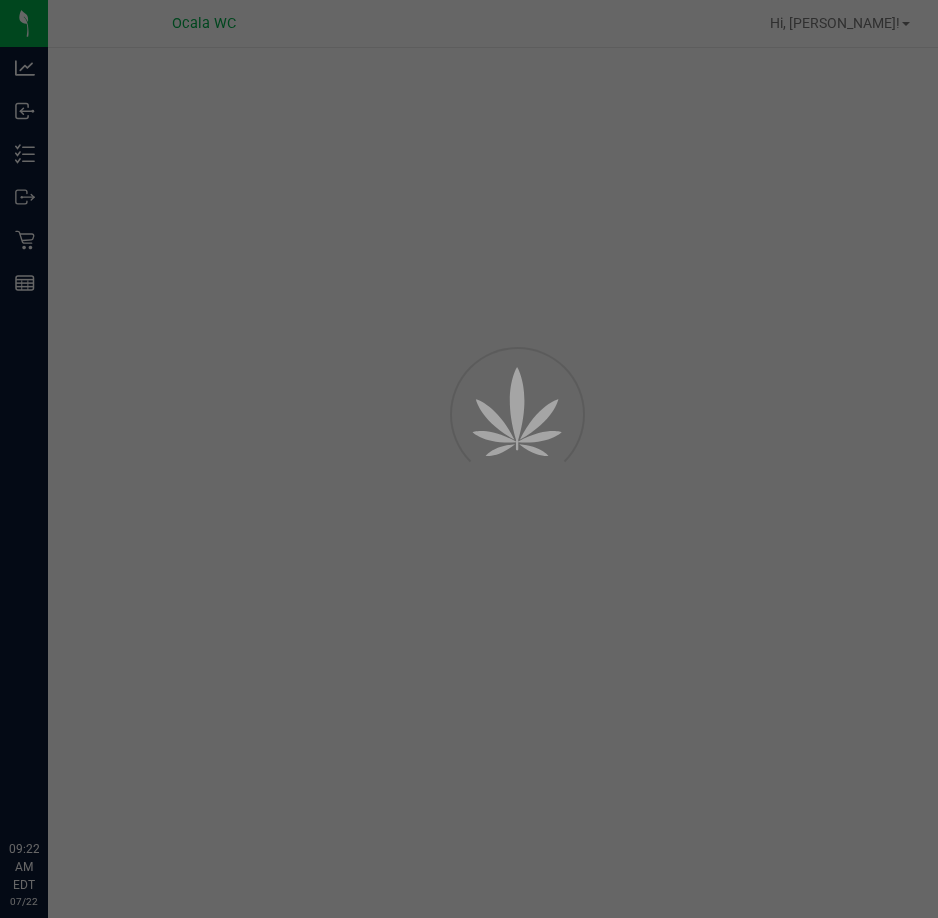 scroll, scrollTop: 0, scrollLeft: 0, axis: both 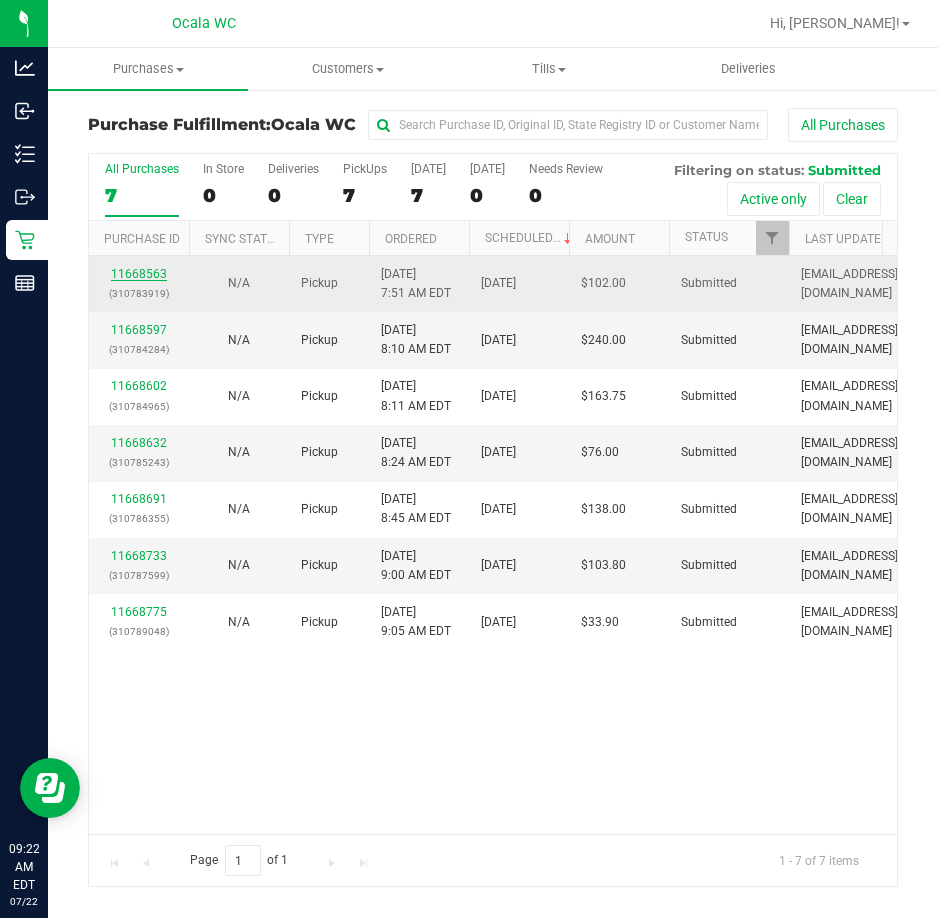 click on "11668563" at bounding box center (139, 274) 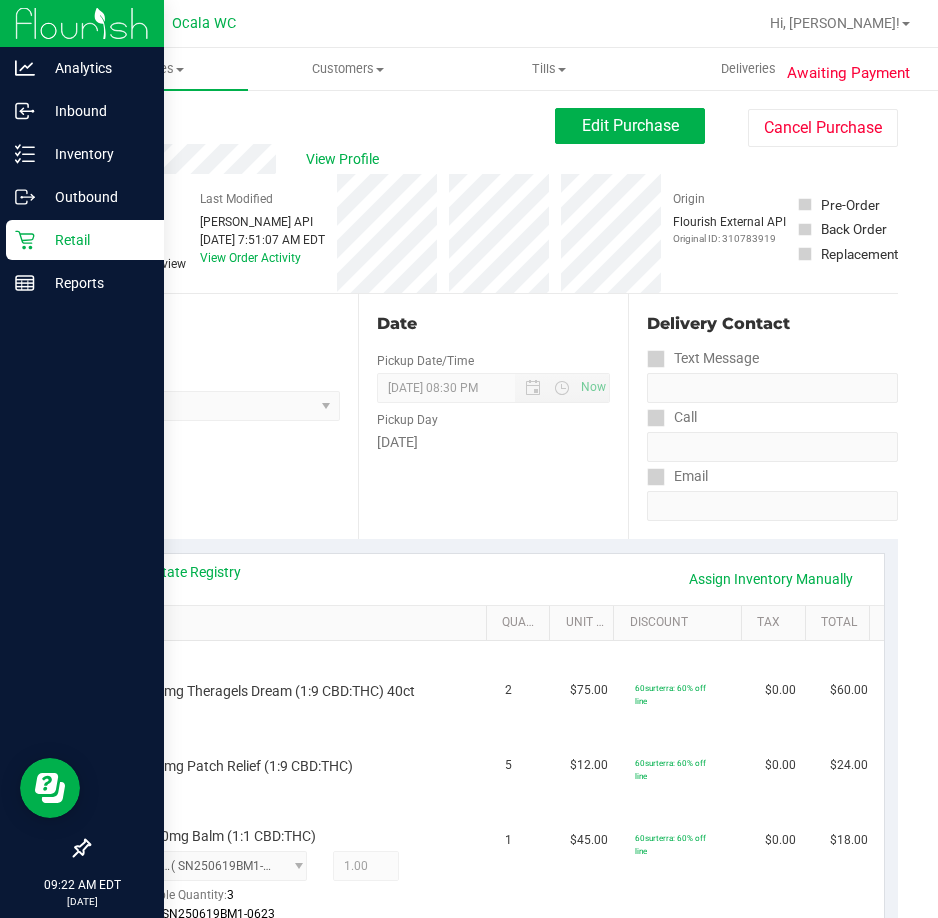 click on "Retail" at bounding box center (85, 240) 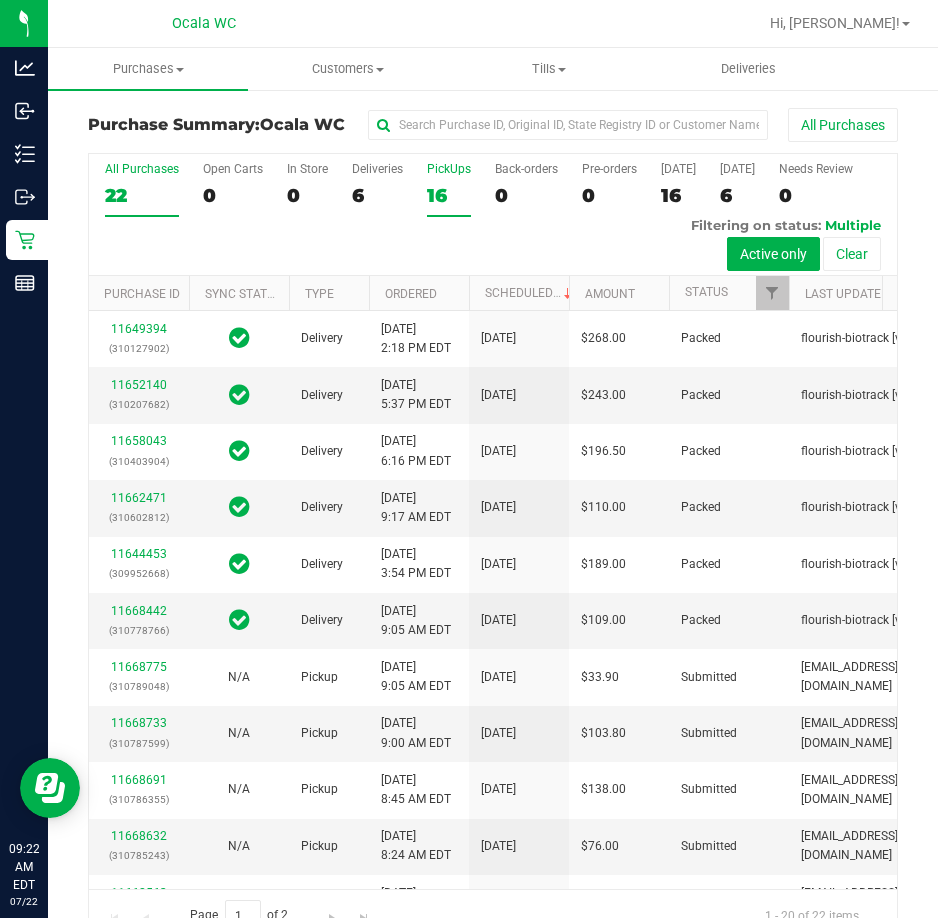 click on "16" at bounding box center [449, 195] 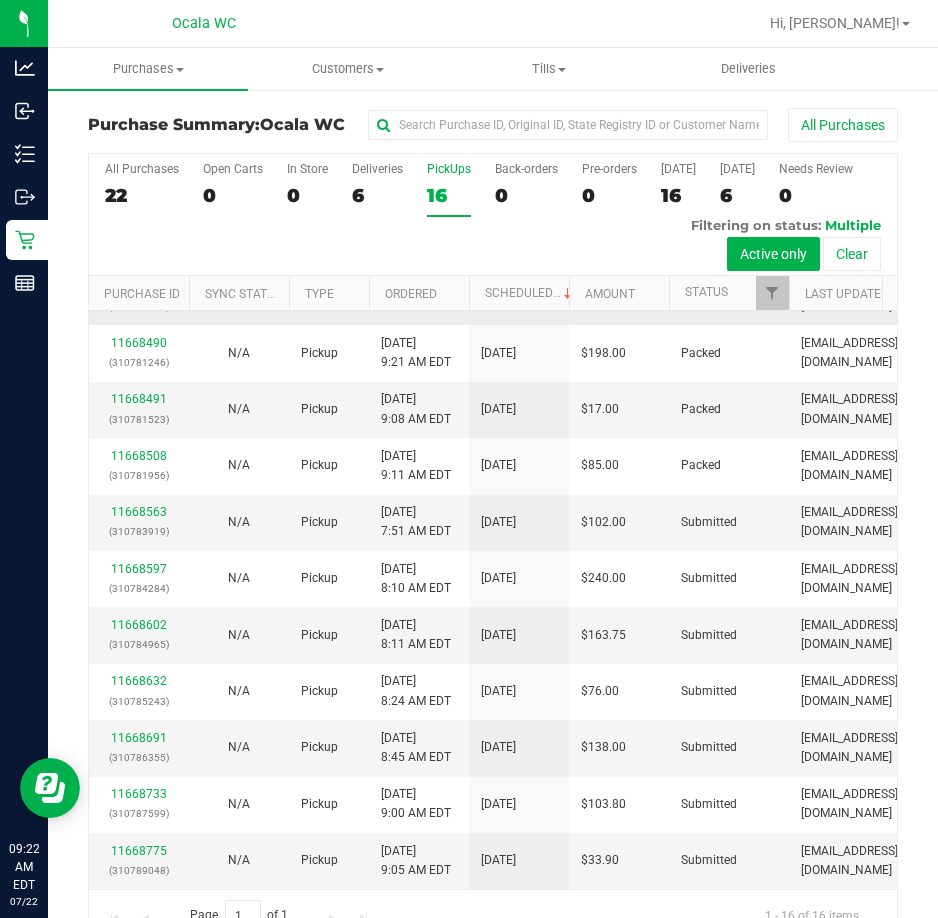 scroll, scrollTop: 457, scrollLeft: 0, axis: vertical 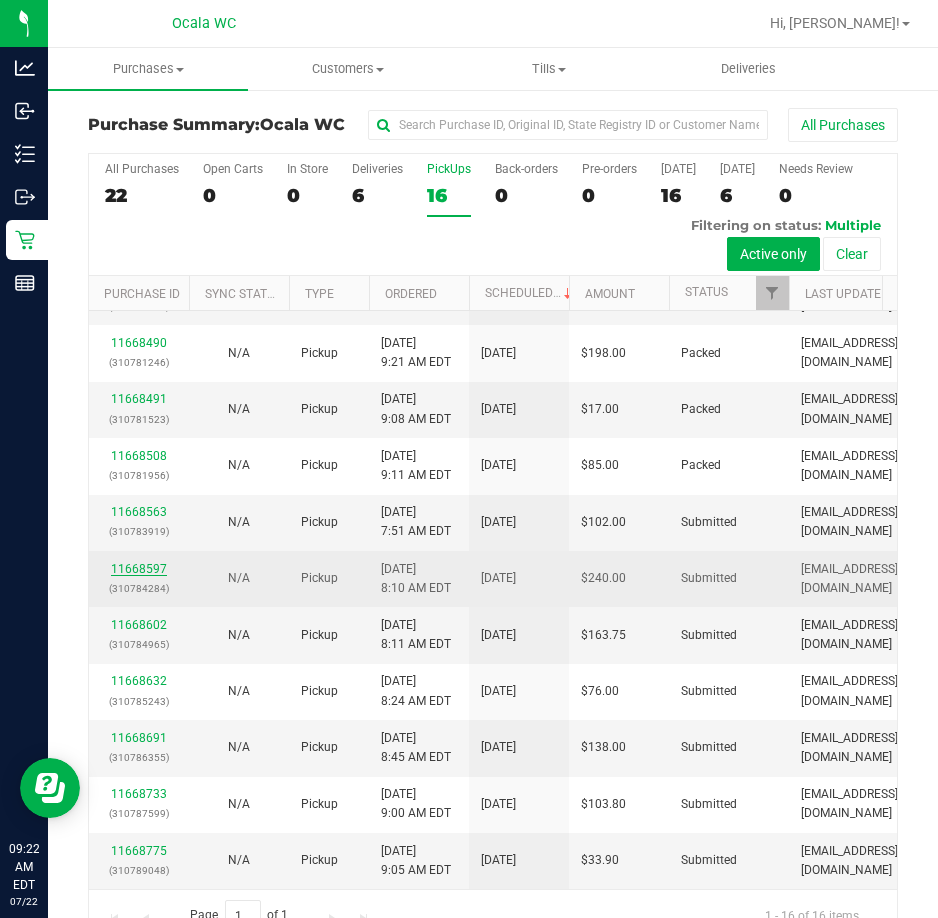 click on "11668597" at bounding box center (139, 569) 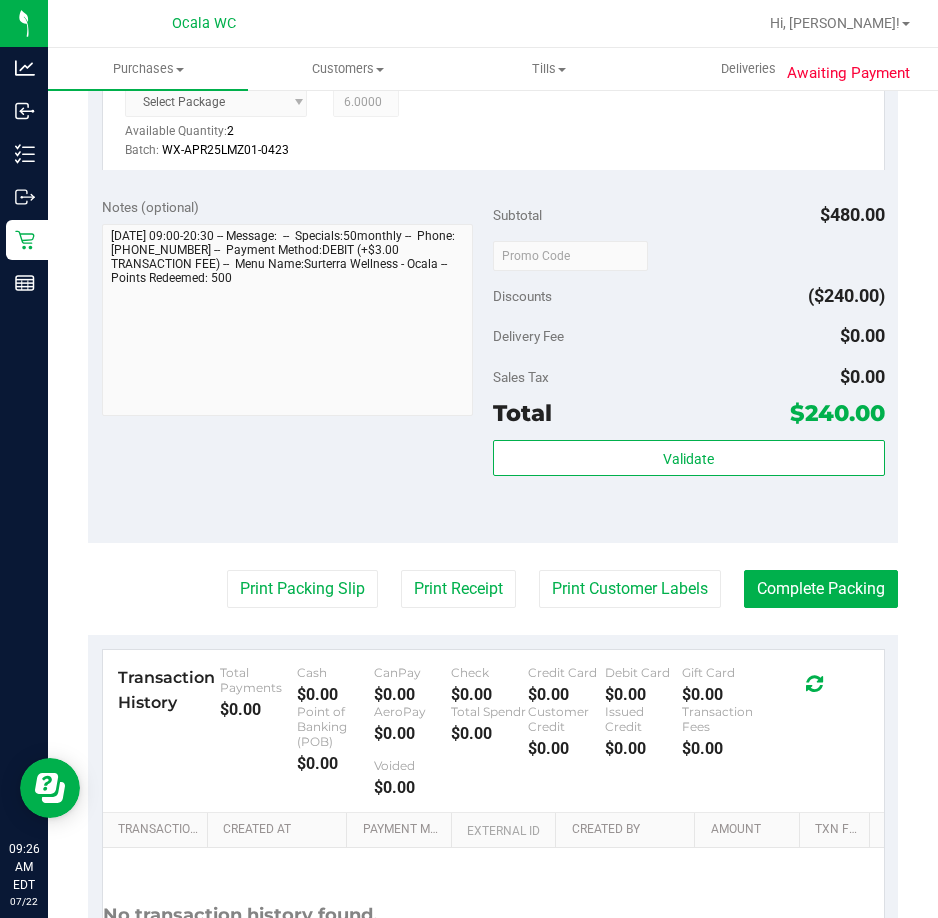 scroll, scrollTop: 700, scrollLeft: 0, axis: vertical 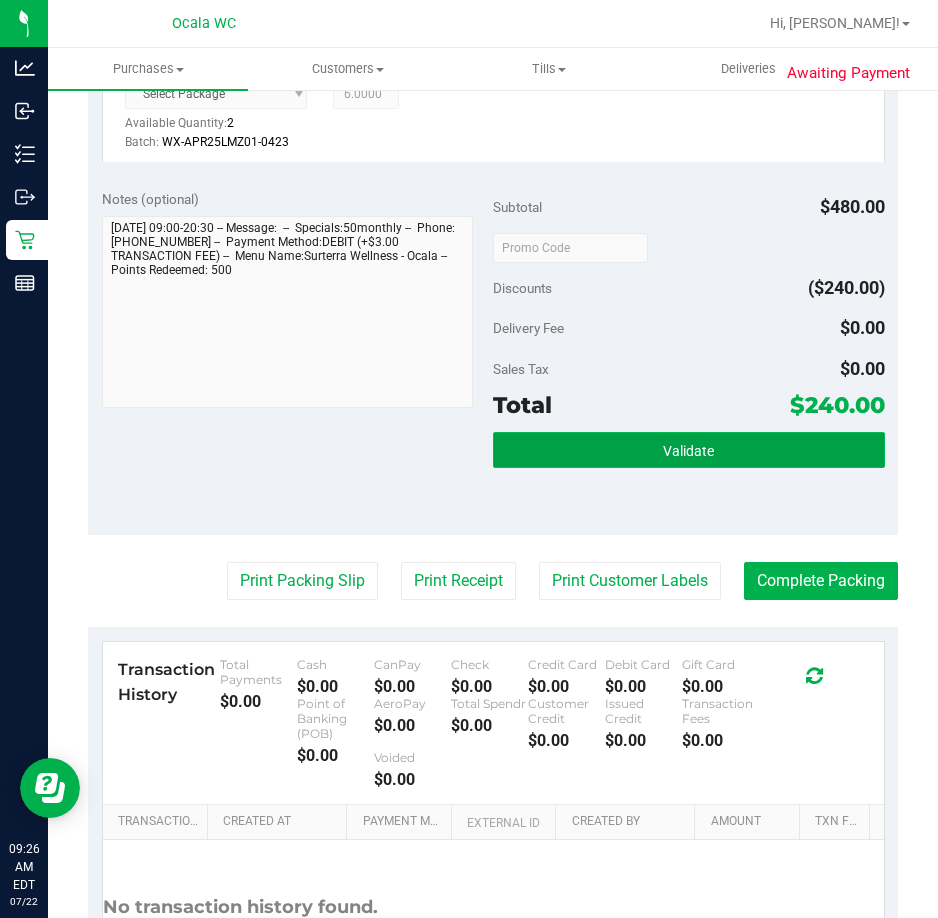 click on "Validate" at bounding box center [688, 451] 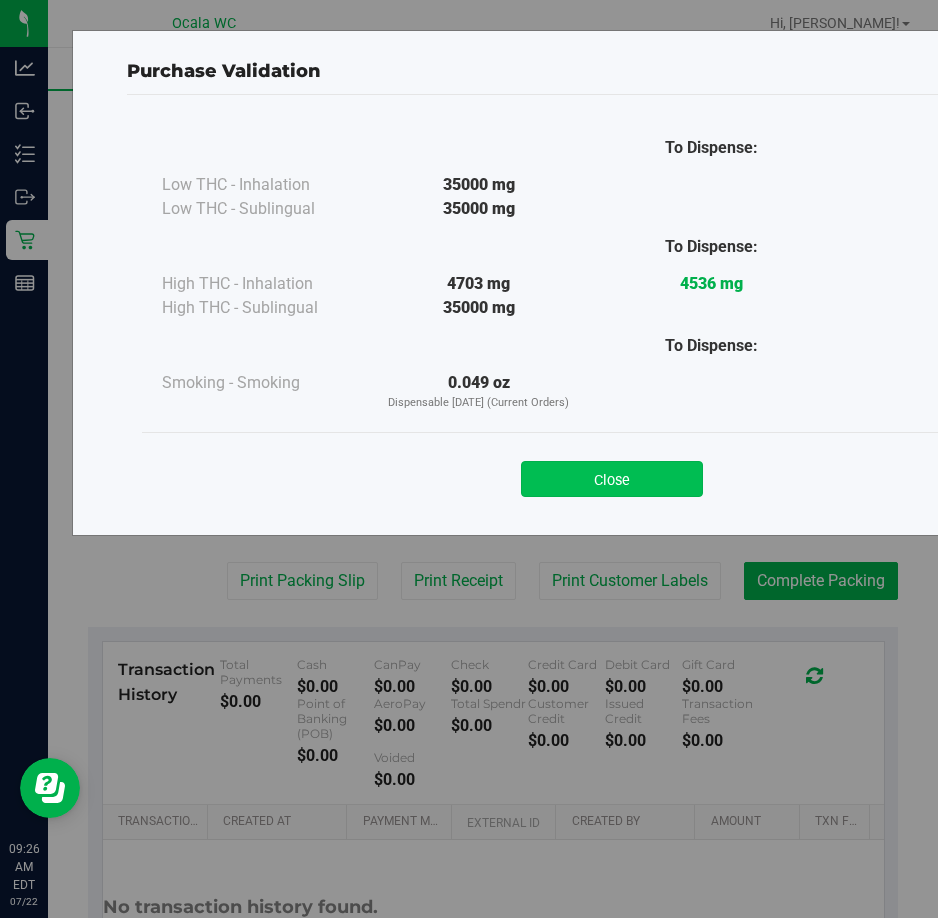 click on "Close" at bounding box center [612, 479] 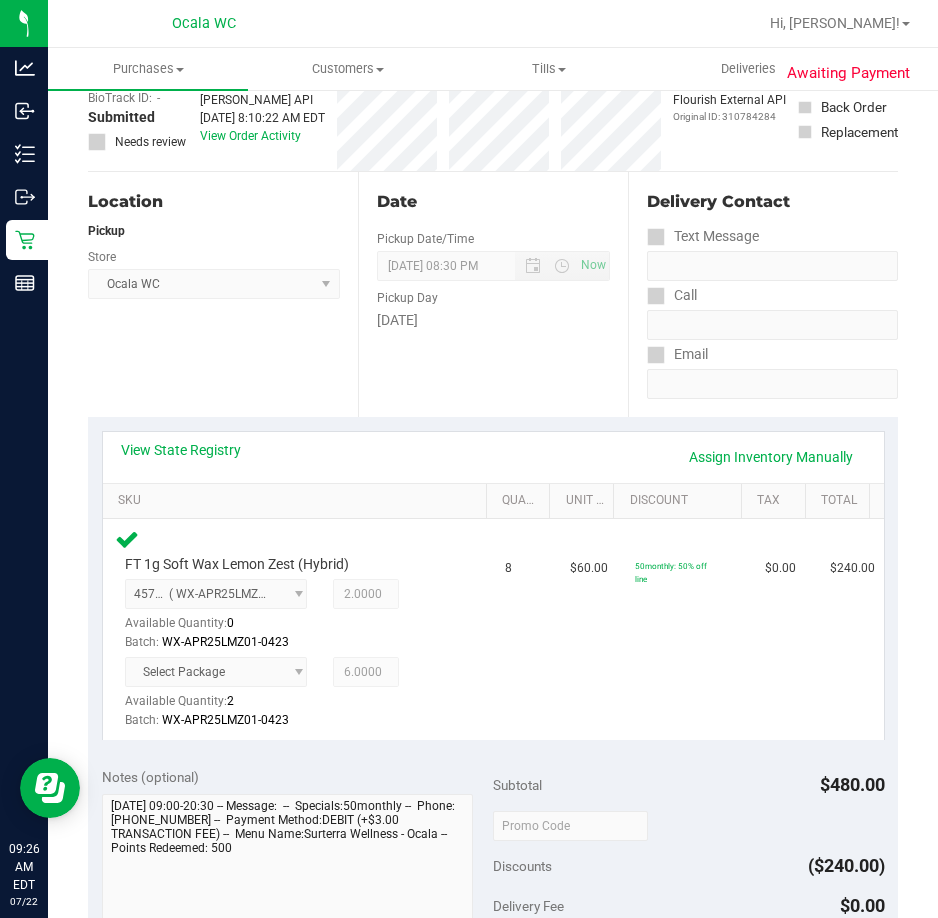 scroll, scrollTop: 0, scrollLeft: 0, axis: both 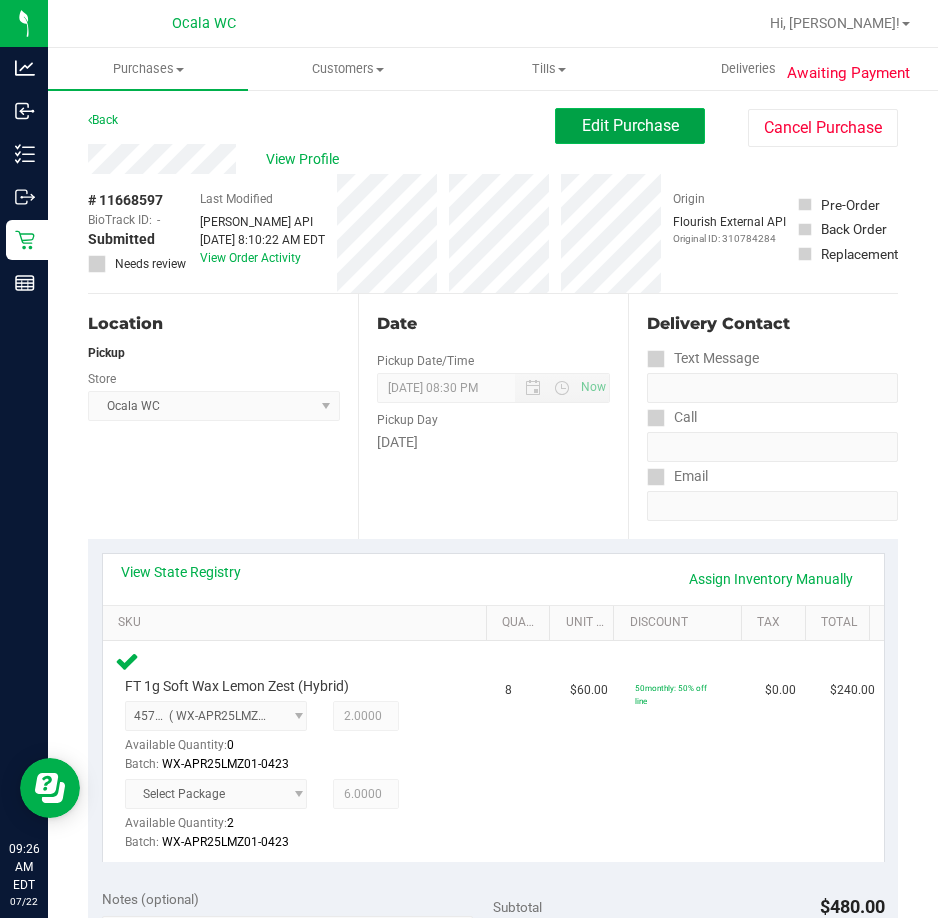 click on "Edit Purchase" at bounding box center (630, 126) 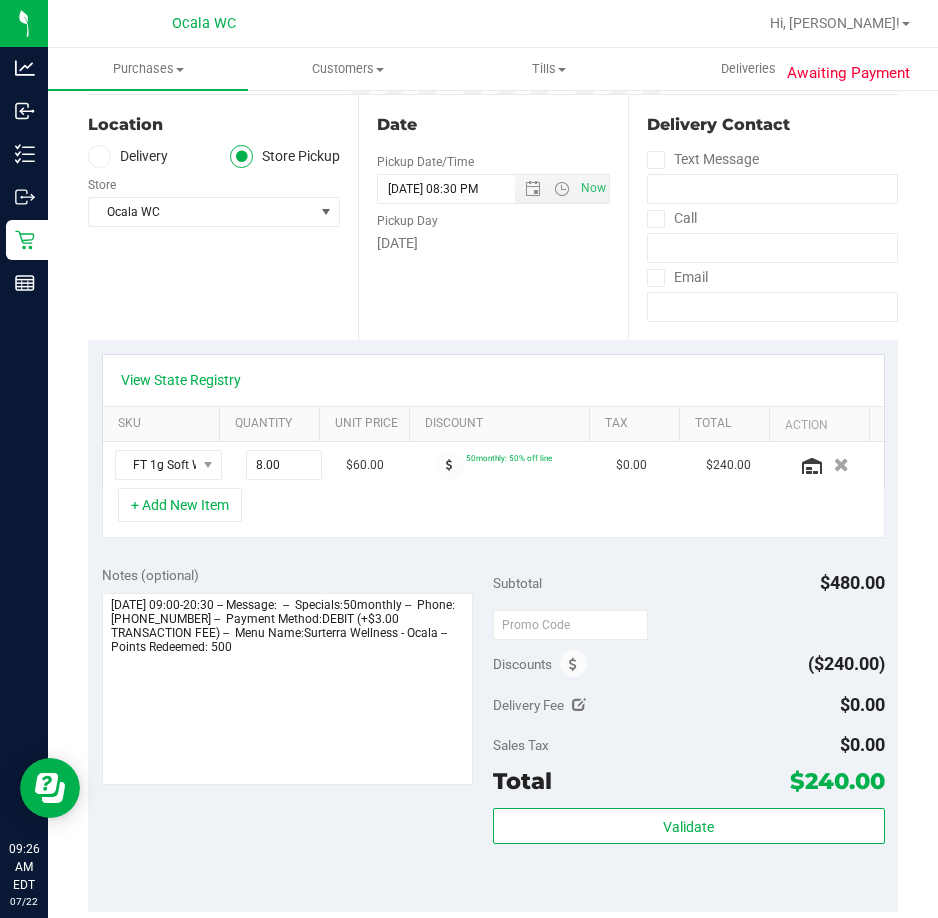 scroll, scrollTop: 200, scrollLeft: 0, axis: vertical 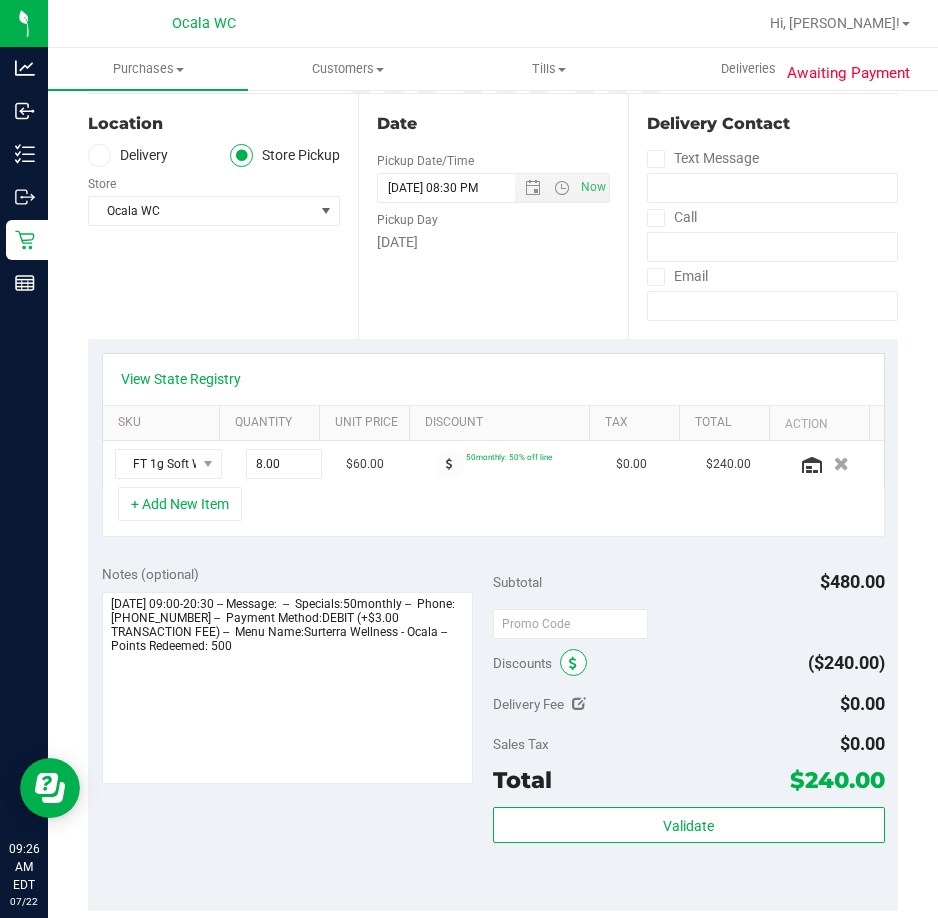 click at bounding box center (573, 662) 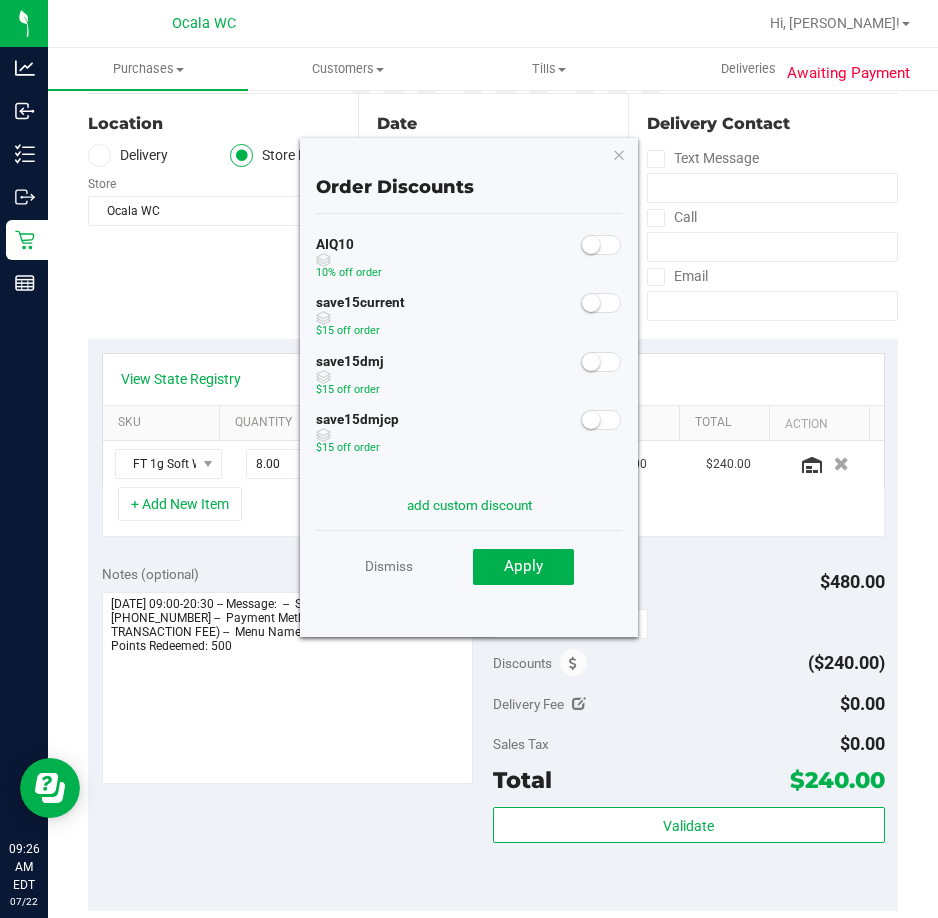 click at bounding box center (601, 245) 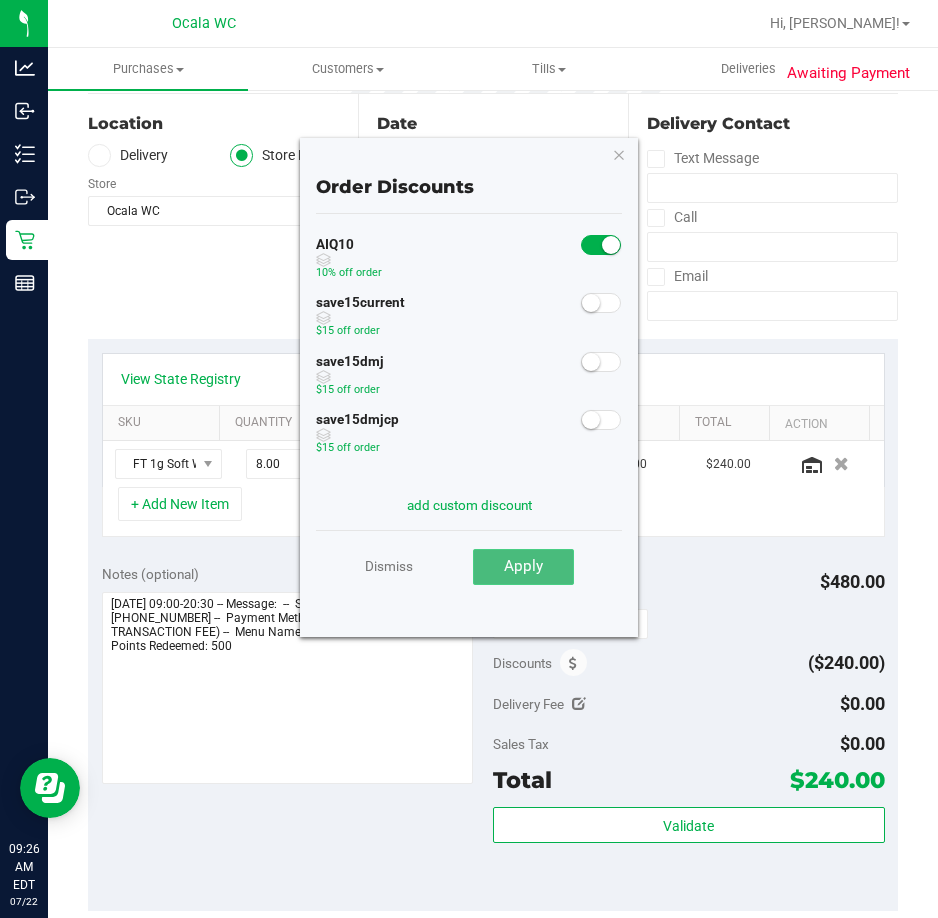 click on "Apply" at bounding box center (523, 567) 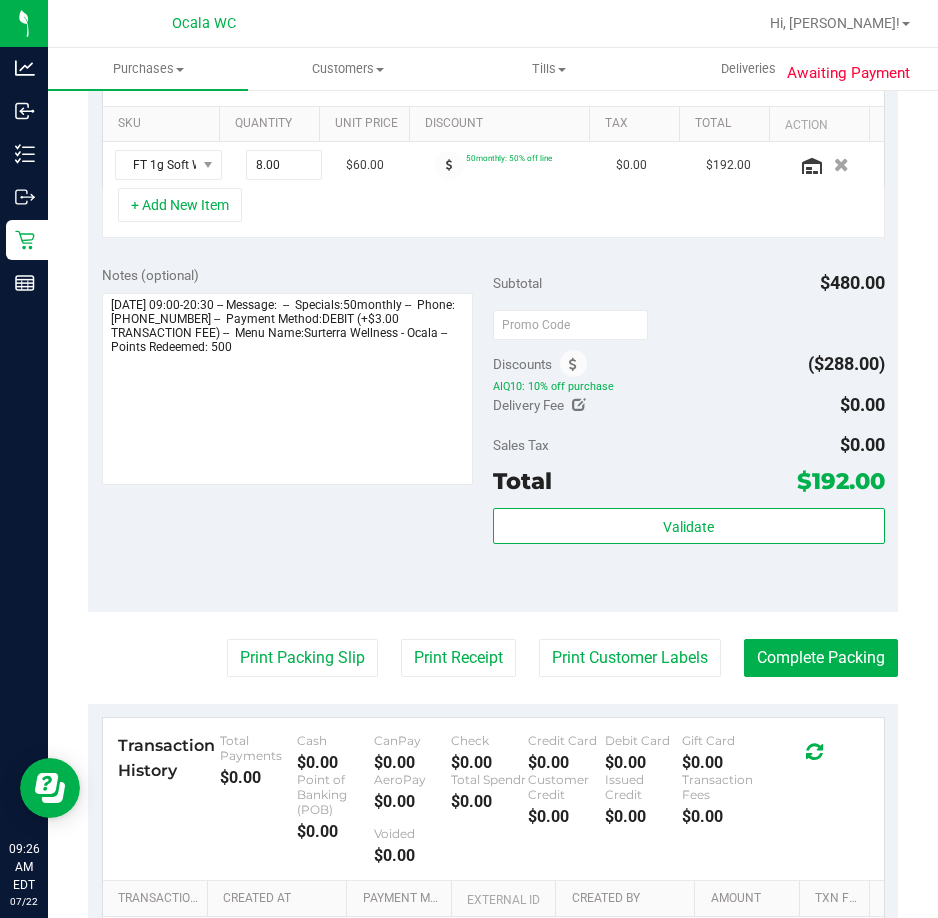 scroll, scrollTop: 500, scrollLeft: 0, axis: vertical 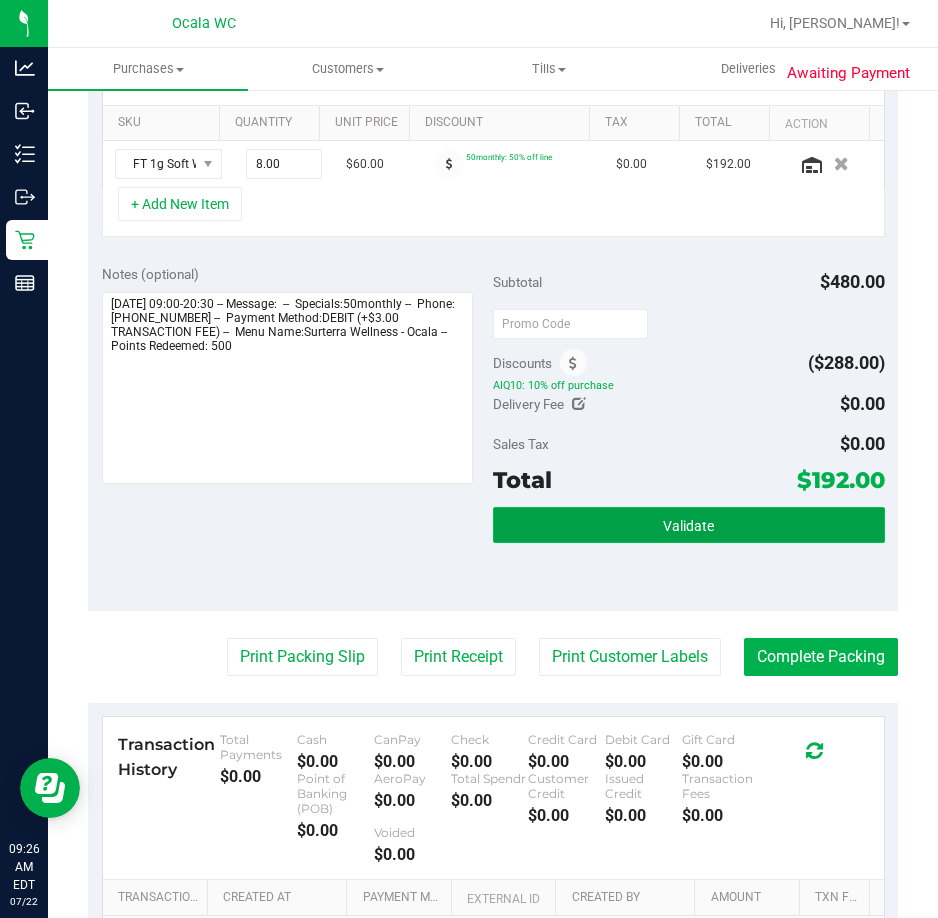 click on "Validate" at bounding box center (688, 526) 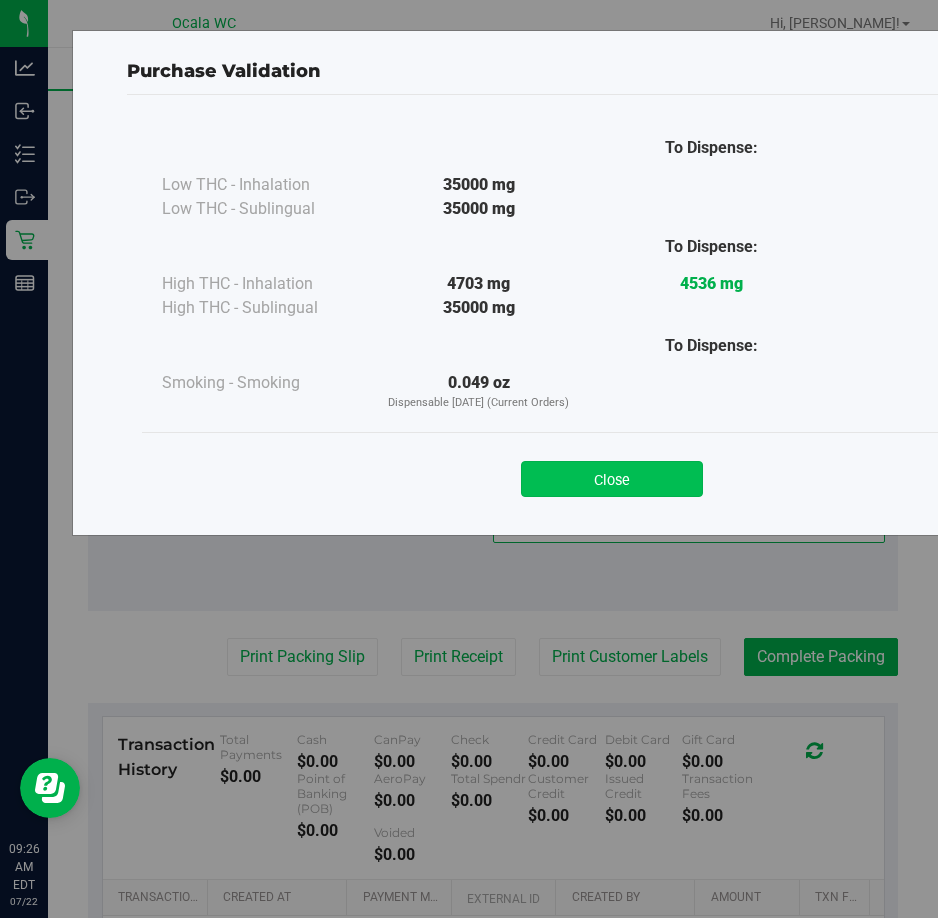 click on "Close" at bounding box center (612, 479) 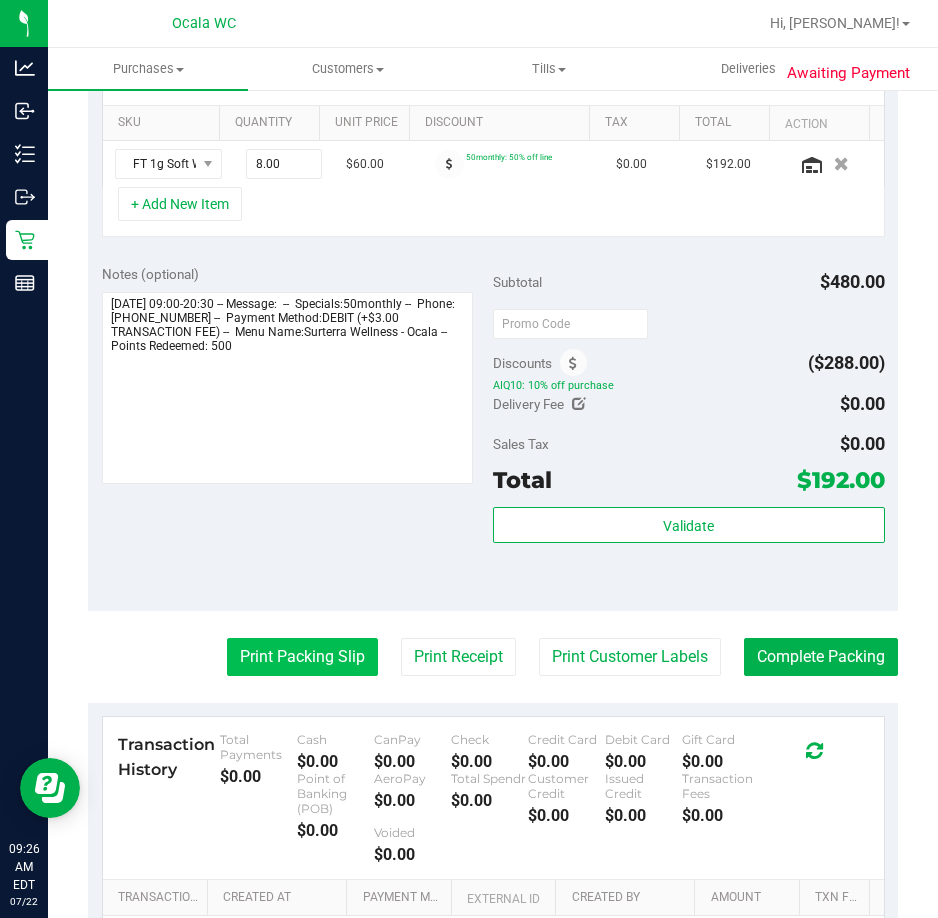 click on "Print Packing Slip" at bounding box center [302, 657] 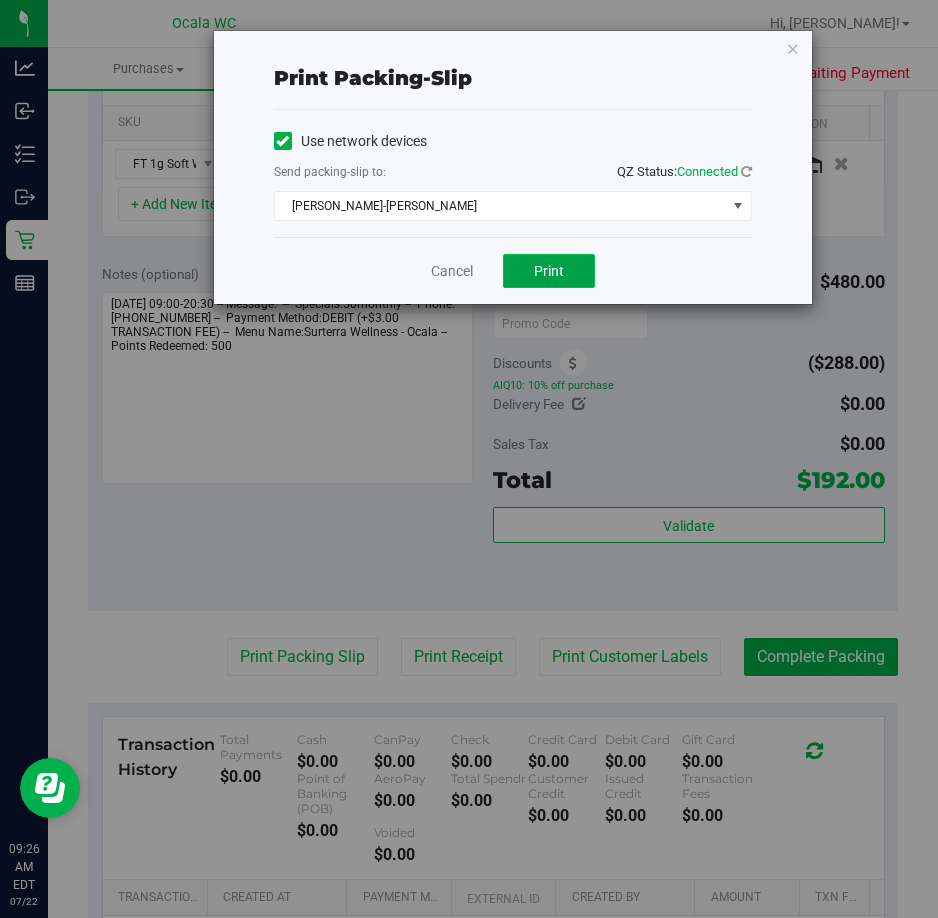 click on "Print" at bounding box center (549, 271) 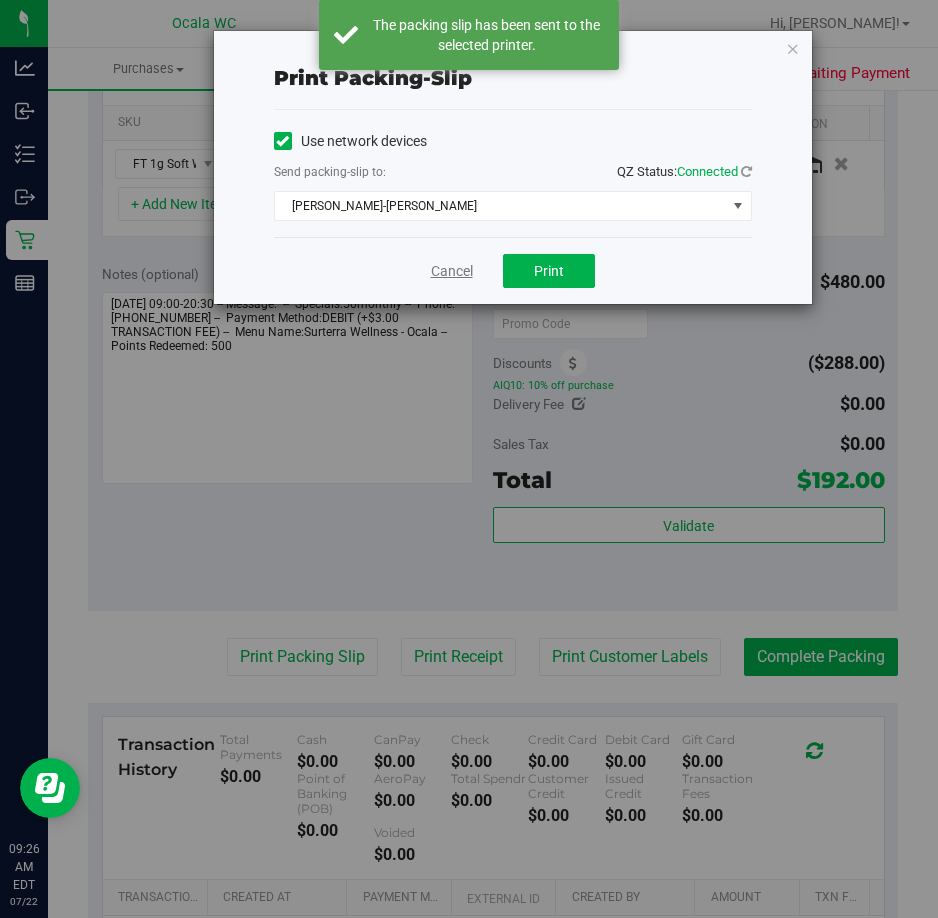 click on "Cancel" at bounding box center (452, 271) 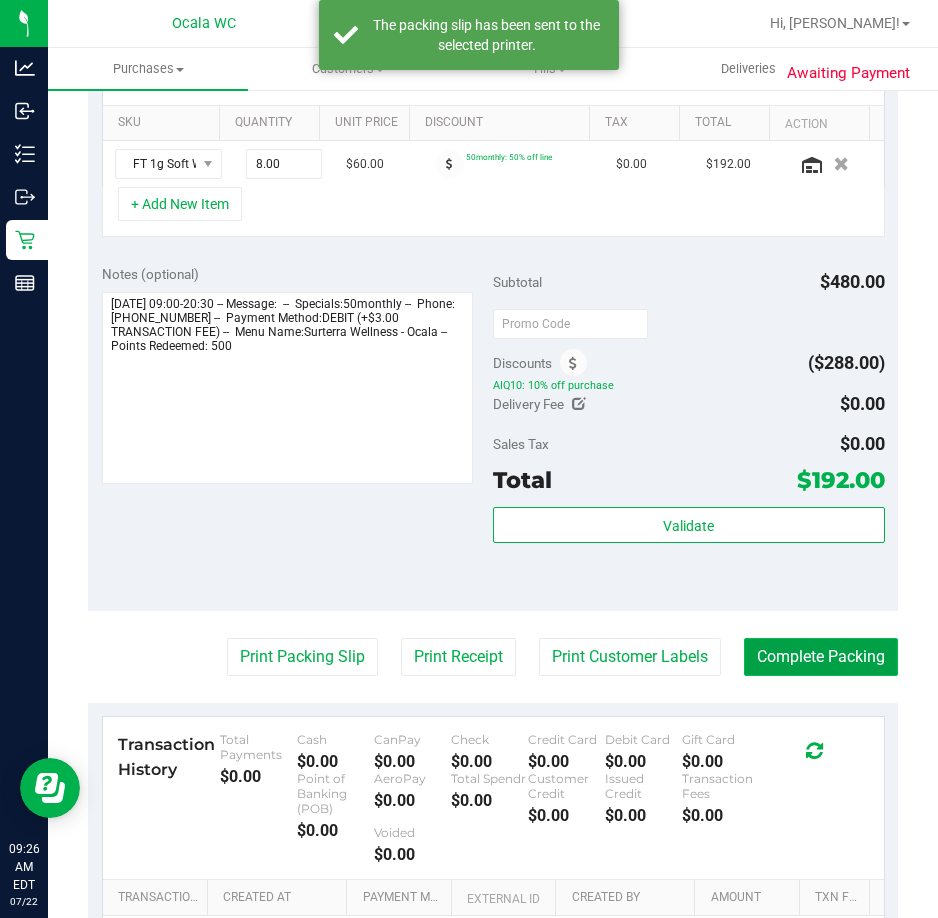 click on "Complete Packing" at bounding box center [821, 657] 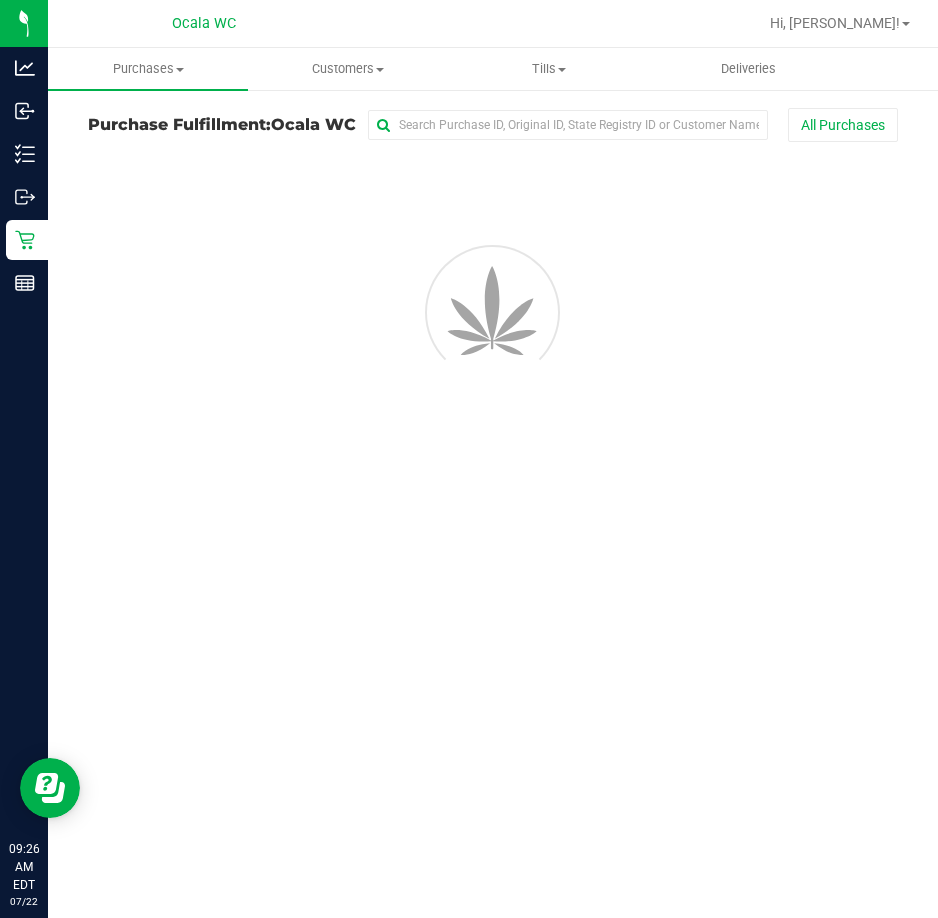 scroll, scrollTop: 0, scrollLeft: 0, axis: both 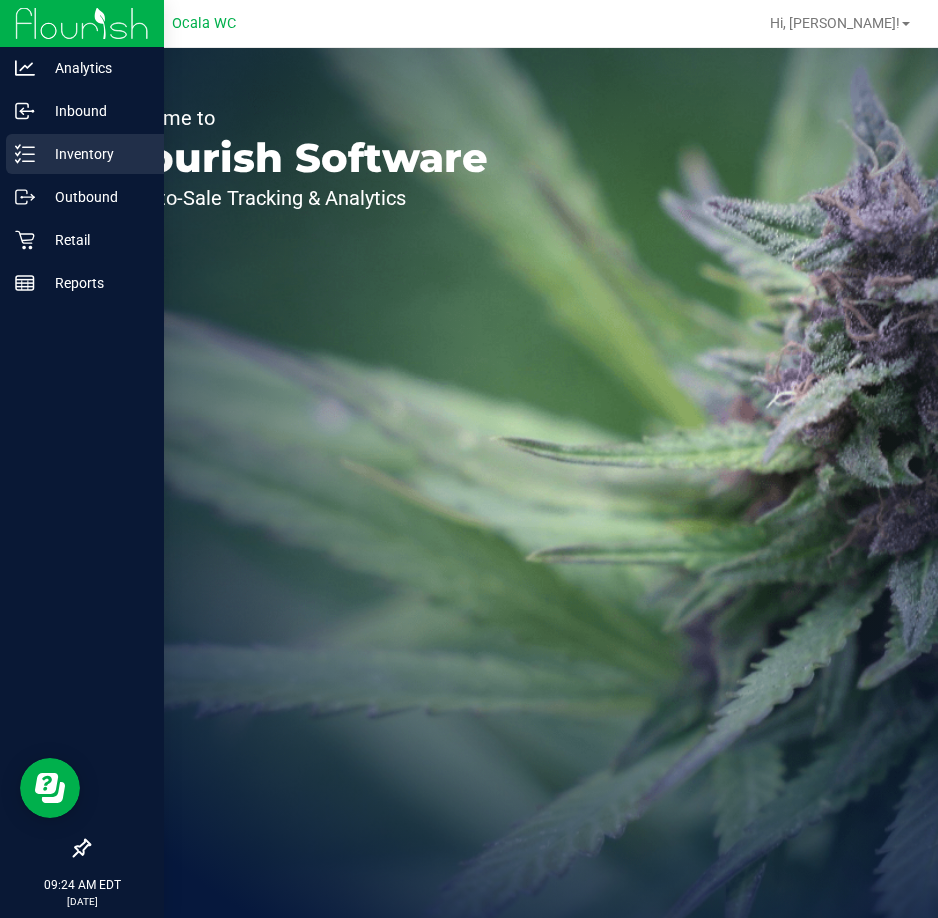 click on "Inventory" at bounding box center [85, 154] 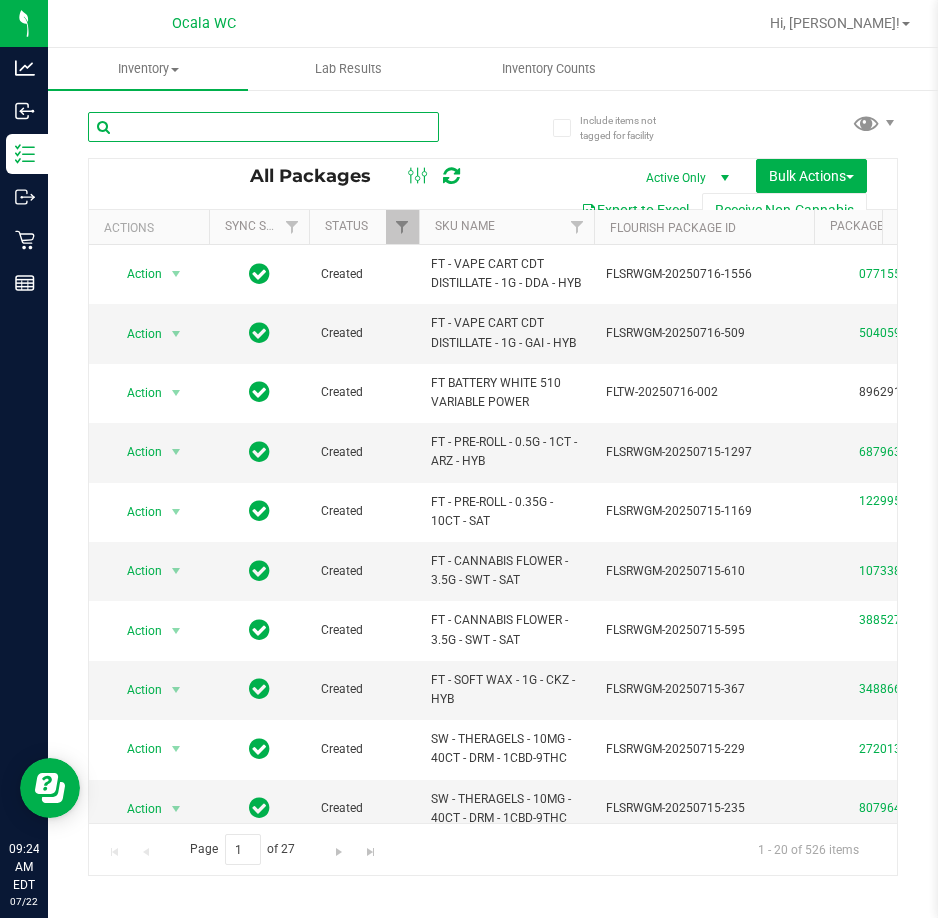 click at bounding box center [263, 127] 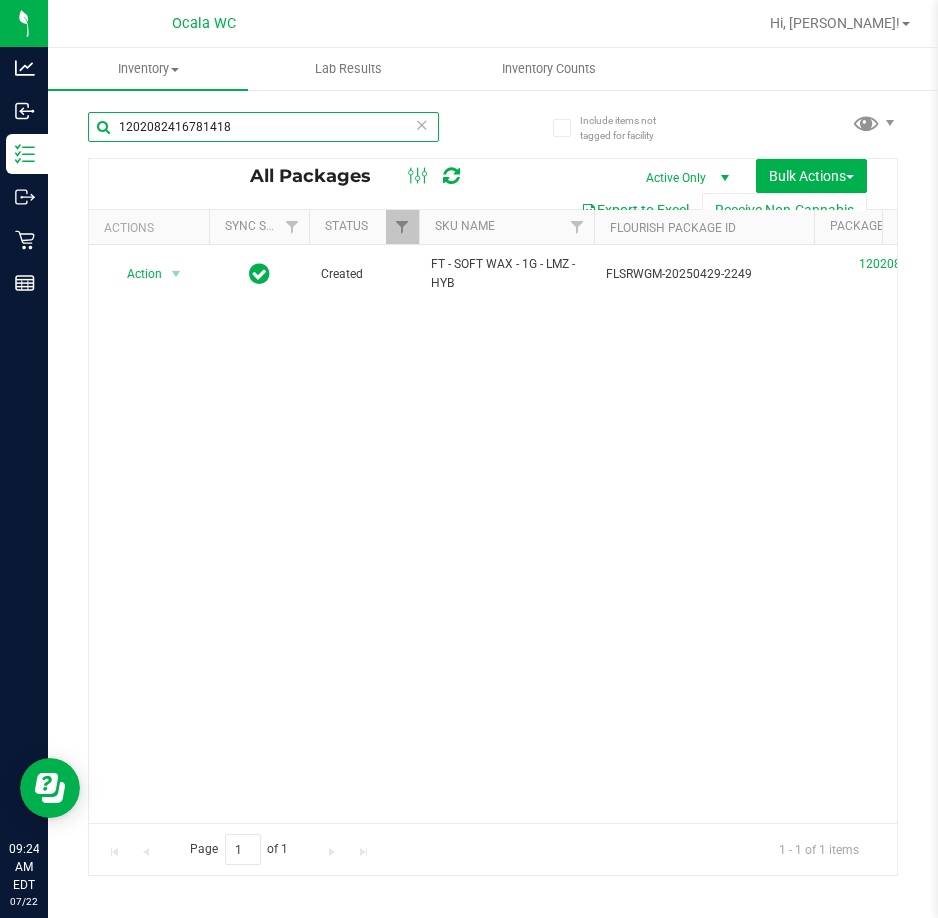 scroll, scrollTop: 0, scrollLeft: 597, axis: horizontal 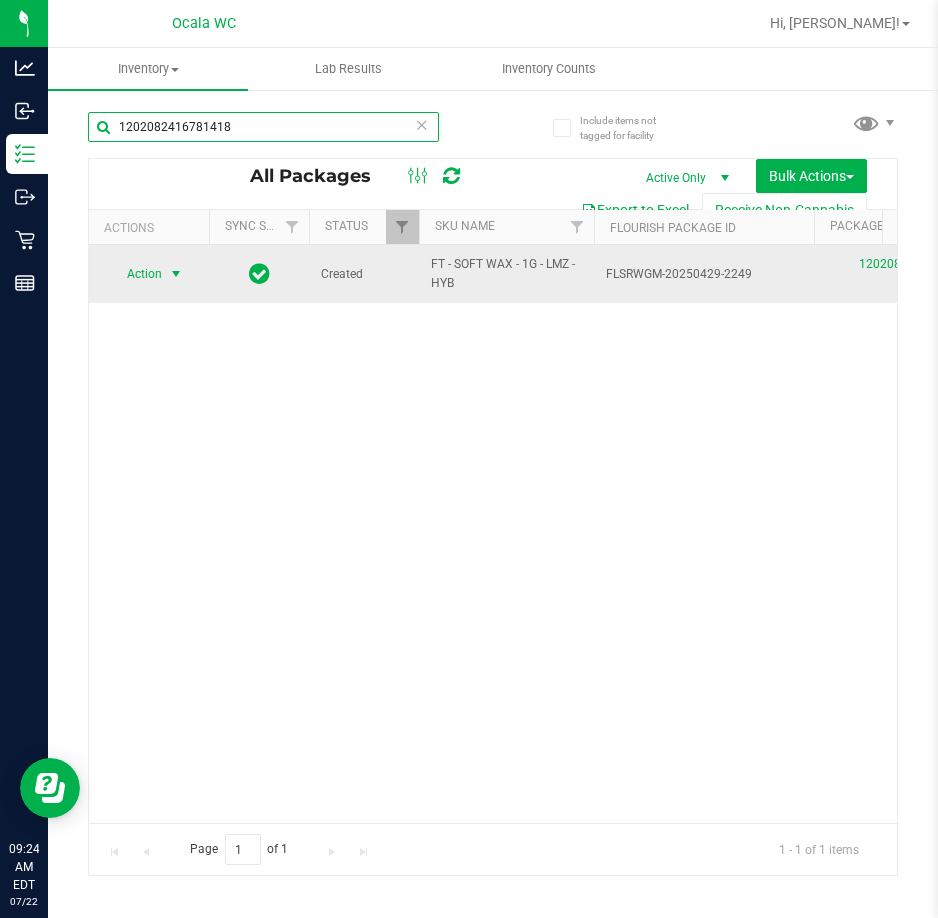 type on "1202082416781418" 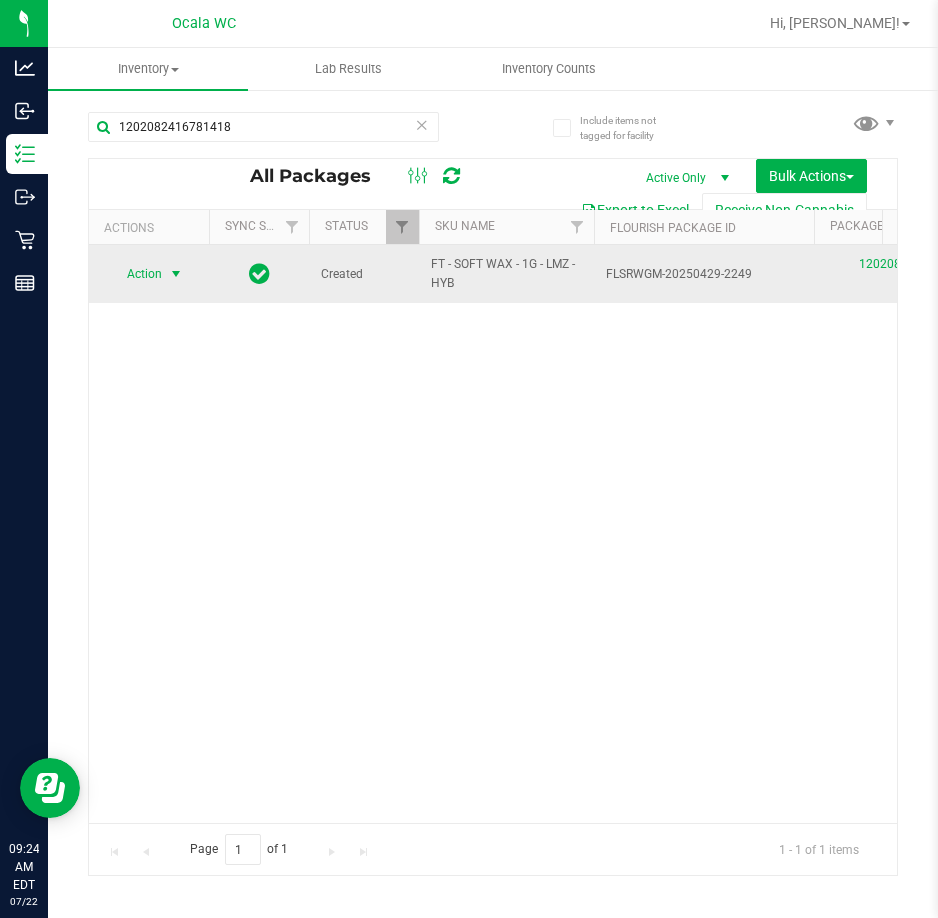 click on "Action" at bounding box center (136, 274) 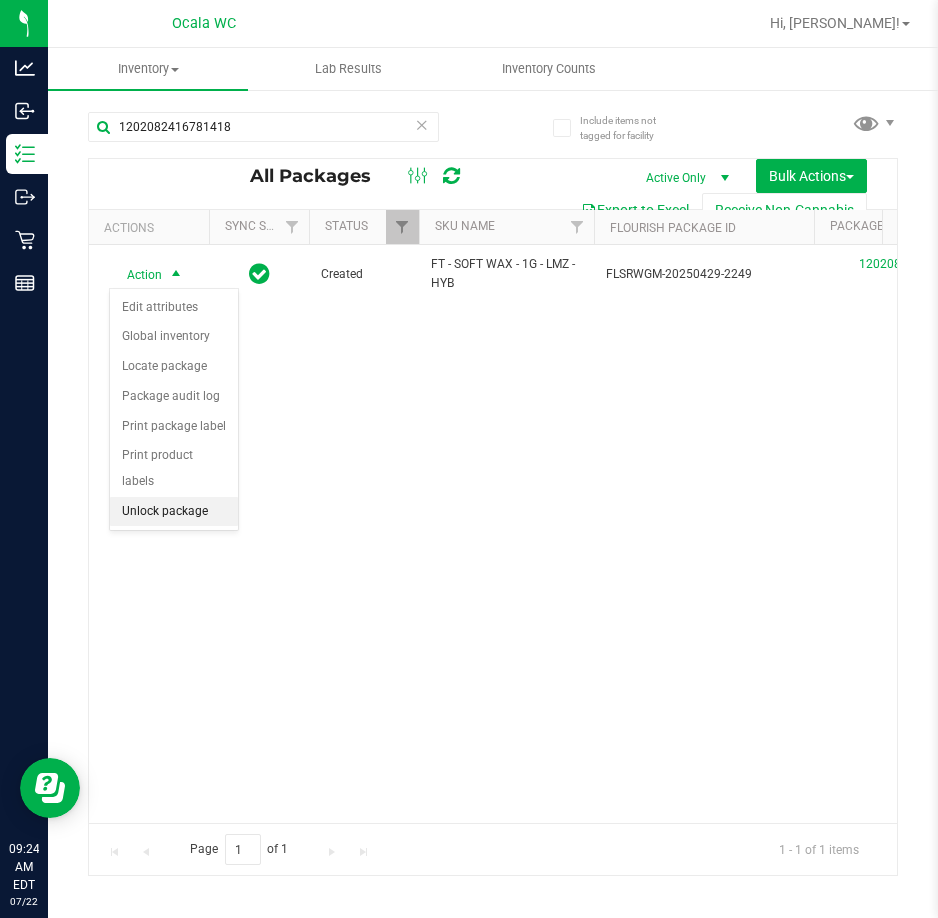 click on "Unlock package" at bounding box center (174, 512) 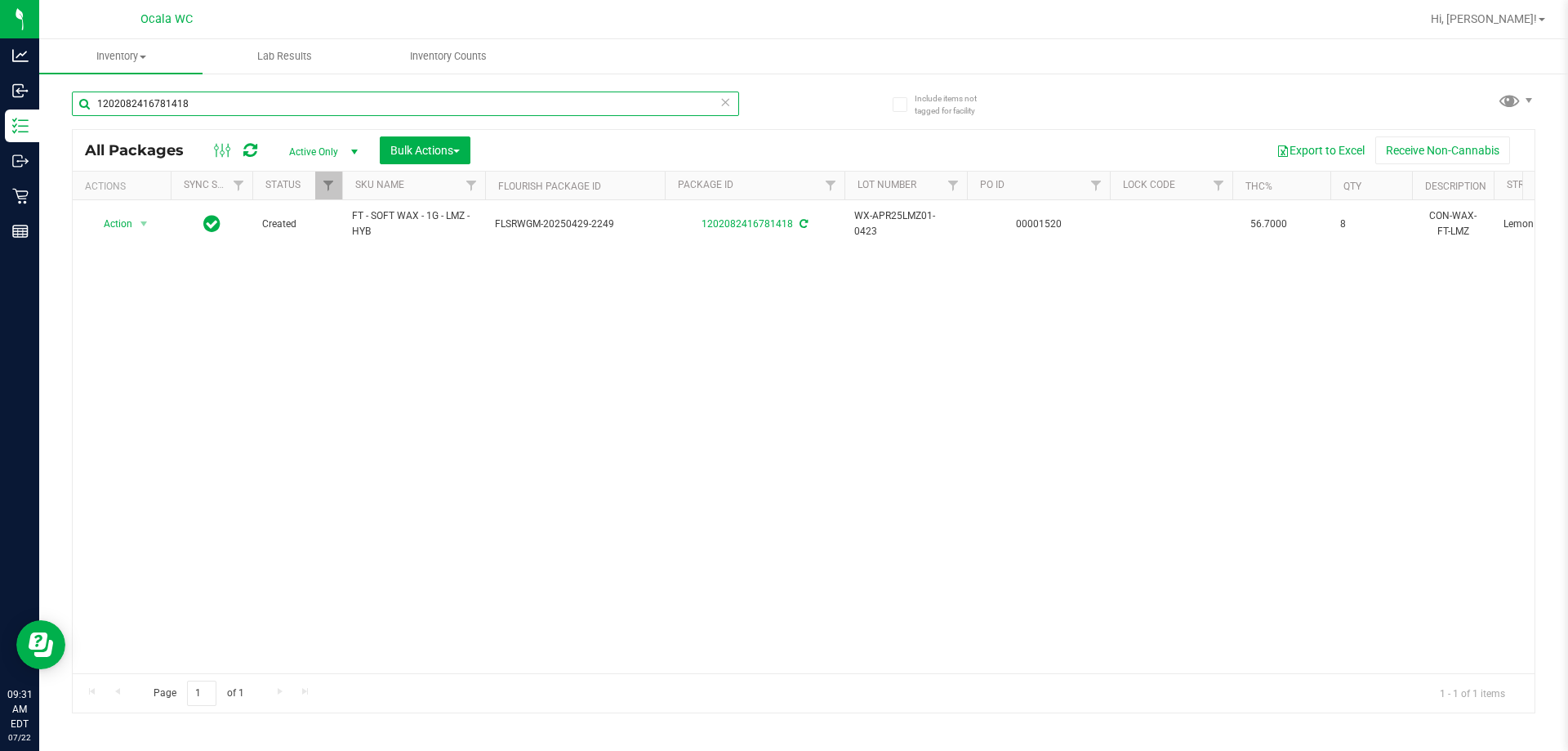 click on "Analytics Inbound Inventory Outbound Retail Reports 09:31 AM EDT 07/22/2025  07/22   Ocala WC   Hi, Marjorie!
Inventory
All packages
All inventory
Waste log
Create inventory
Lab Results
Inventory Counts" at bounding box center [784, 375] 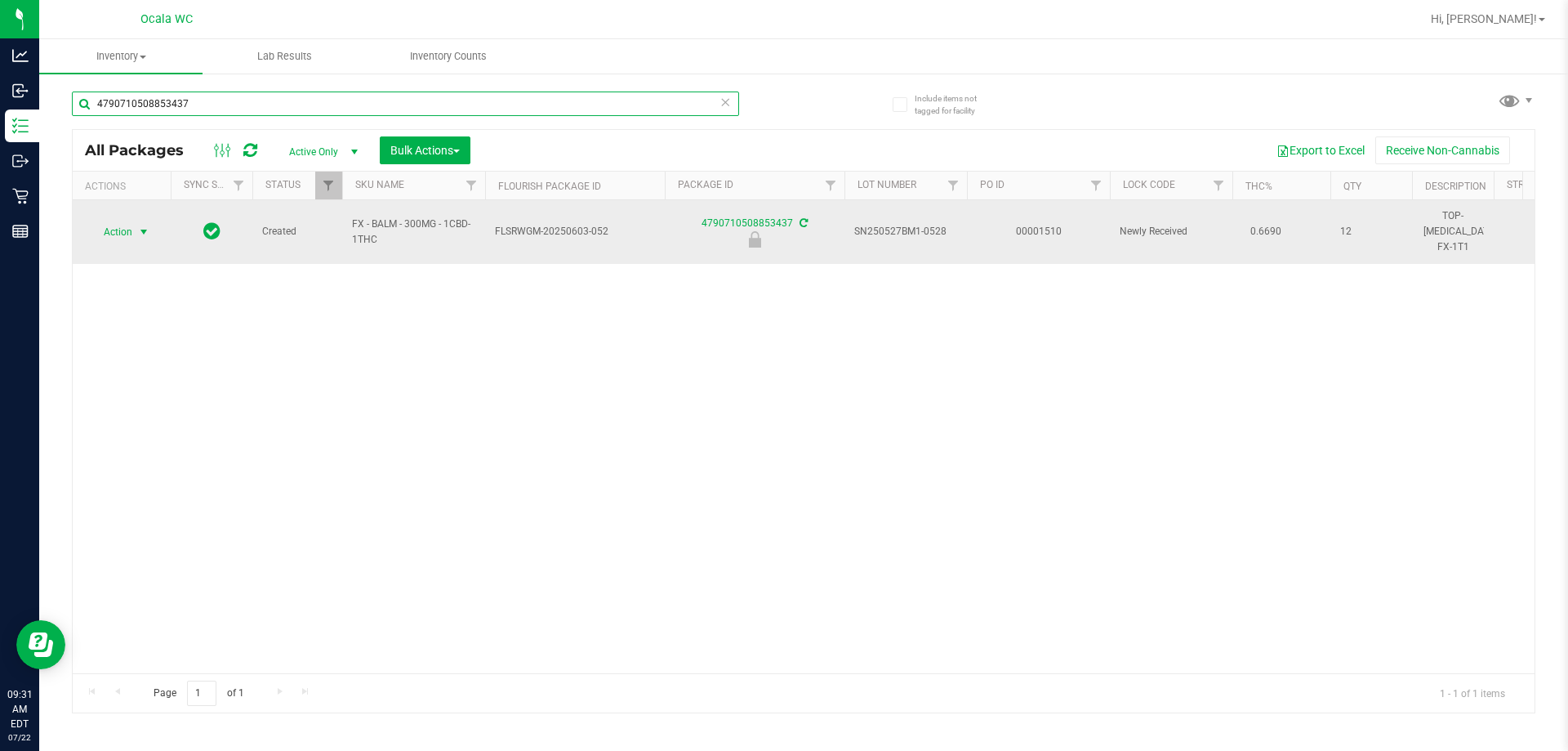 type on "4790710508853437" 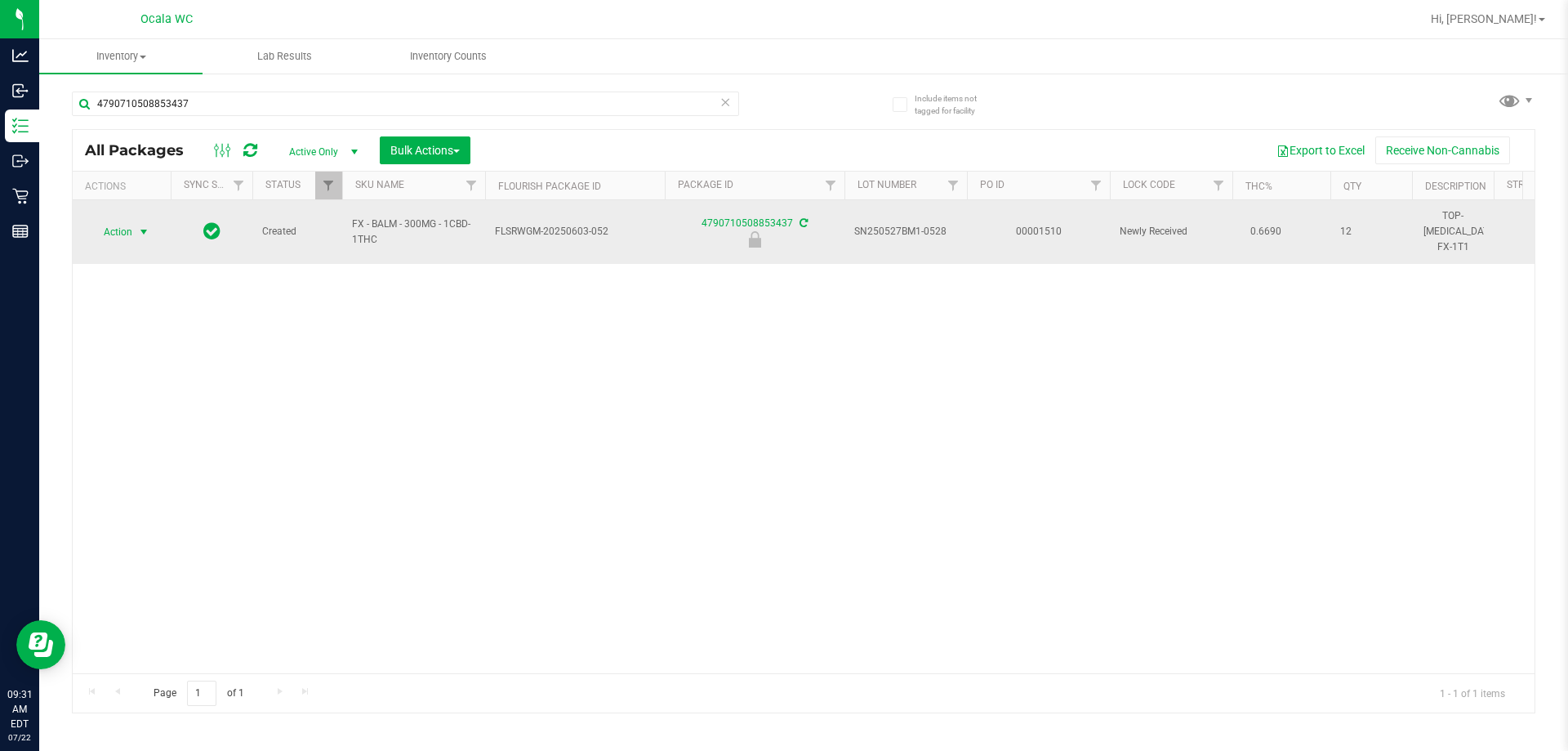click on "Action" at bounding box center (111, 232) 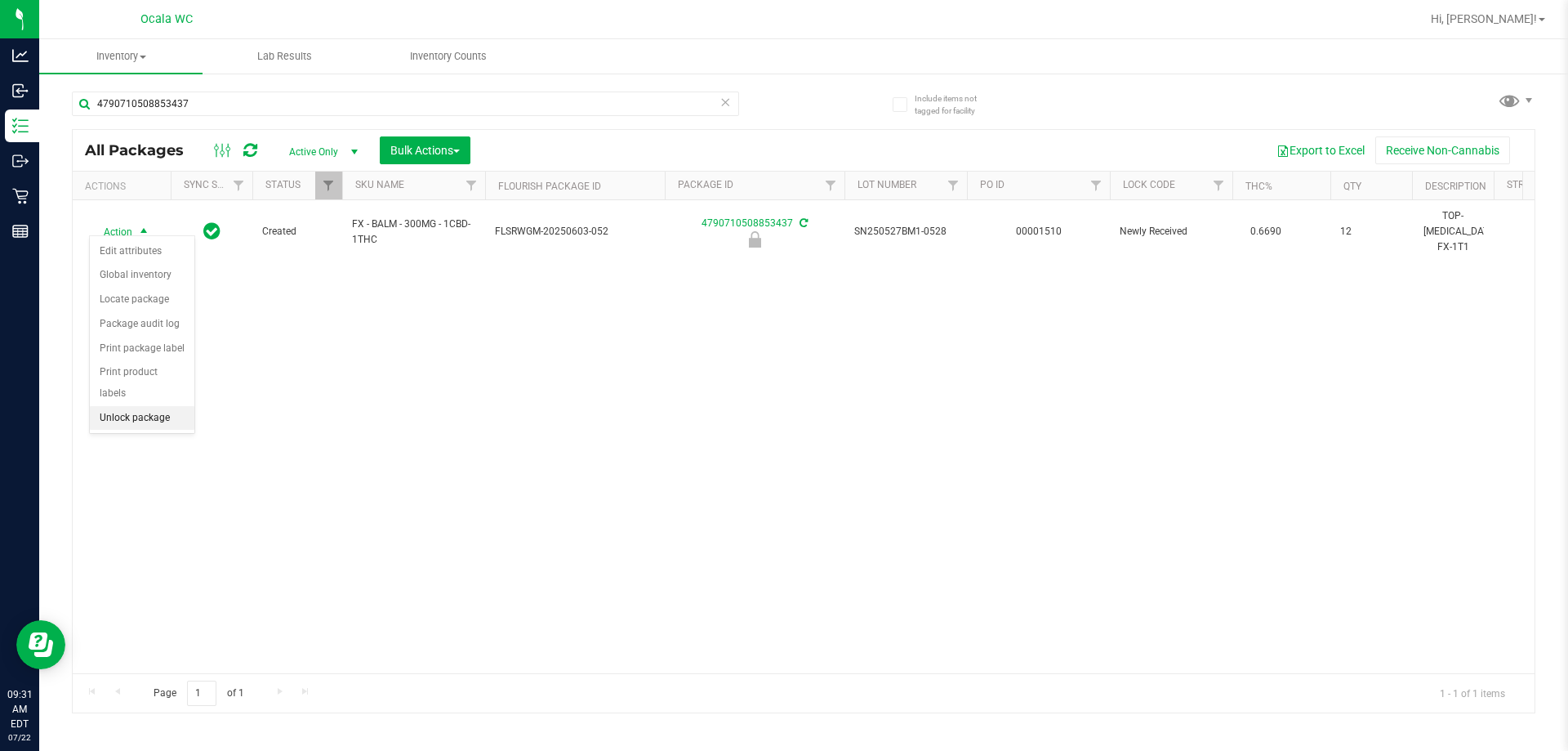 click on "Unlock package" at bounding box center (142, 418) 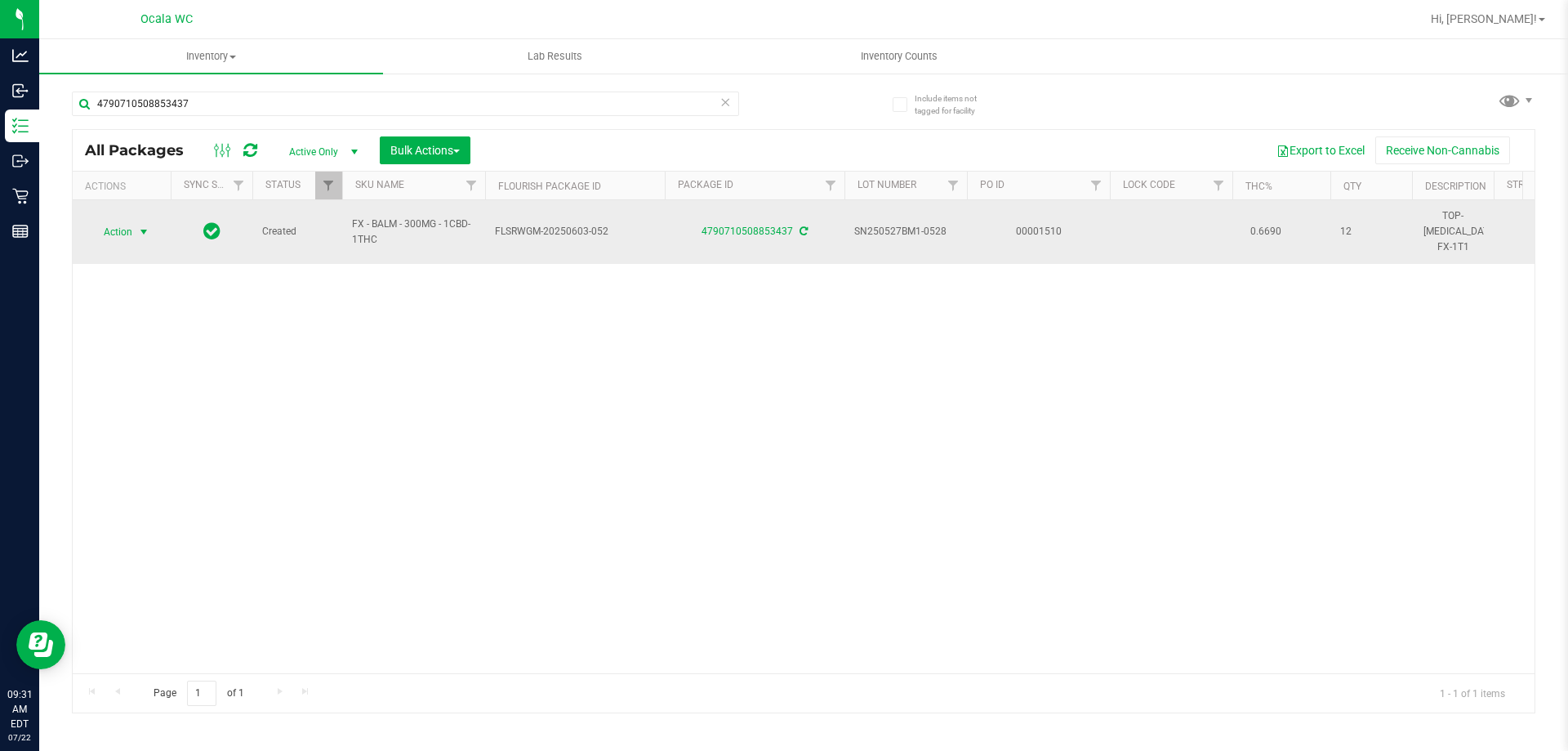 click on "Action" at bounding box center [111, 232] 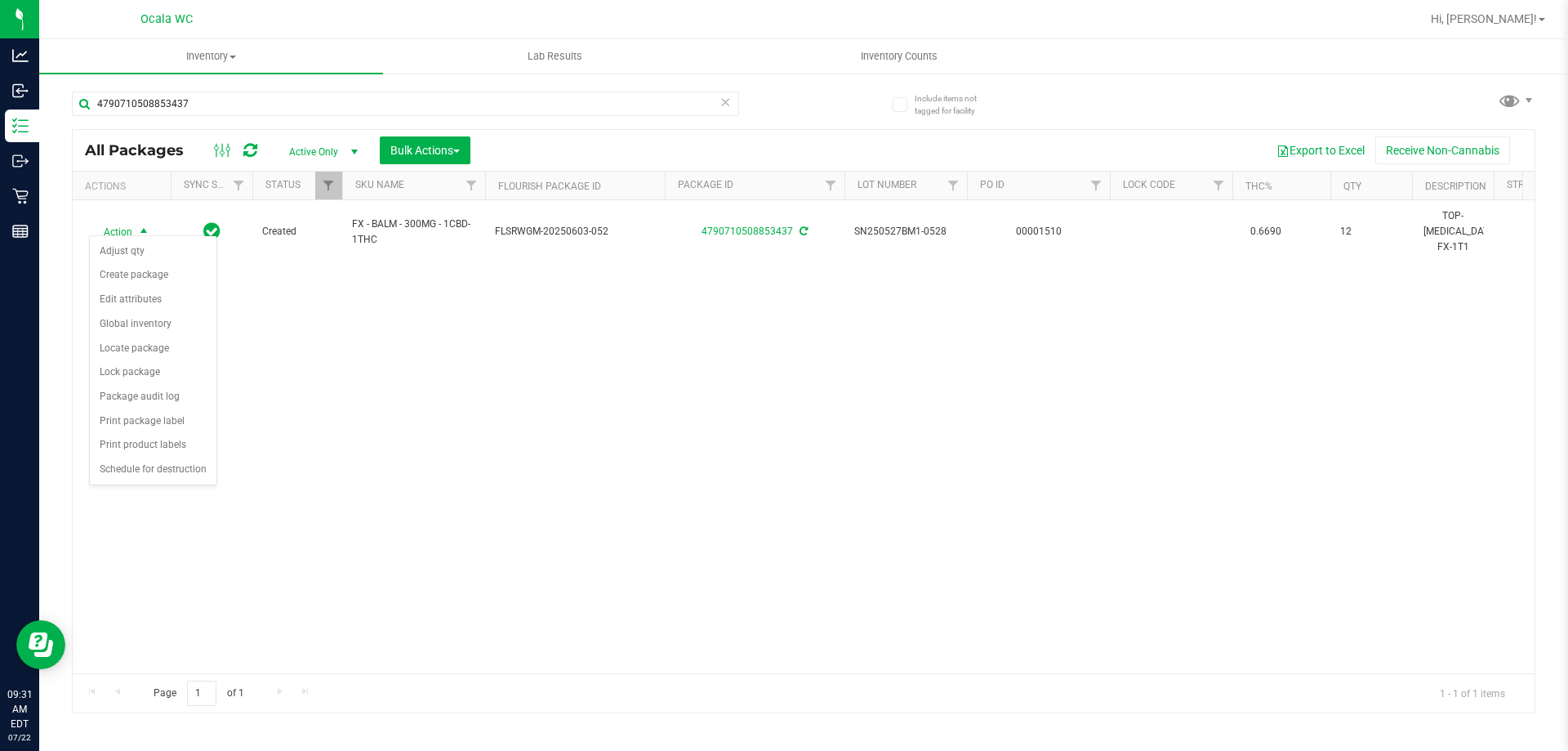 click on "Action Action Adjust qty Create package Edit attributes Global inventory Locate package Lock package Package audit log Print package label Print product labels Schedule for destruction
Created
FX - BALM - 300MG - 1CBD-1THC
FLSRWGM-20250603-052
4790710508853437
SN250527BM1-0528
00001510
0.6690
12
TOP-BAL-FX-1T1
FX 300mg Balm (1:1 CBD:THC)
12
Balm
$45.00000" at bounding box center [804, 436] 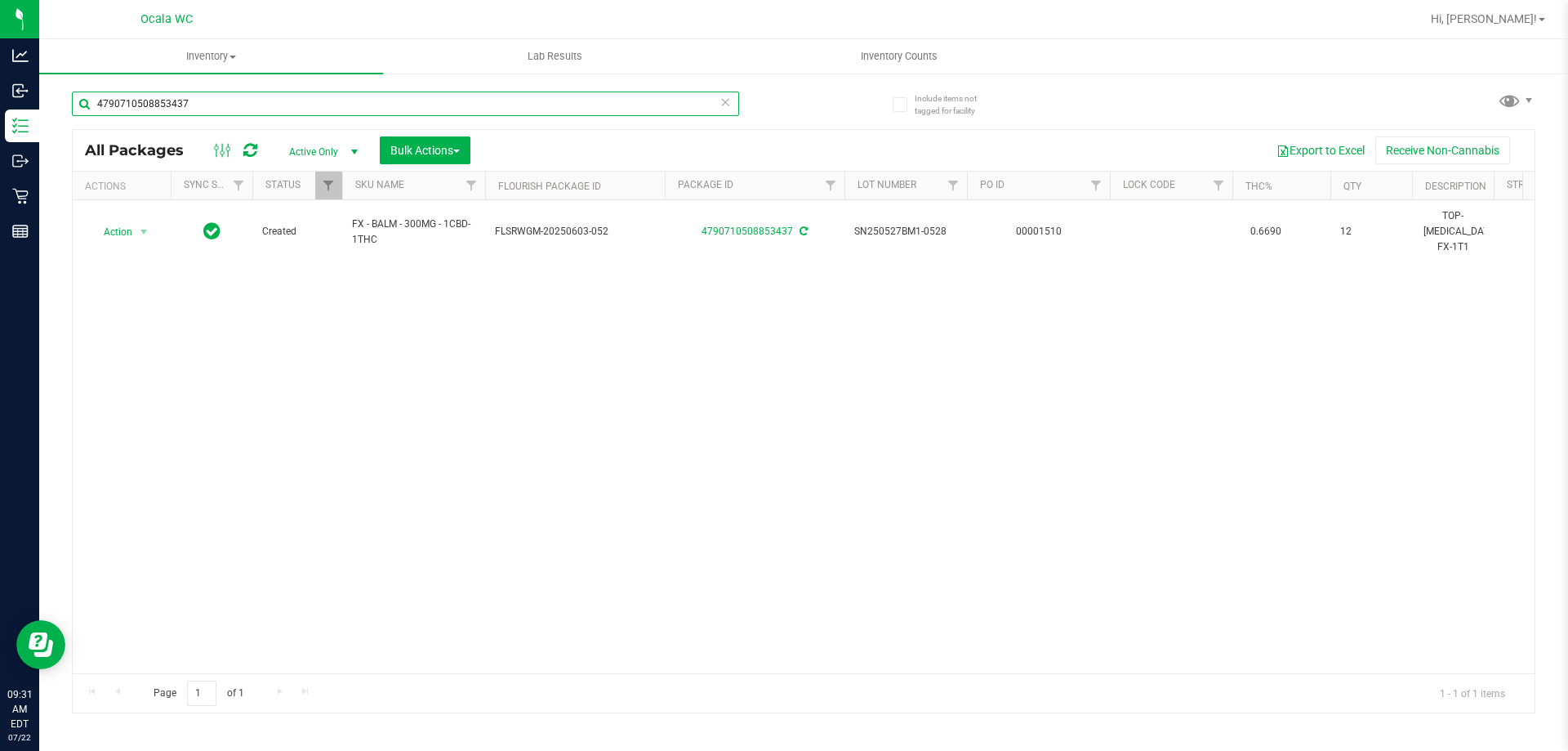 drag, startPoint x: 199, startPoint y: 101, endPoint x: 0, endPoint y: -99, distance: 282.13649 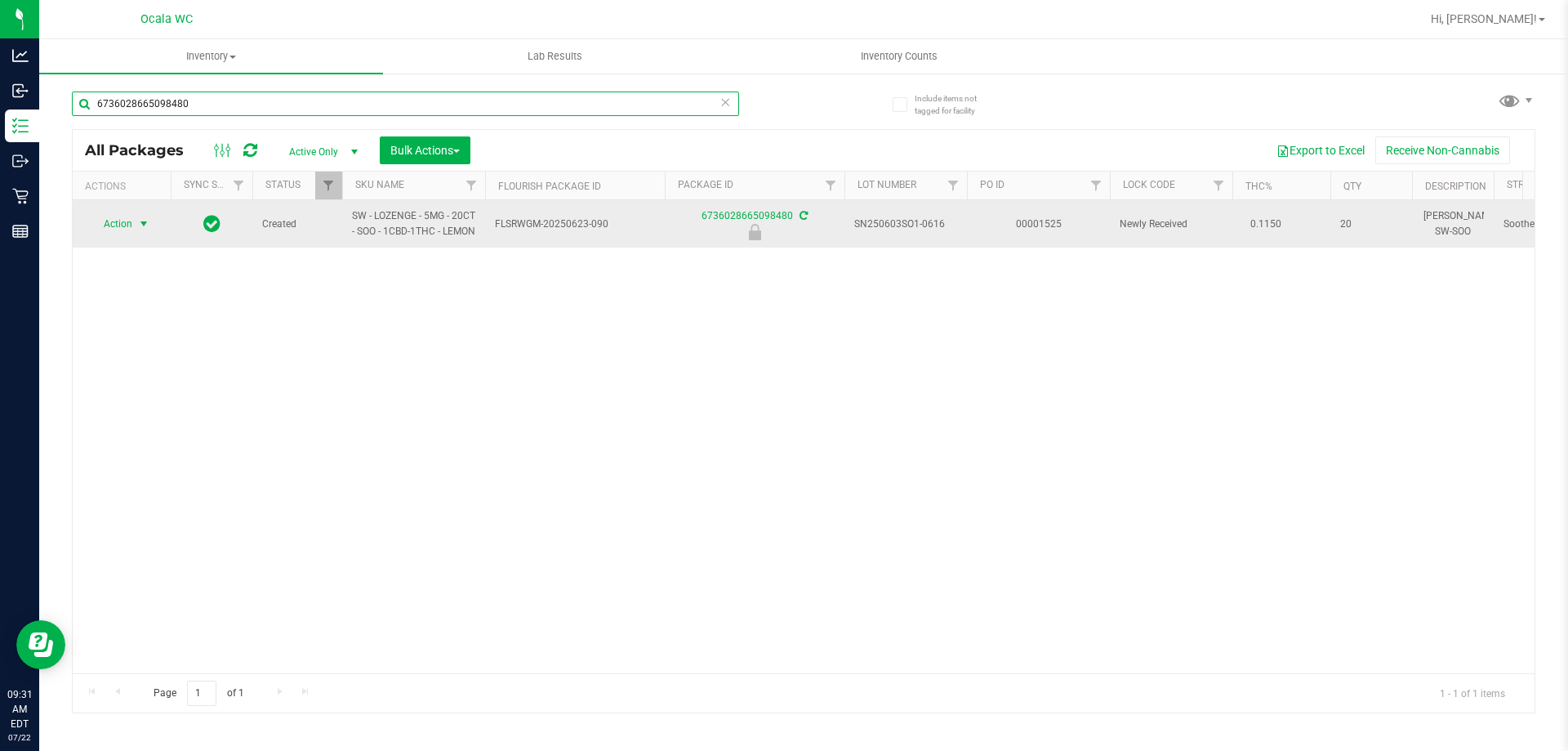 type on "6736028665098480" 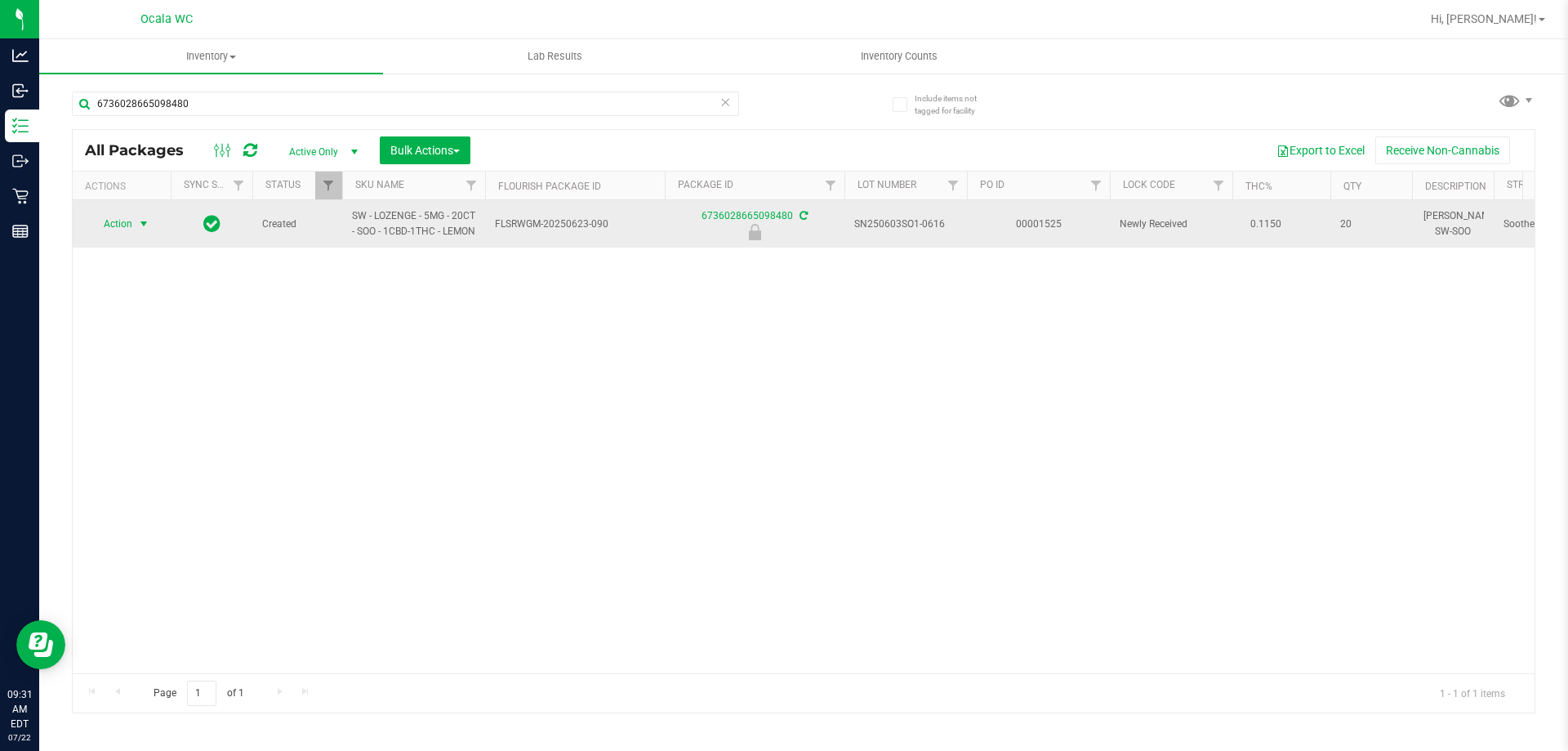 click on "Action" at bounding box center [111, 224] 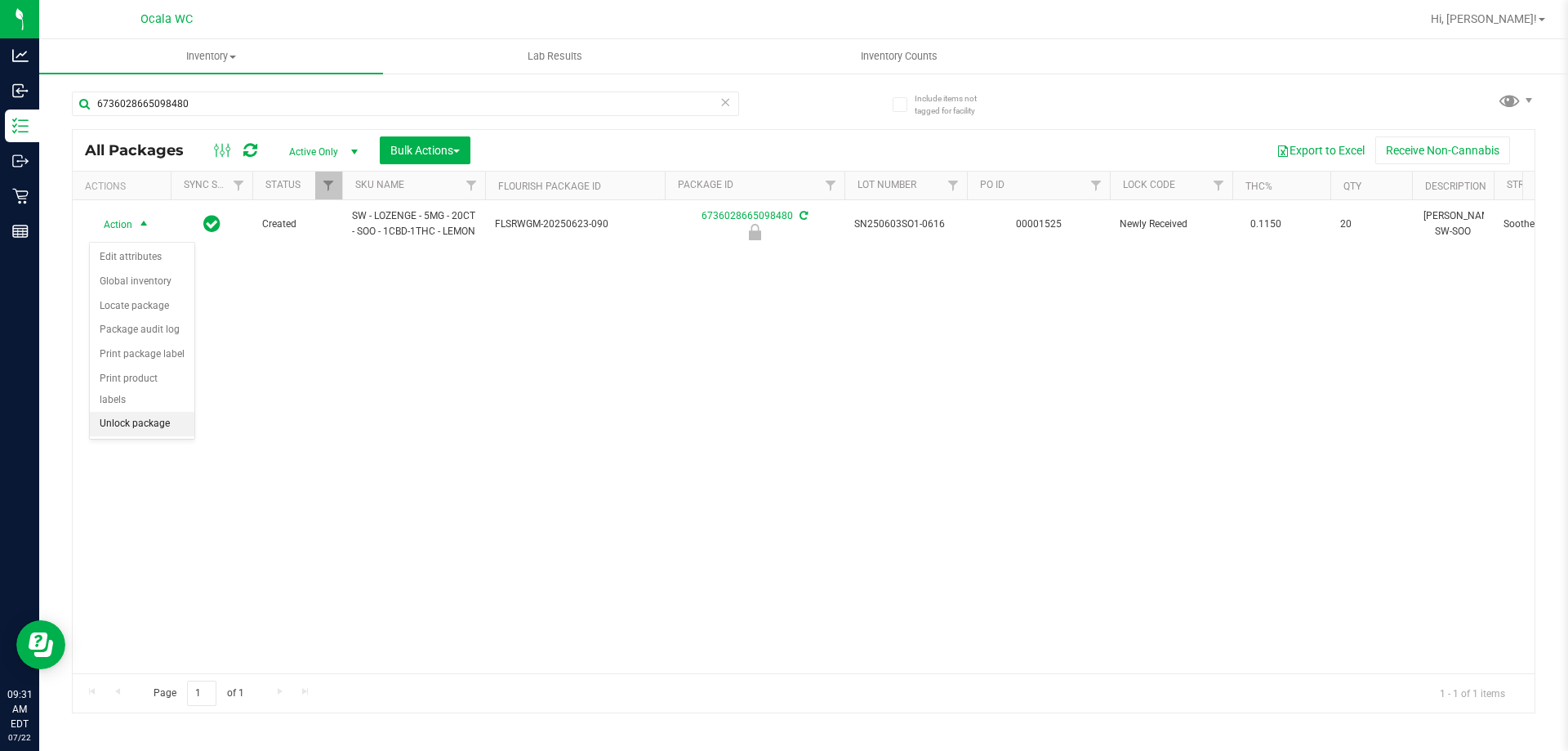click on "Unlock package" at bounding box center (142, 424) 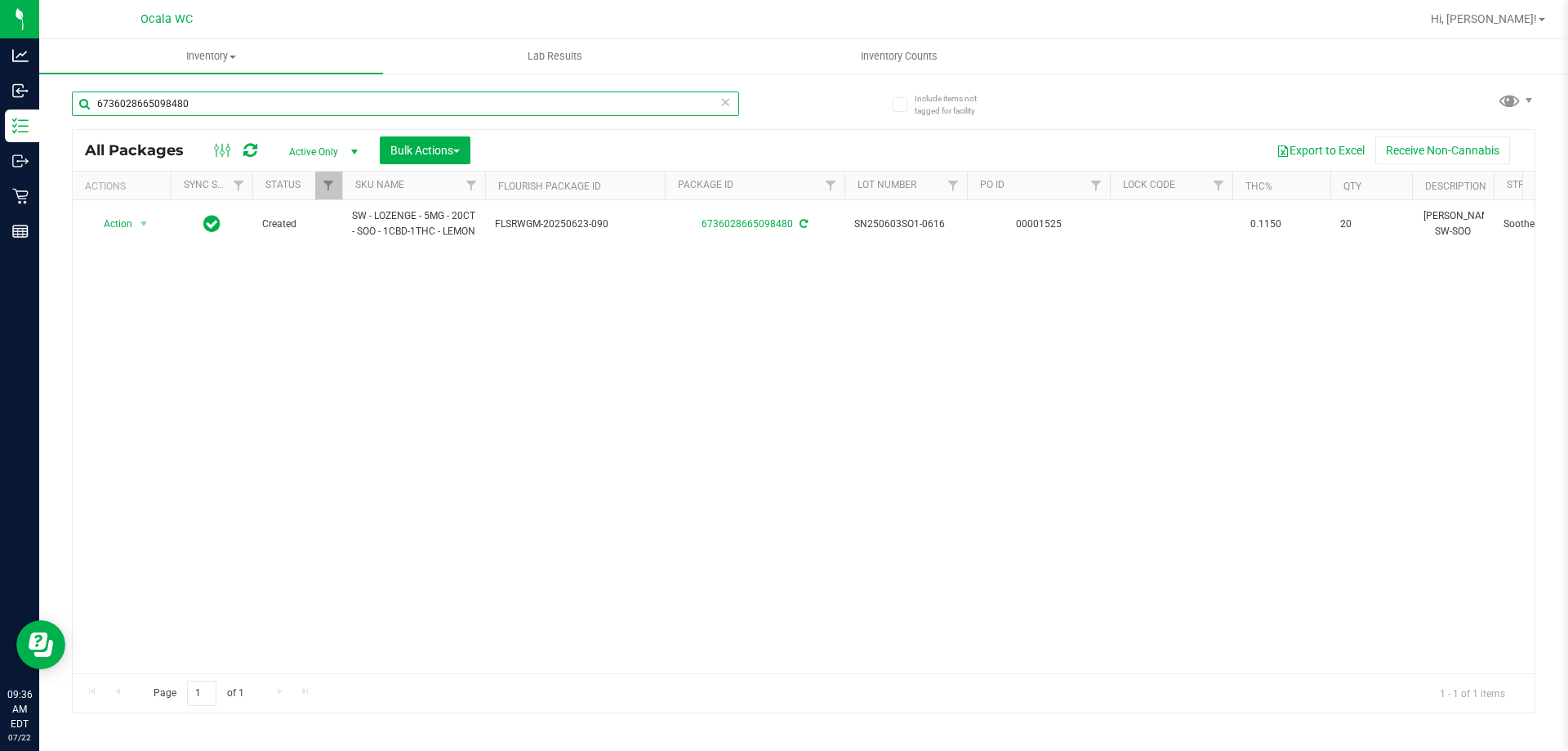 drag, startPoint x: 198, startPoint y: 98, endPoint x: 0, endPoint y: -20, distance: 230.49512 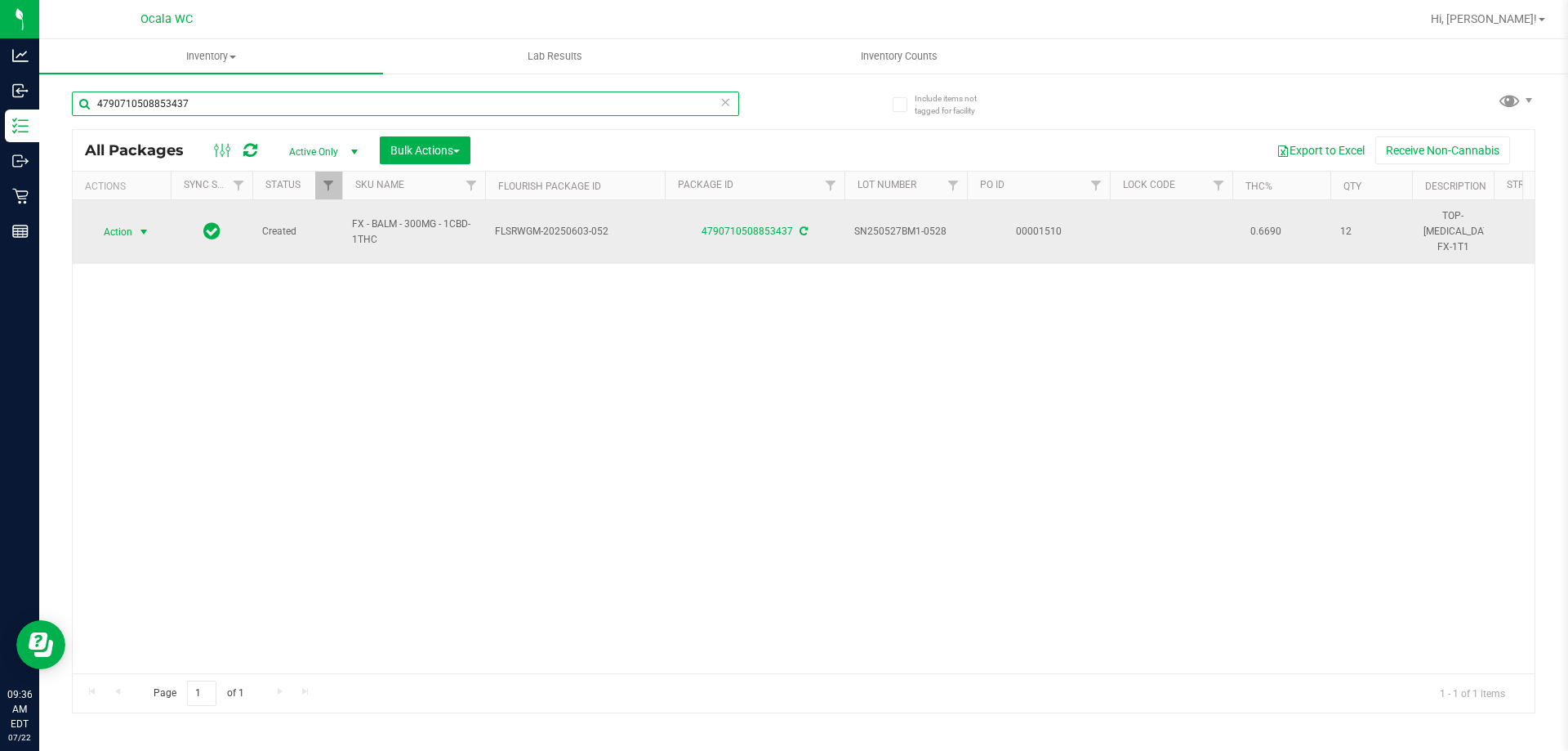 type on "4790710508853437" 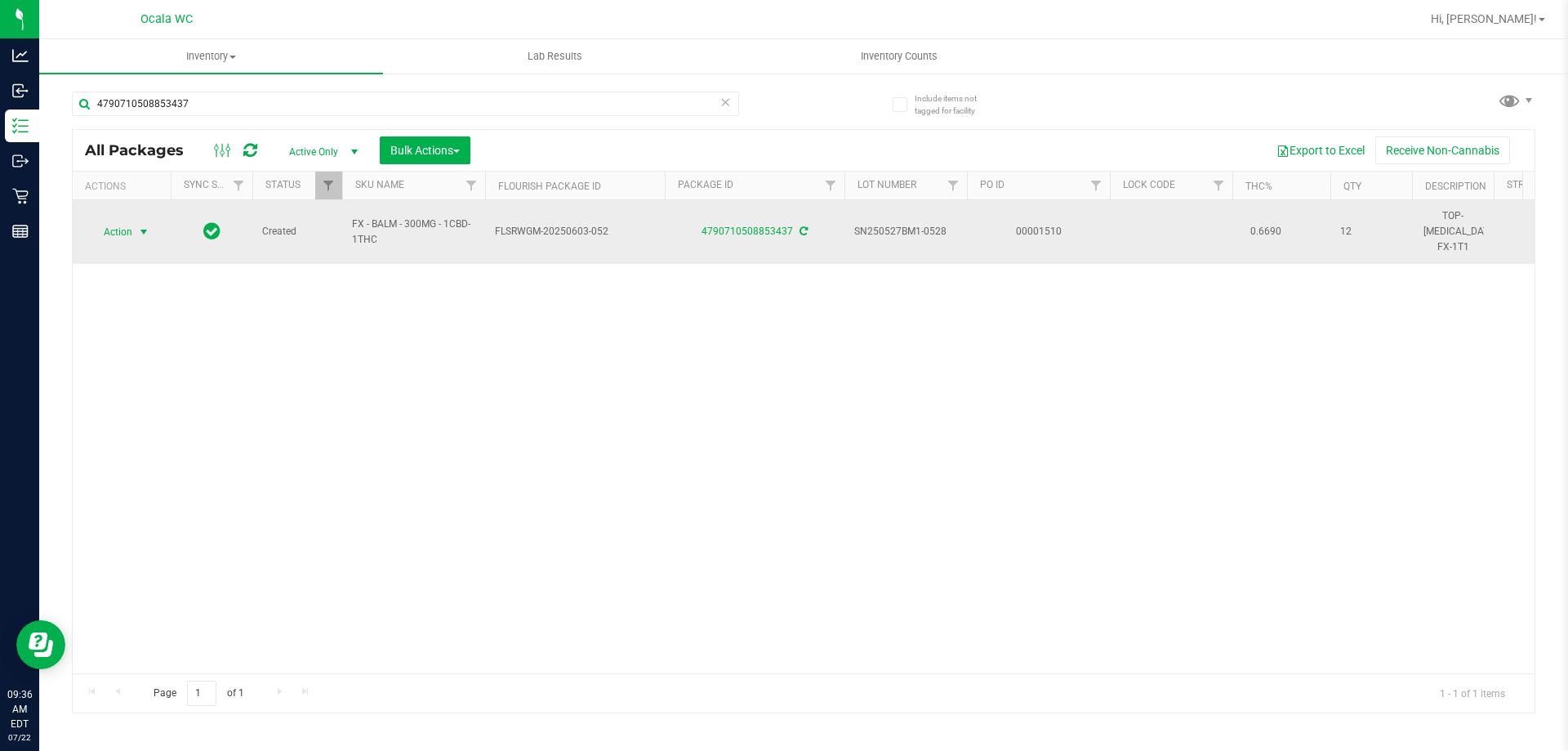 click on "Action" at bounding box center (111, 232) 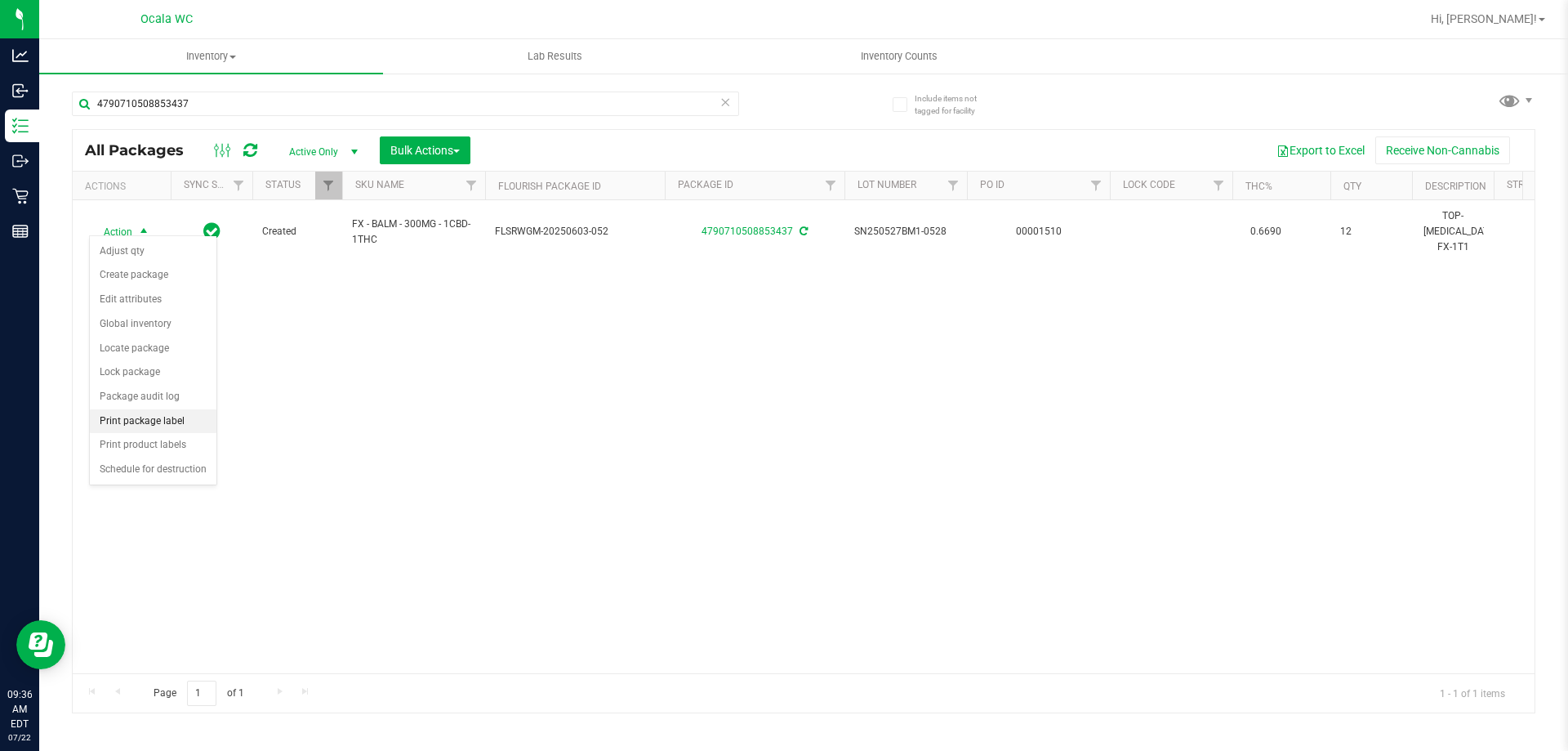 click on "Print package label" at bounding box center [153, 422] 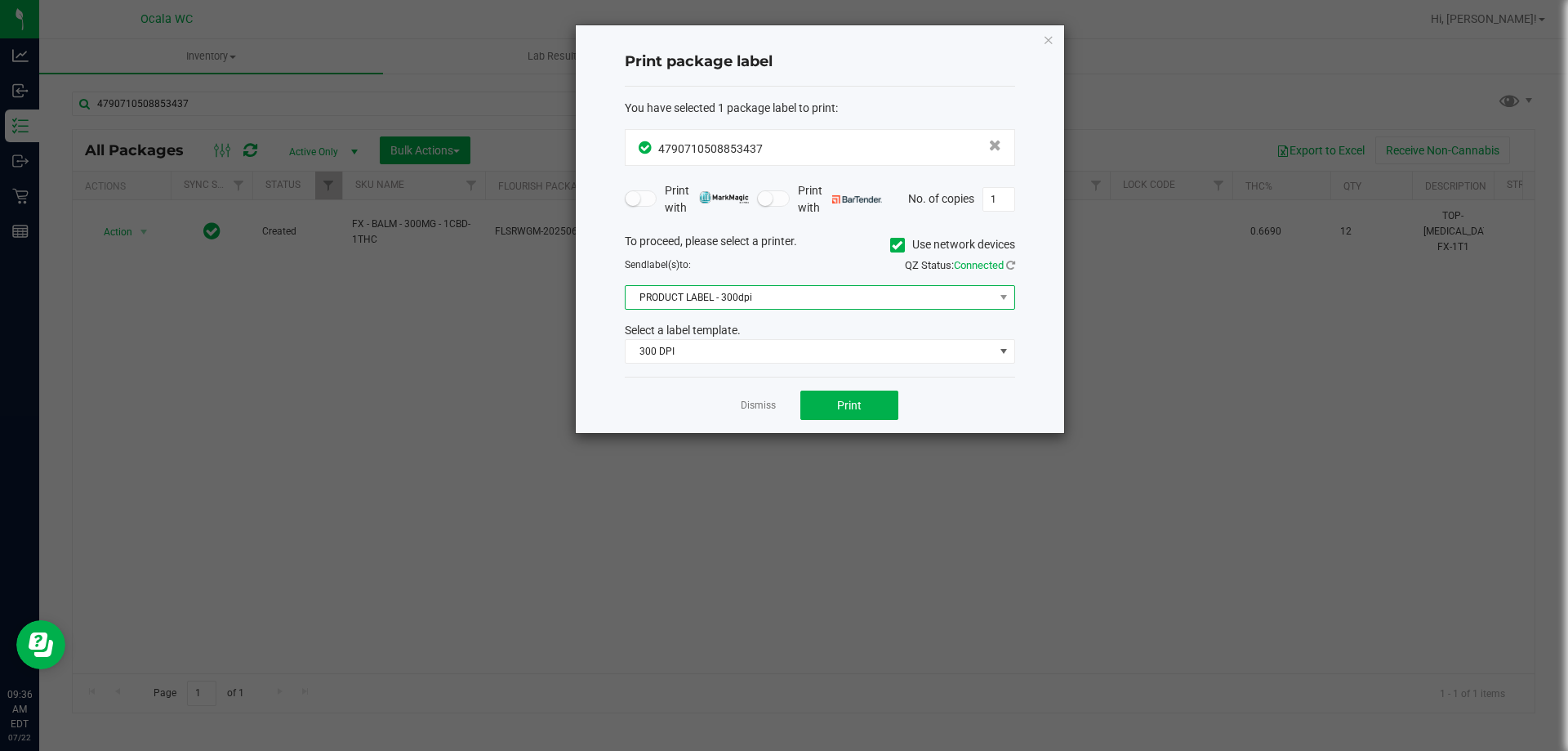 click on "PRODUCT LABEL - 300dpi" at bounding box center (809, 297) 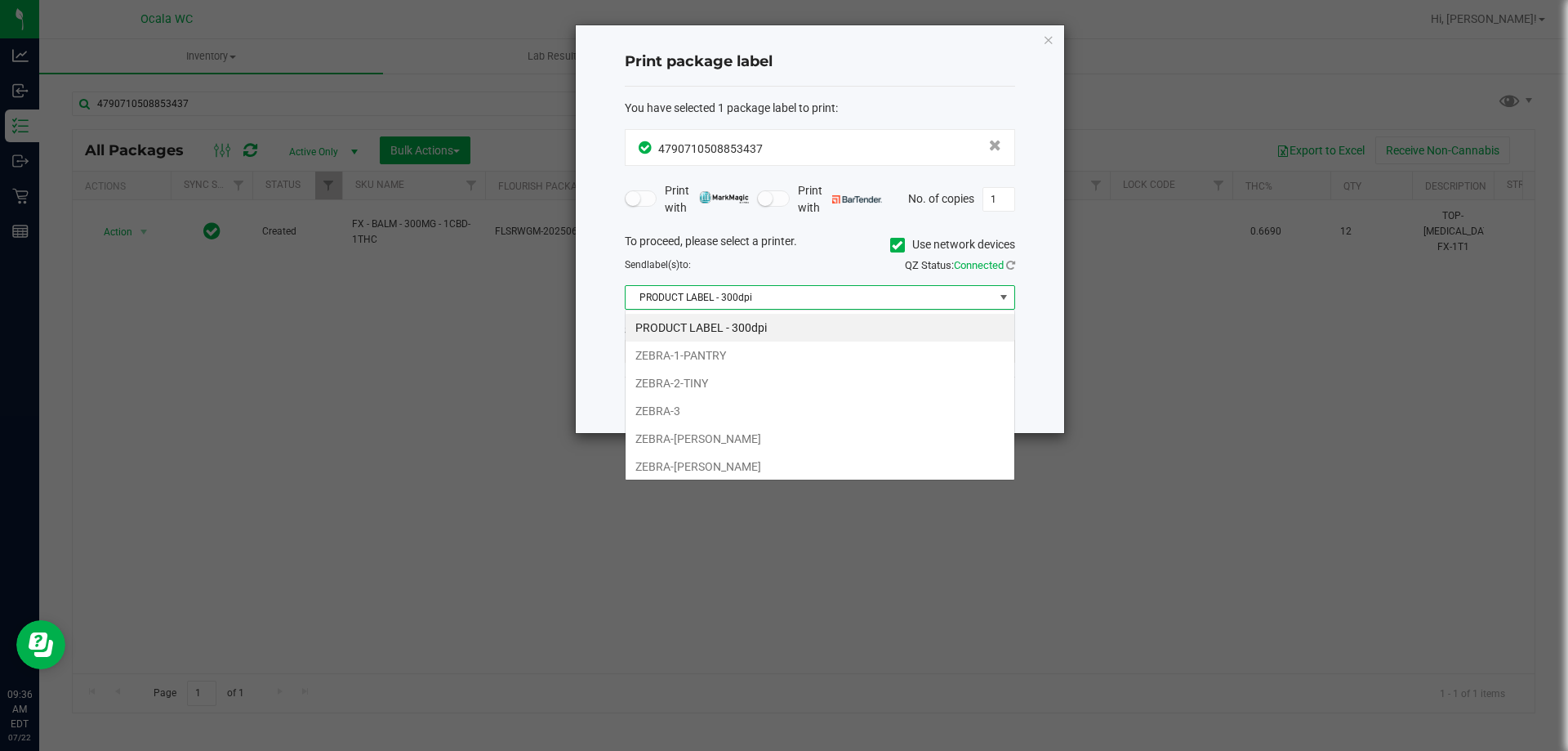 scroll, scrollTop: 81695, scrollLeft: 81276, axis: both 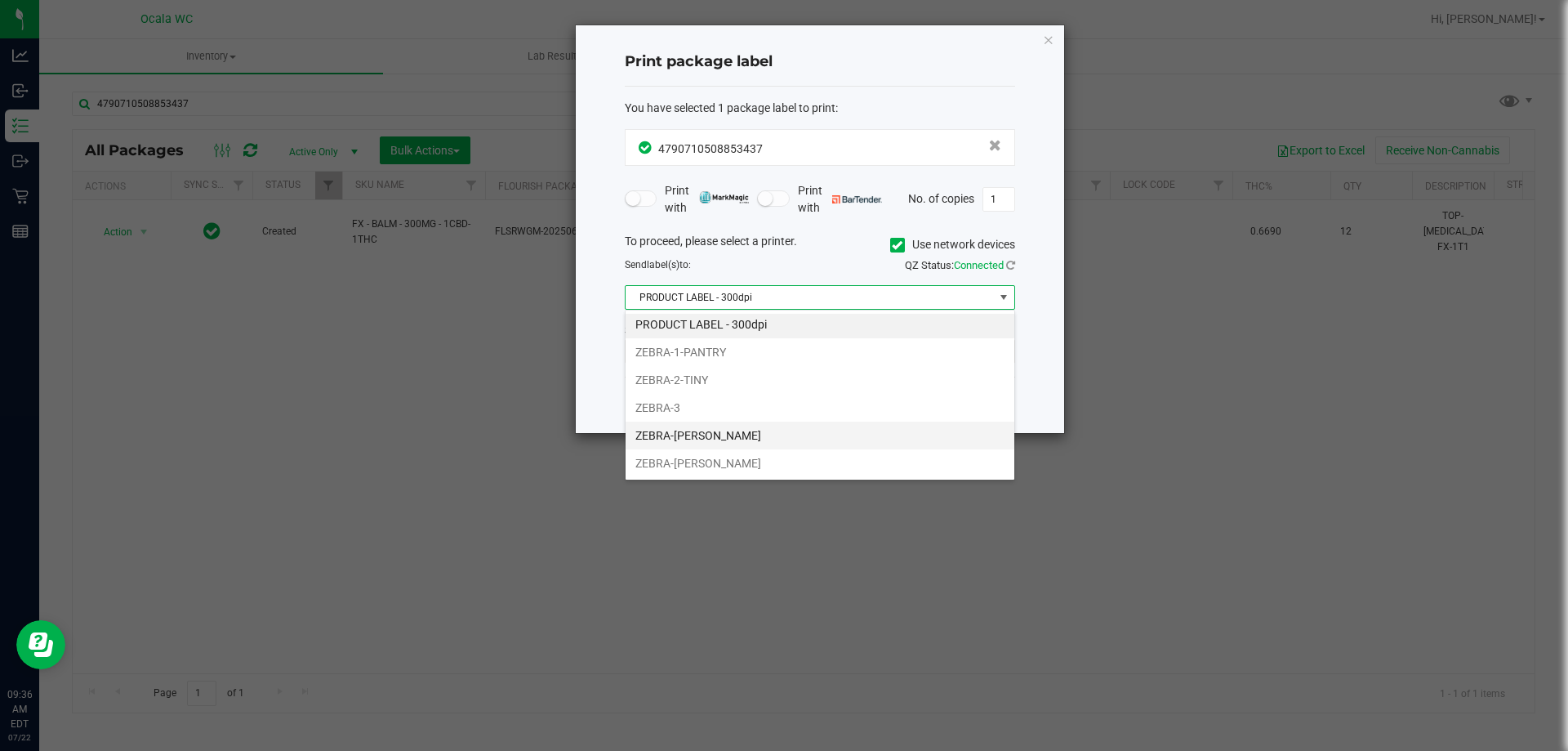 click on "ZEBRA-[PERSON_NAME]" at bounding box center (820, 436) 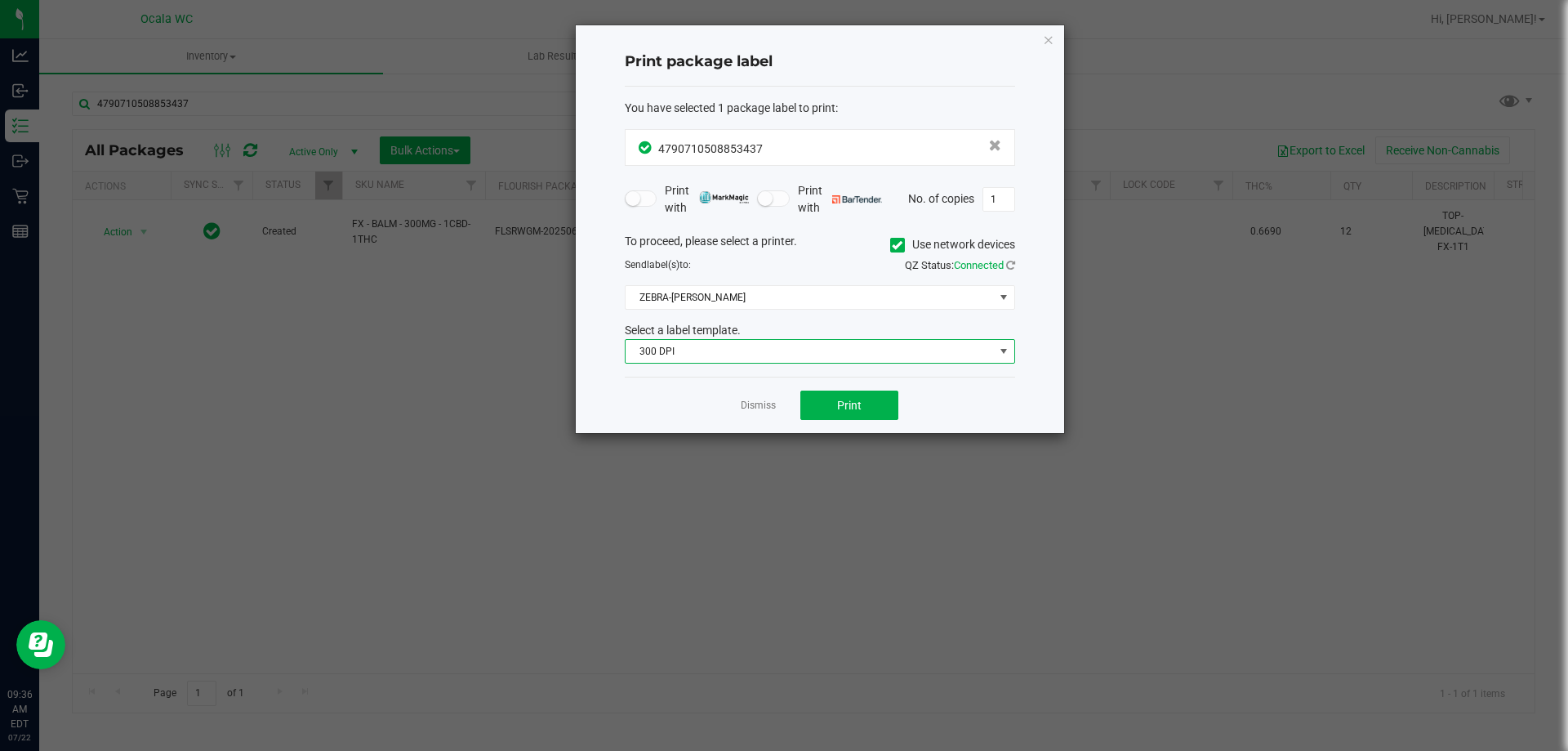 click on "300 DPI" at bounding box center [809, 351] 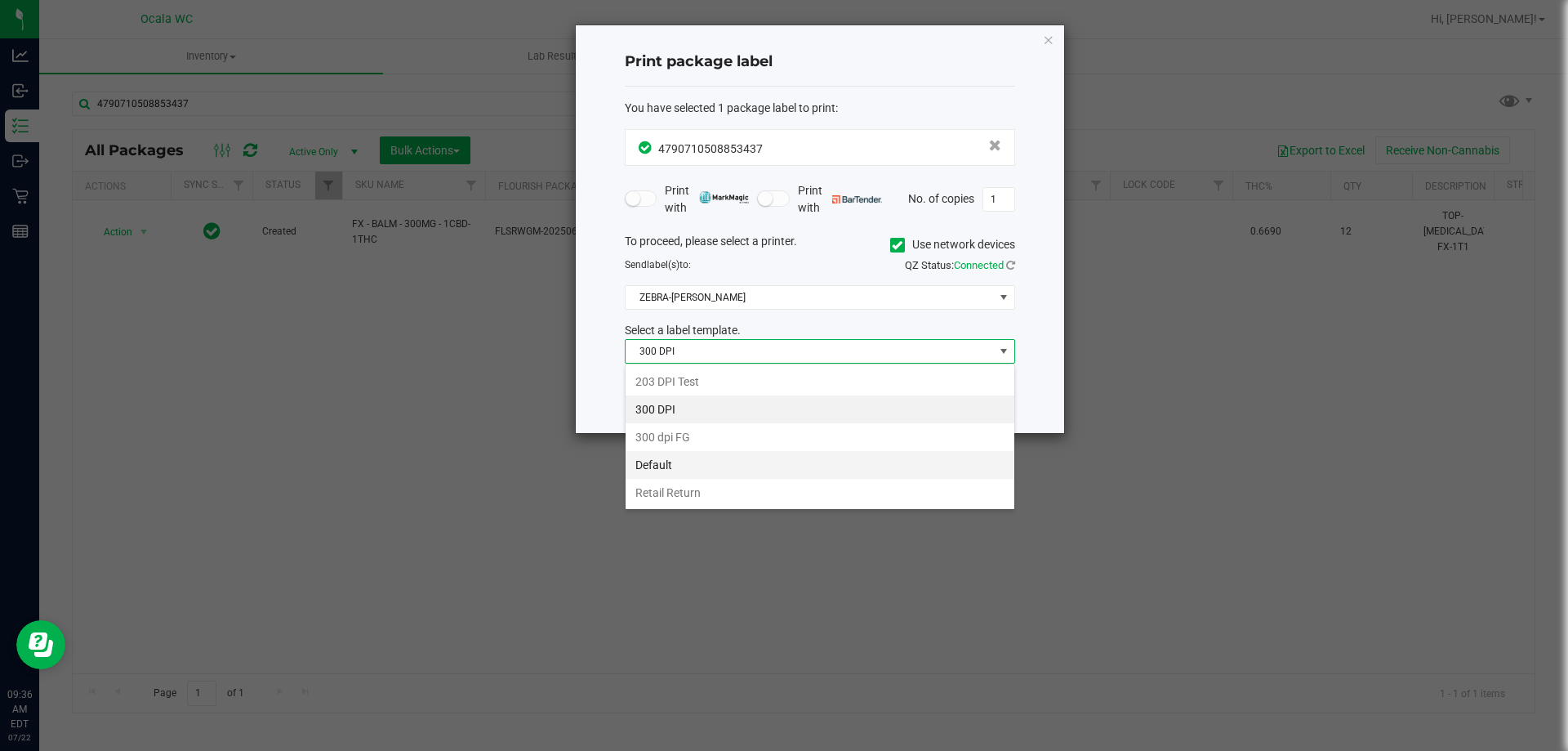 scroll, scrollTop: 81695, scrollLeft: 81276, axis: both 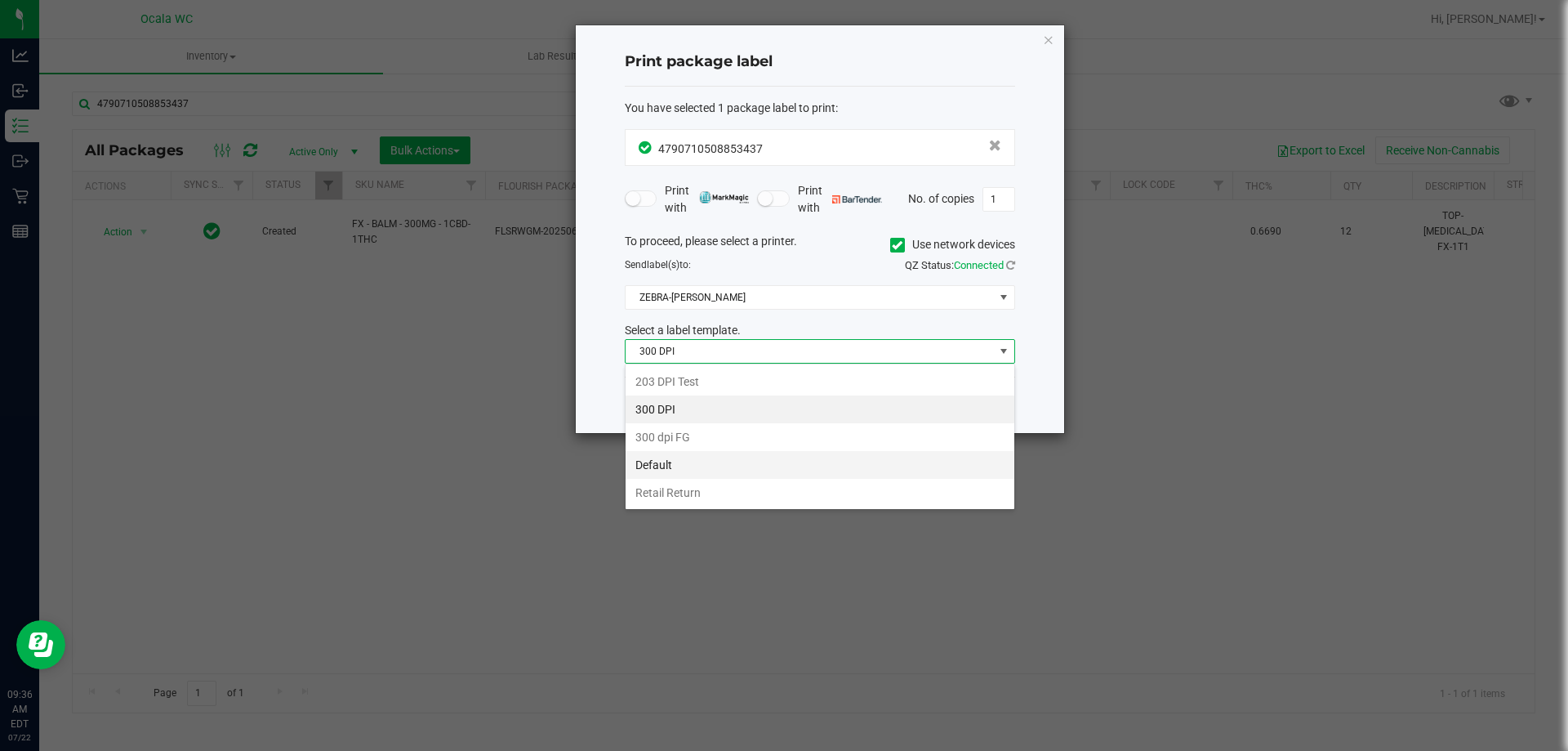 click on "Default" at bounding box center (820, 465) 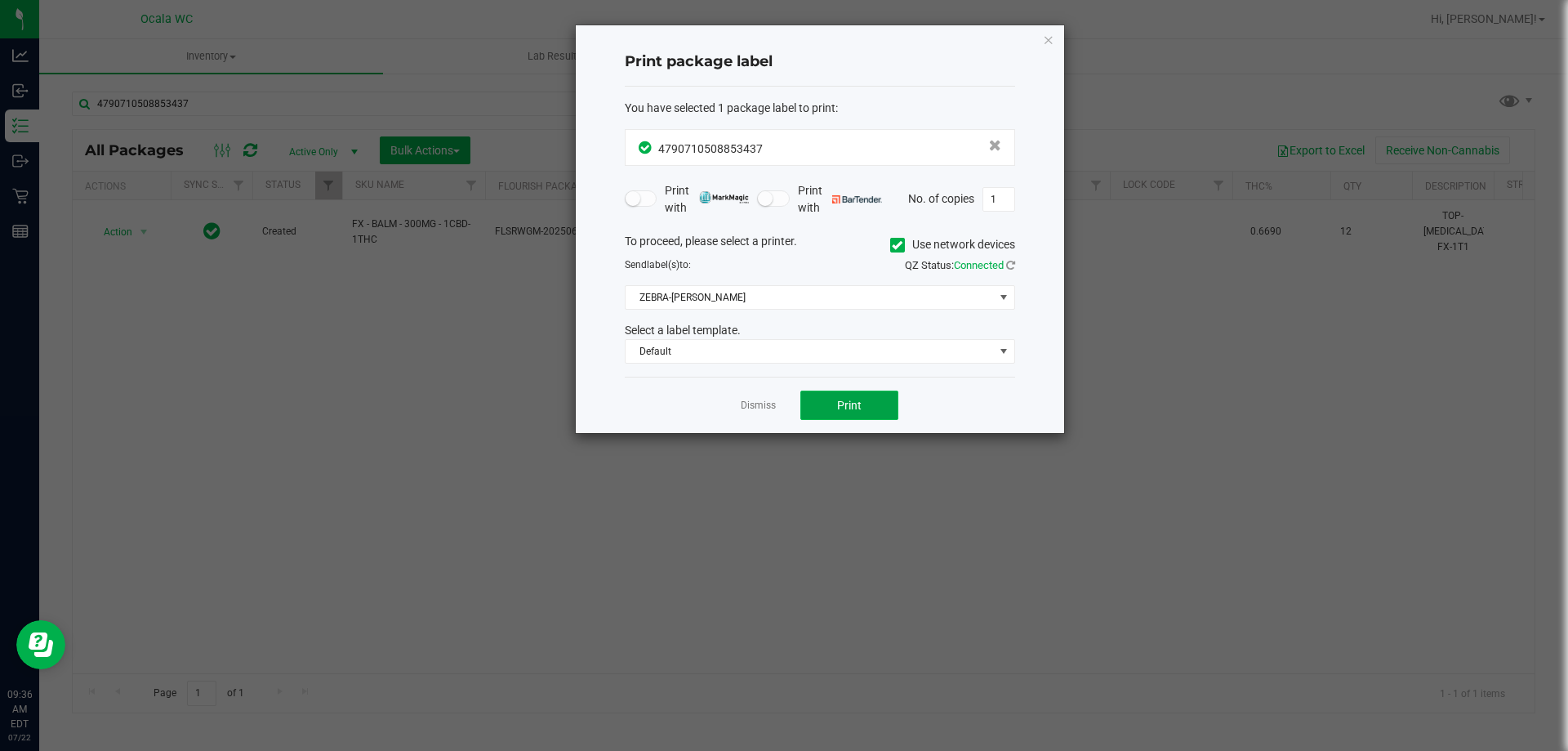 click on "Print" 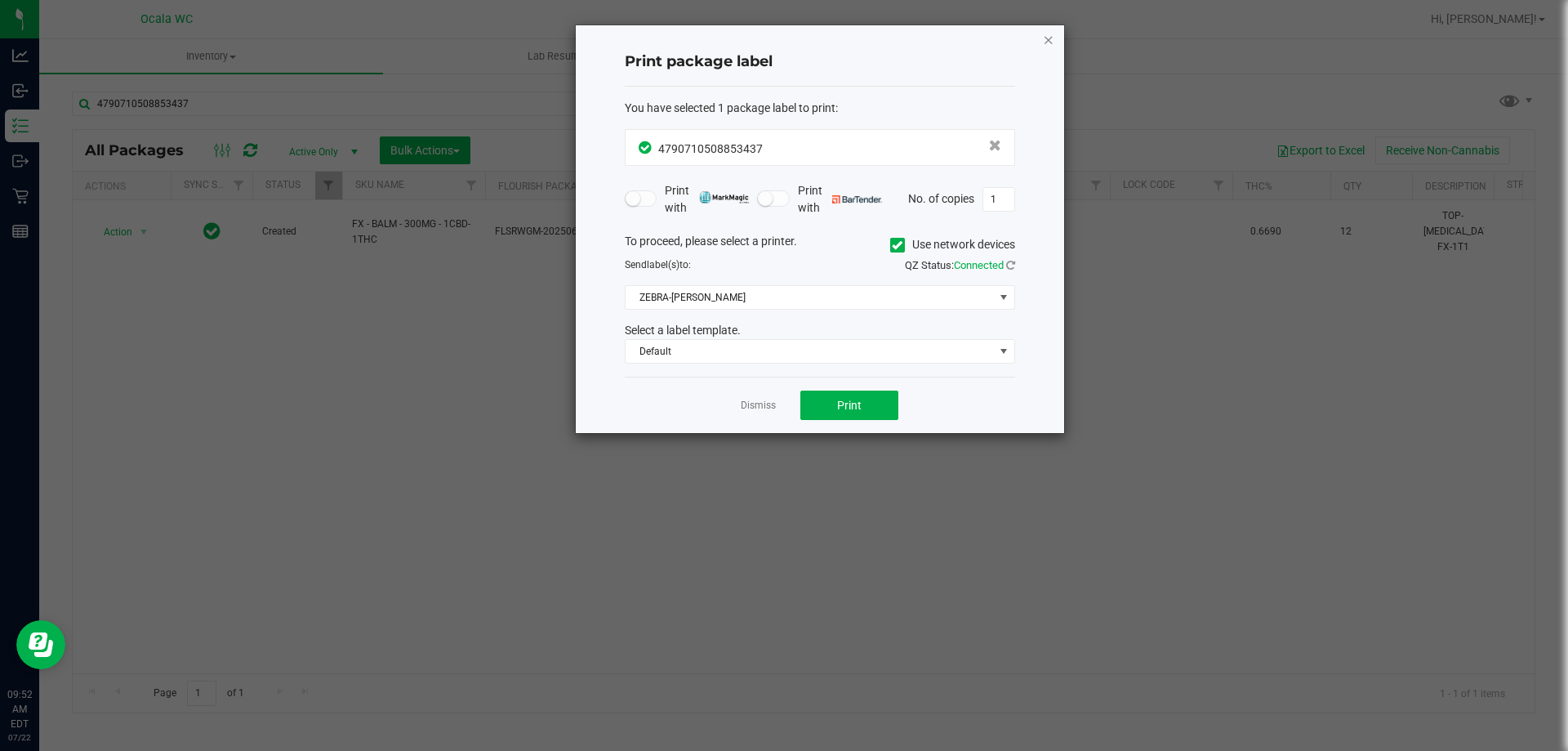 click 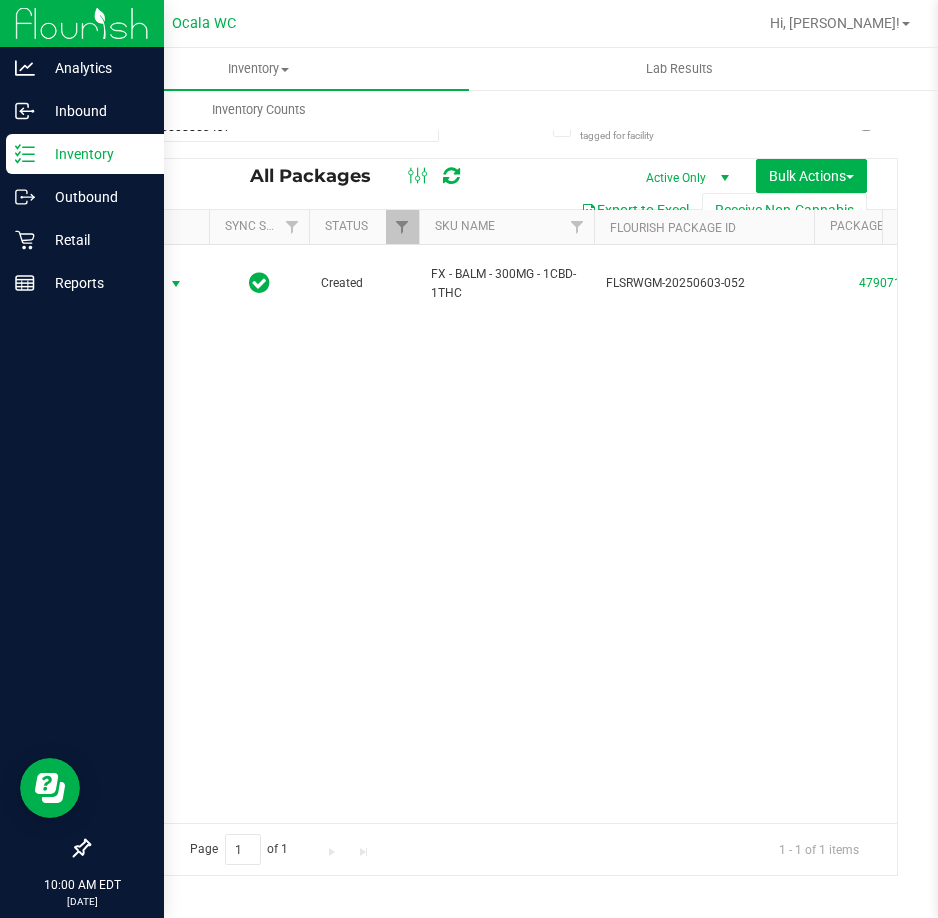 click on "Inventory" at bounding box center [85, 154] 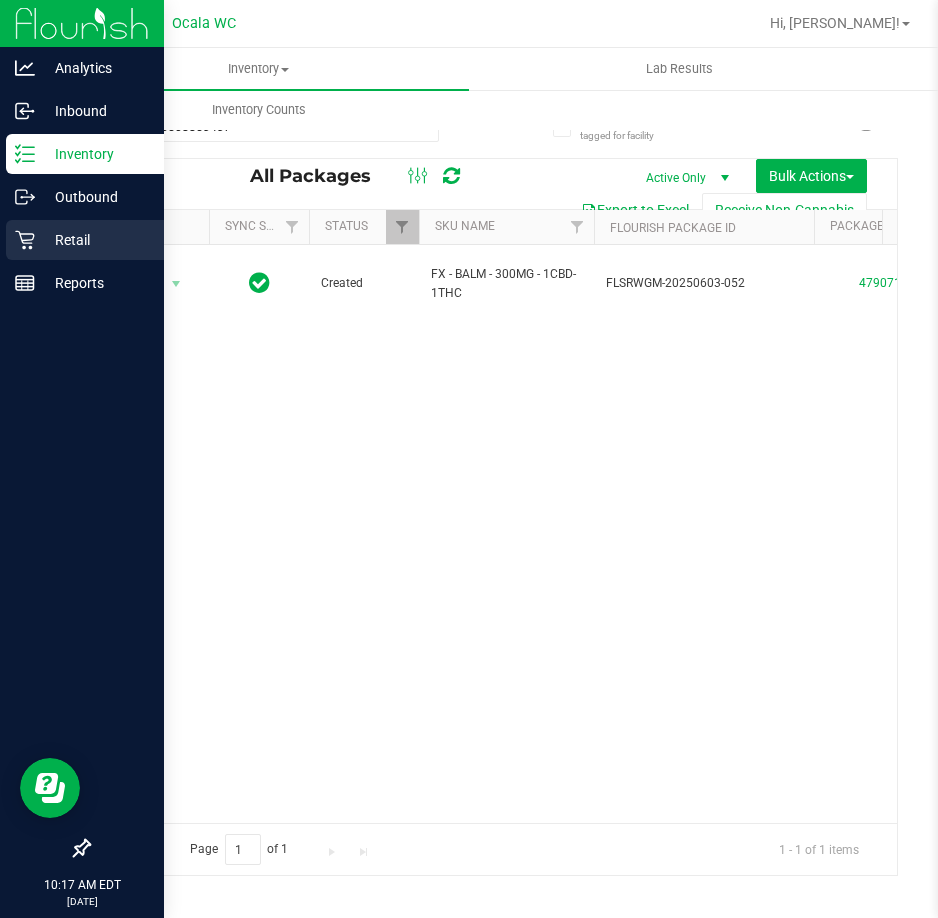 click on "Retail" at bounding box center (85, 240) 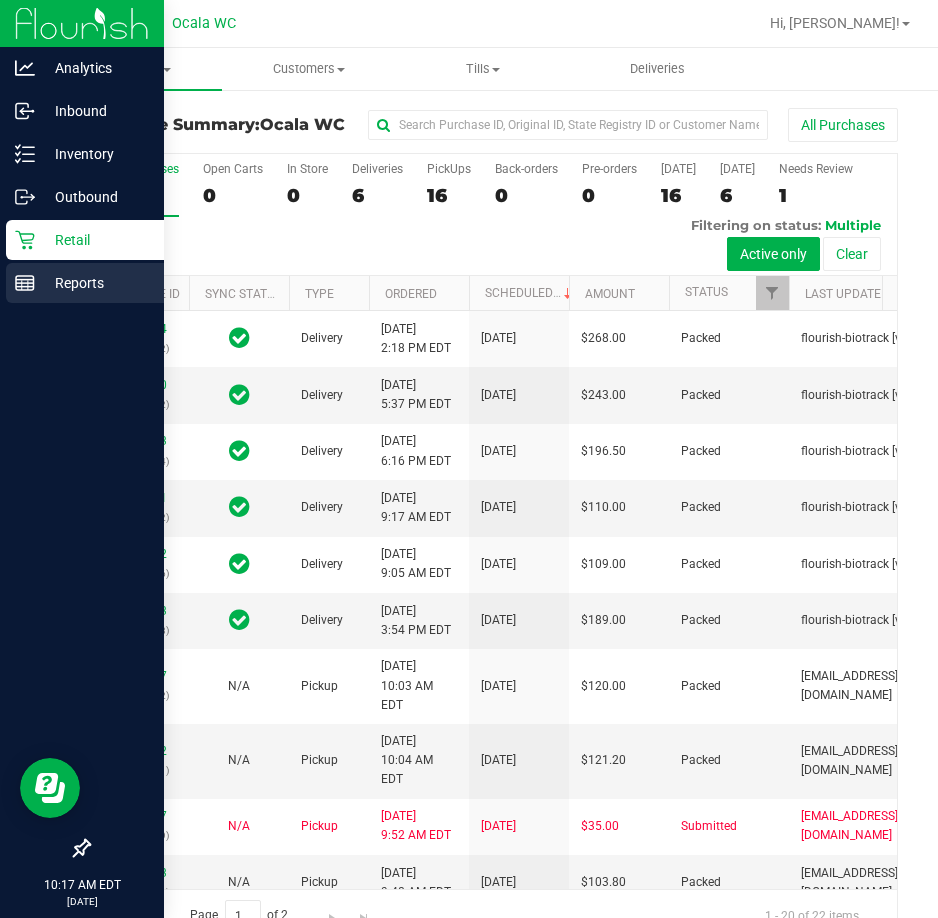click on "Reports" at bounding box center [85, 283] 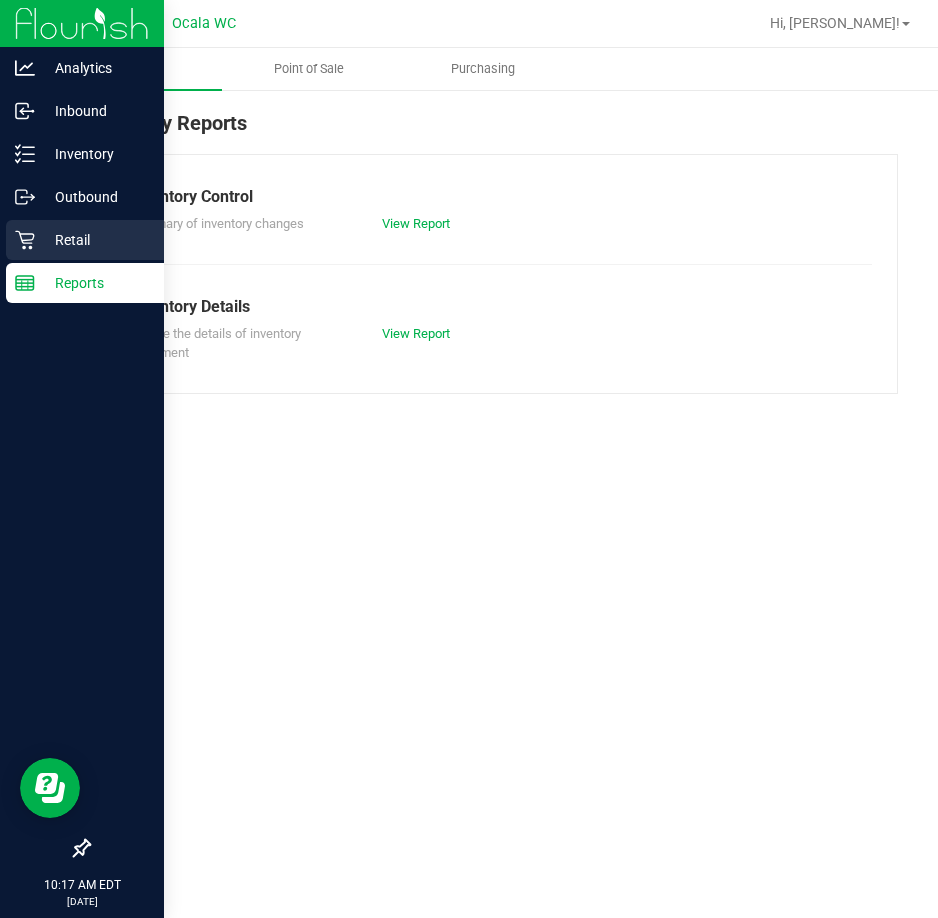 click on "Retail" at bounding box center (85, 240) 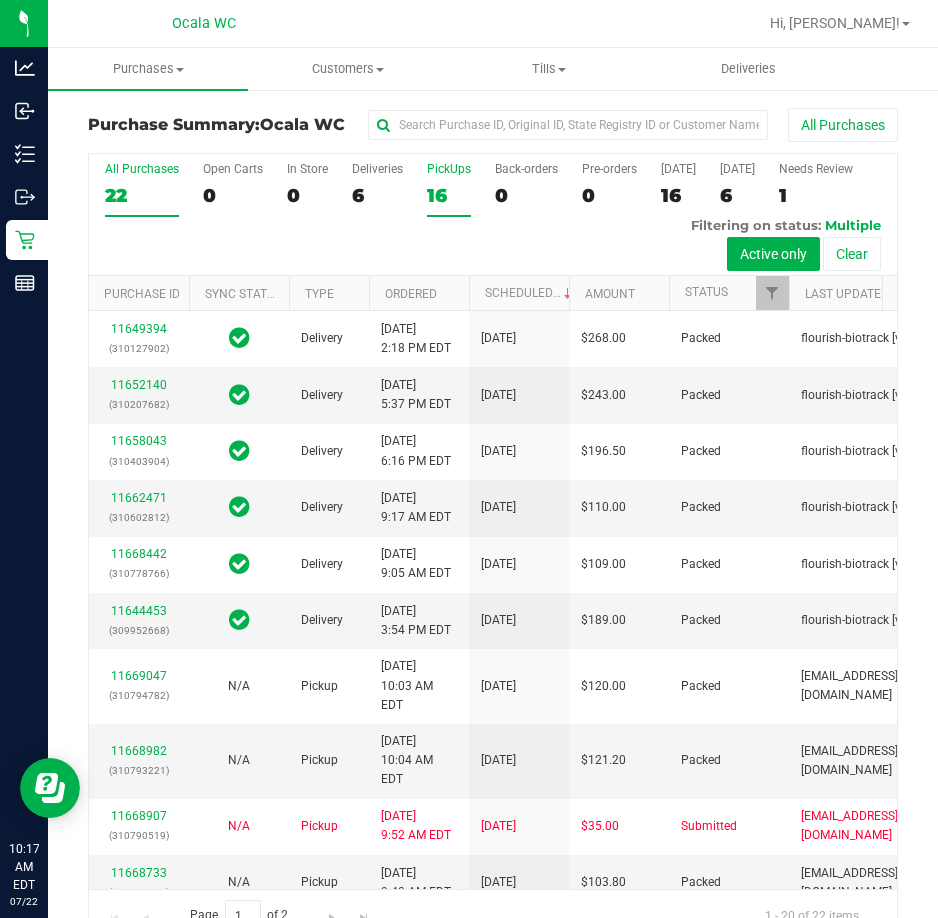 click on "PickUps
16" at bounding box center [449, 189] 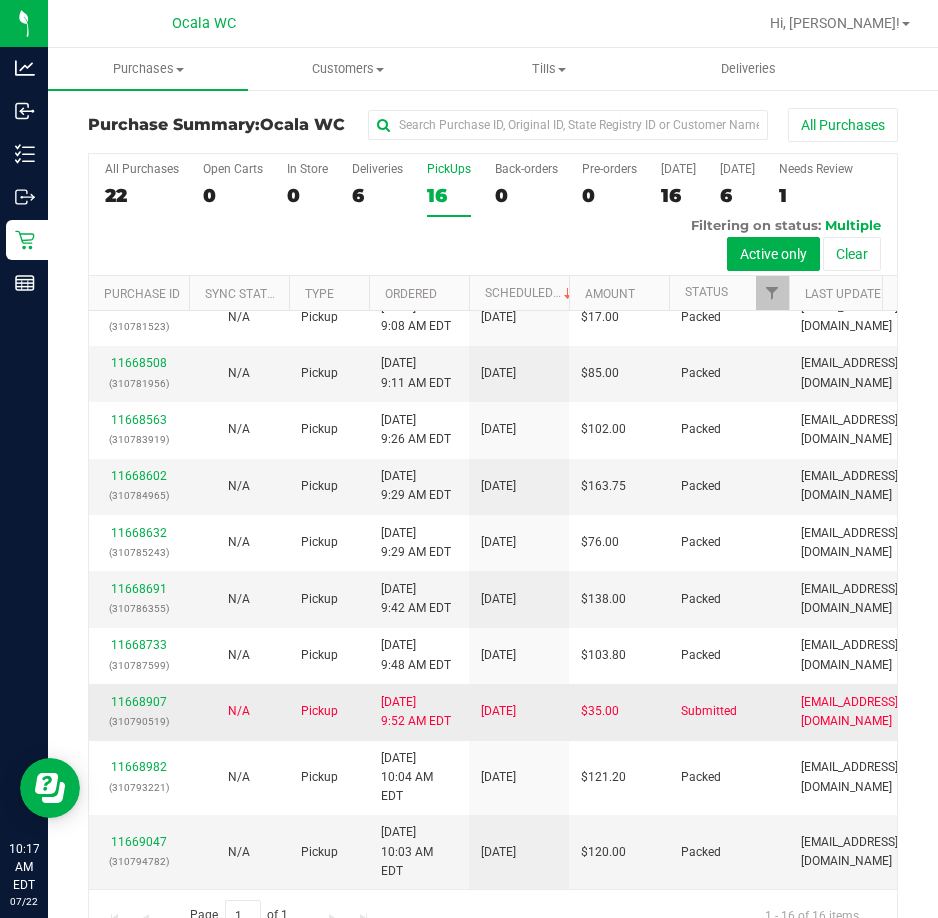 scroll, scrollTop: 649, scrollLeft: 0, axis: vertical 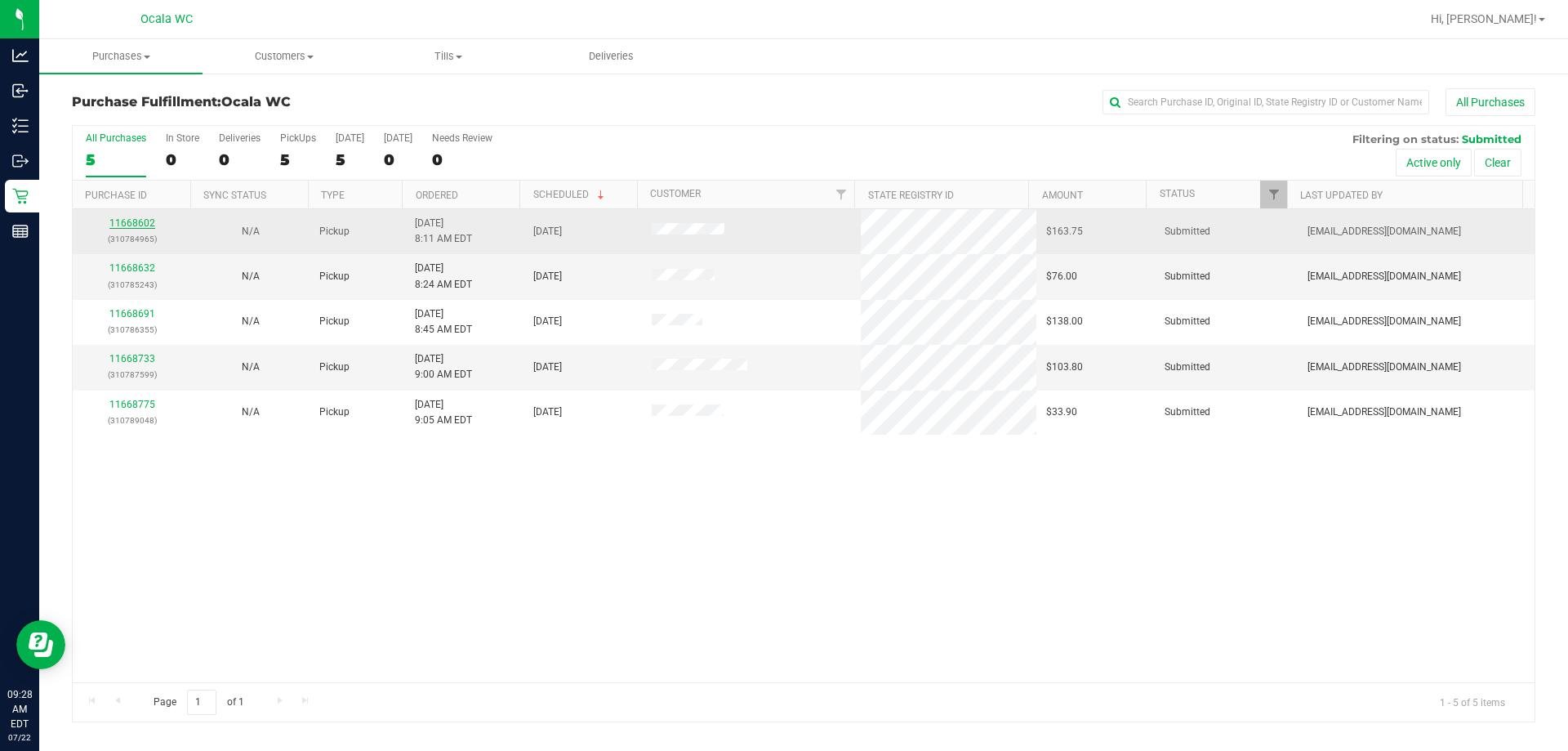 click on "11668602" at bounding box center (132, 223) 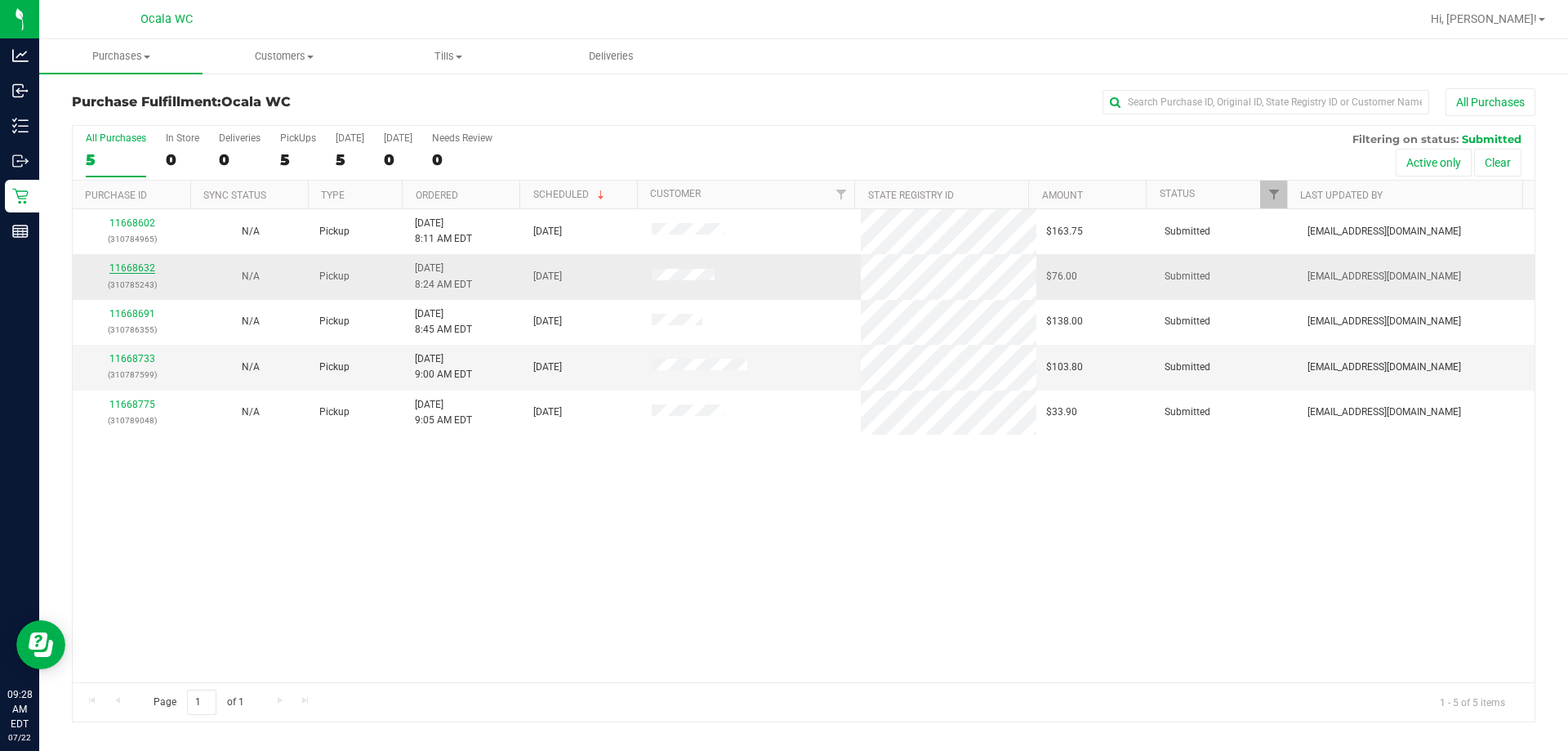 click on "11668632" at bounding box center (132, 268) 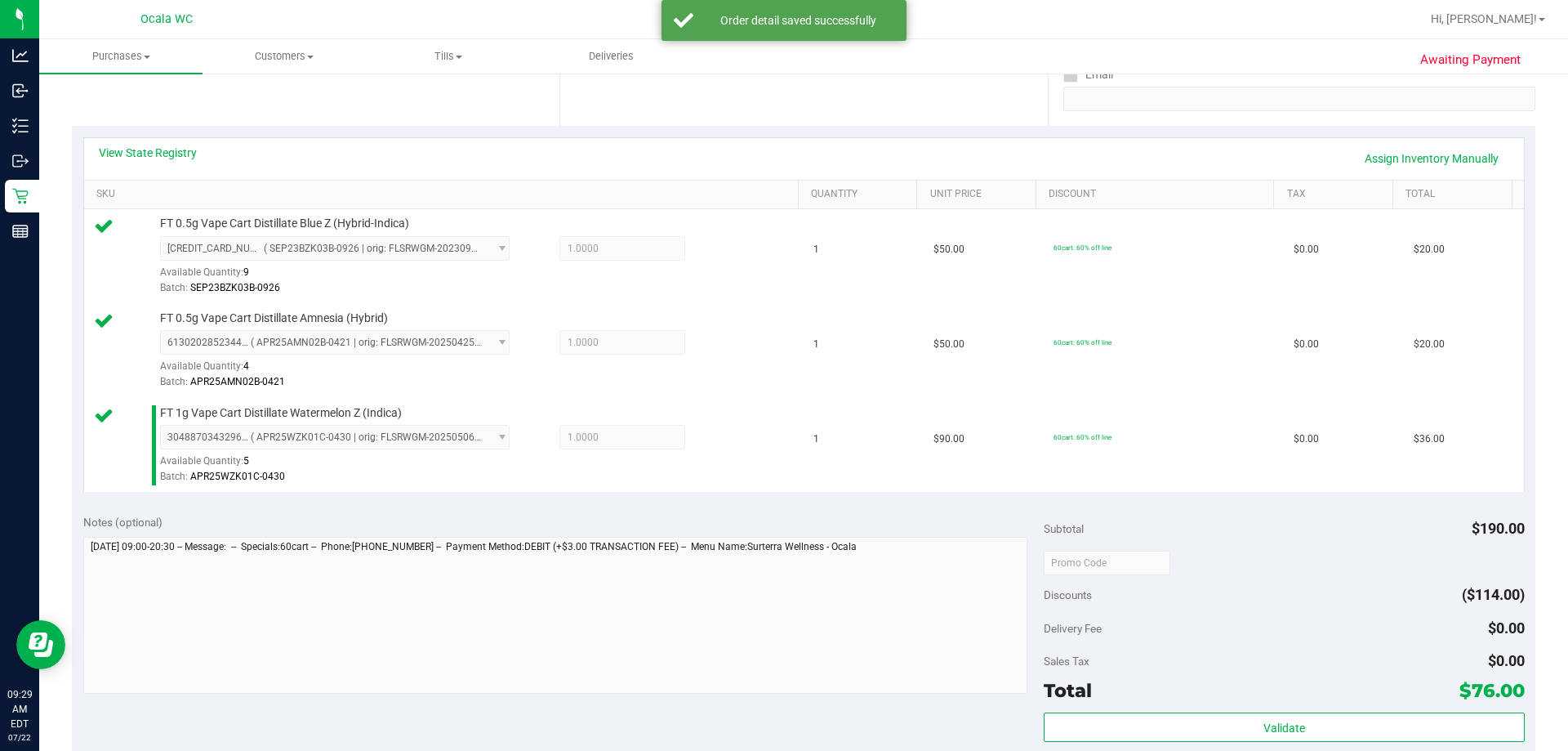 scroll, scrollTop: 490, scrollLeft: 0, axis: vertical 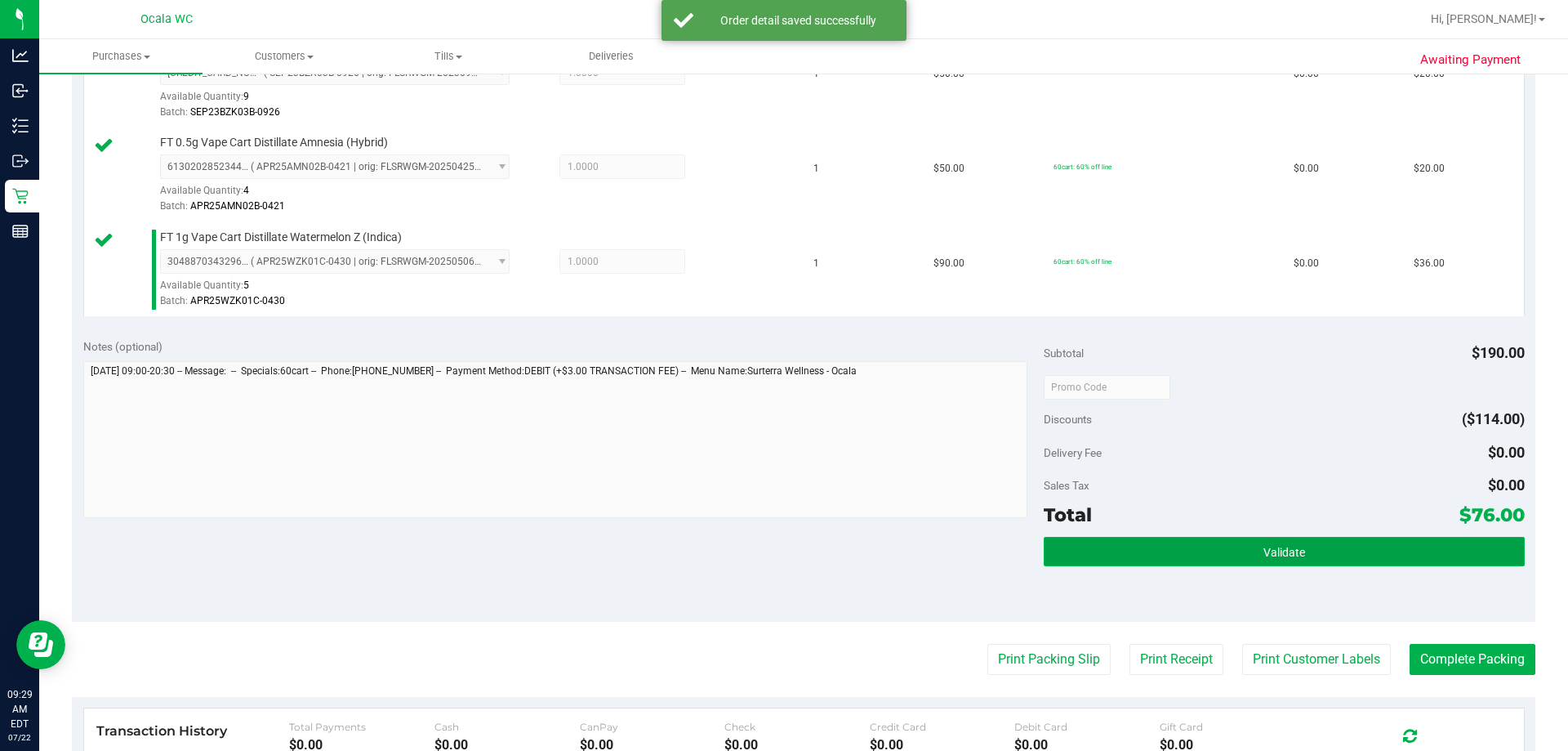 click on "Validate" at bounding box center (1284, 552) 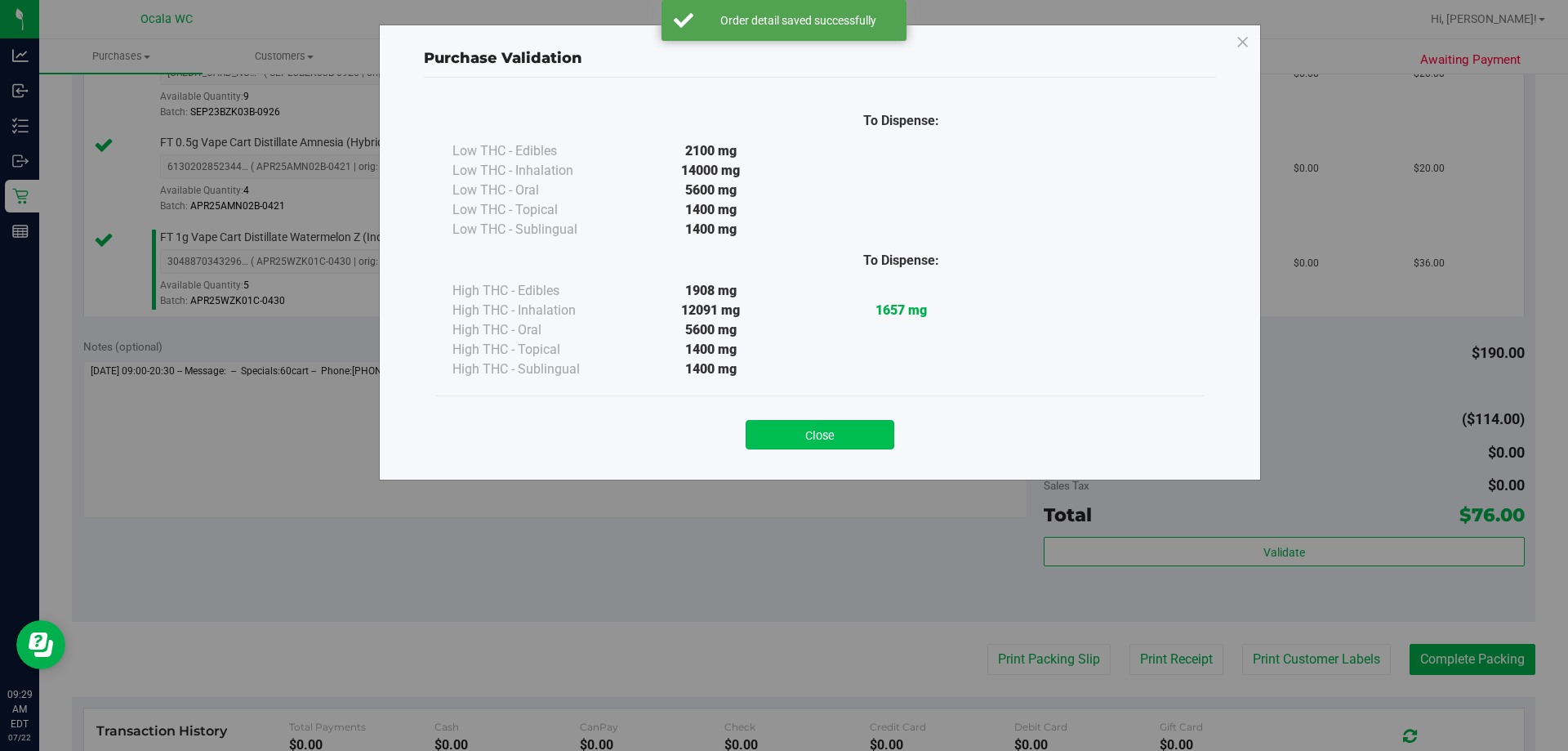click on "Close" at bounding box center (820, 435) 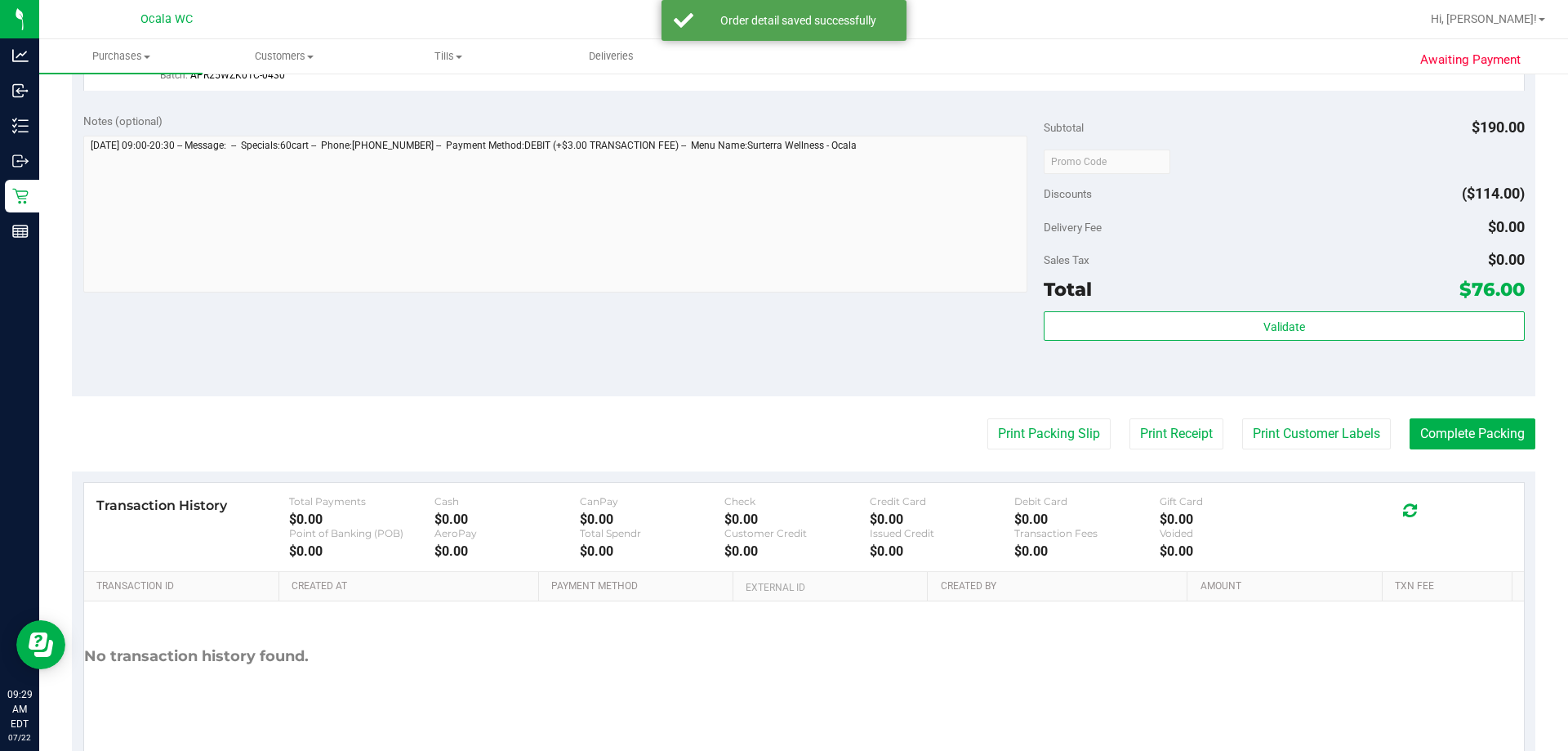 scroll, scrollTop: 735, scrollLeft: 0, axis: vertical 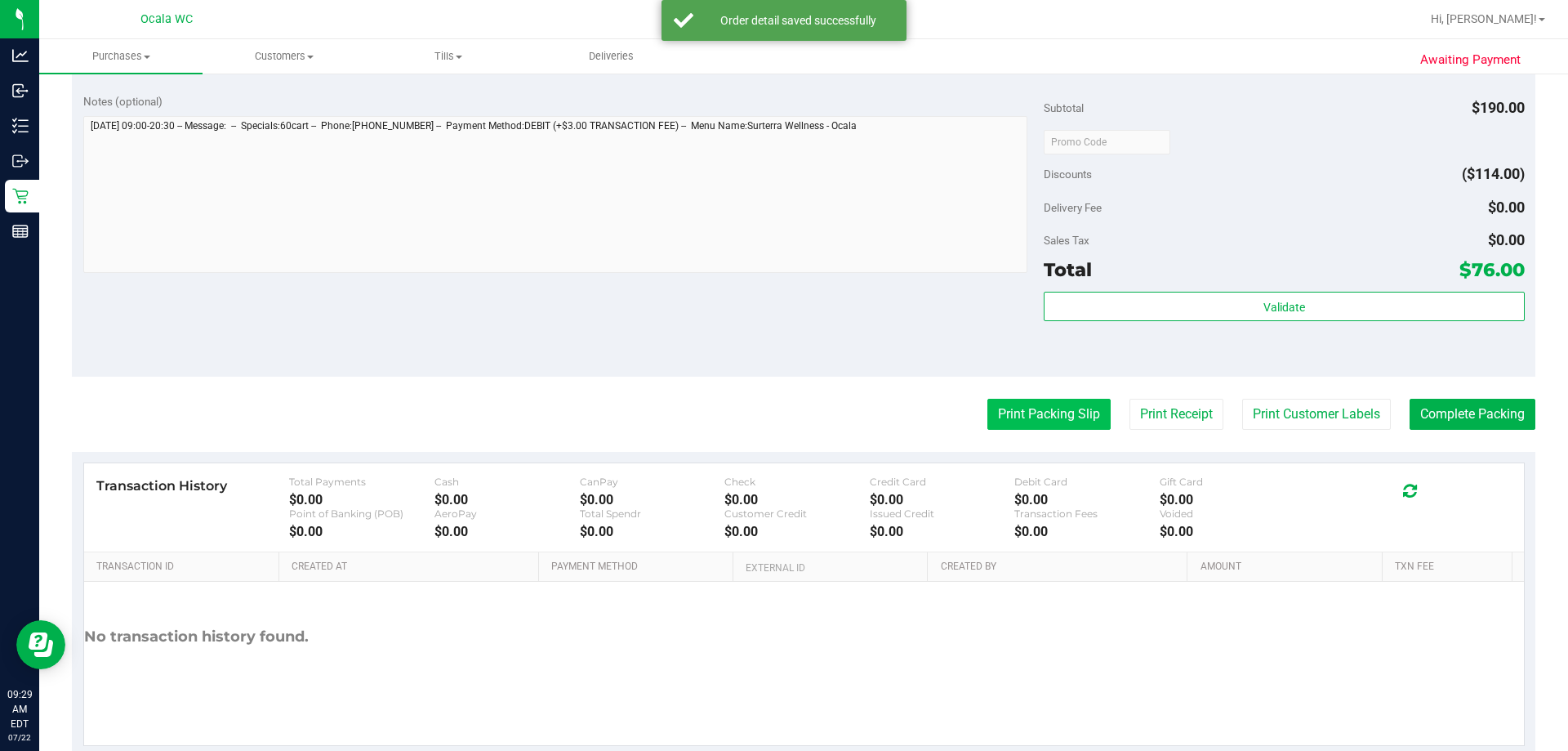 click on "Print Packing Slip" at bounding box center [1049, 414] 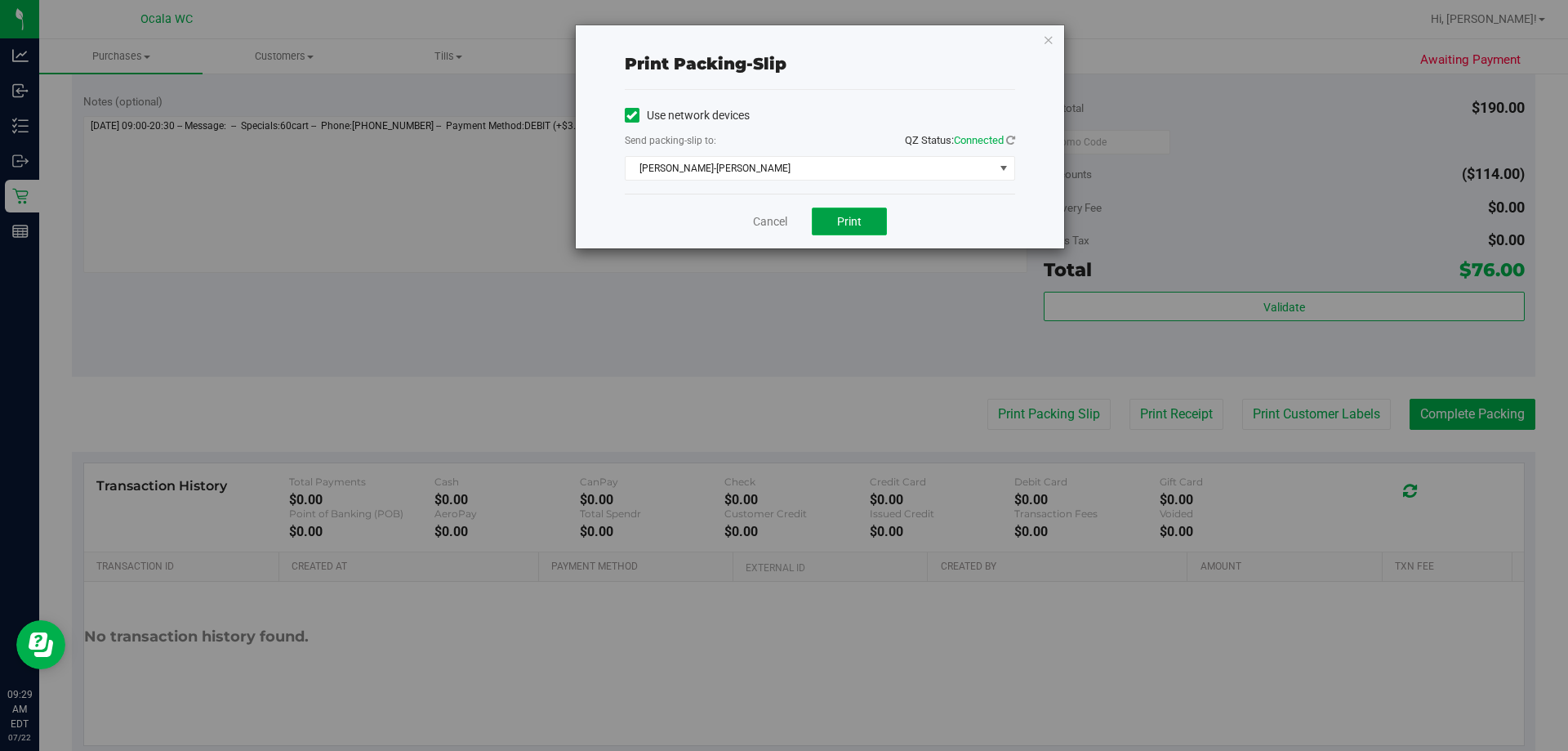 click on "Print" at bounding box center (849, 221) 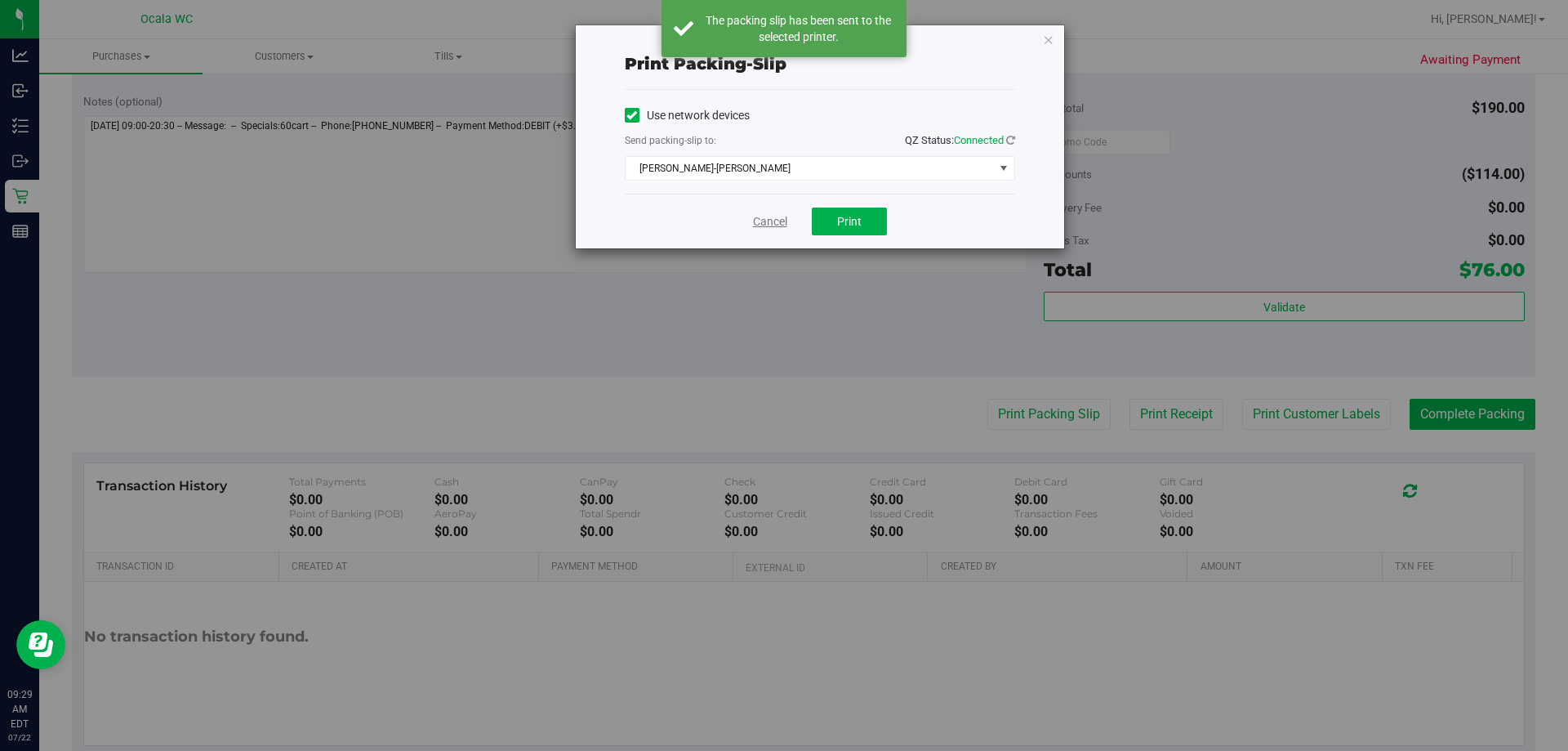click on "Cancel" at bounding box center (770, 221) 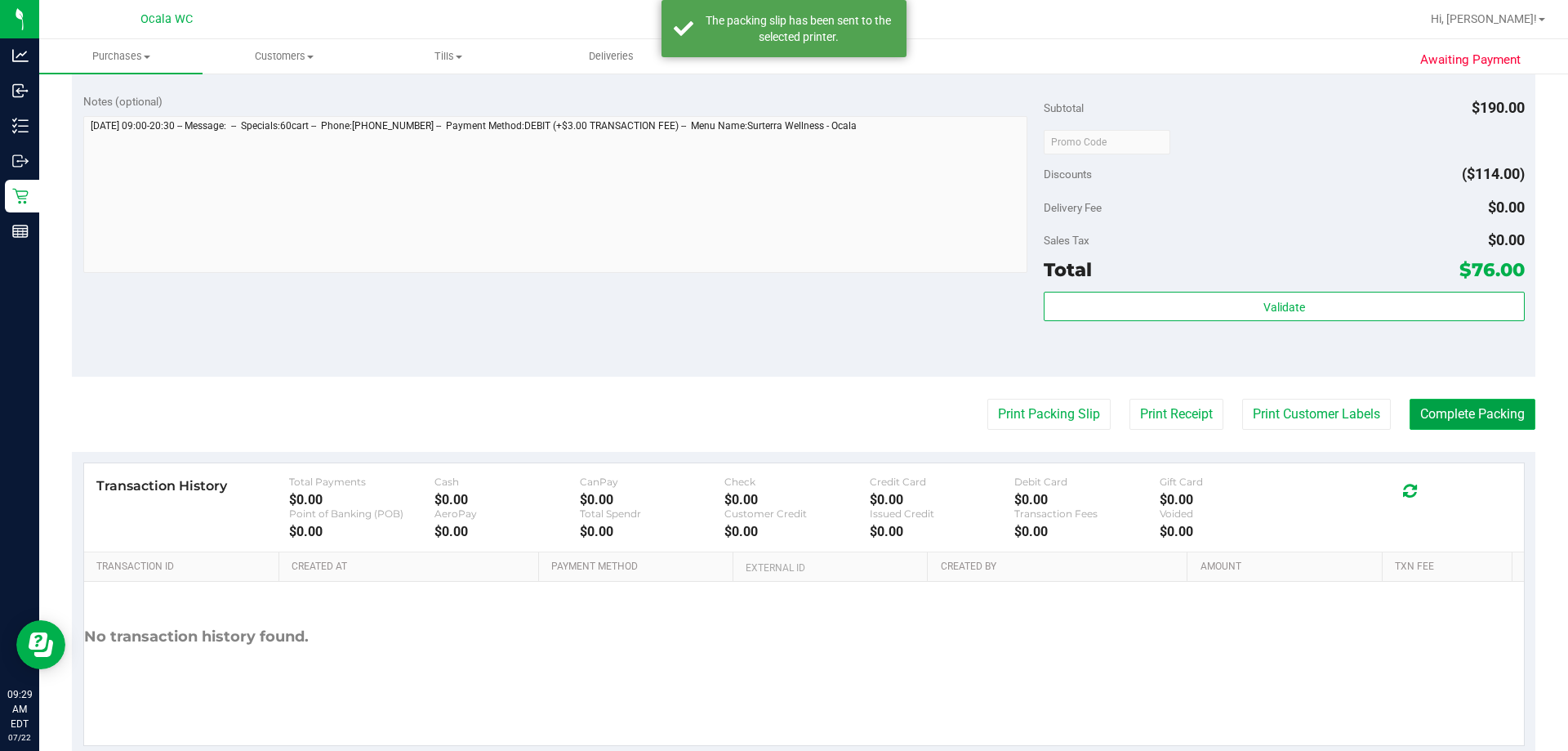 click on "Complete Packing" at bounding box center (1472, 414) 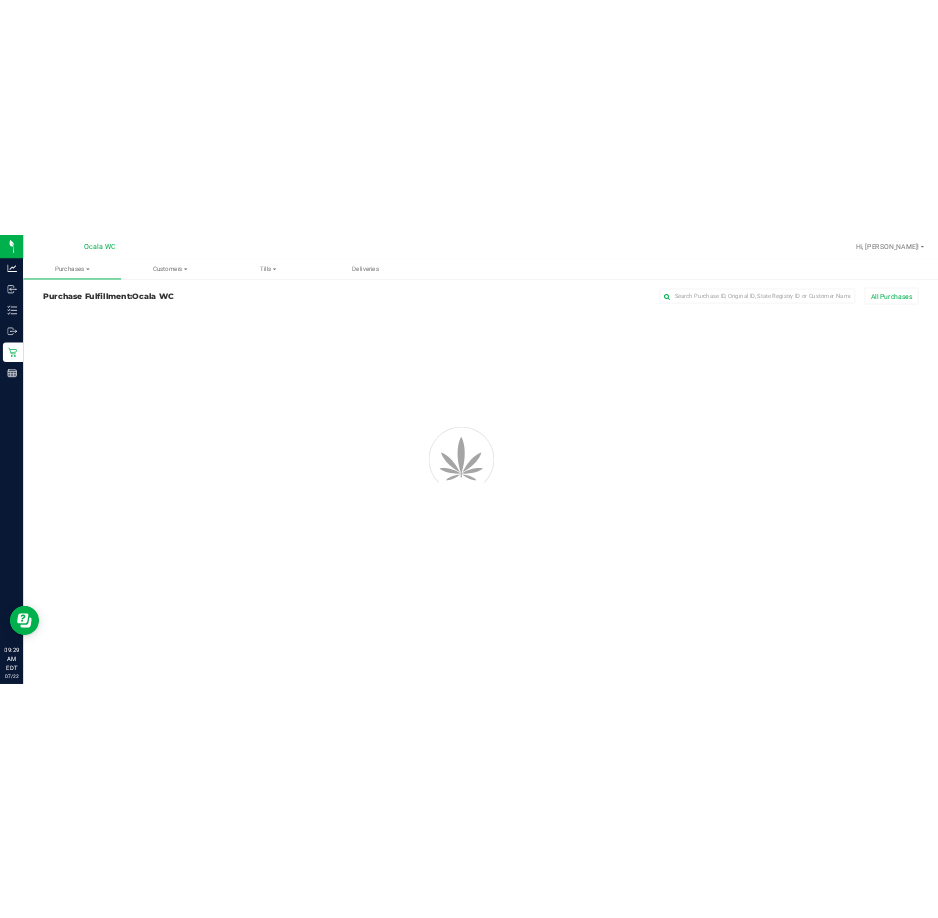 scroll, scrollTop: 0, scrollLeft: 0, axis: both 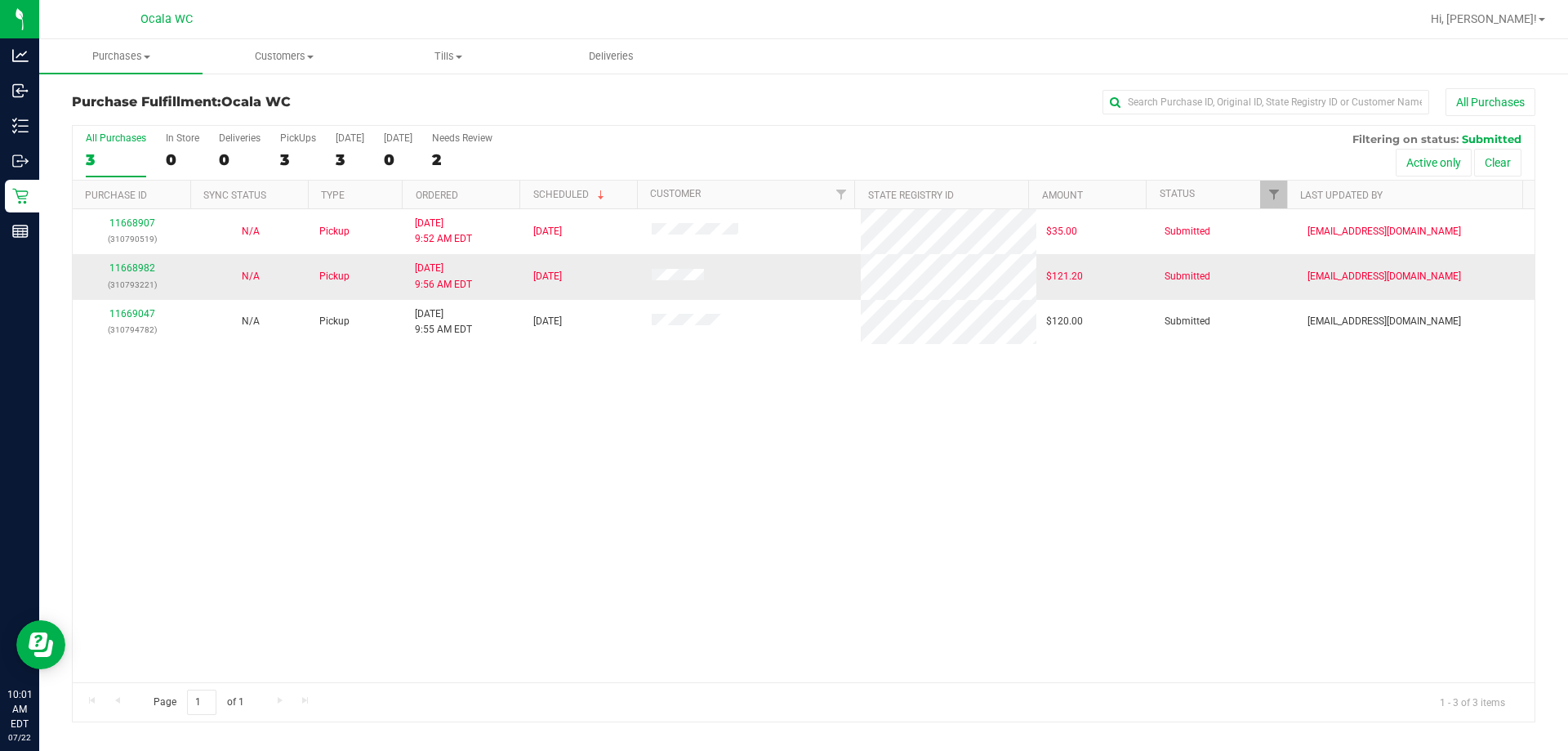 click on "11668982
(310793221)" at bounding box center (131, 276) 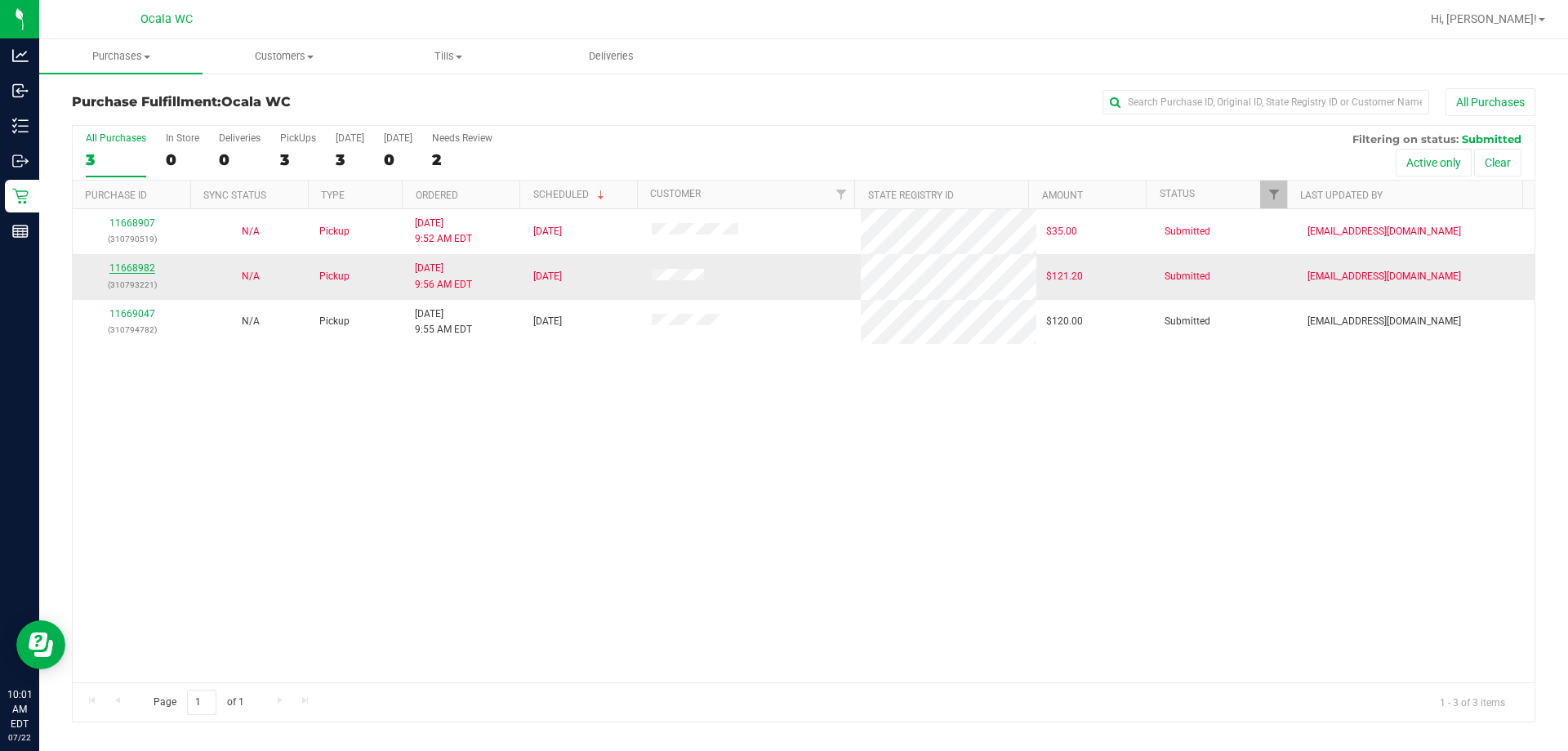 click on "11668982" at bounding box center (132, 268) 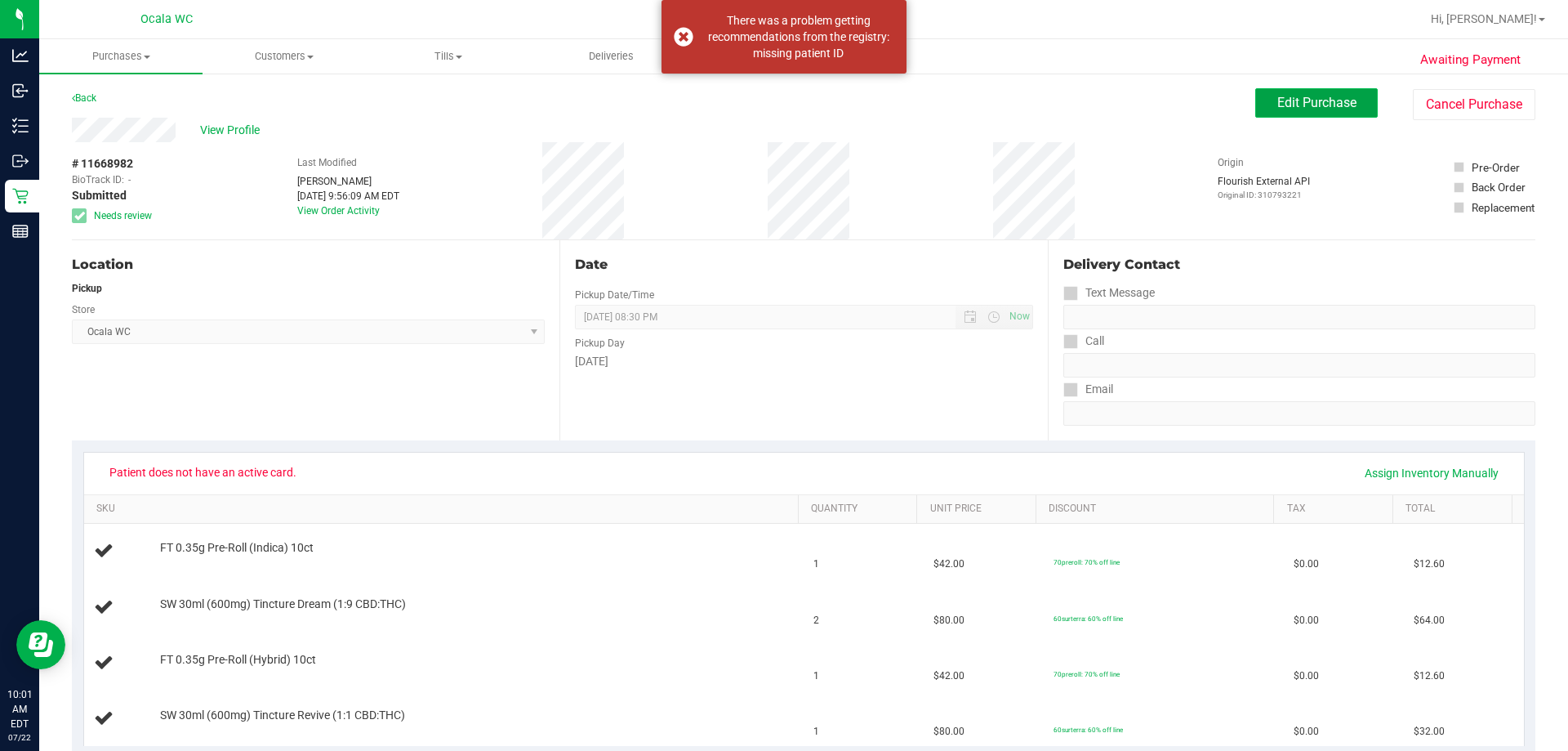 click on "Edit Purchase" at bounding box center [1316, 103] 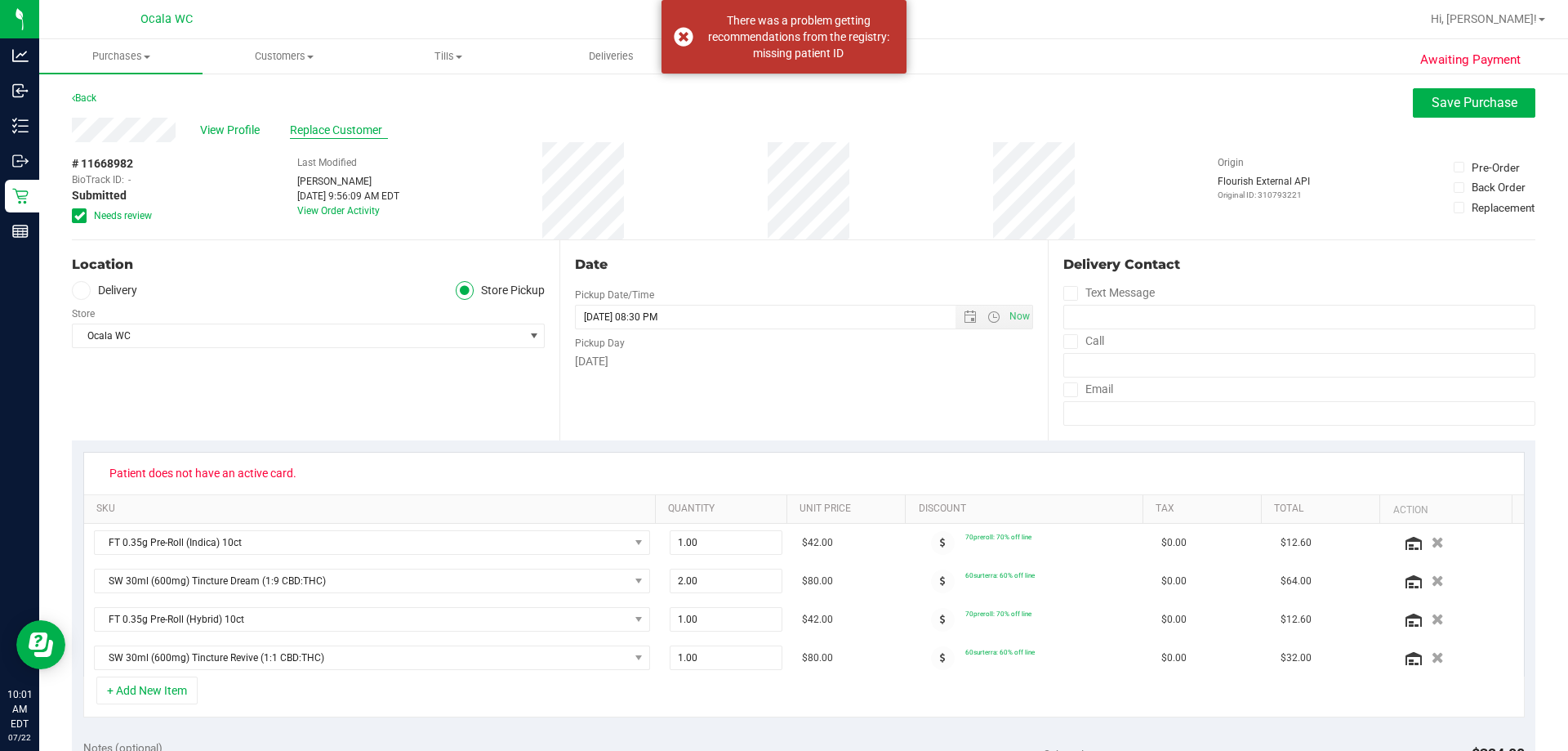 click on "Replace Customer" at bounding box center [339, 130] 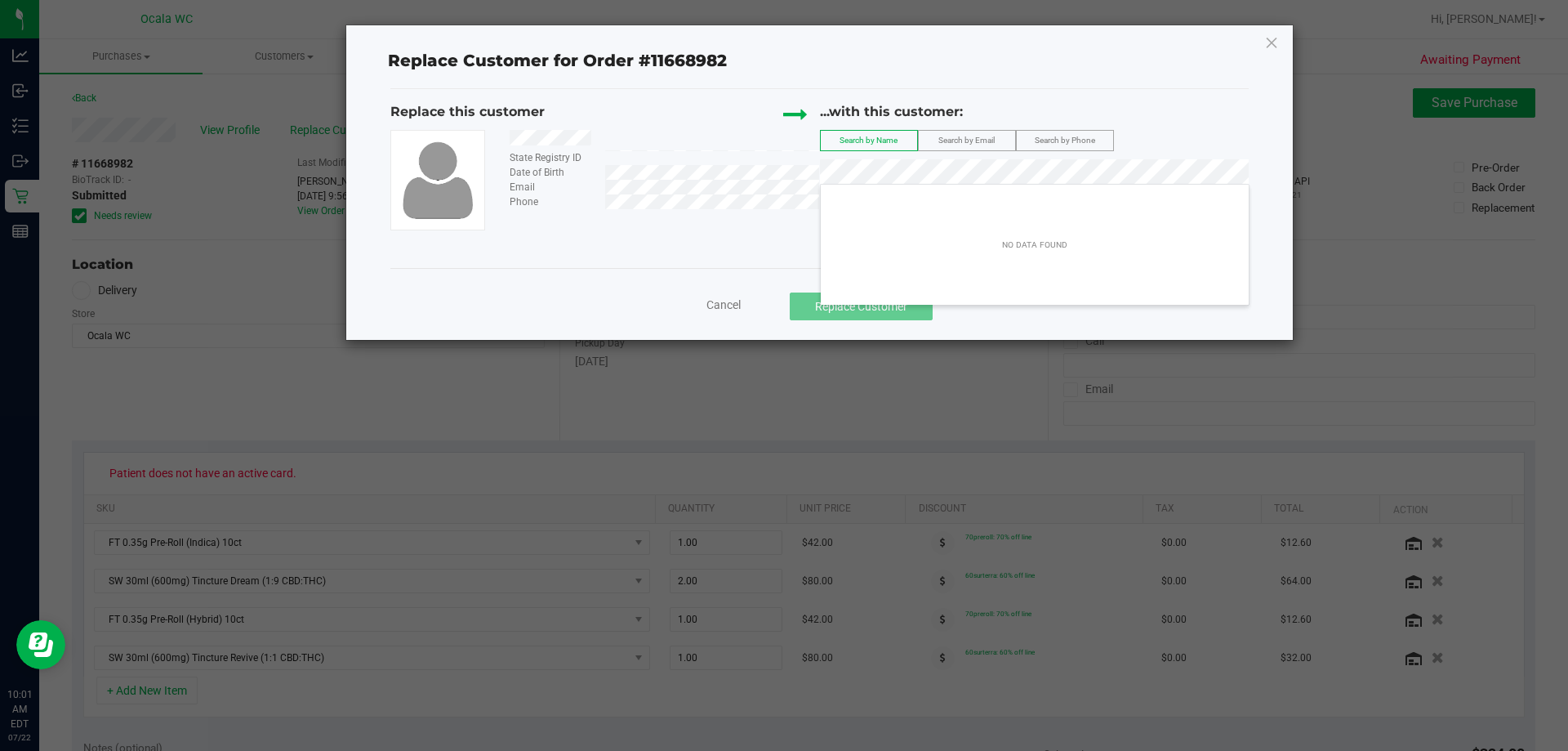 click on "Search by Email" 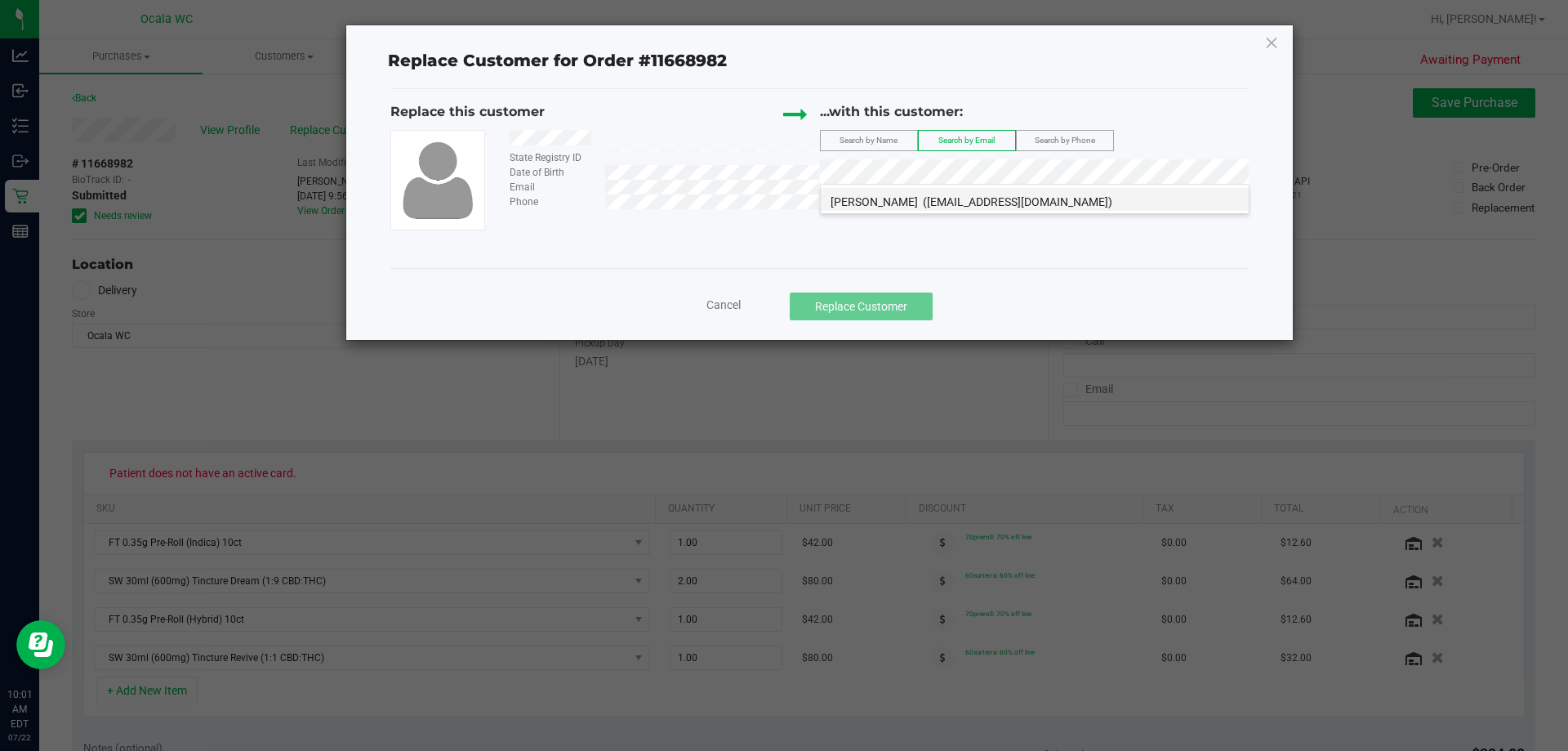 click on "[PERSON_NAME]" at bounding box center (874, 202) 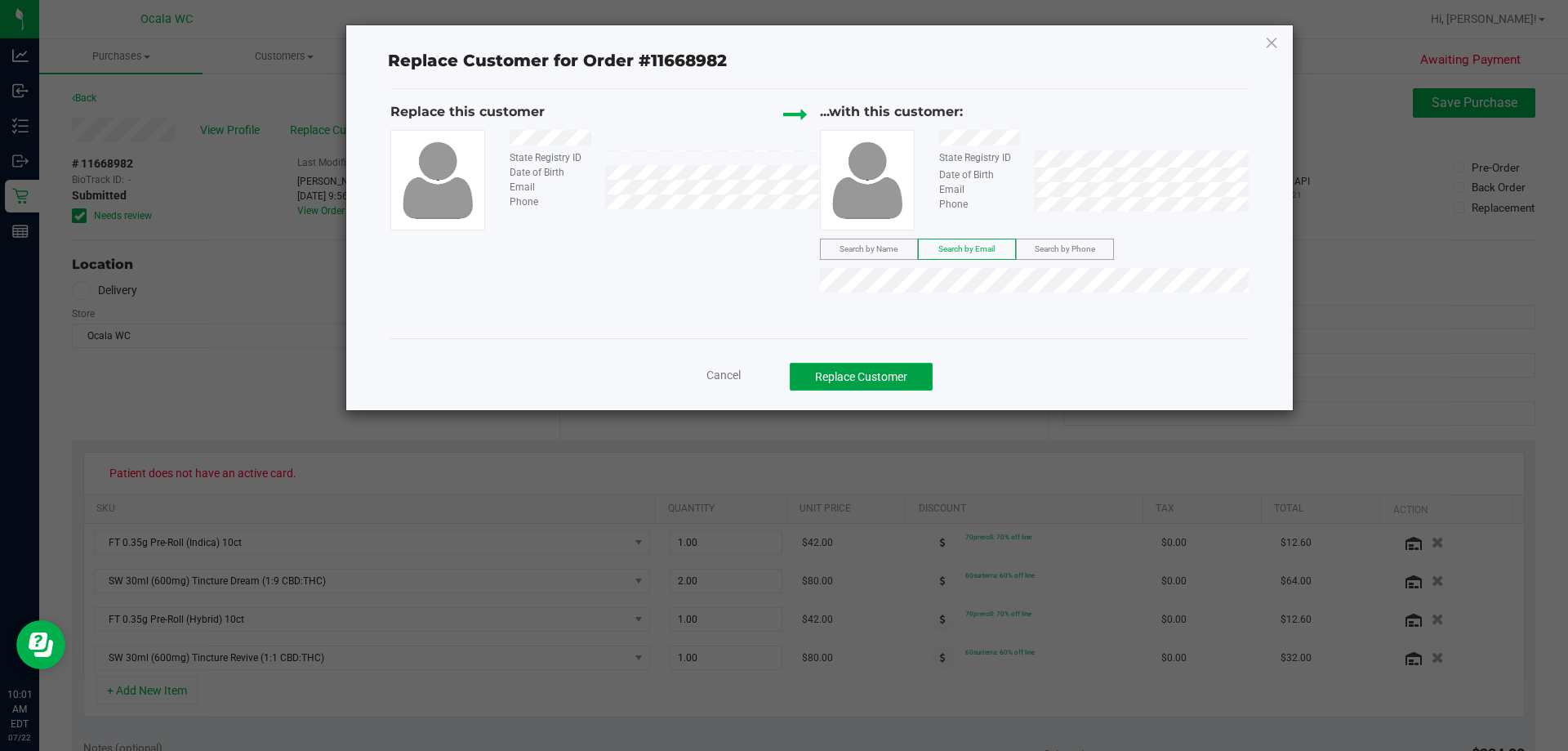 click on "Replace Customer" 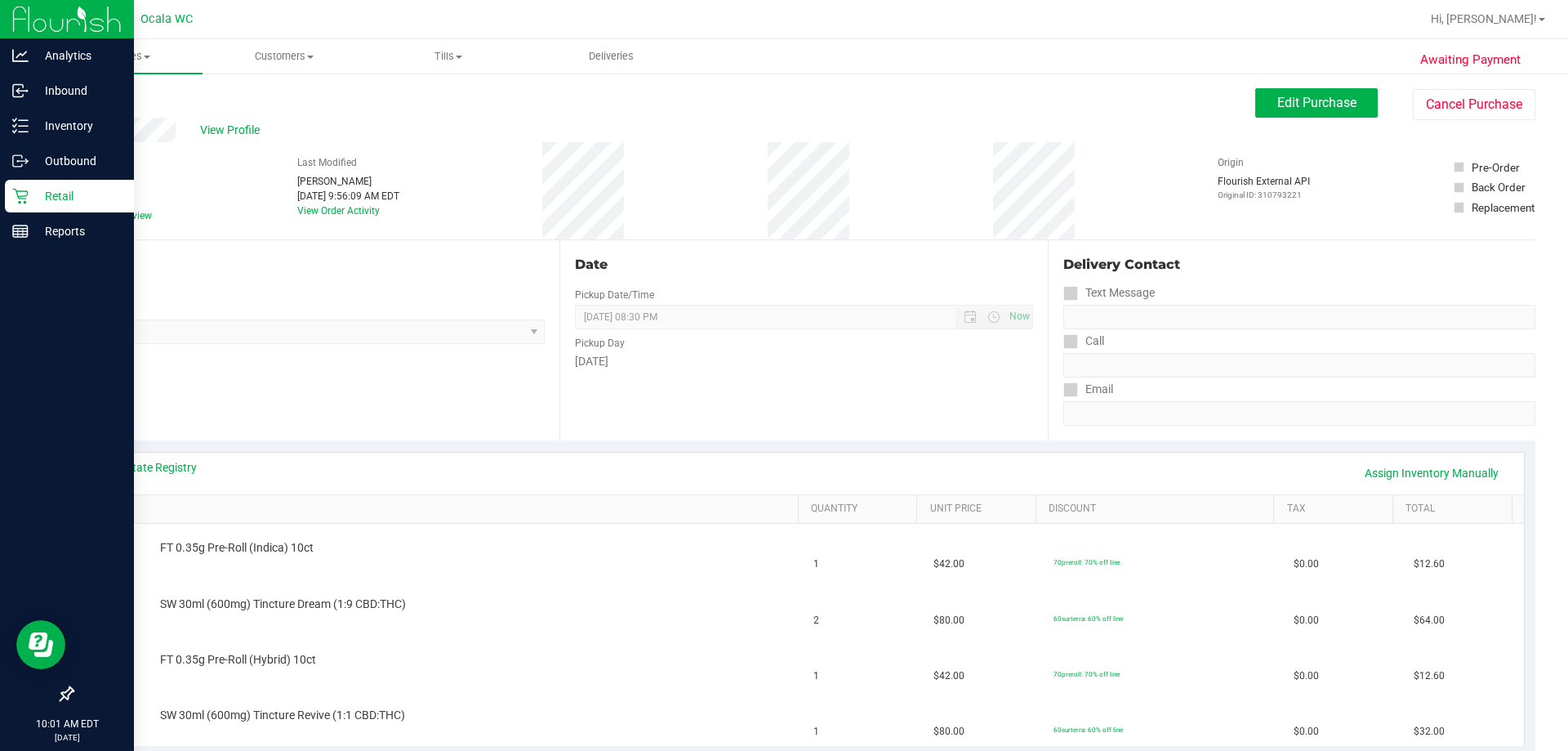 click on "Retail" at bounding box center (69, 196) 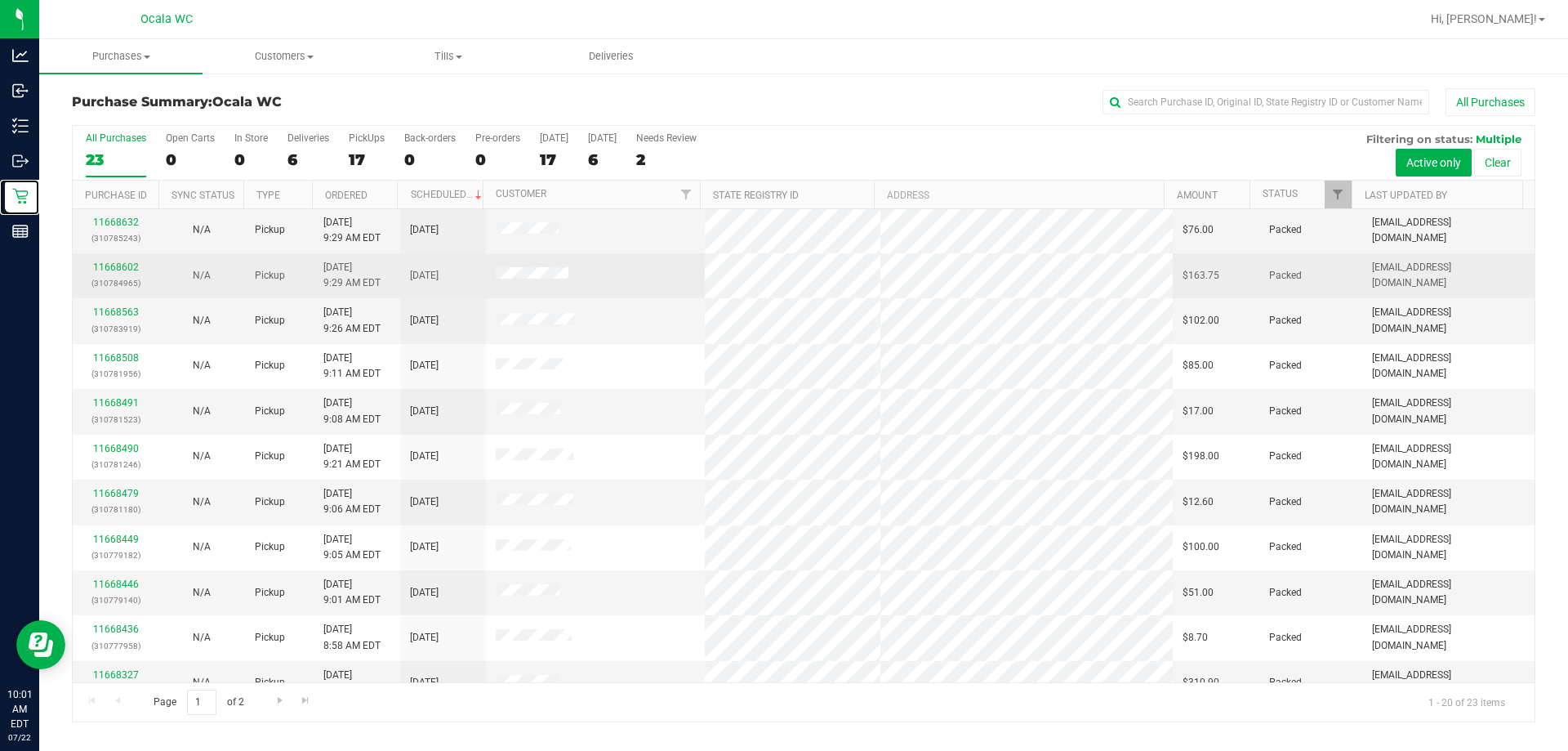 scroll, scrollTop: 431, scrollLeft: 0, axis: vertical 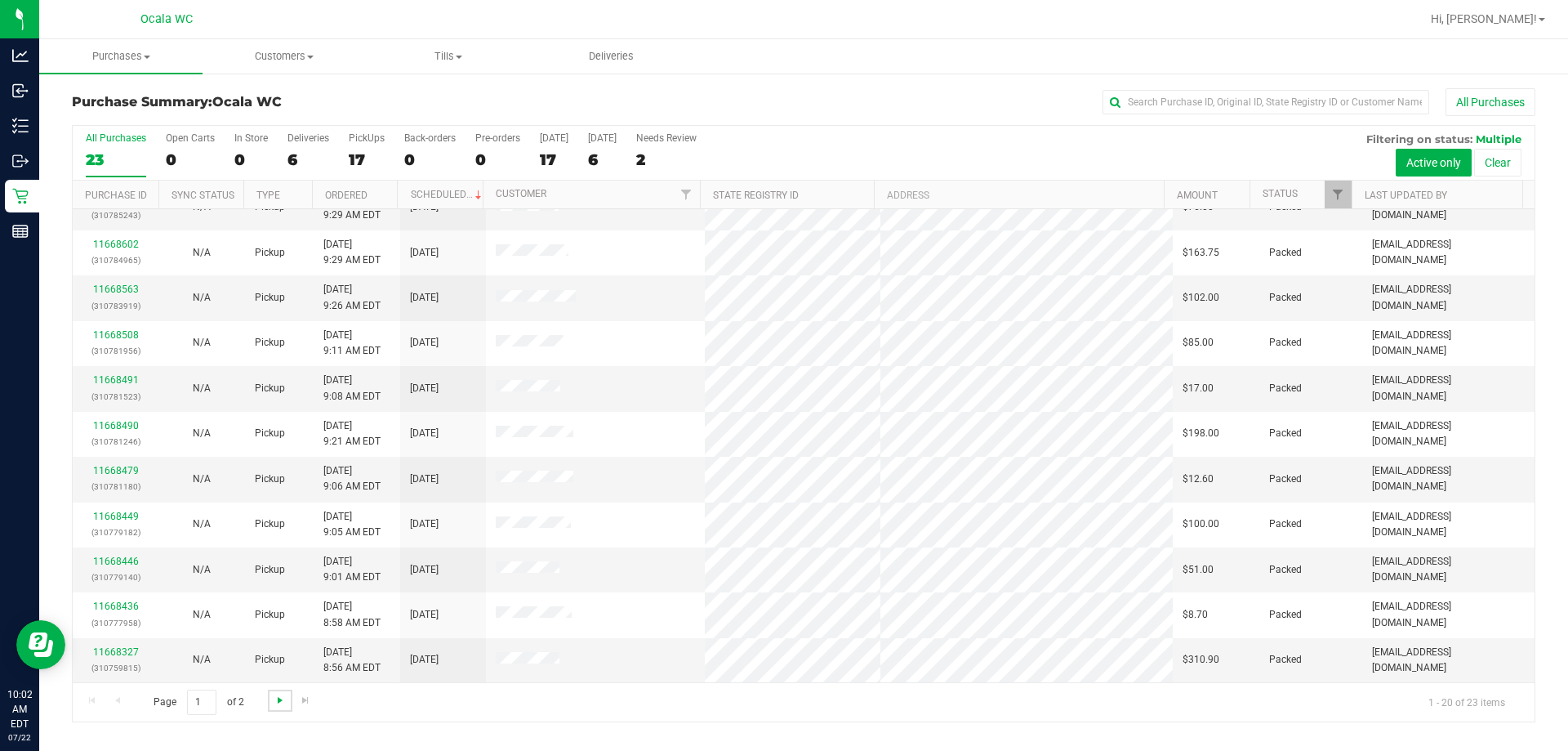 click at bounding box center [280, 700] 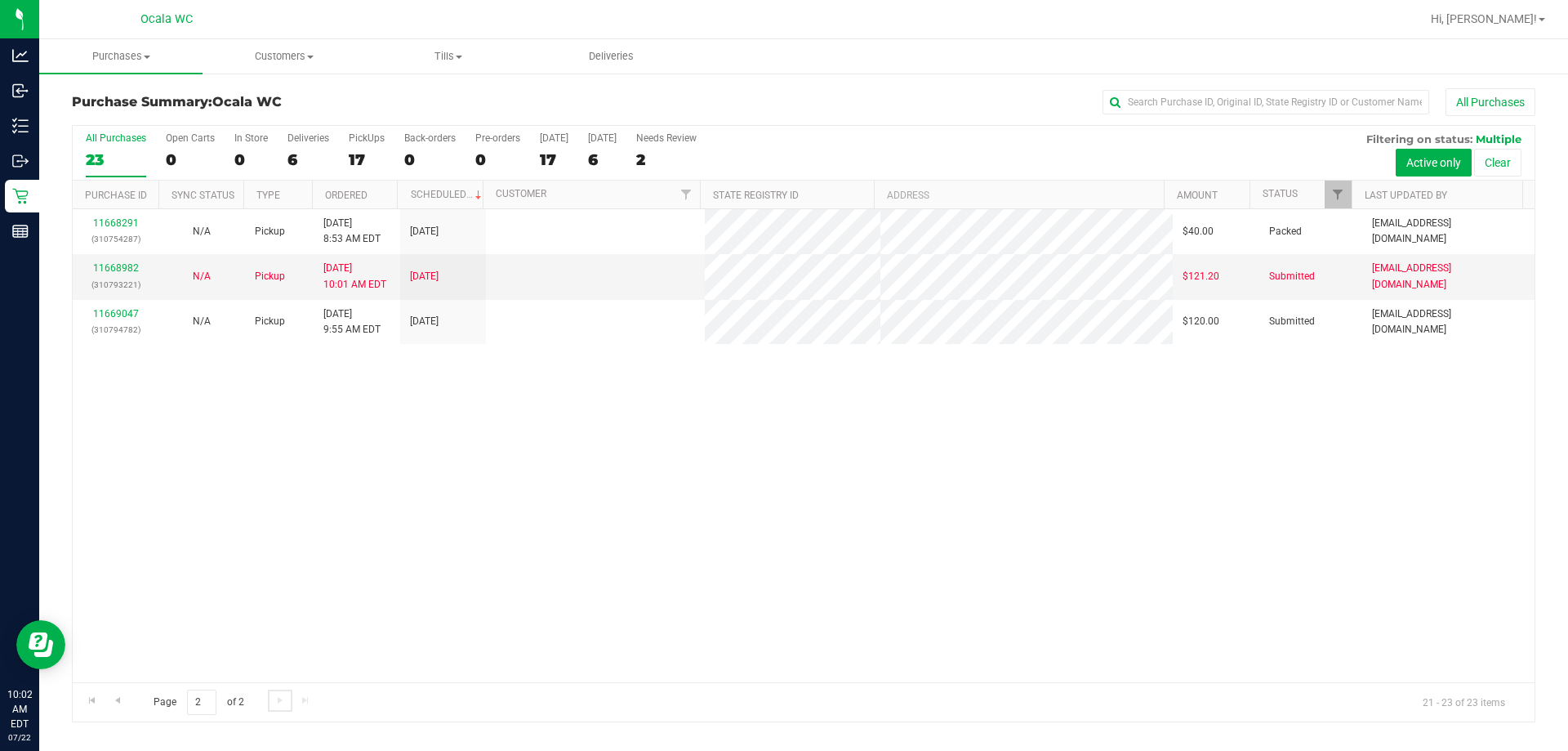 scroll, scrollTop: 0, scrollLeft: 0, axis: both 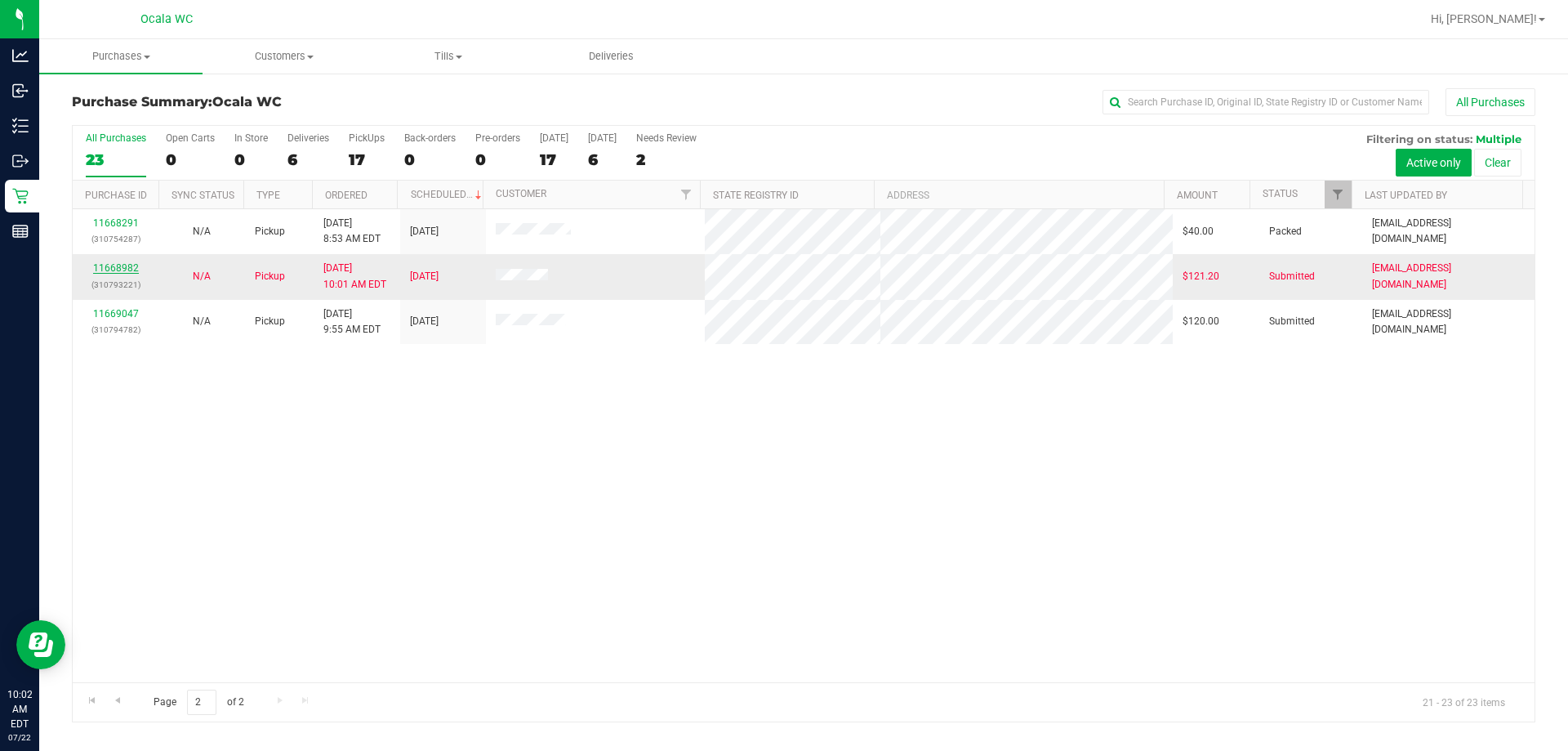 click on "11668982" at bounding box center (116, 268) 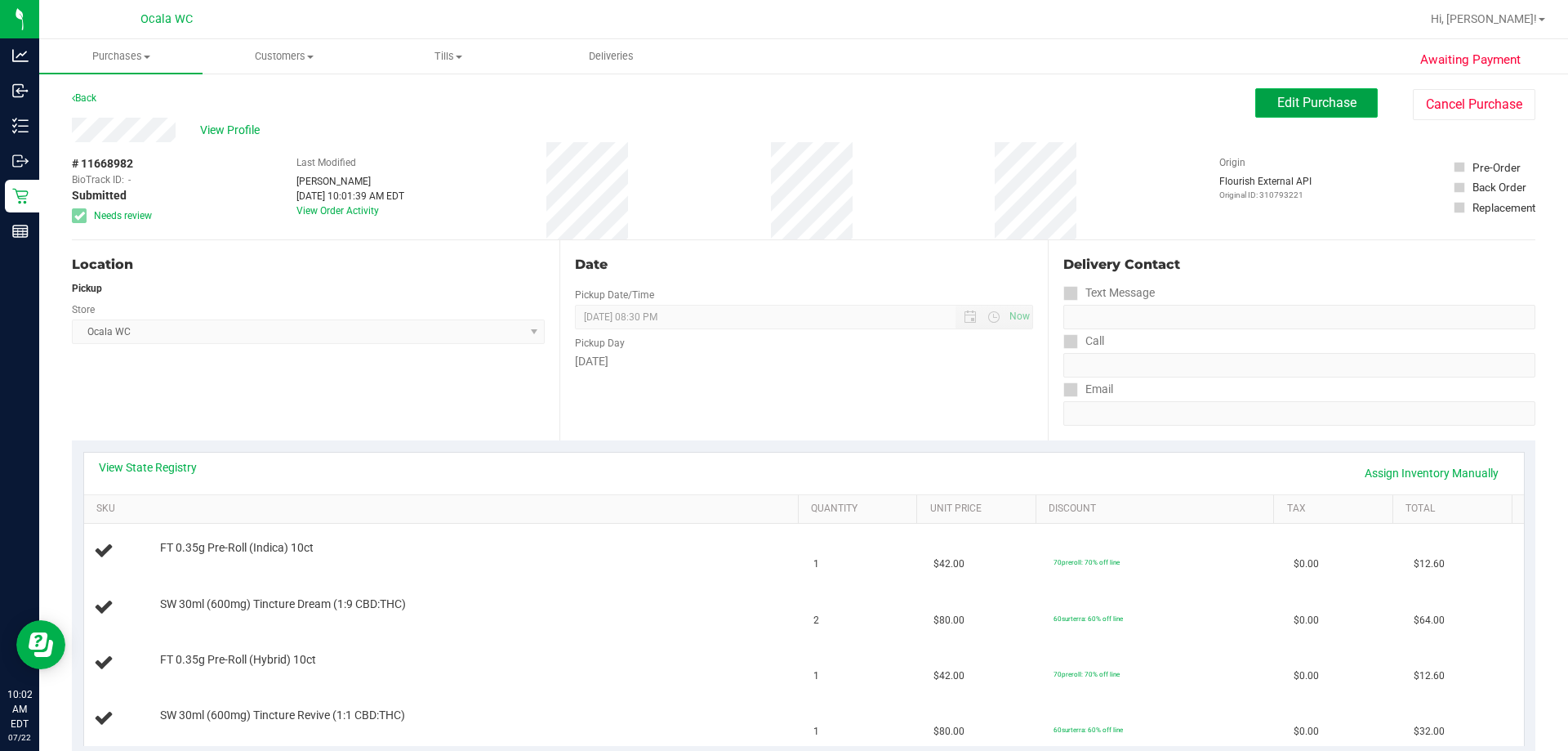 click on "Edit Purchase" at bounding box center (1316, 103) 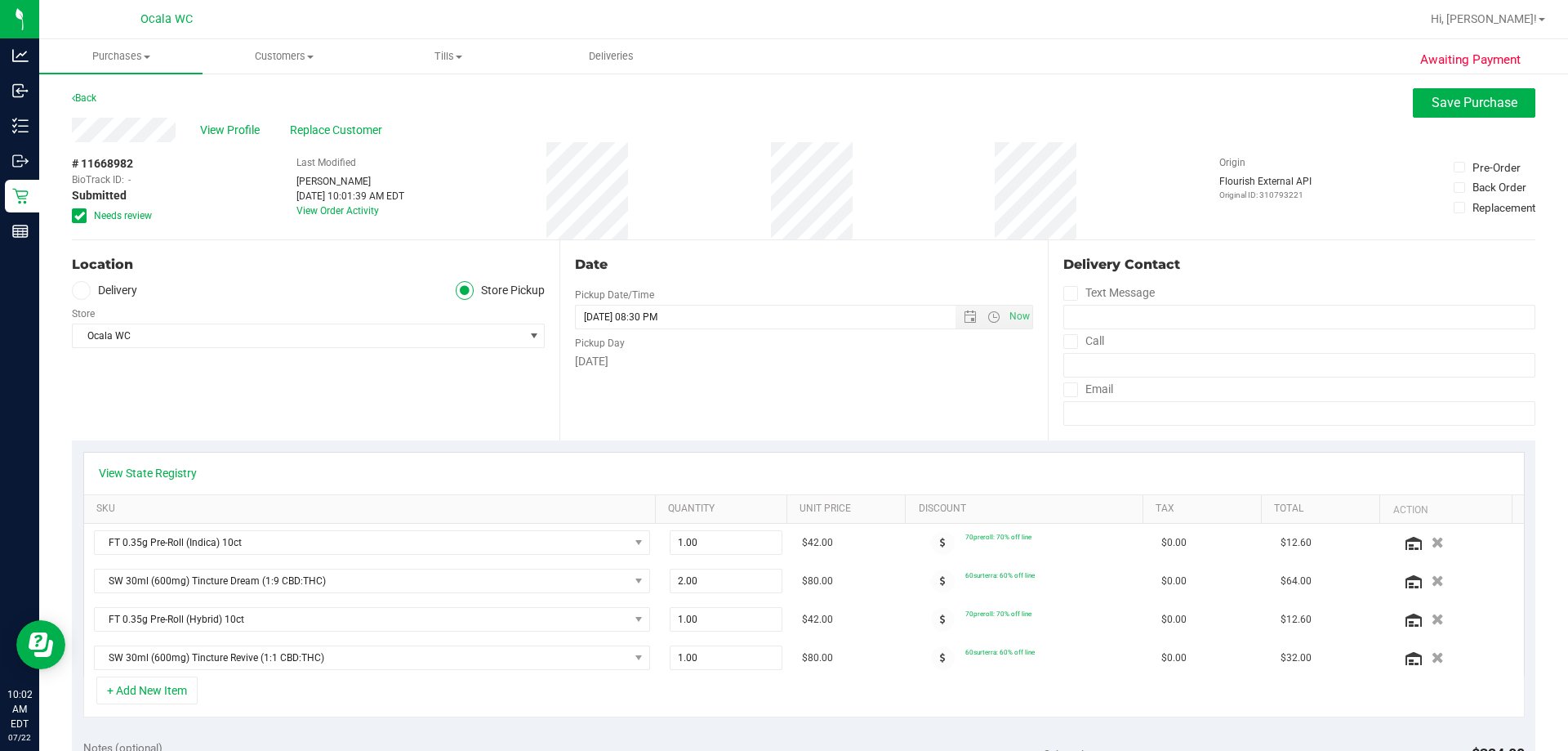 click at bounding box center (79, 216) 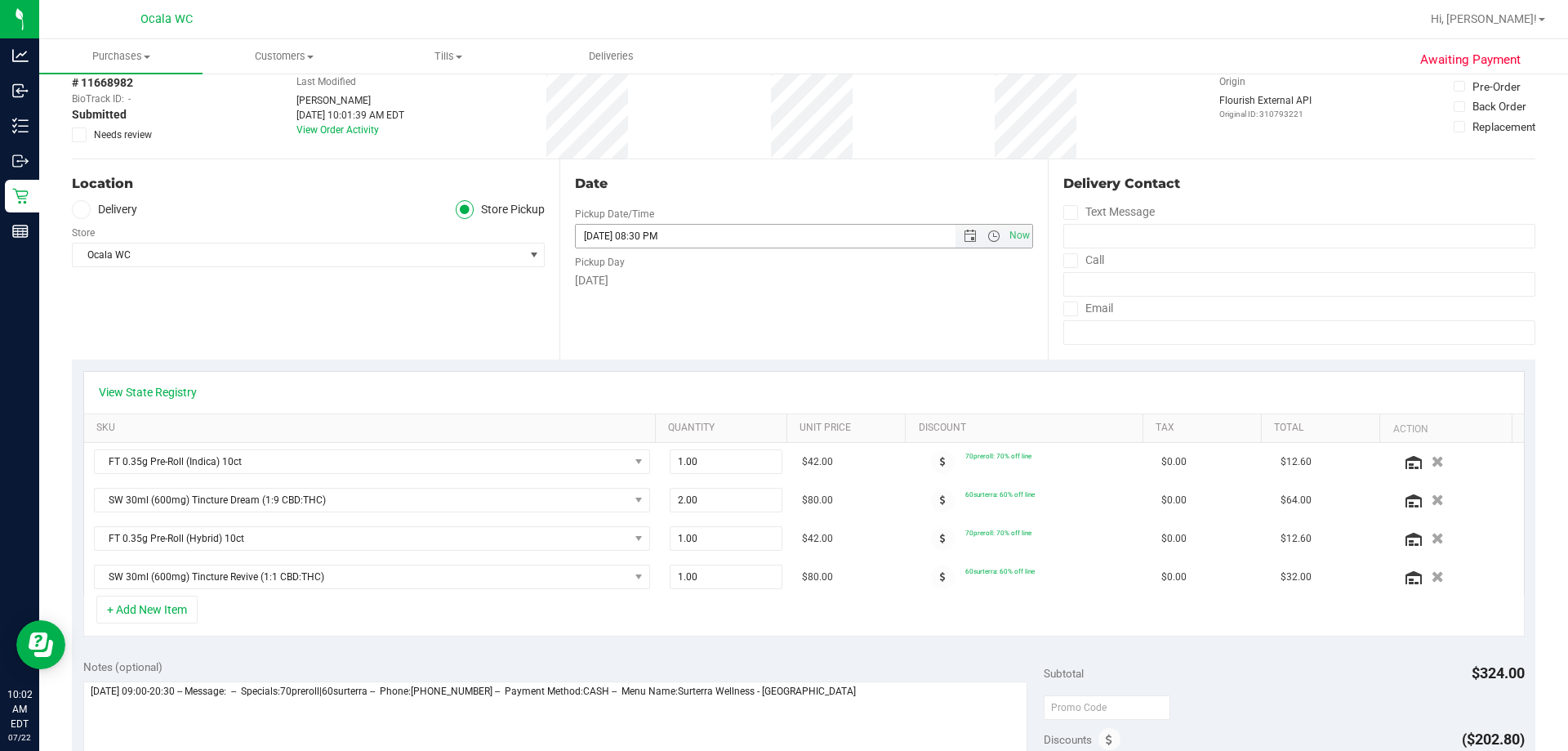 scroll, scrollTop: 82, scrollLeft: 0, axis: vertical 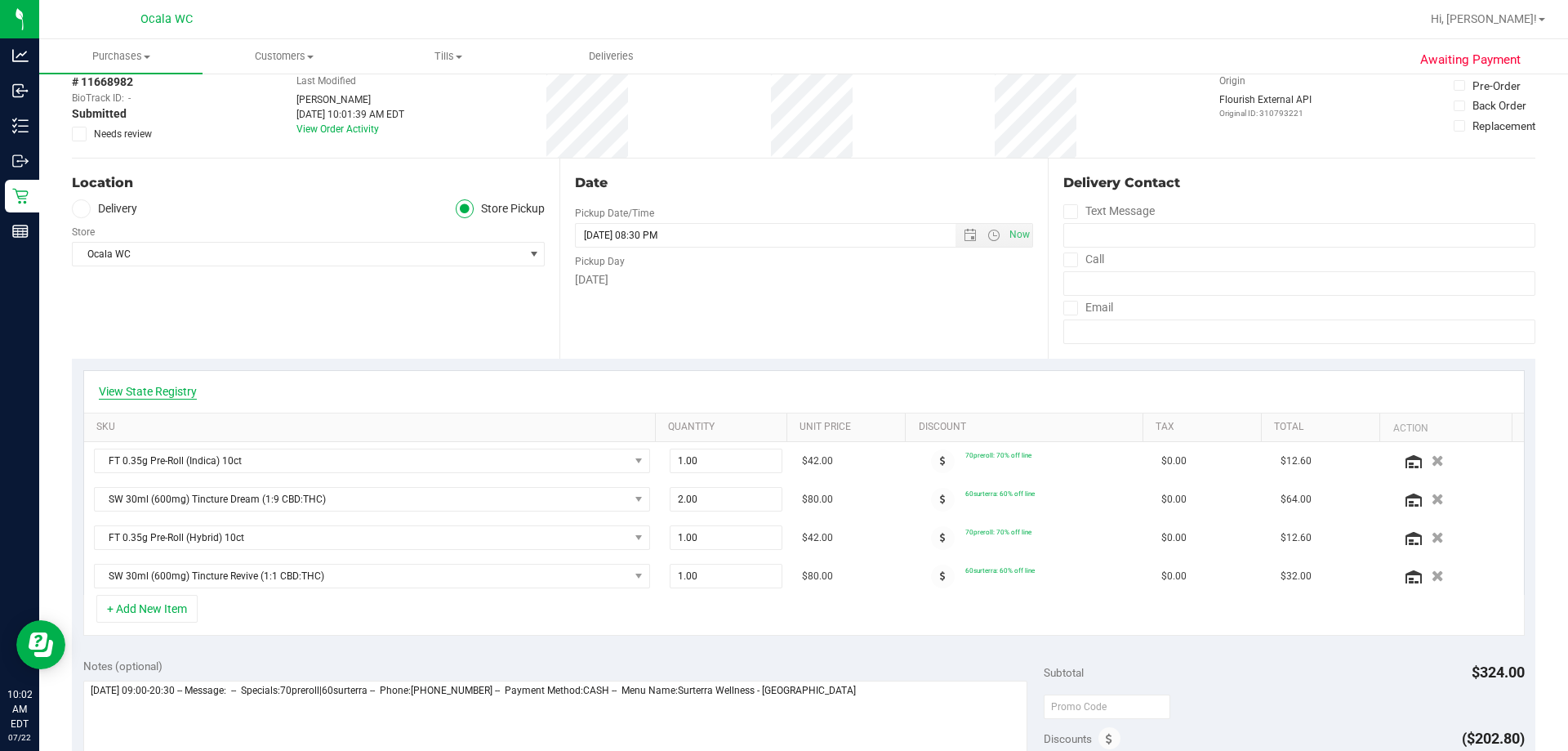 click on "View State Registry" at bounding box center (148, 391) 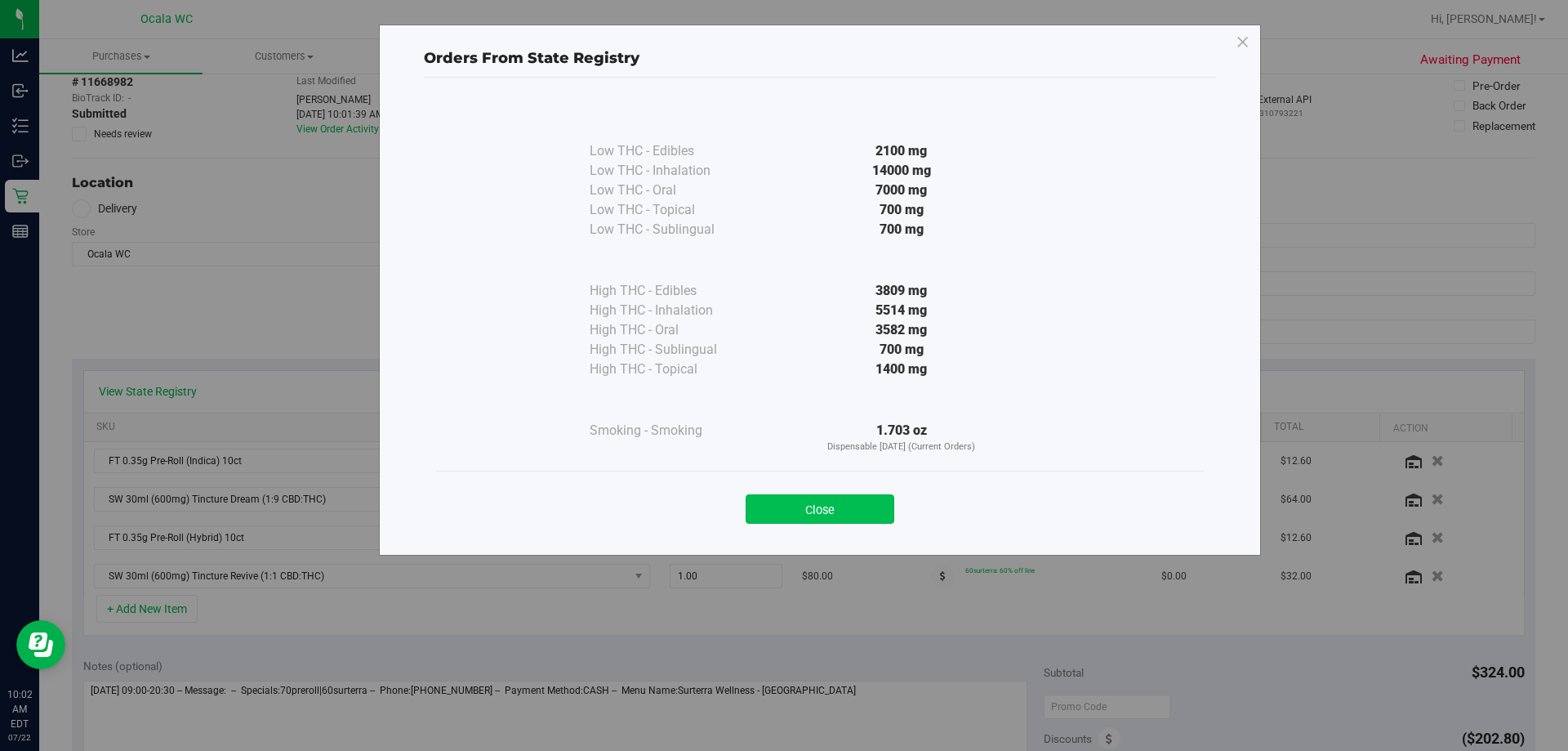 click on "Close" at bounding box center [820, 509] 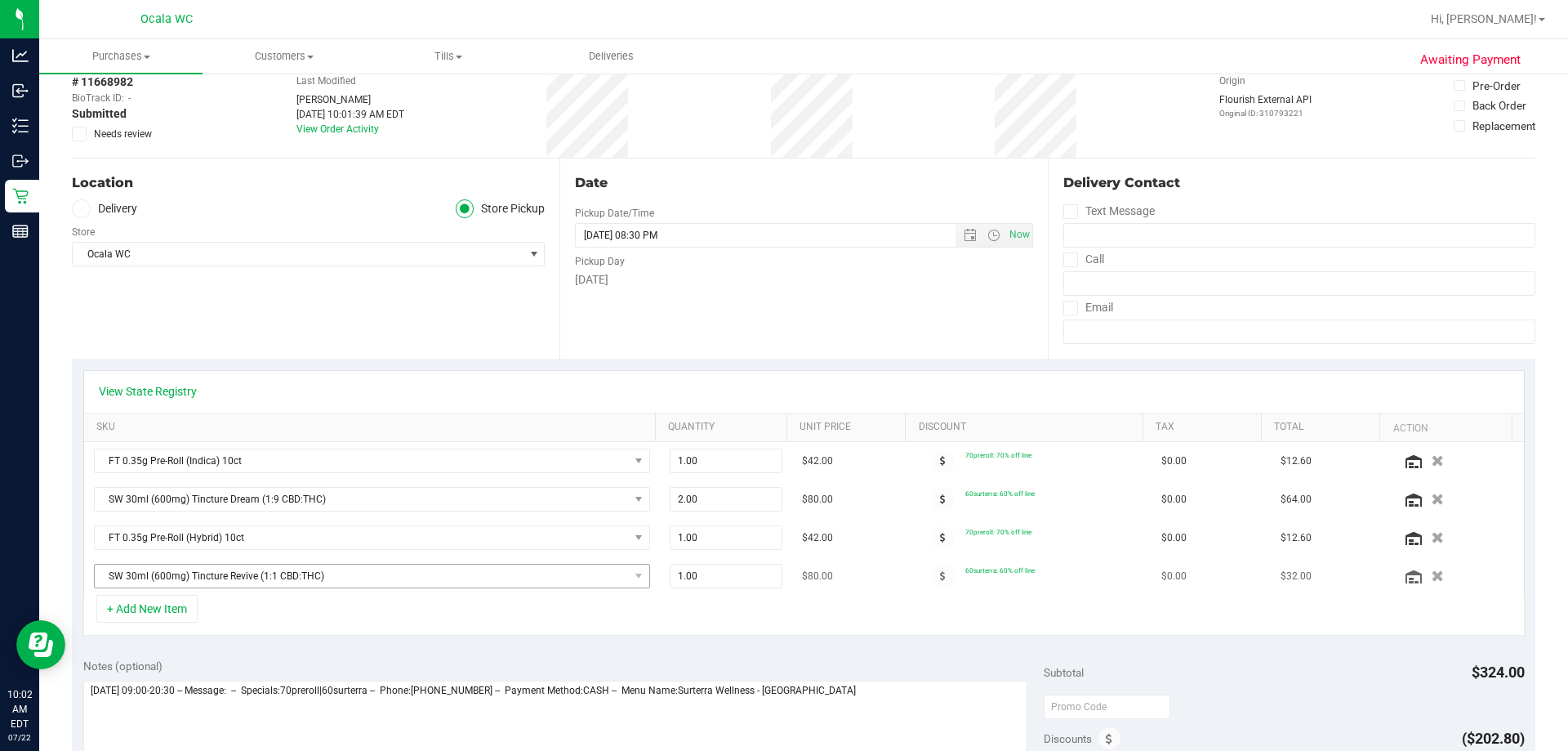 scroll, scrollTop: 0, scrollLeft: 0, axis: both 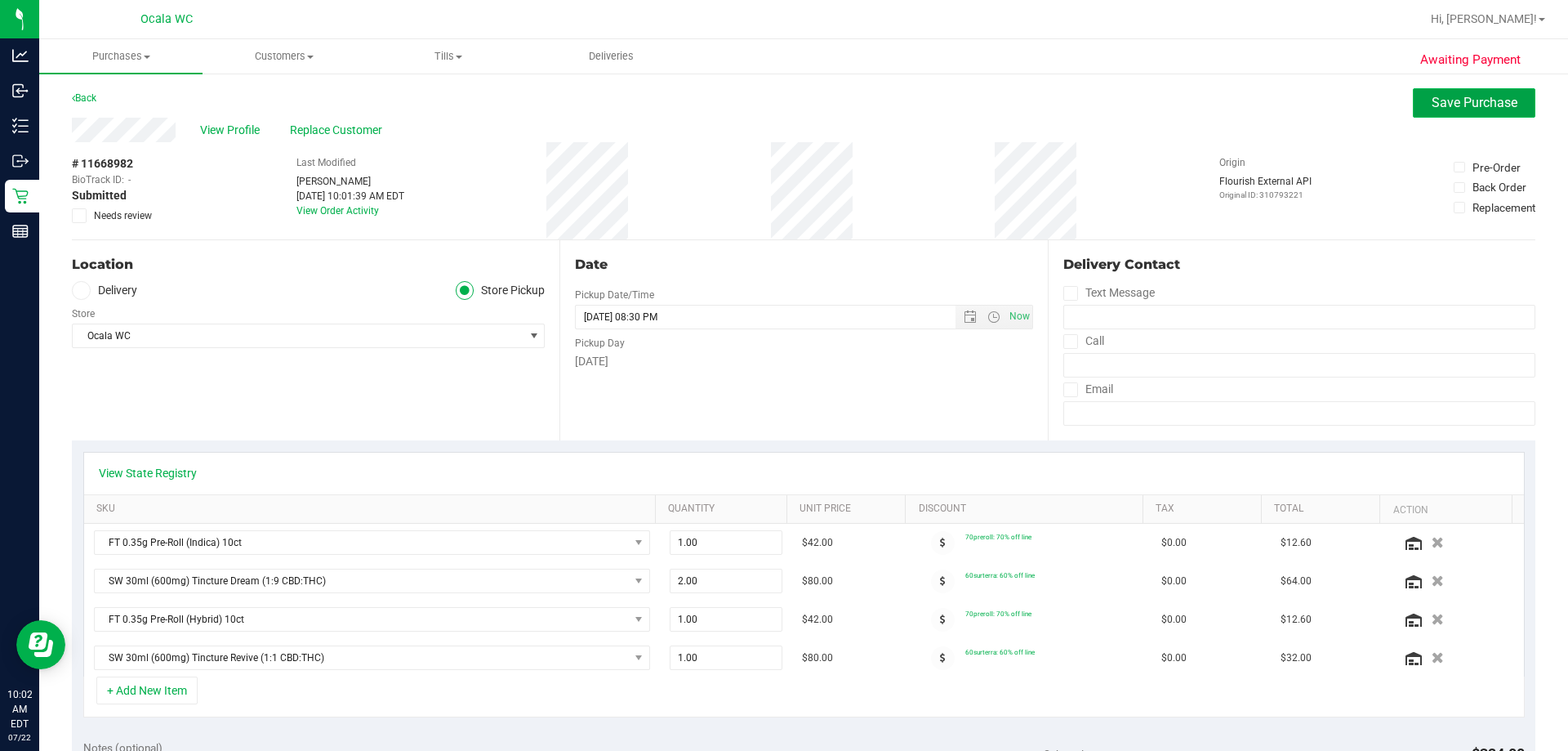 click on "Save Purchase" at bounding box center [1474, 102] 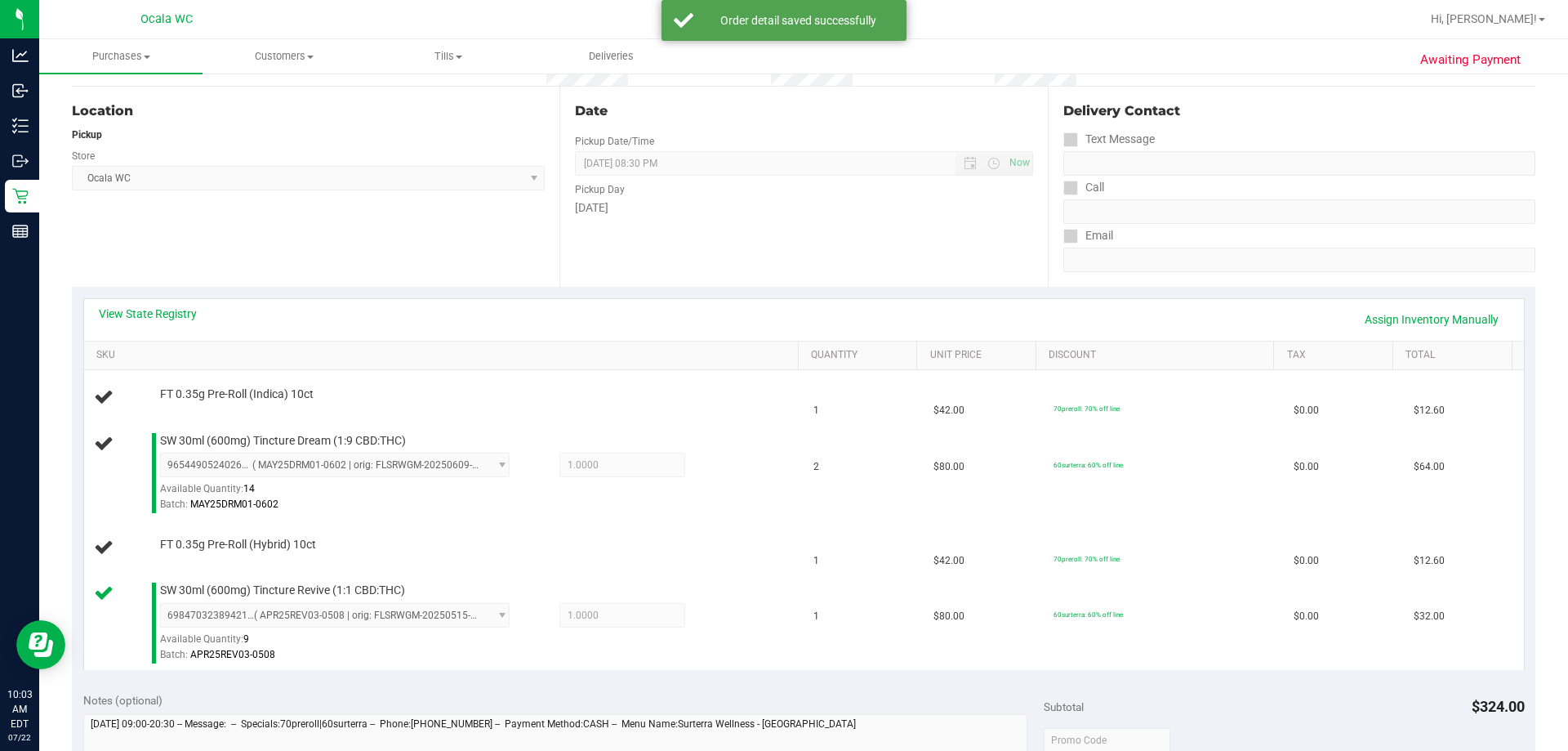 scroll, scrollTop: 178, scrollLeft: 0, axis: vertical 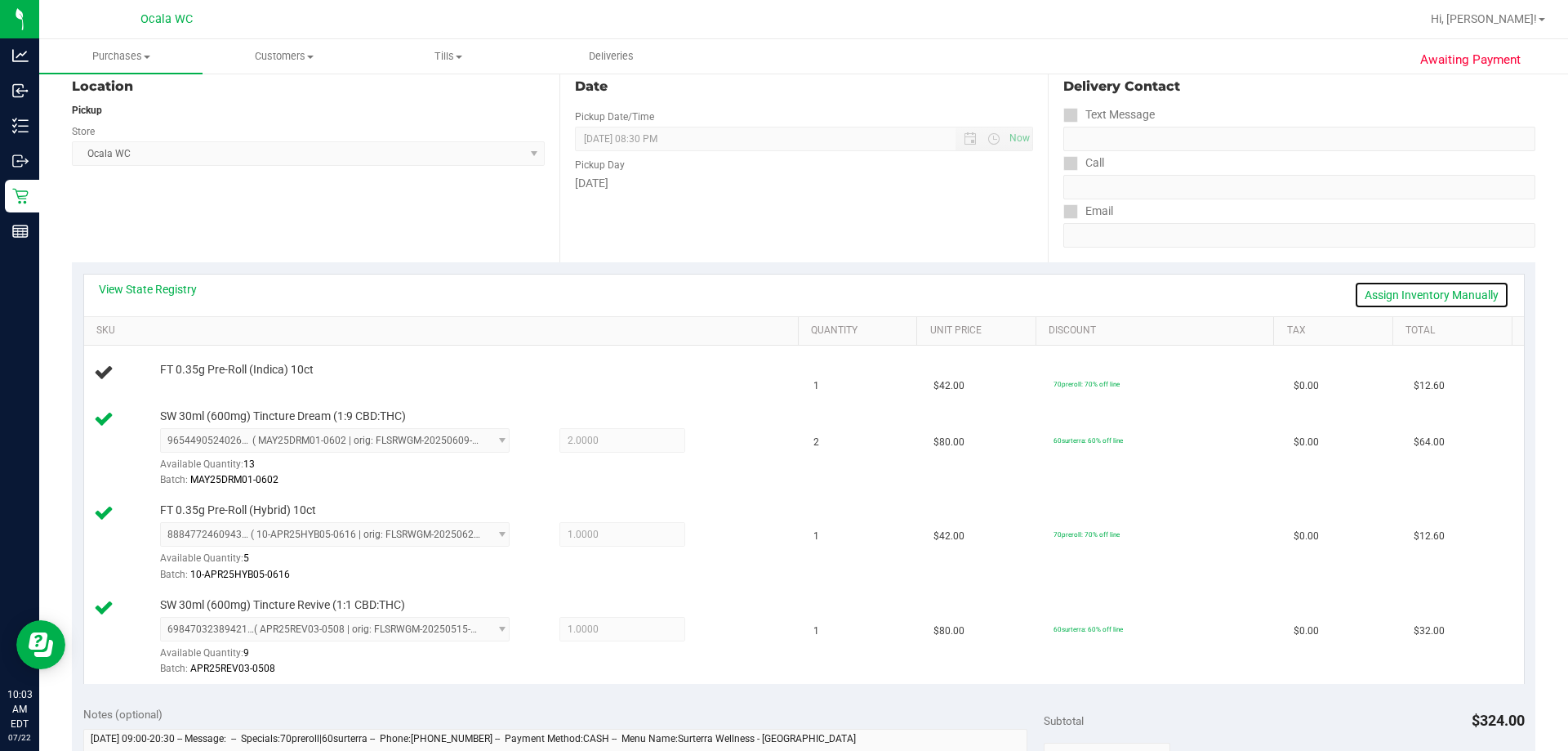 click on "Assign Inventory Manually" at bounding box center [1432, 295] 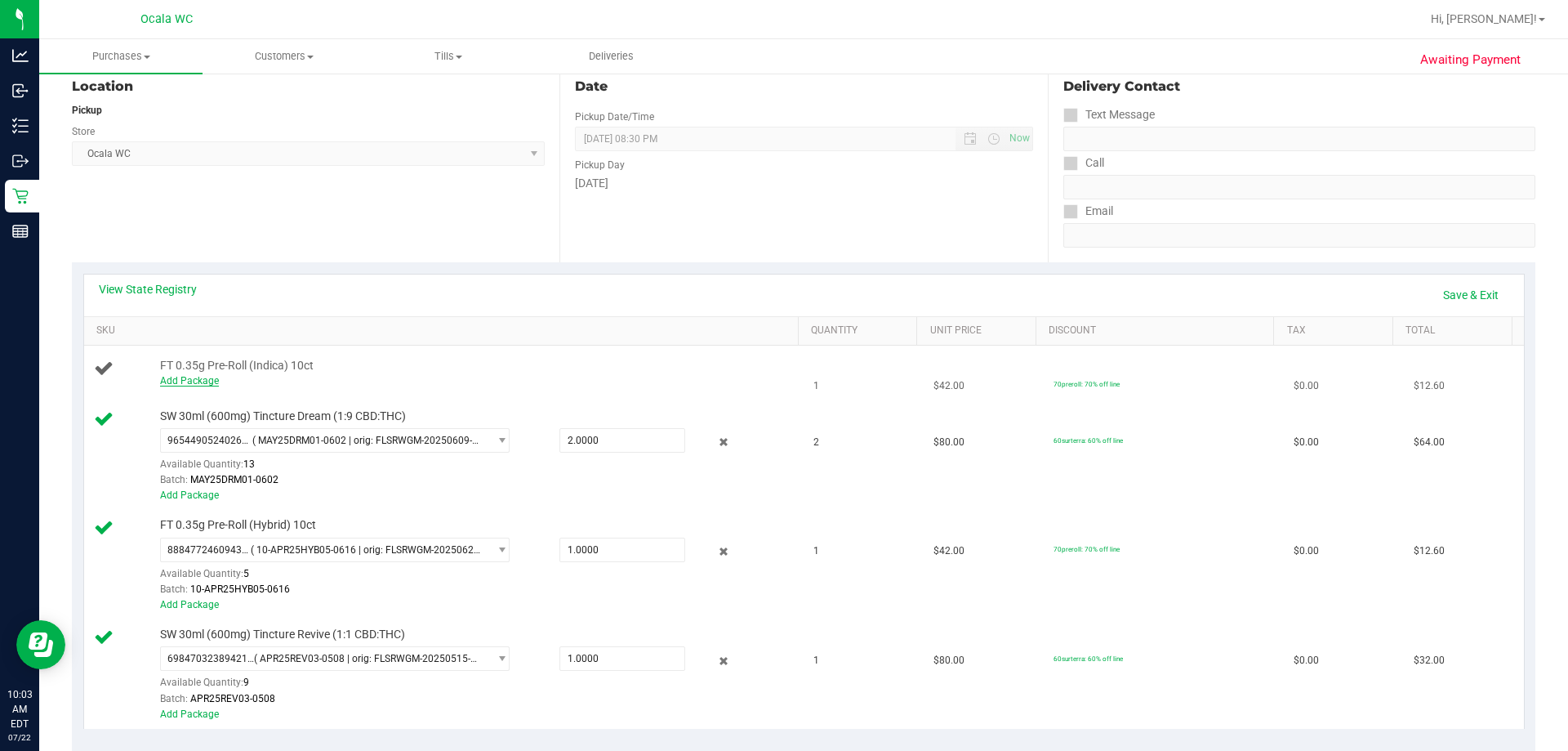 click on "Add Package" at bounding box center [189, 381] 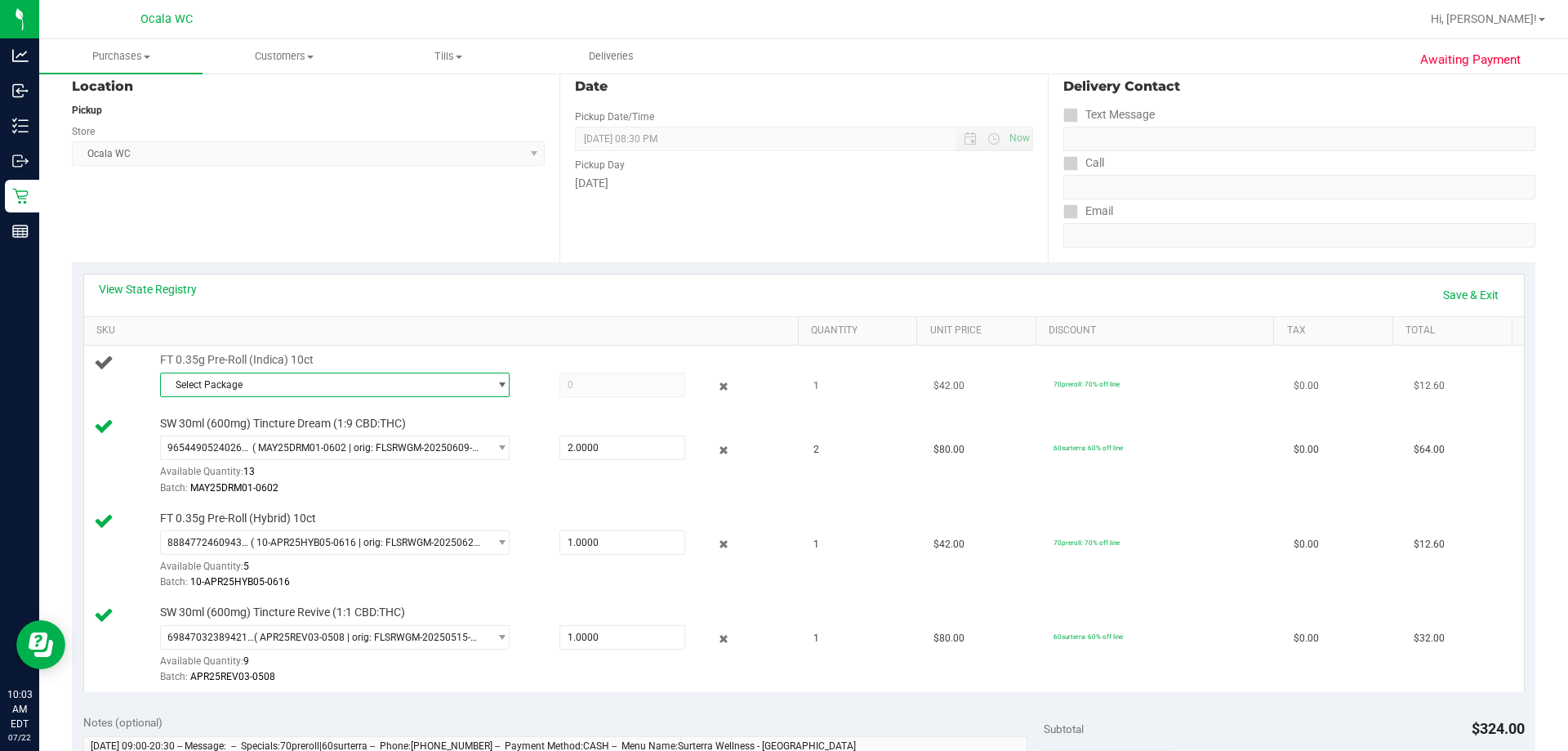click on "Select Package" at bounding box center (324, 385) 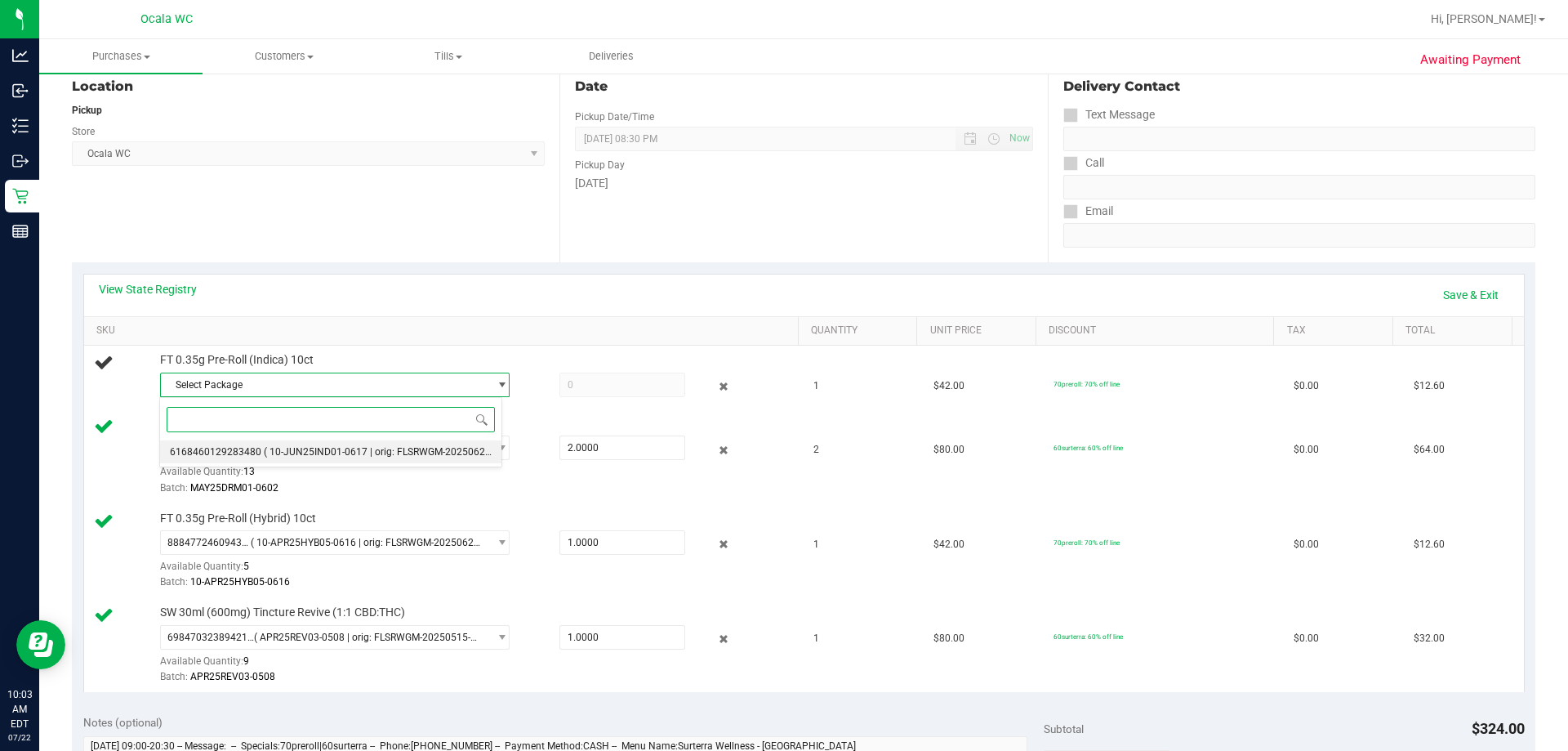 click on "(
10-JUN25IND01-0617 | orig: FLSRWGM-20250623-966
)" at bounding box center [390, 452] 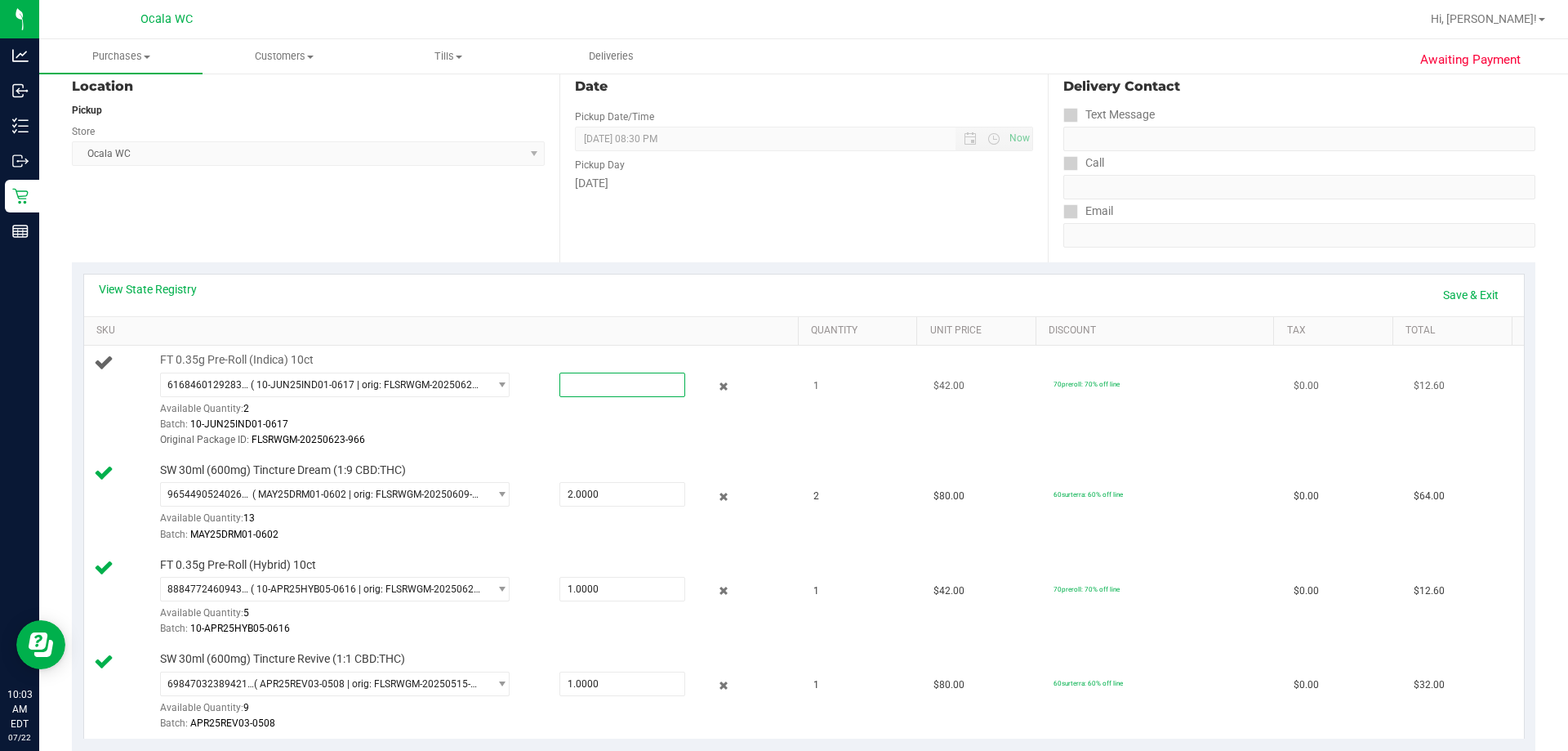 drag, startPoint x: 567, startPoint y: 383, endPoint x: 543, endPoint y: 378, distance: 24.515301 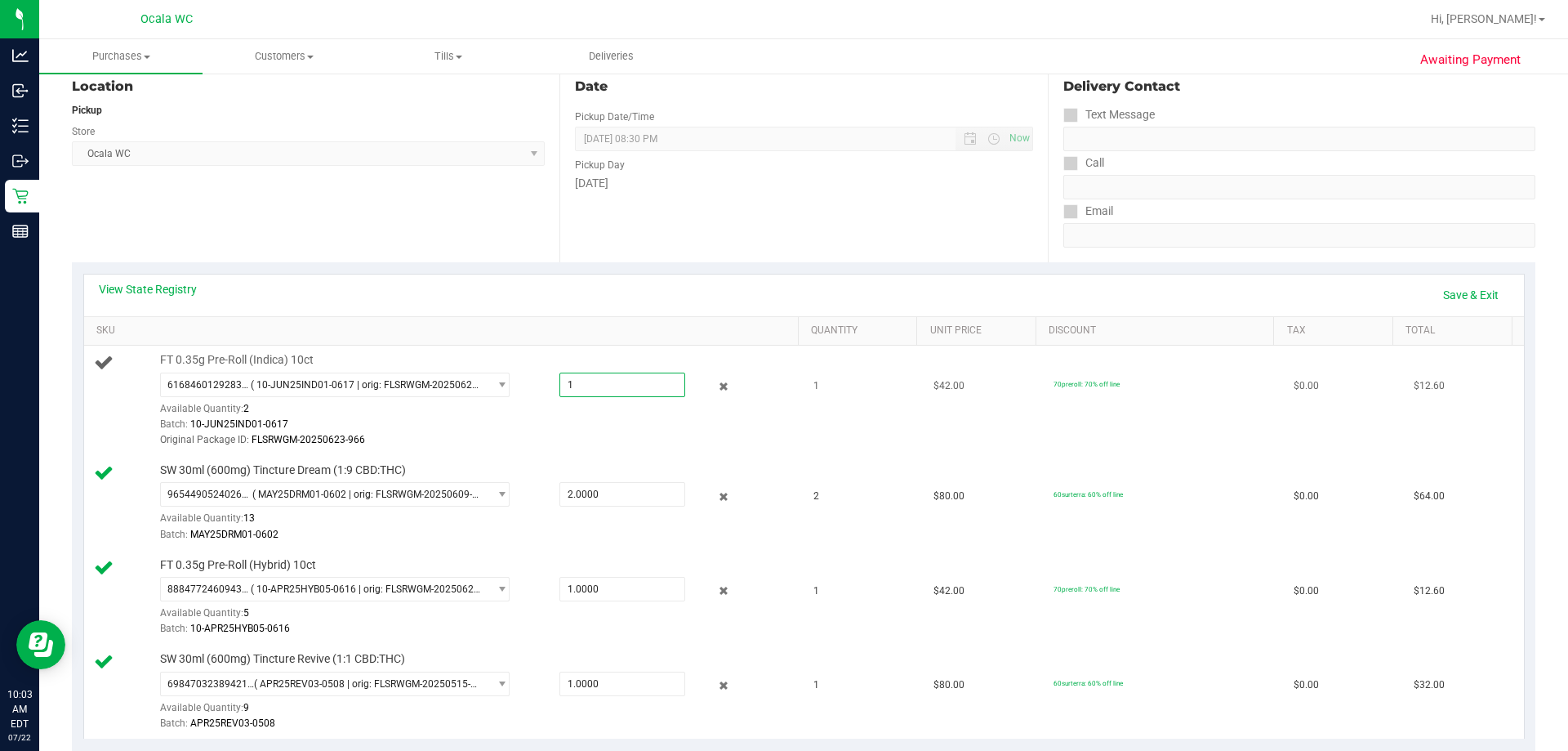type on "1.0000" 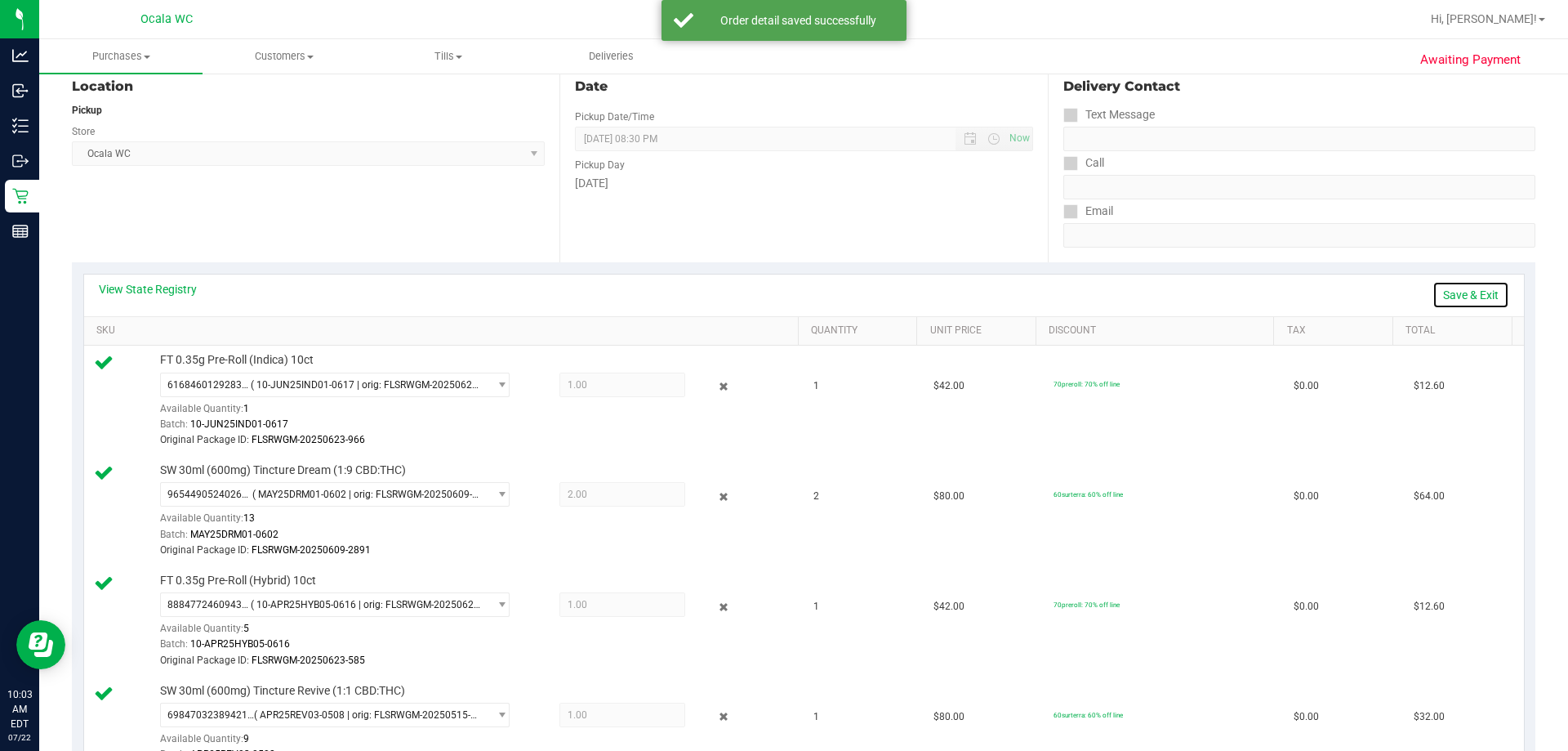 click on "Save & Exit" at bounding box center [1471, 295] 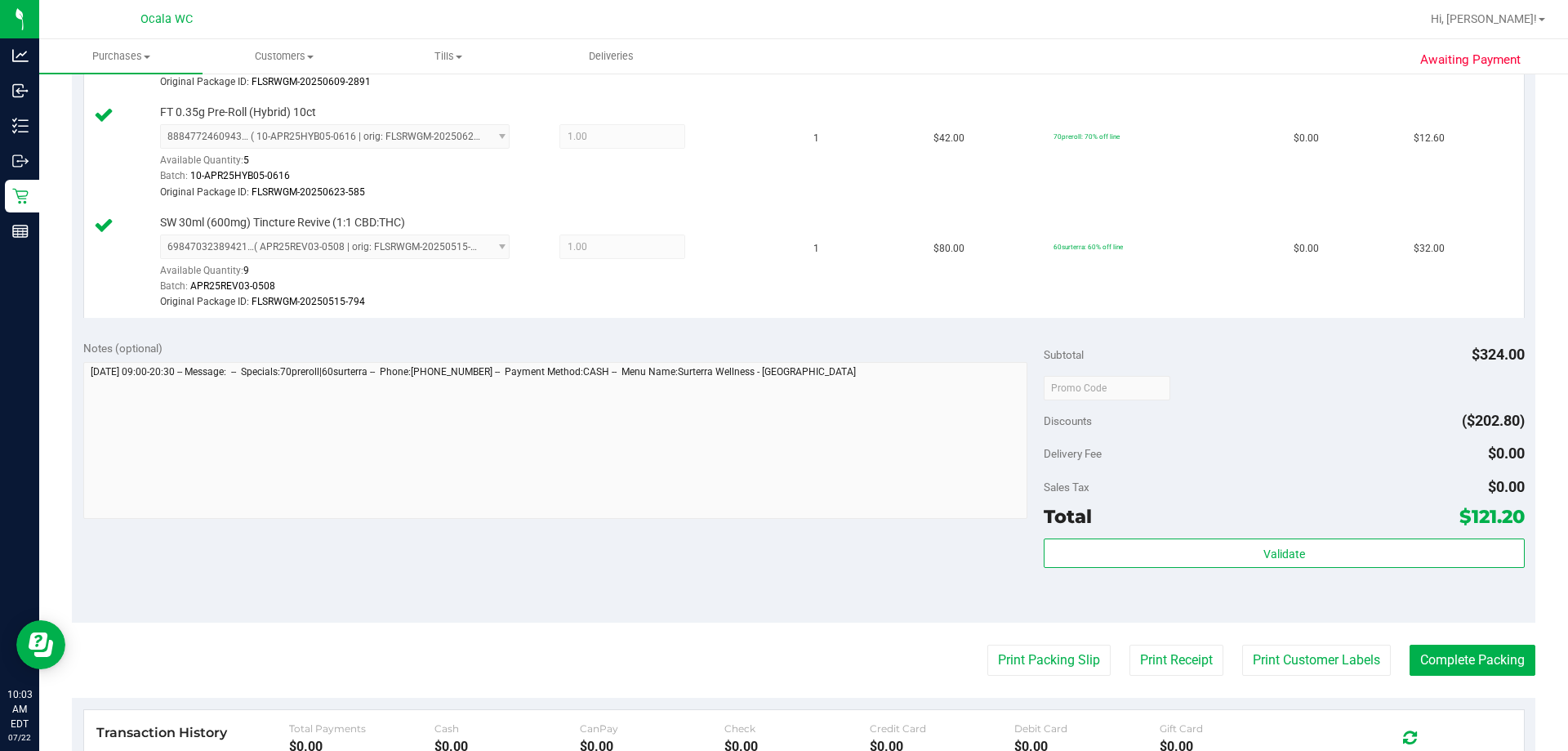 scroll, scrollTop: 668, scrollLeft: 0, axis: vertical 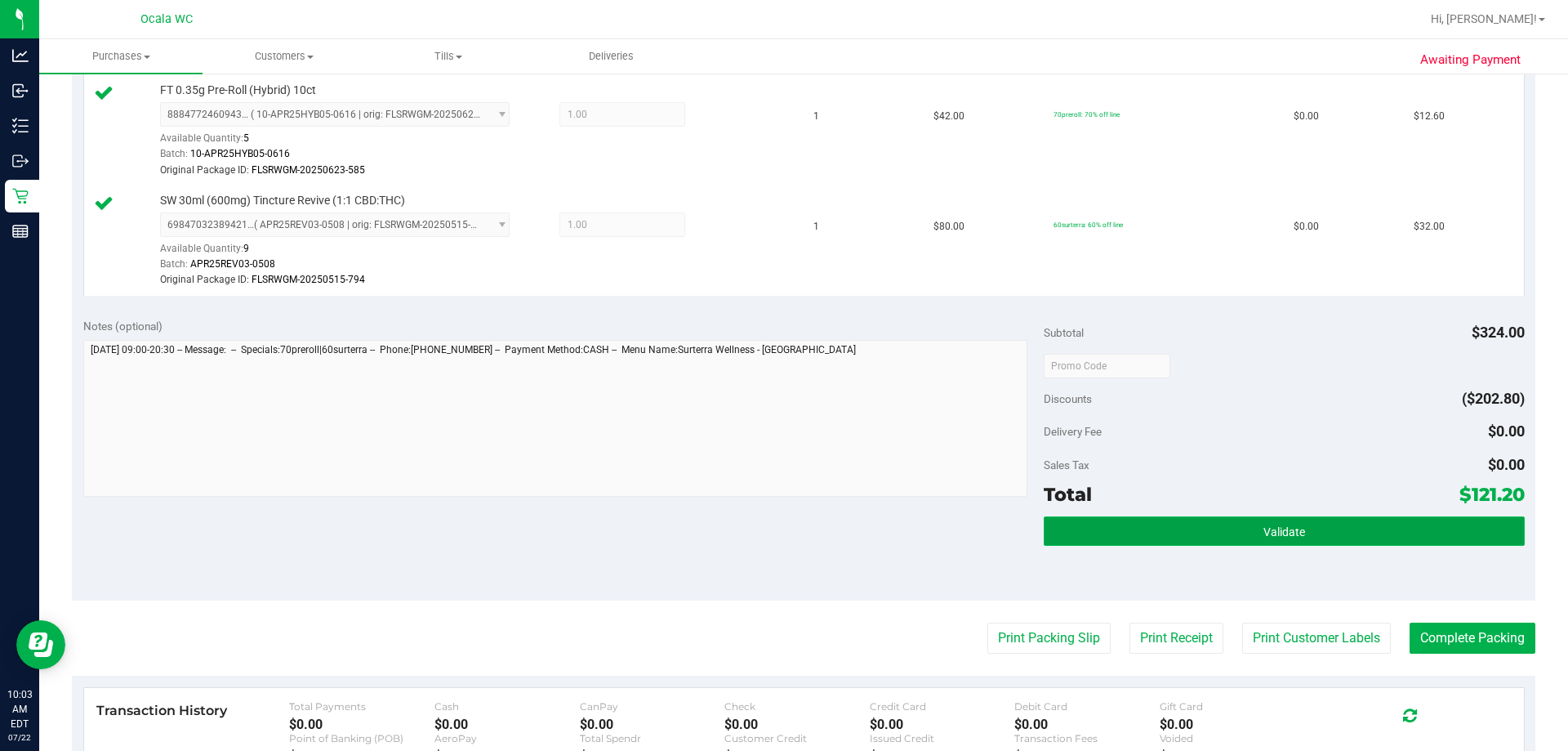 click on "Validate" at bounding box center (1284, 531) 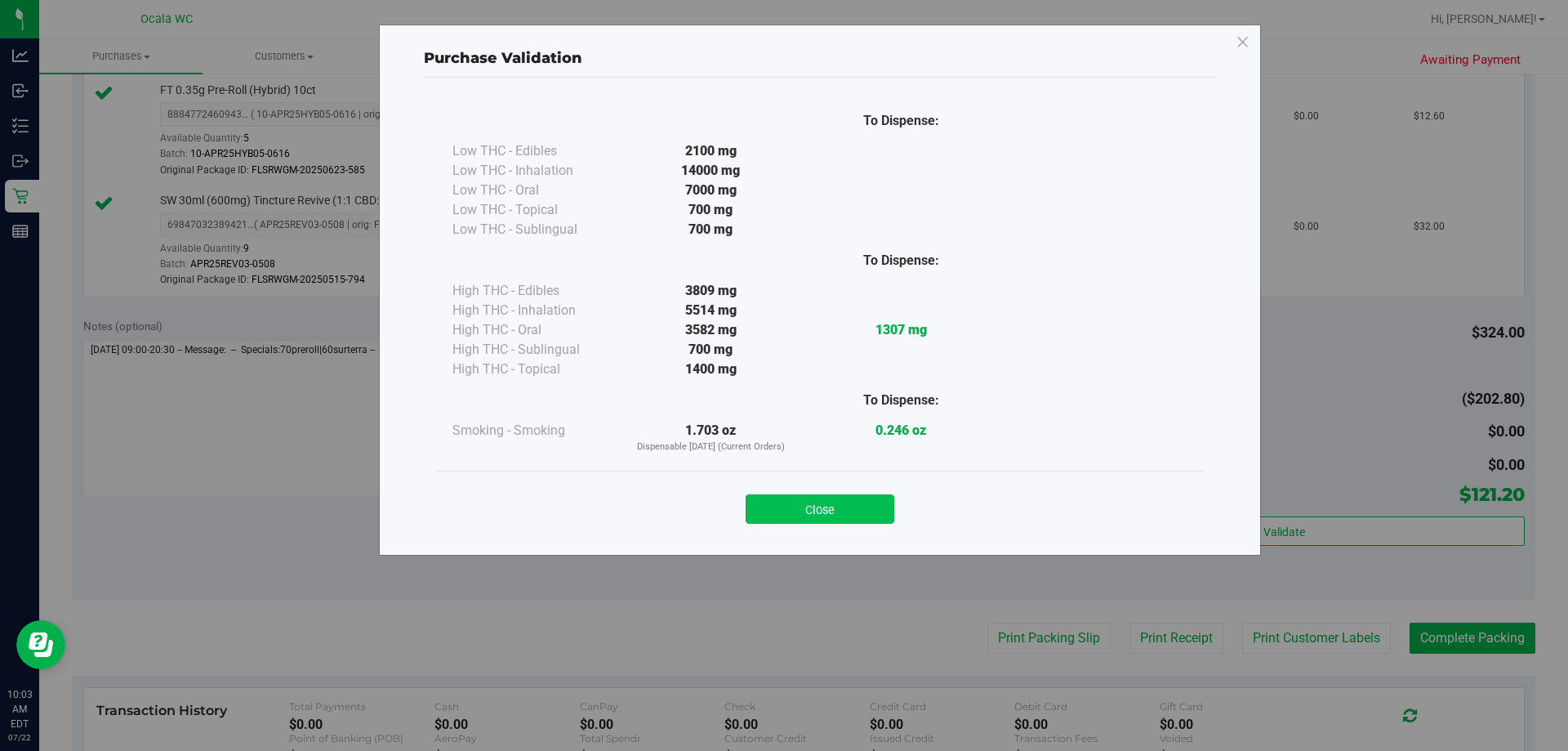 click on "Close" at bounding box center (820, 509) 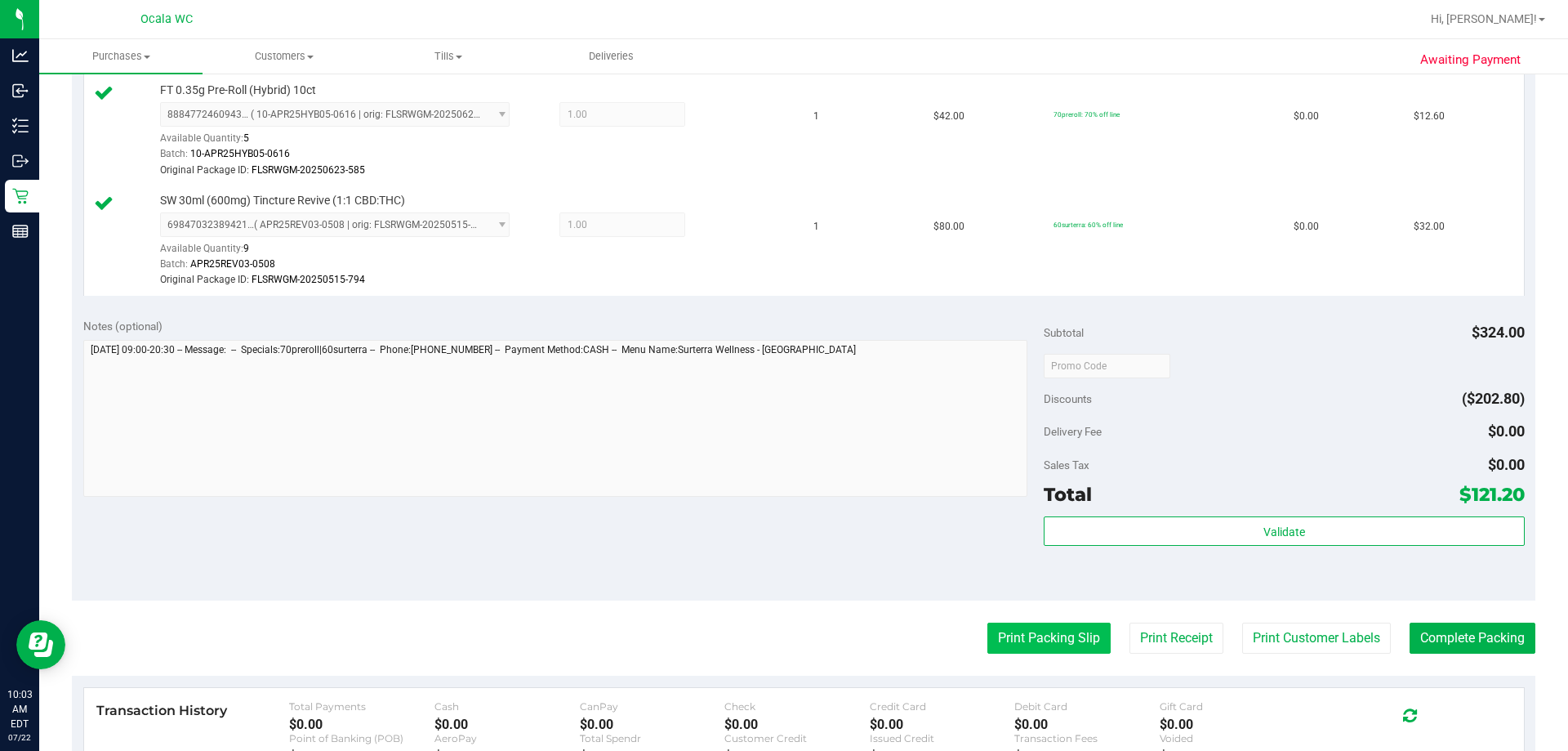 click on "Print Packing Slip" at bounding box center (1049, 638) 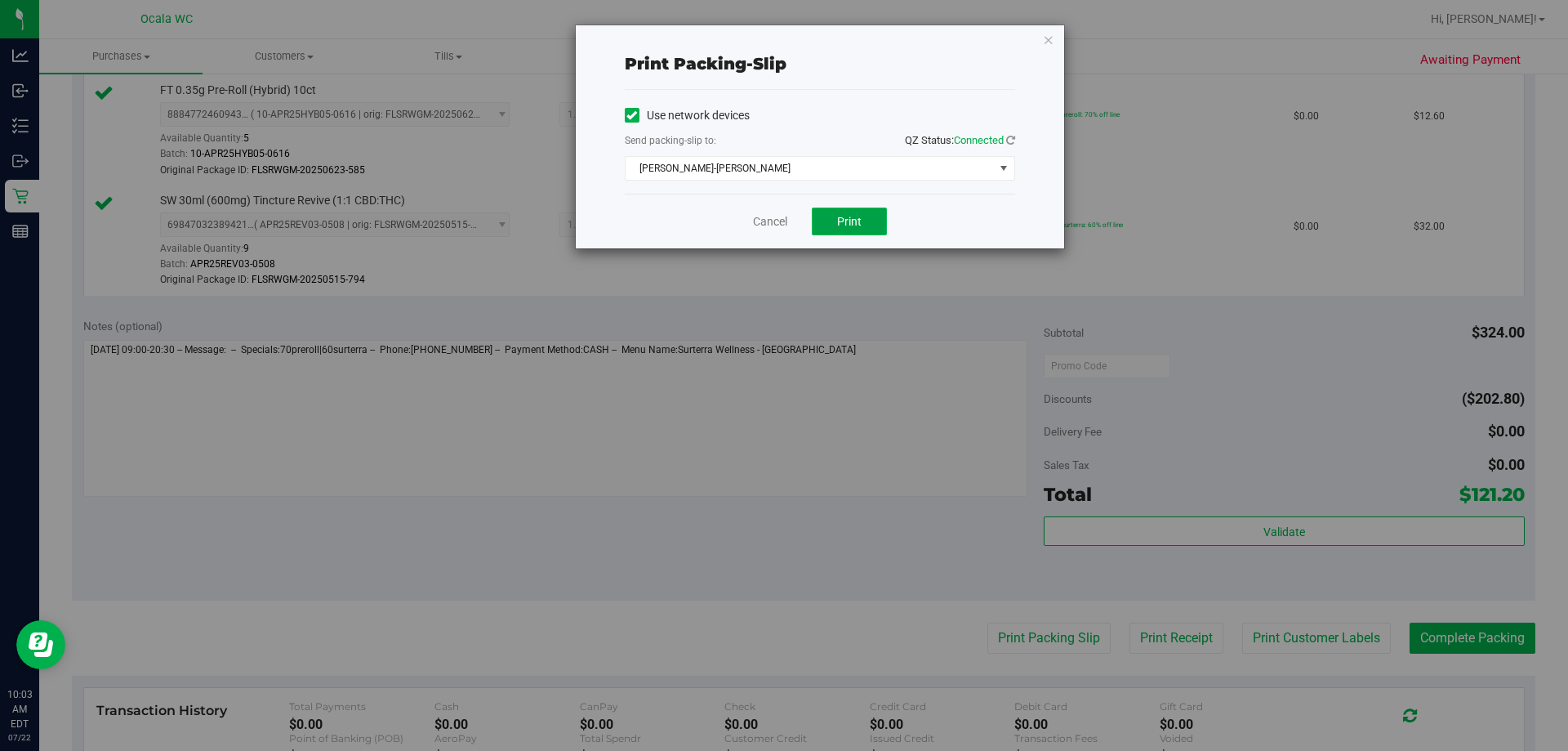 click on "Print" at bounding box center [849, 221] 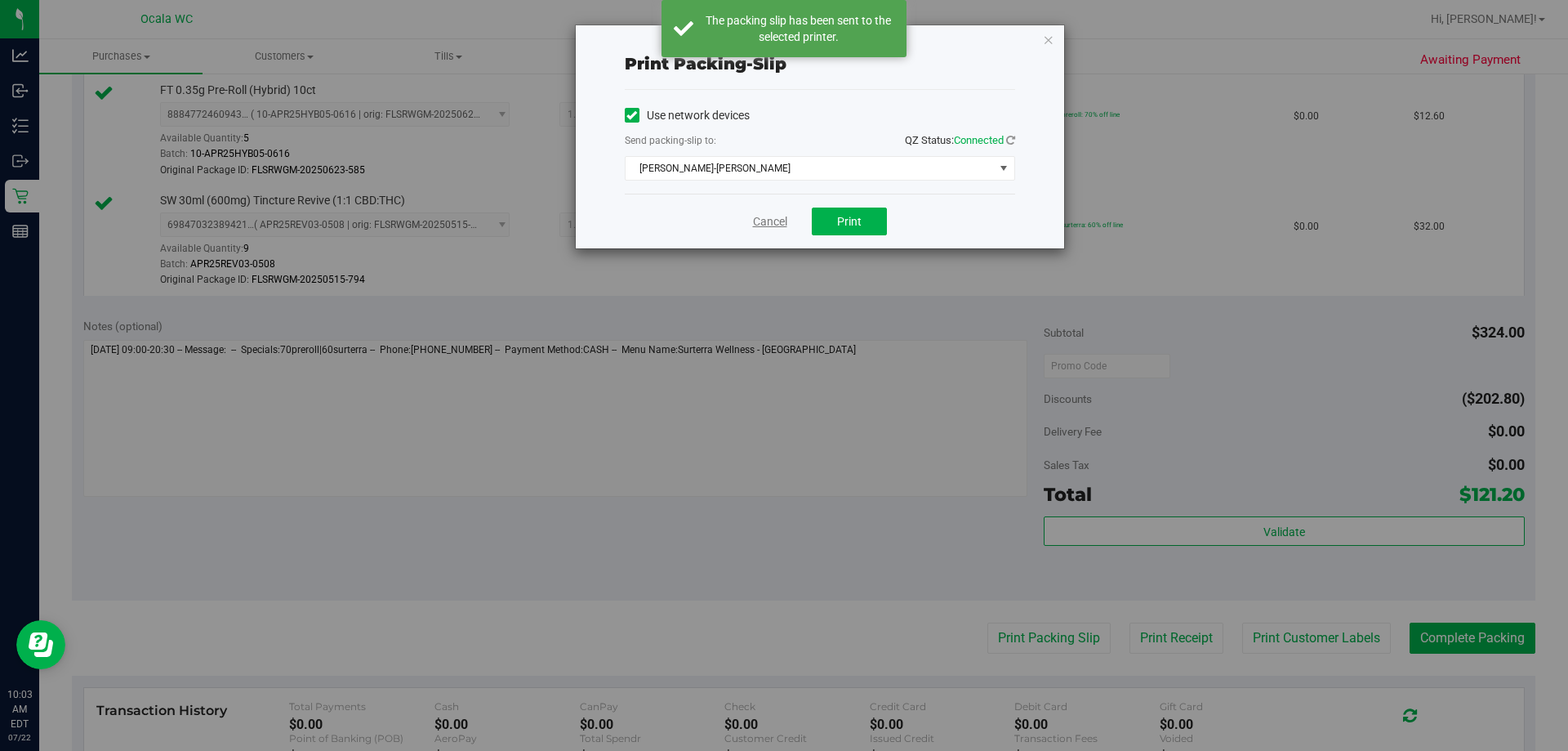 click on "Cancel" at bounding box center (770, 221) 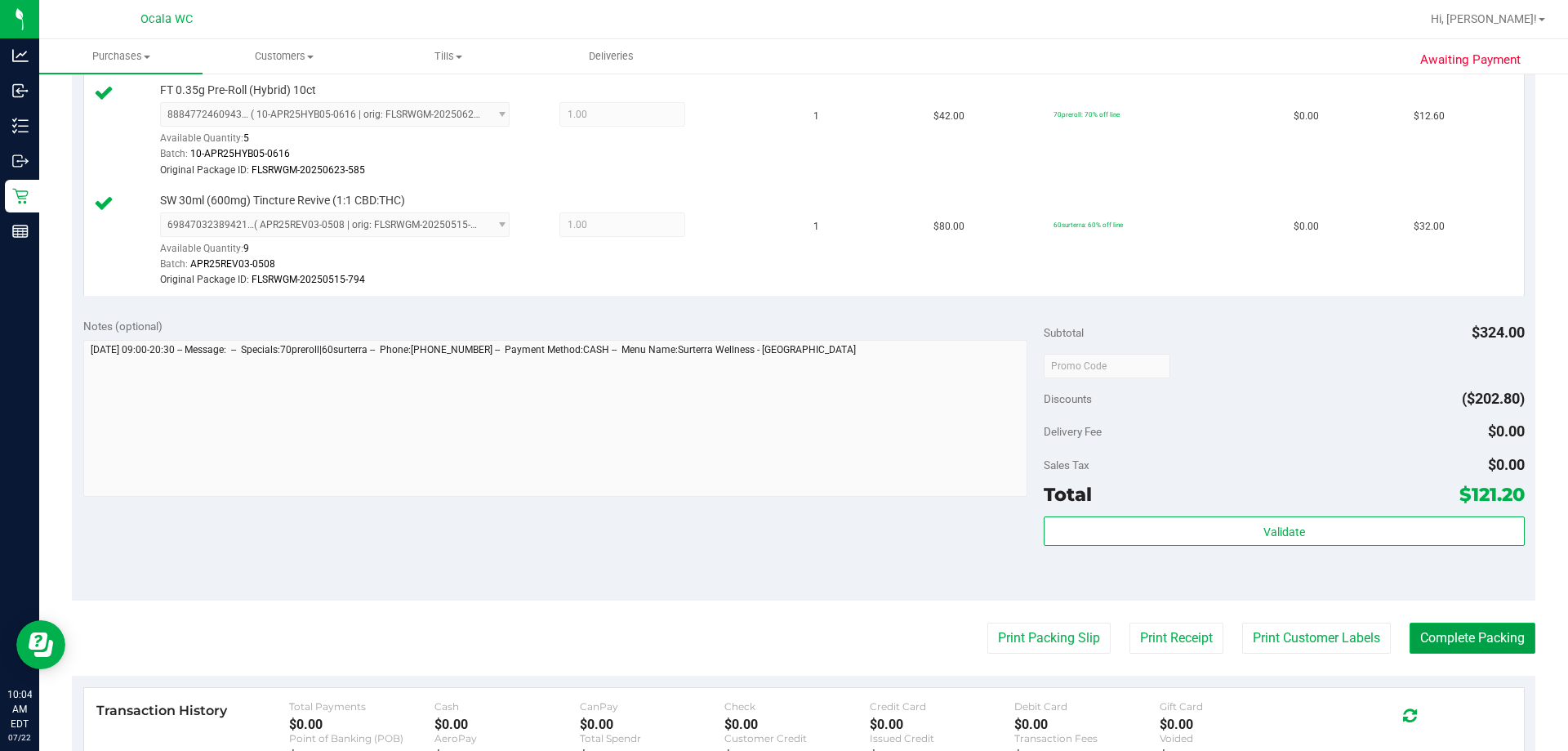 drag, startPoint x: 1450, startPoint y: 634, endPoint x: 1396, endPoint y: 650, distance: 56.320511 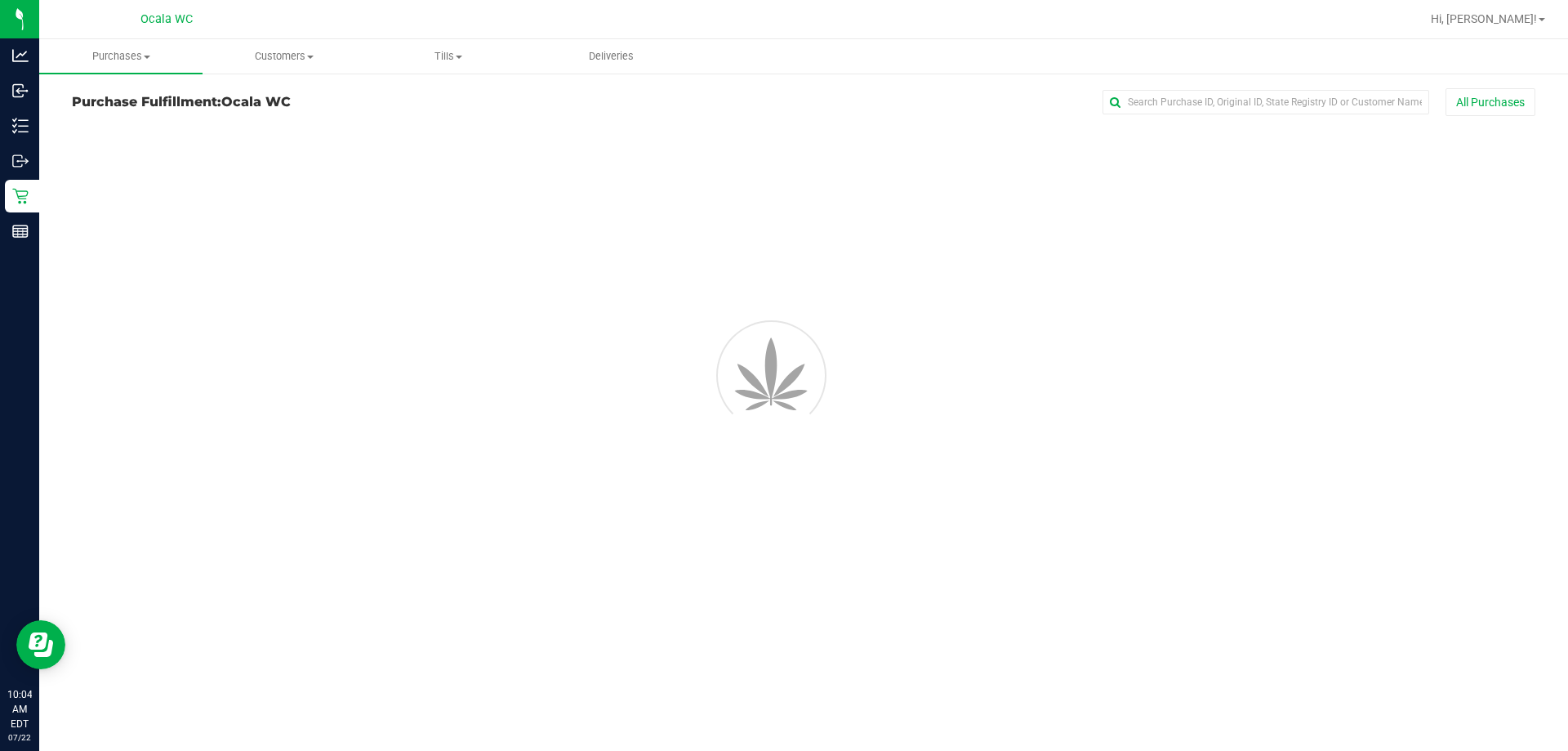 scroll, scrollTop: 0, scrollLeft: 0, axis: both 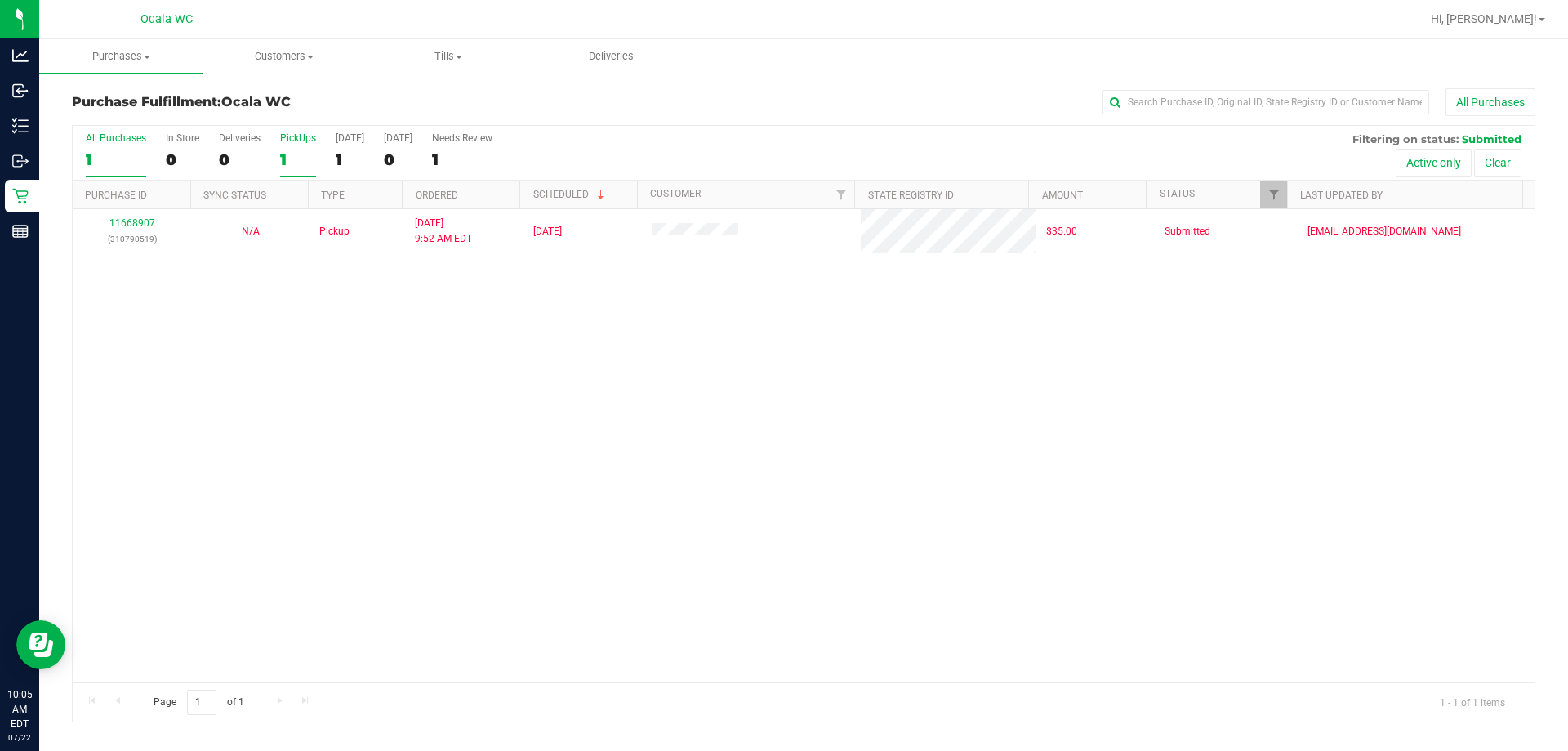 click on "PickUps
1" at bounding box center (298, 154) 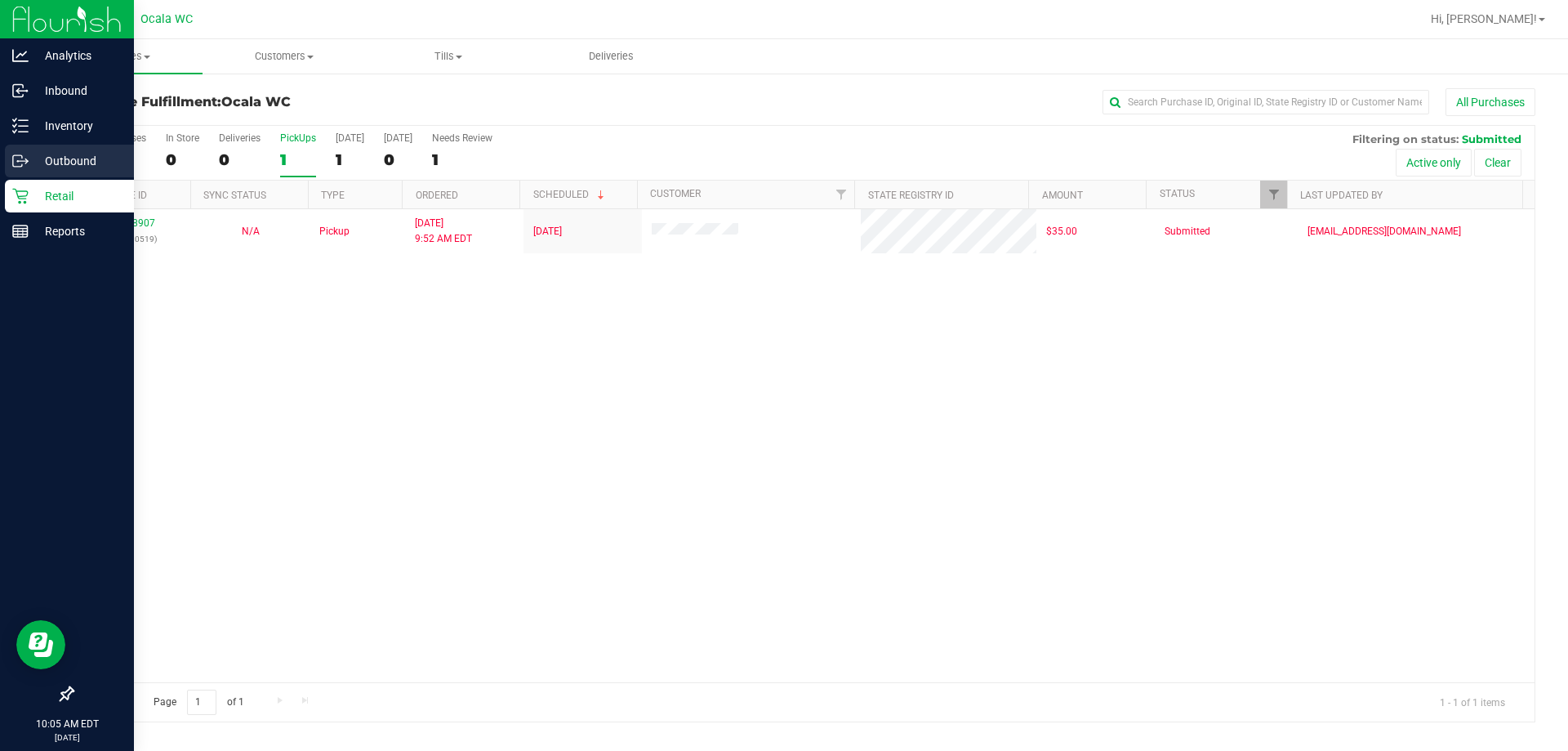click 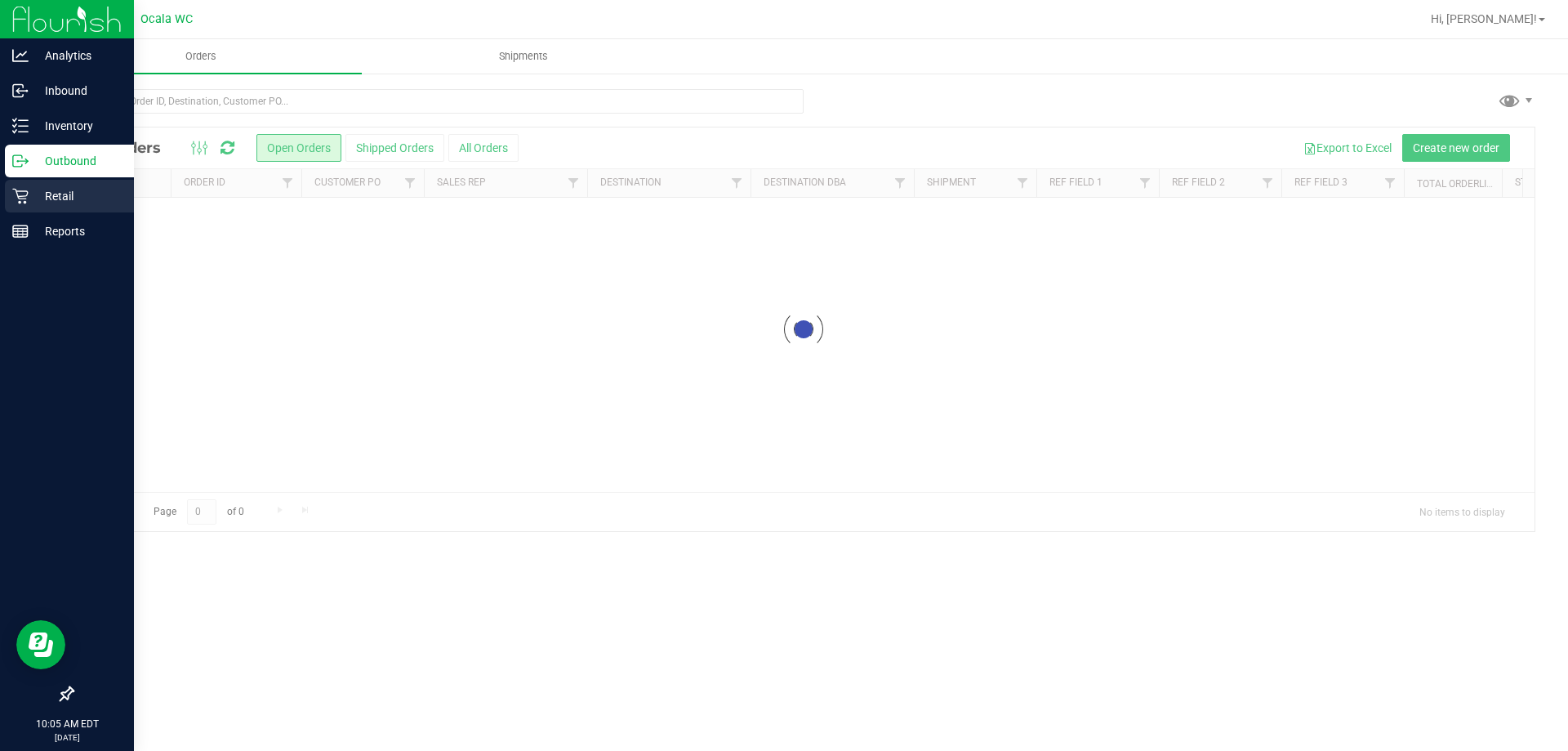 click on "Retail" at bounding box center [78, 196] 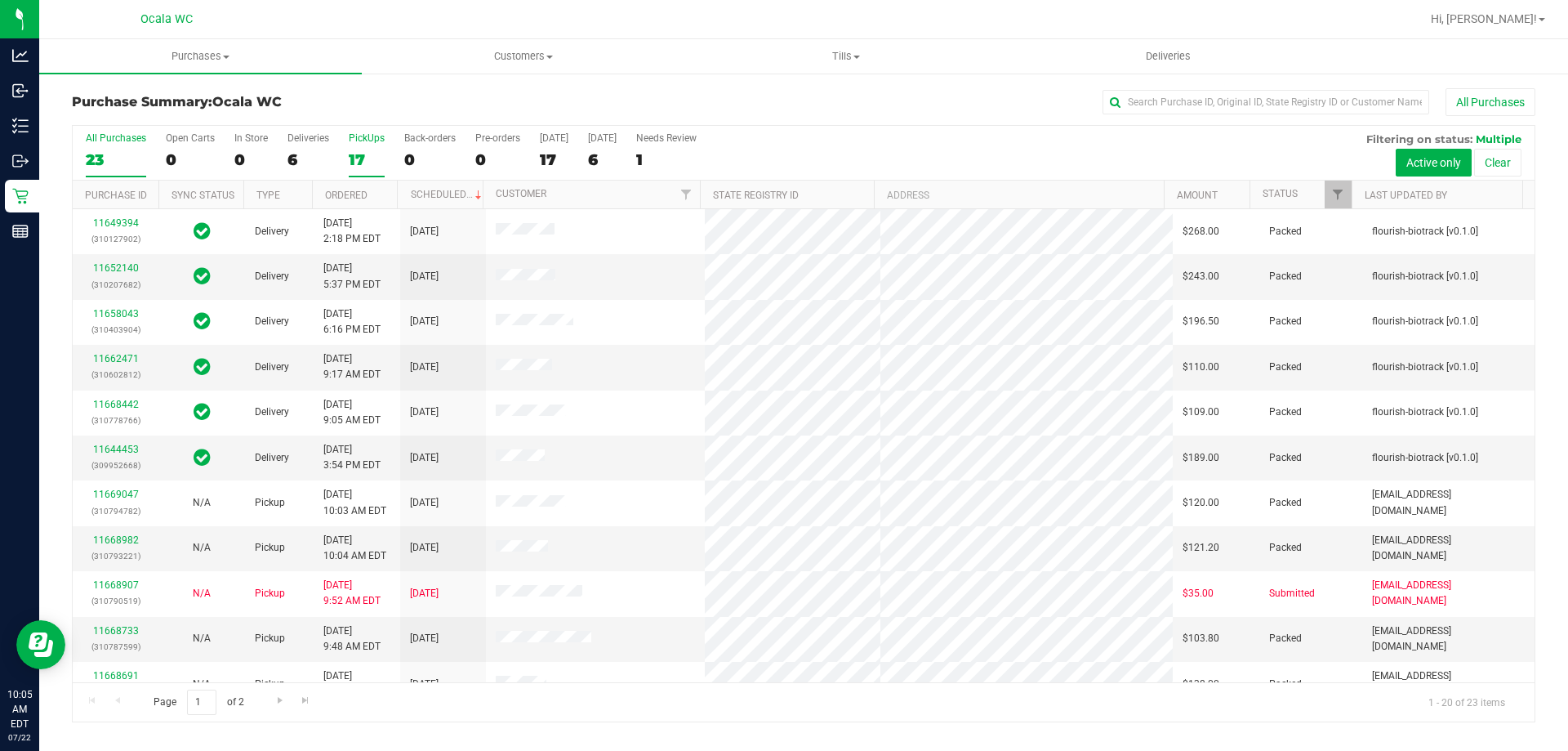 click on "PickUps" at bounding box center [367, 138] 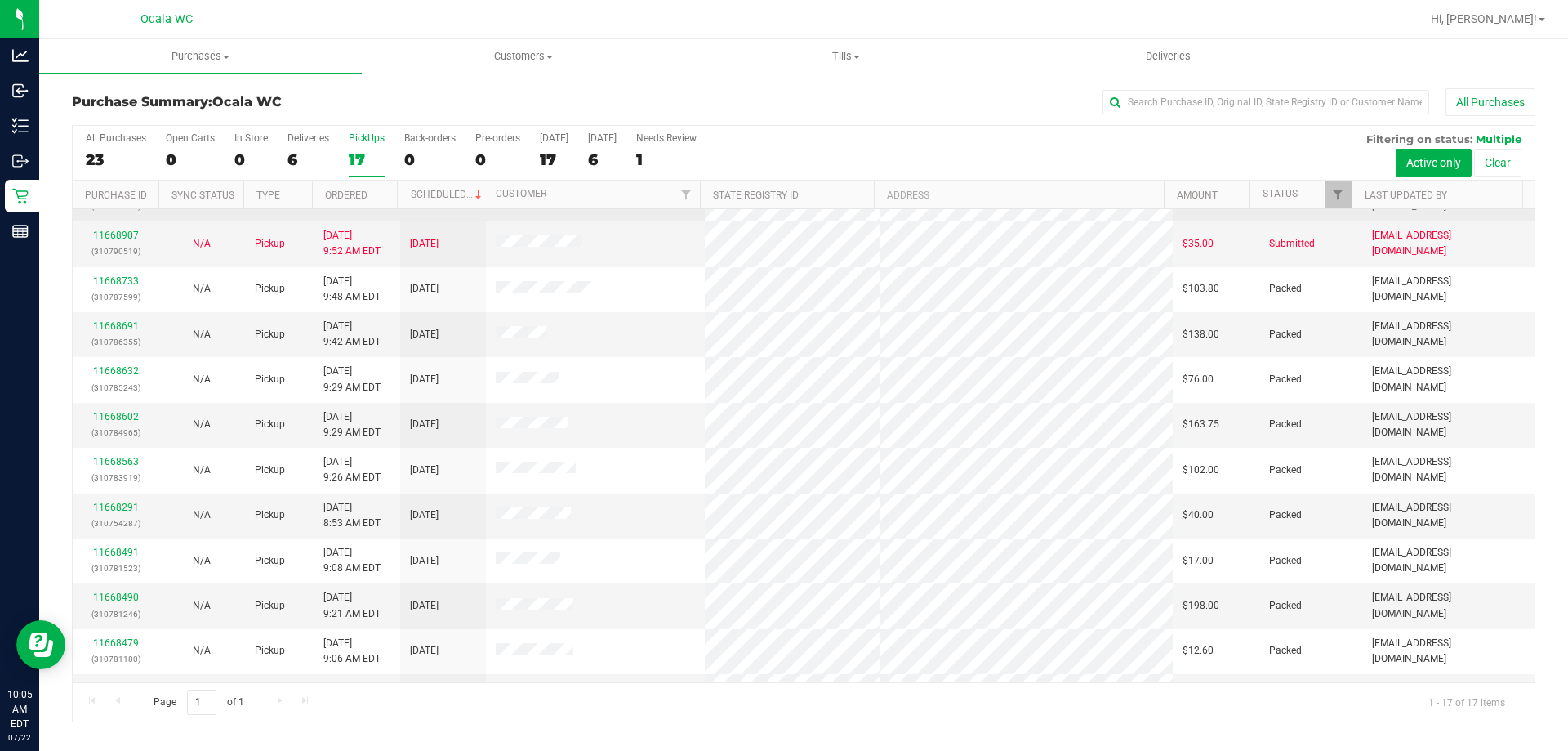 scroll, scrollTop: 0, scrollLeft: 0, axis: both 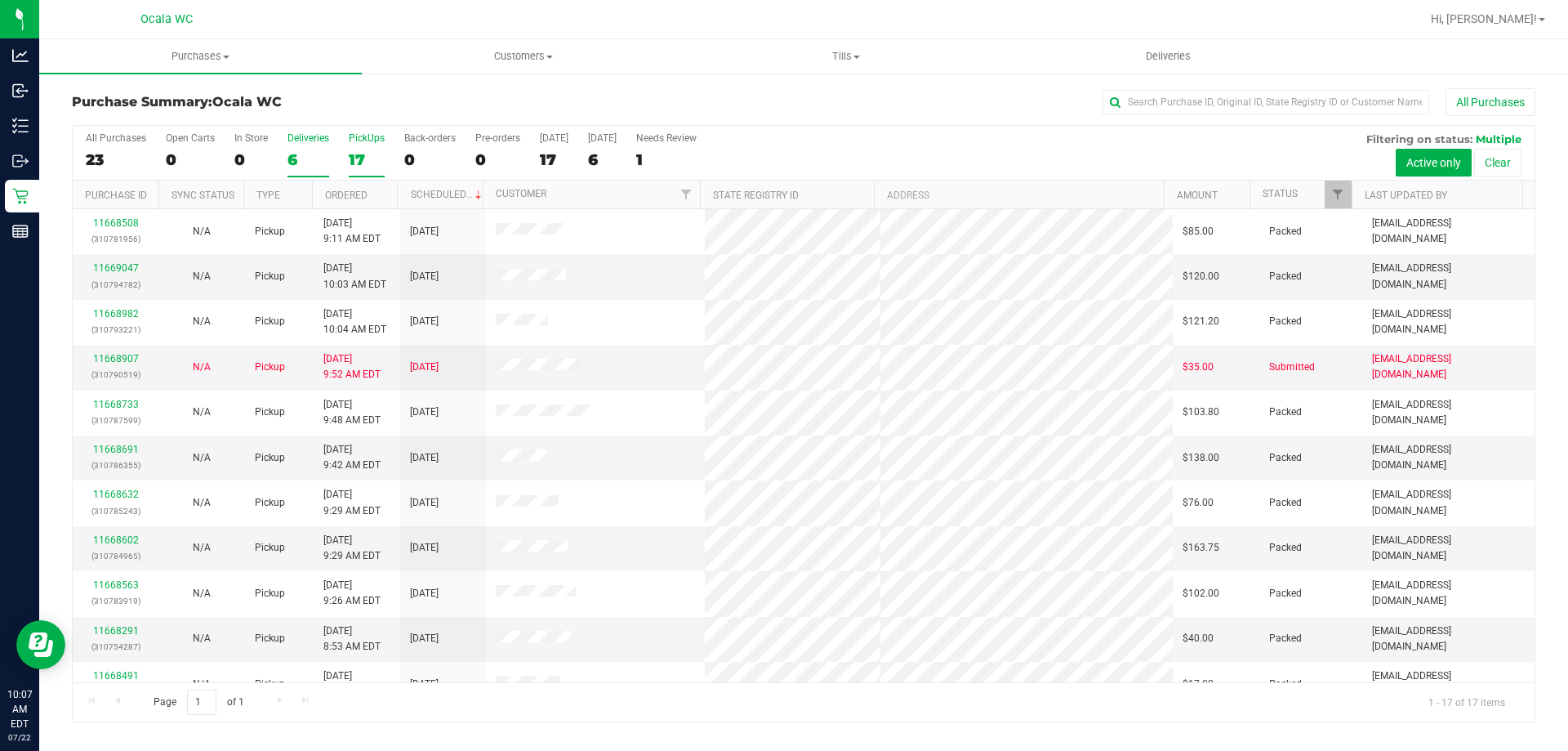 click on "6" at bounding box center (308, 159) 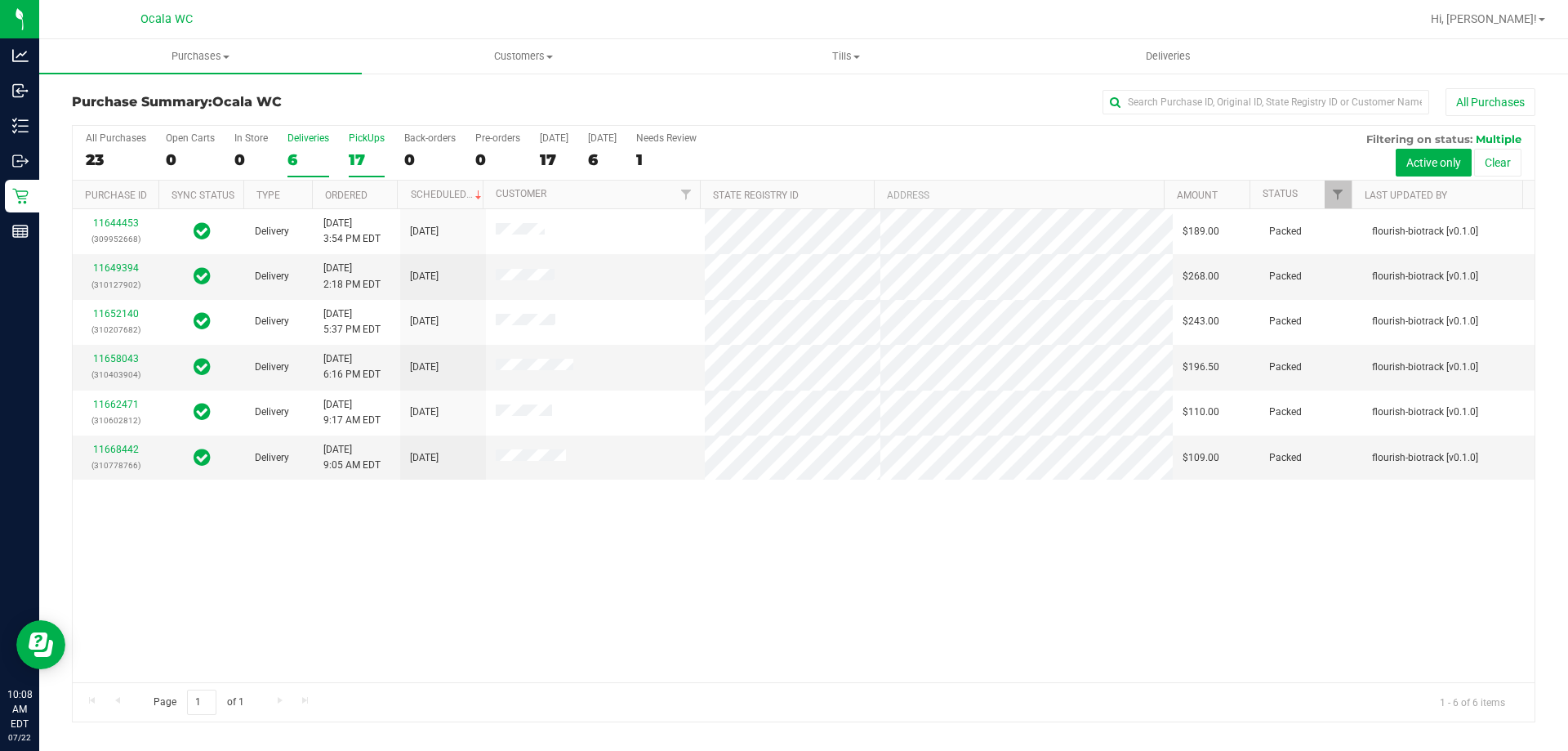 click on "PickUps
17" at bounding box center (367, 154) 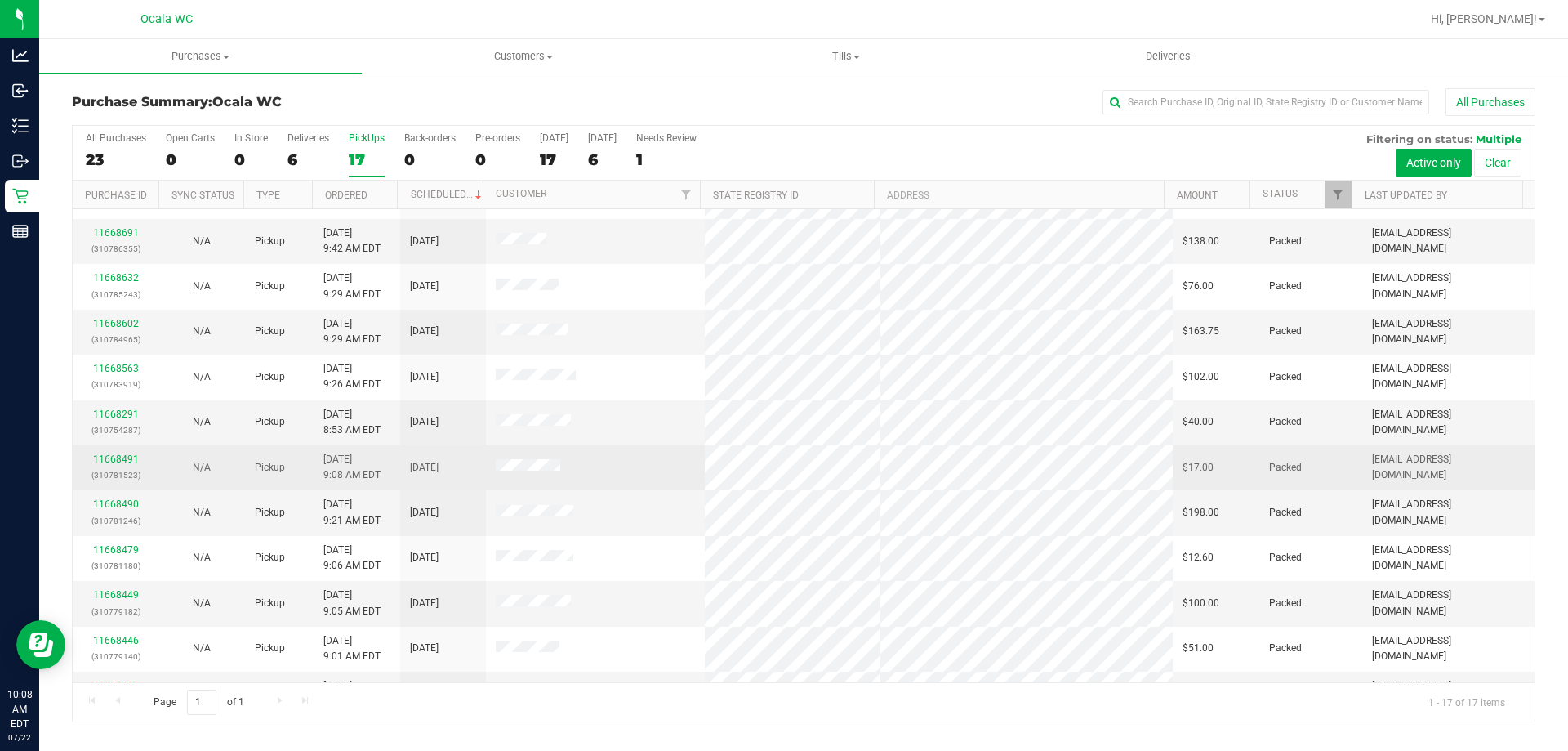 scroll, scrollTop: 245, scrollLeft: 0, axis: vertical 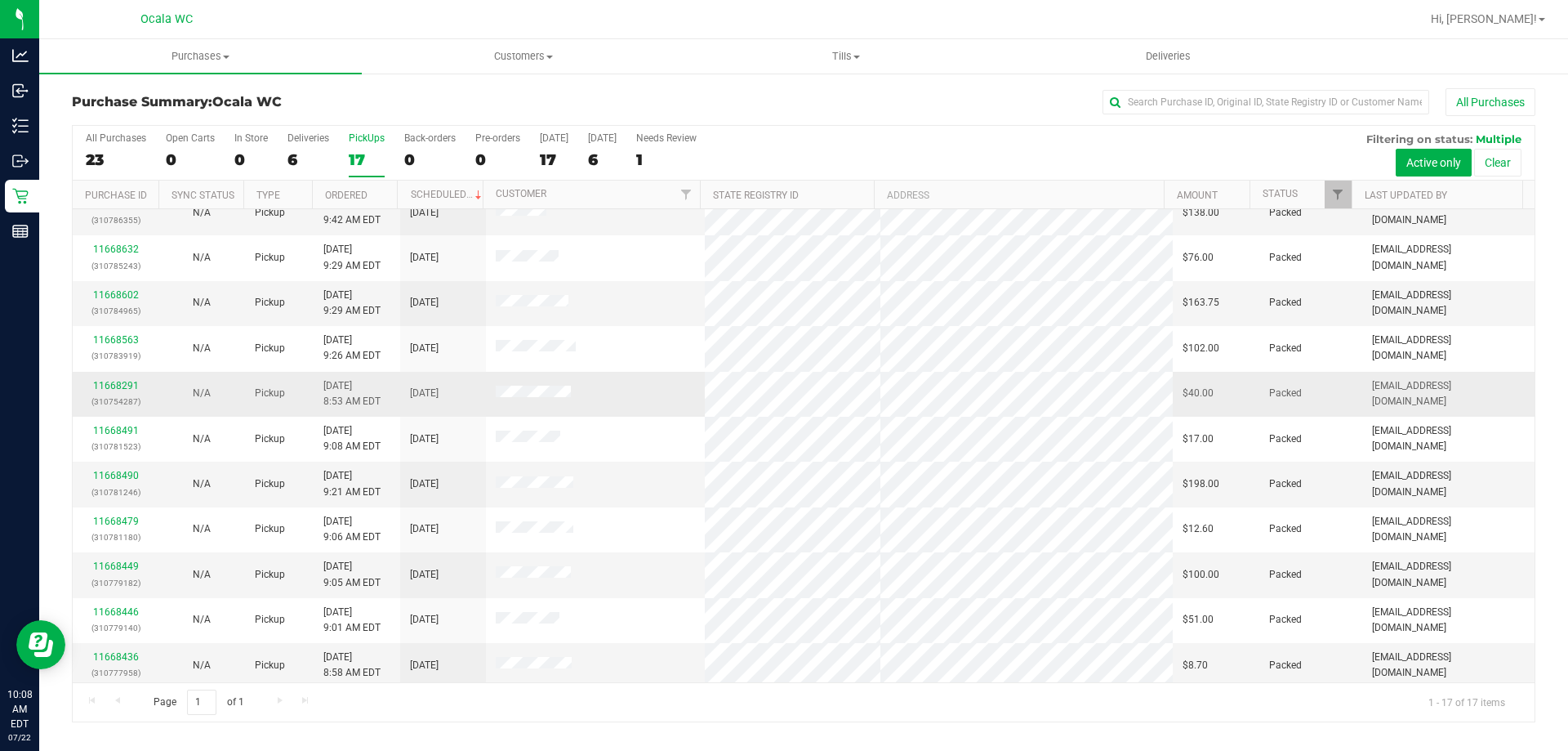 click on "11668291
(310754287)" at bounding box center [115, 394] 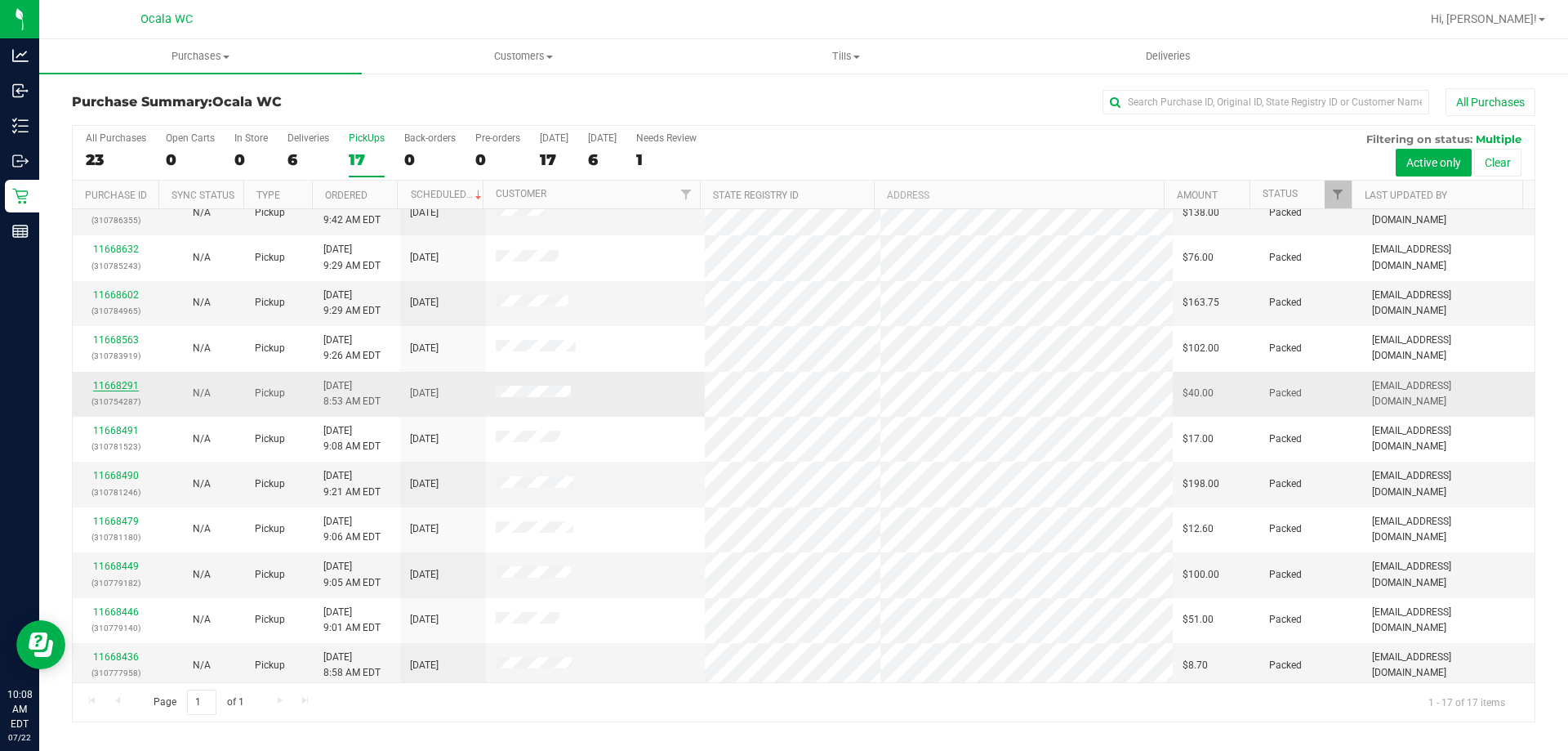 click on "11668291" at bounding box center (116, 386) 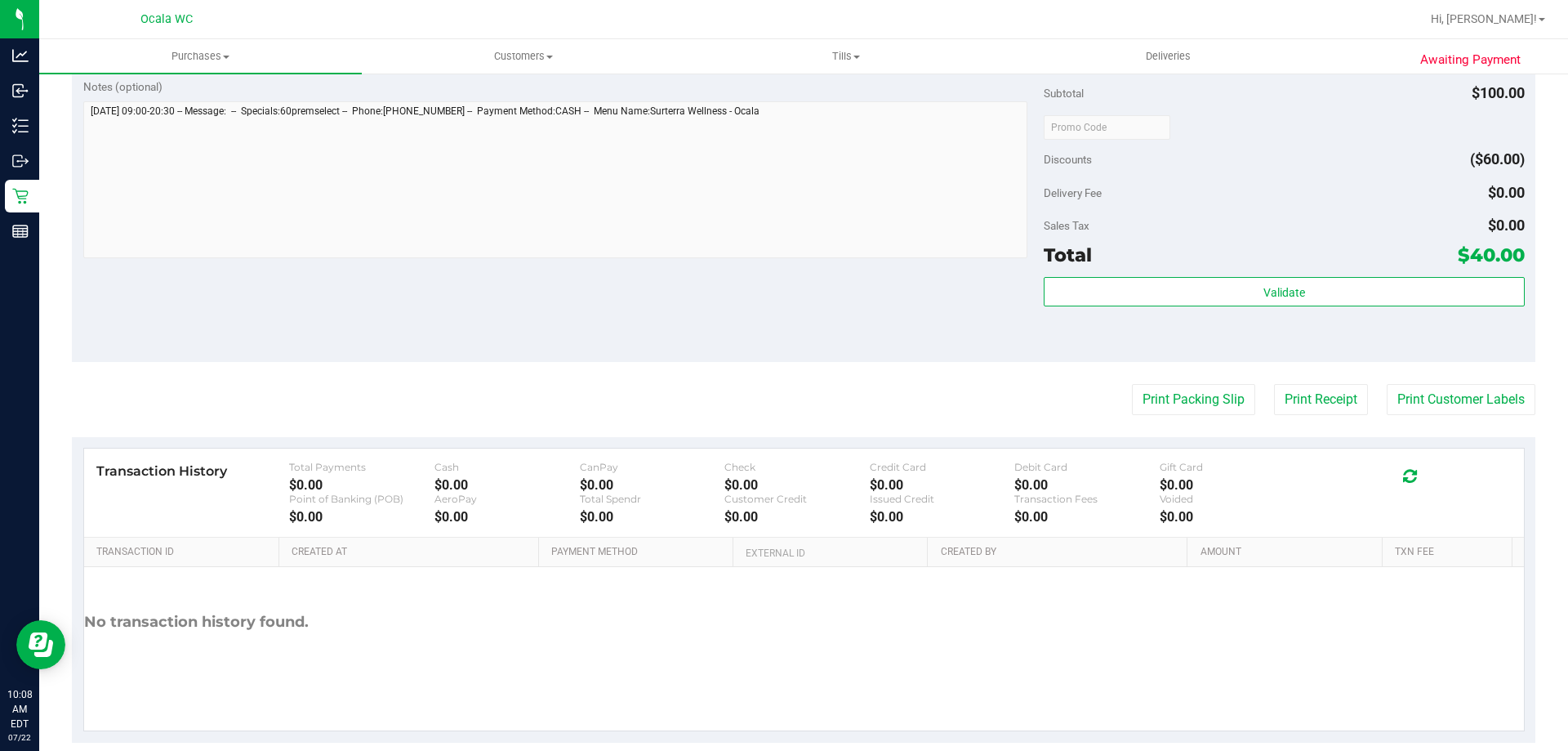 scroll, scrollTop: 574, scrollLeft: 0, axis: vertical 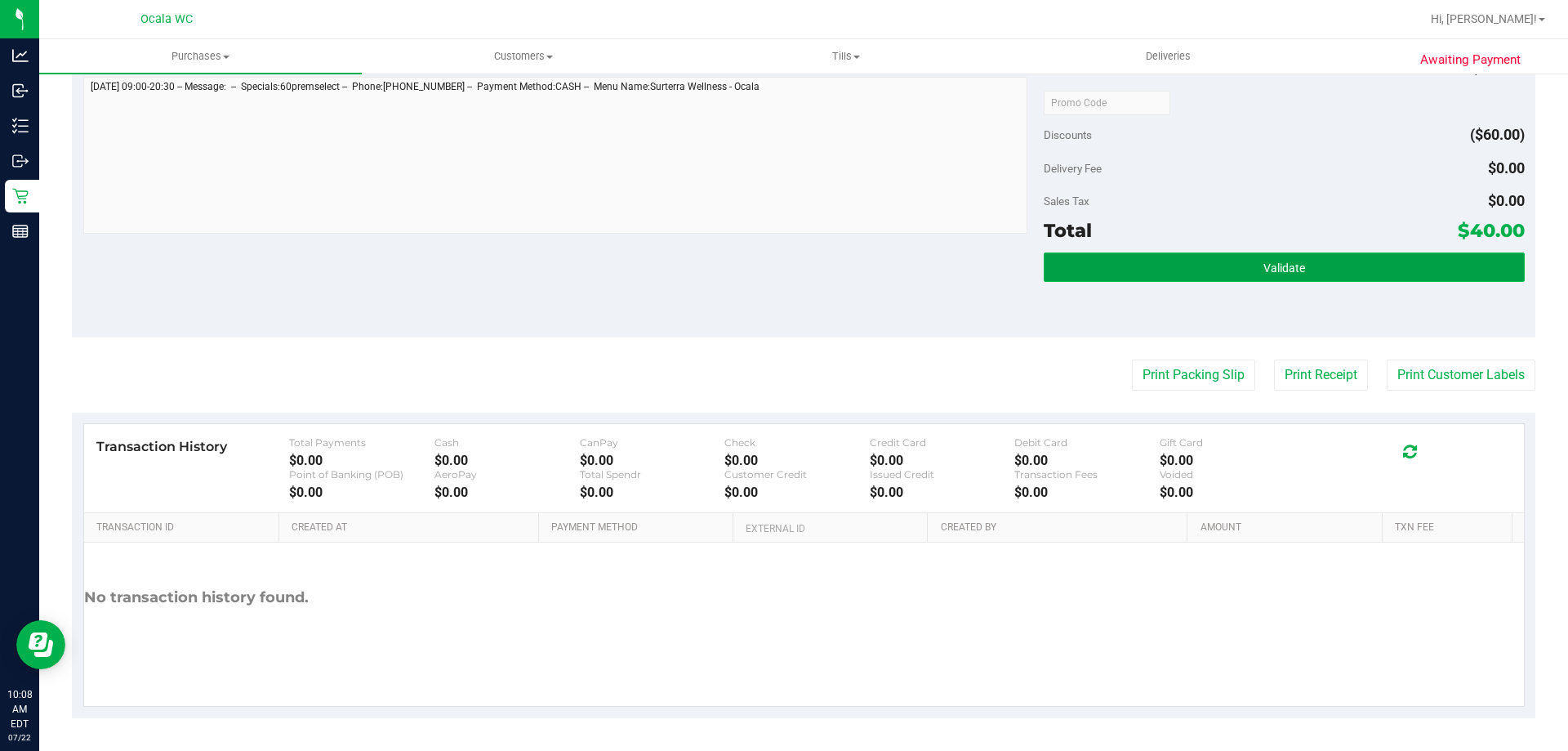 click on "Validate" at bounding box center [1284, 268] 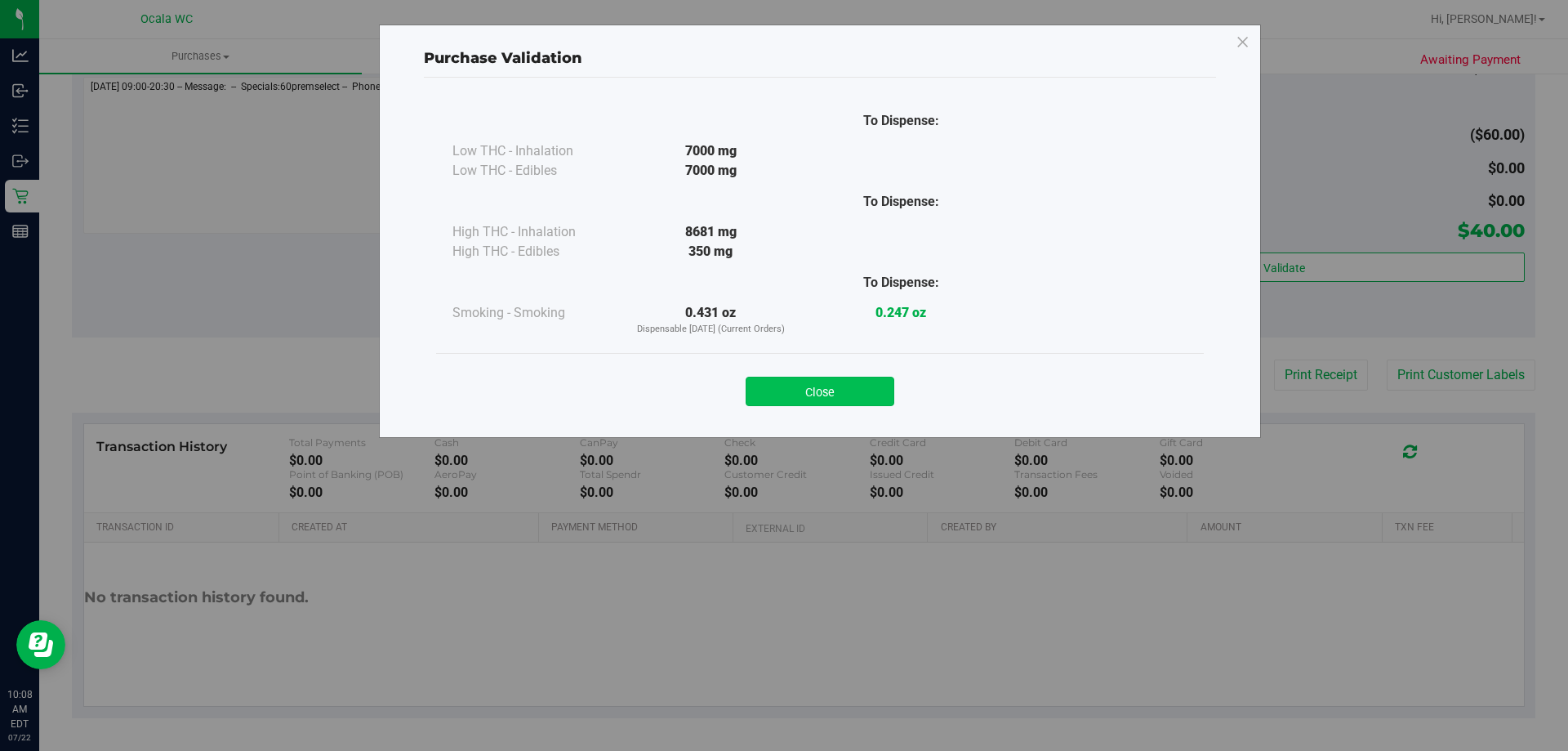 click on "Close" at bounding box center (820, 391) 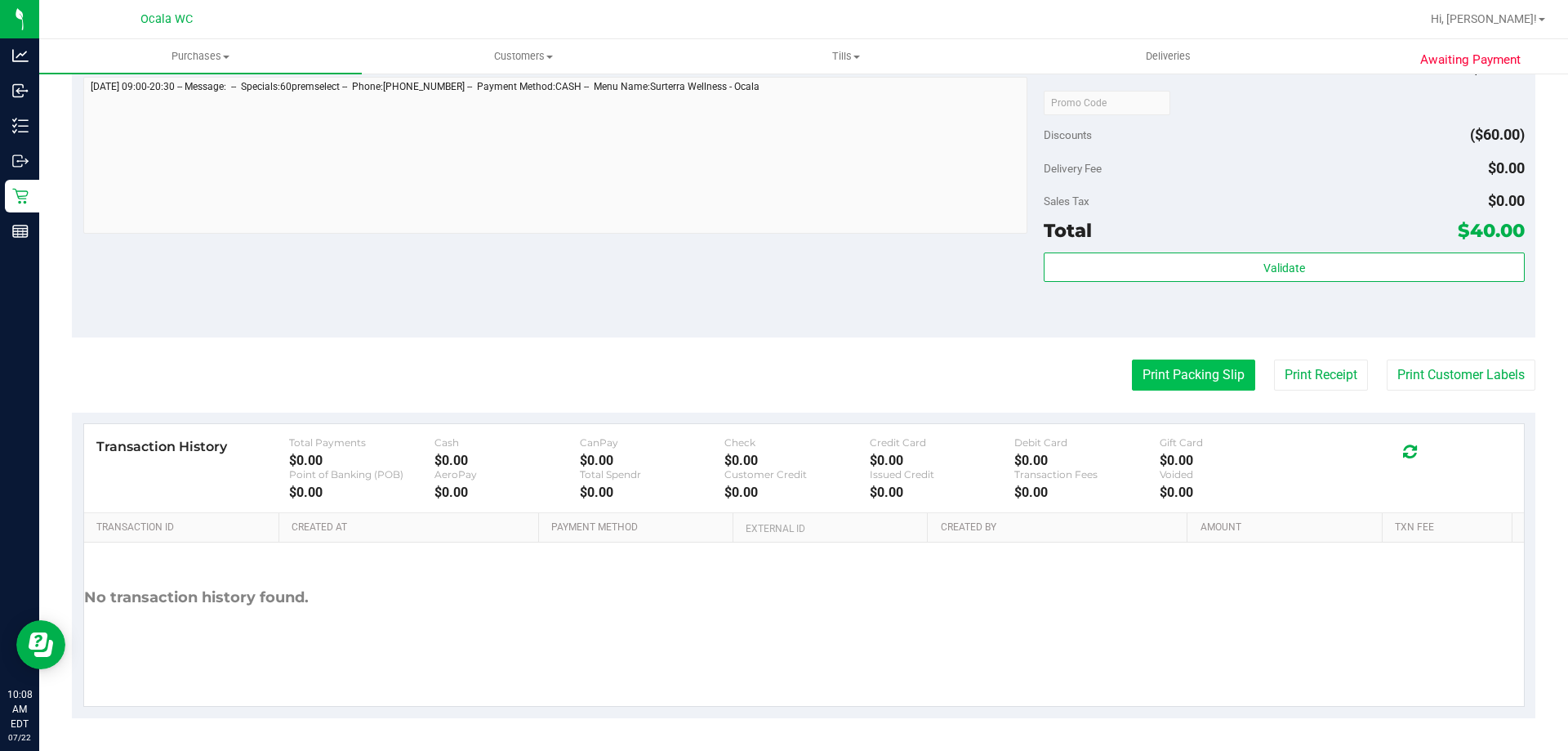 click on "Print Packing Slip" at bounding box center [1193, 375] 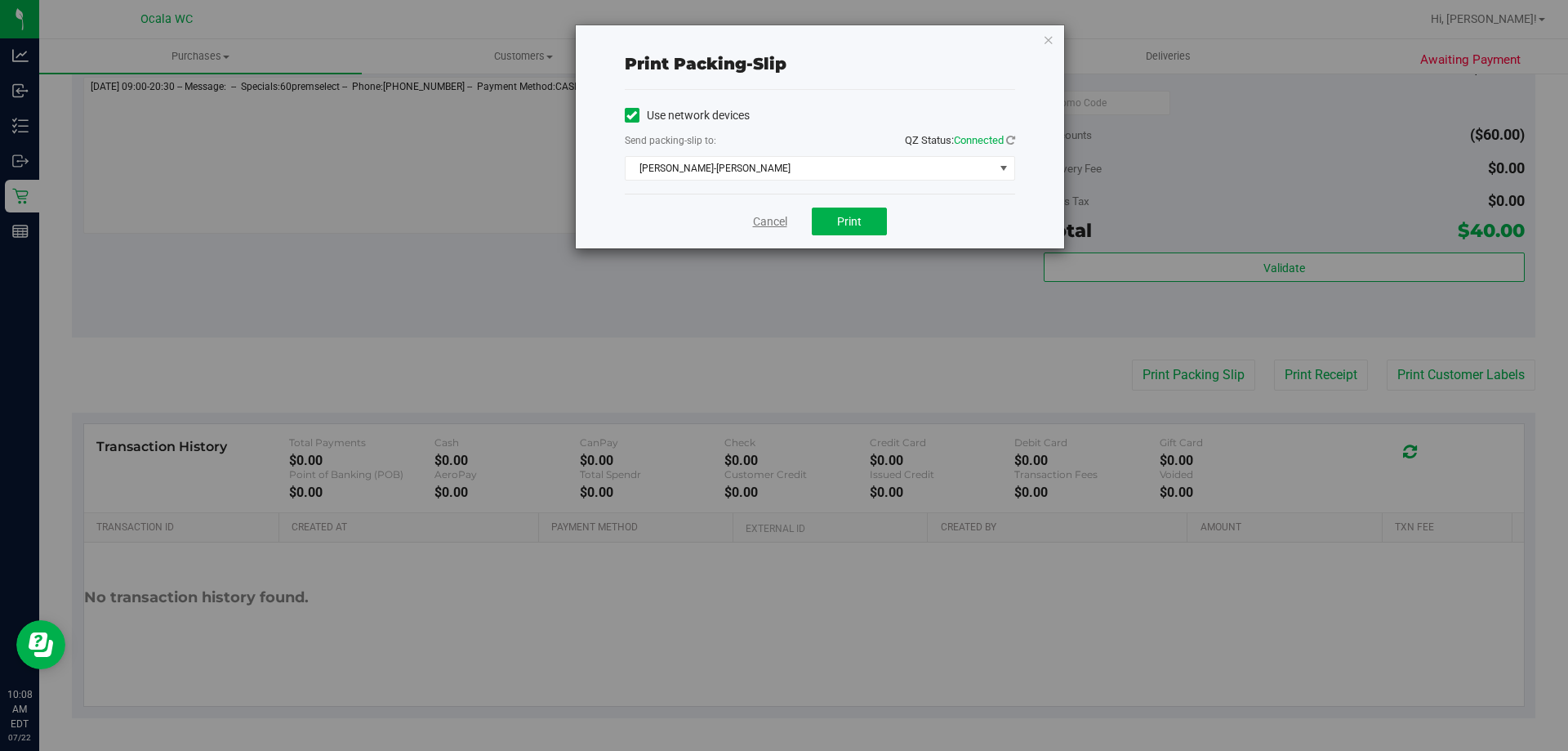 click on "Cancel" at bounding box center [770, 221] 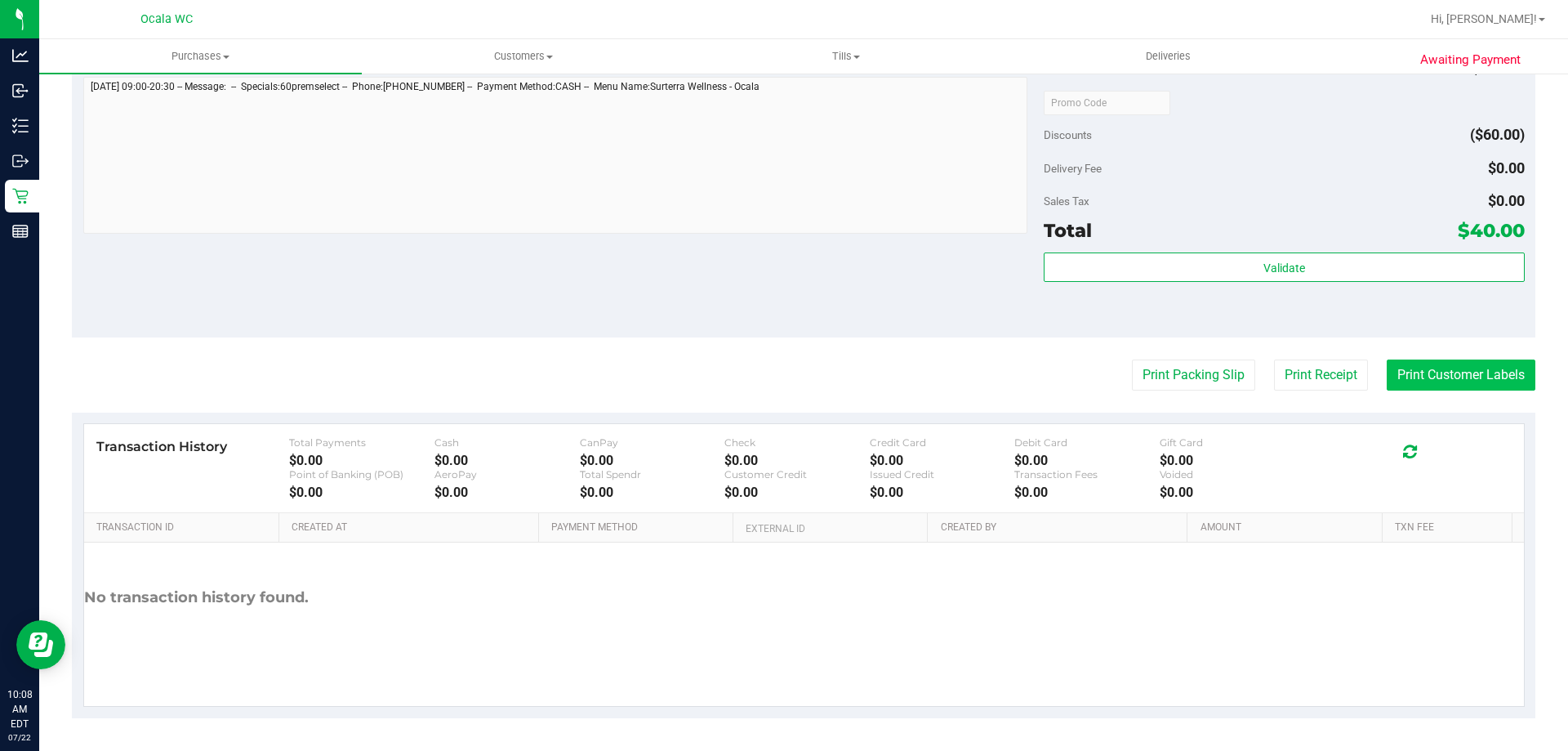 click on "Print Customer Labels" at bounding box center [1461, 375] 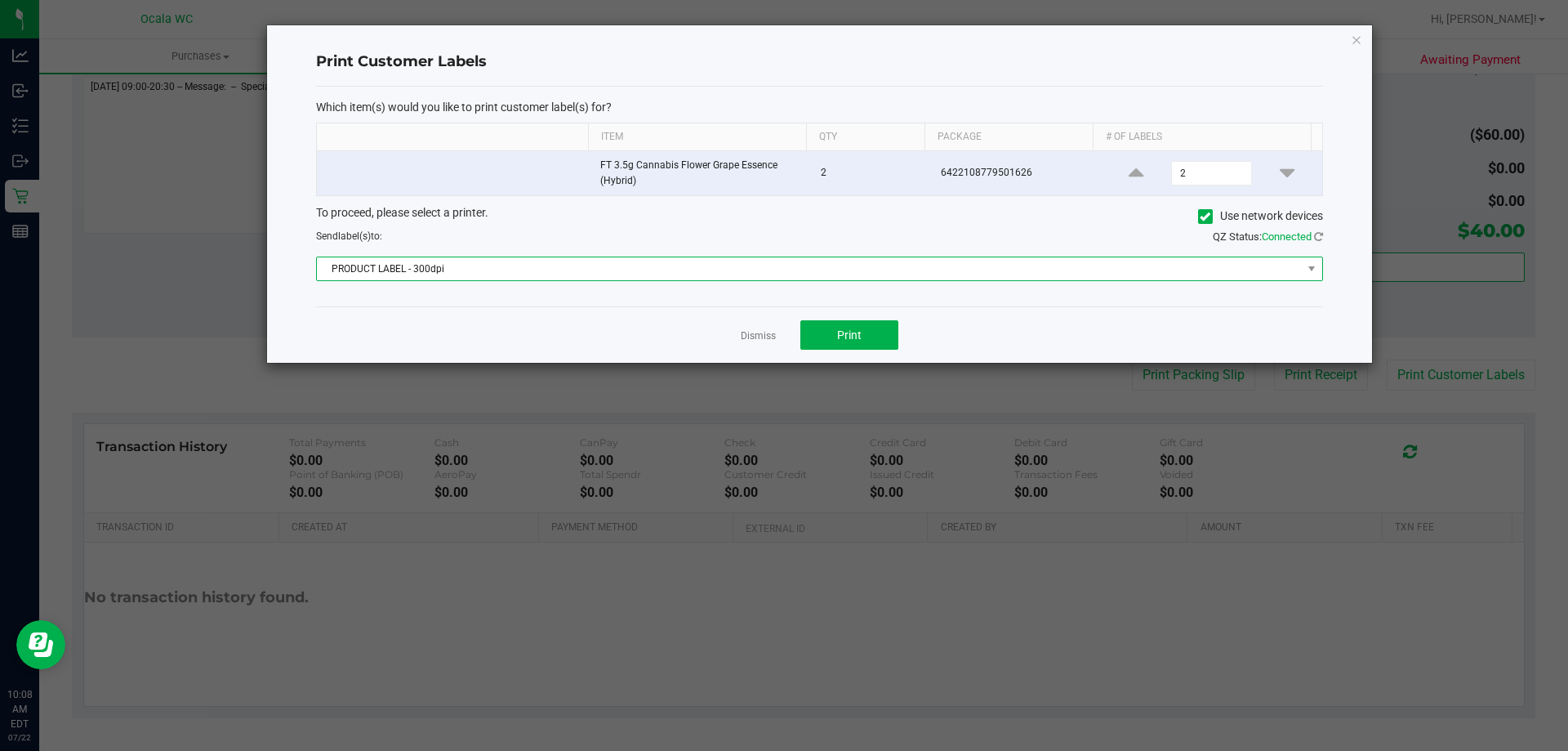 click on "PRODUCT LABEL - 300dpi" at bounding box center (809, 269) 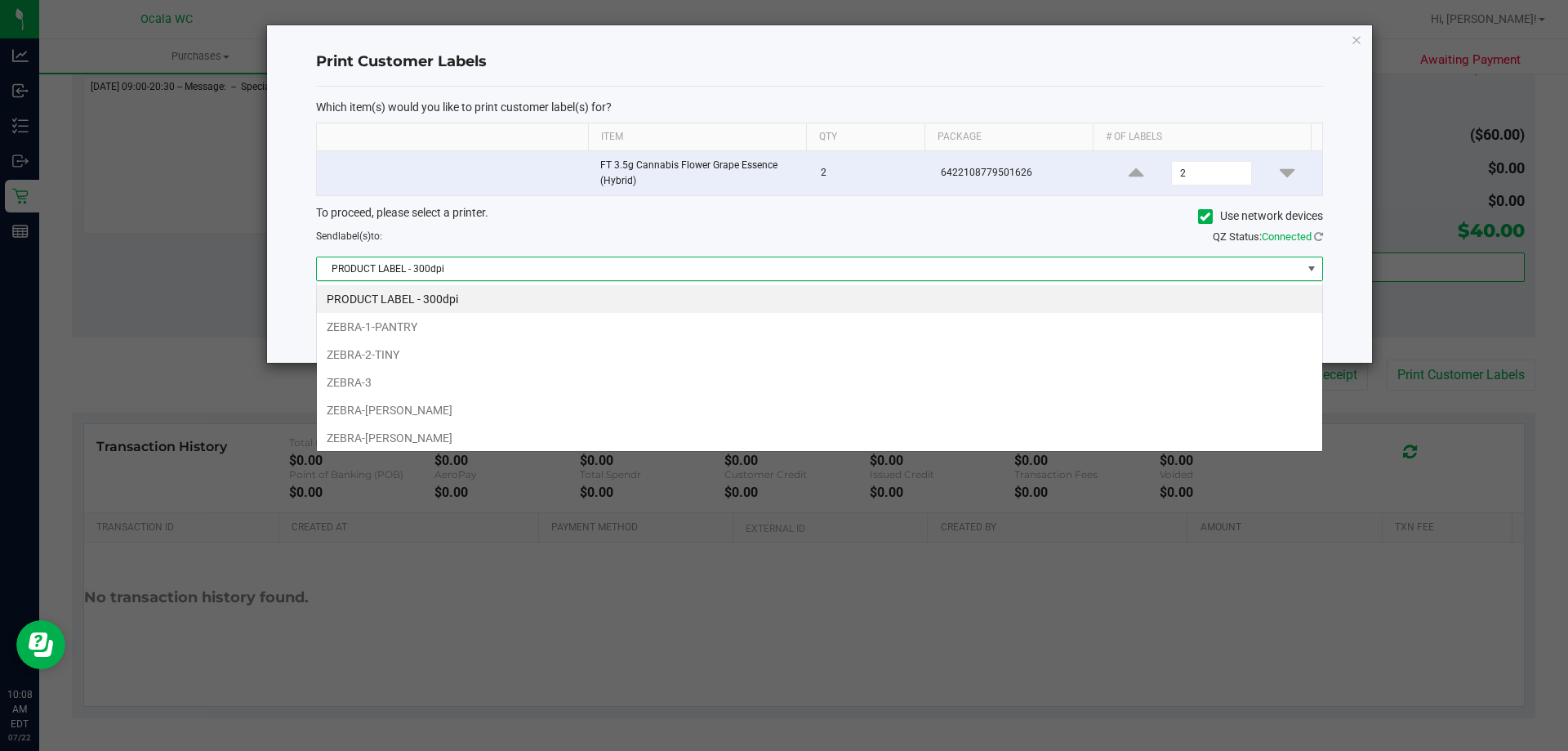 scroll, scrollTop: 81695, scrollLeft: 80660, axis: both 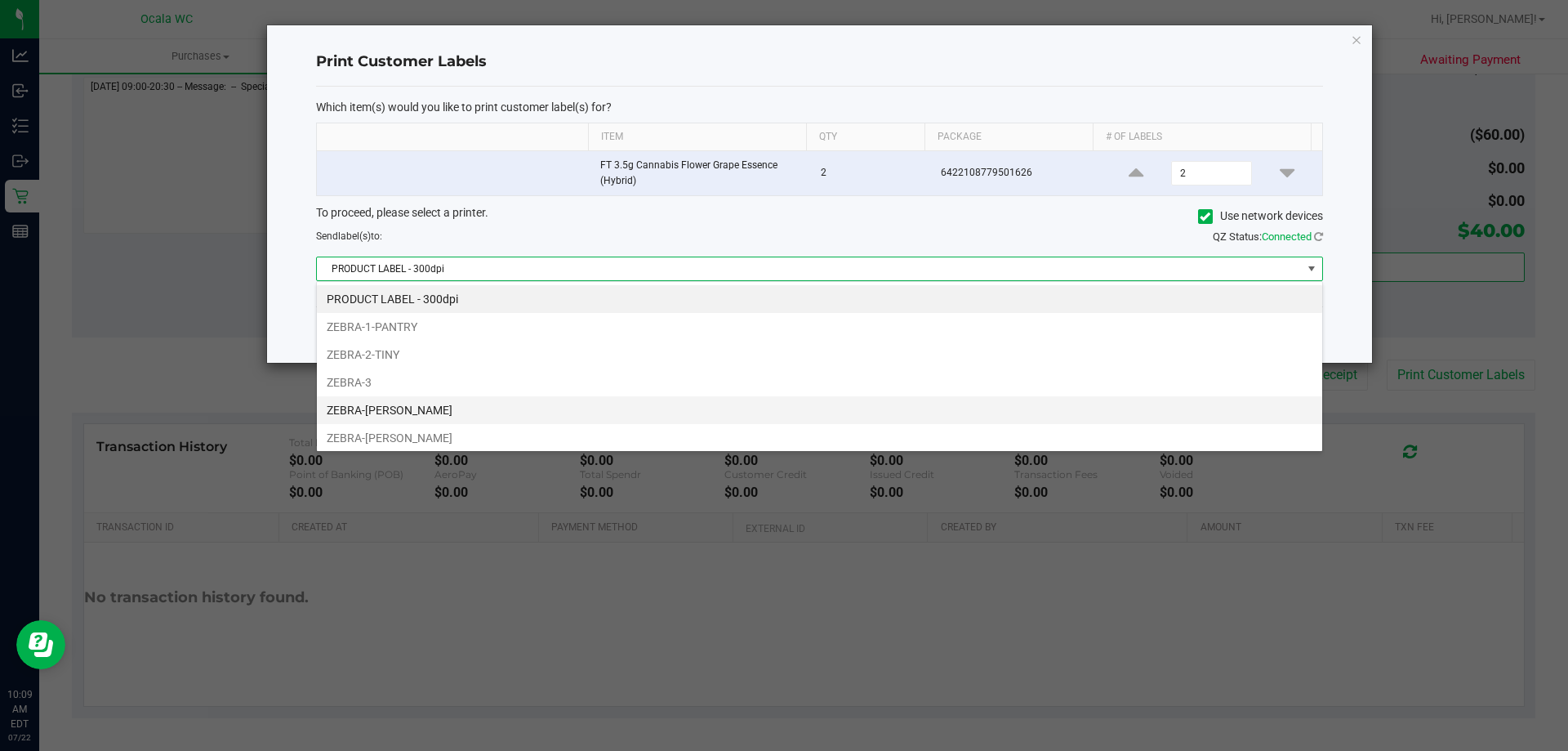 click on "ZEBRA-BRANDY-CLARK" at bounding box center [819, 410] 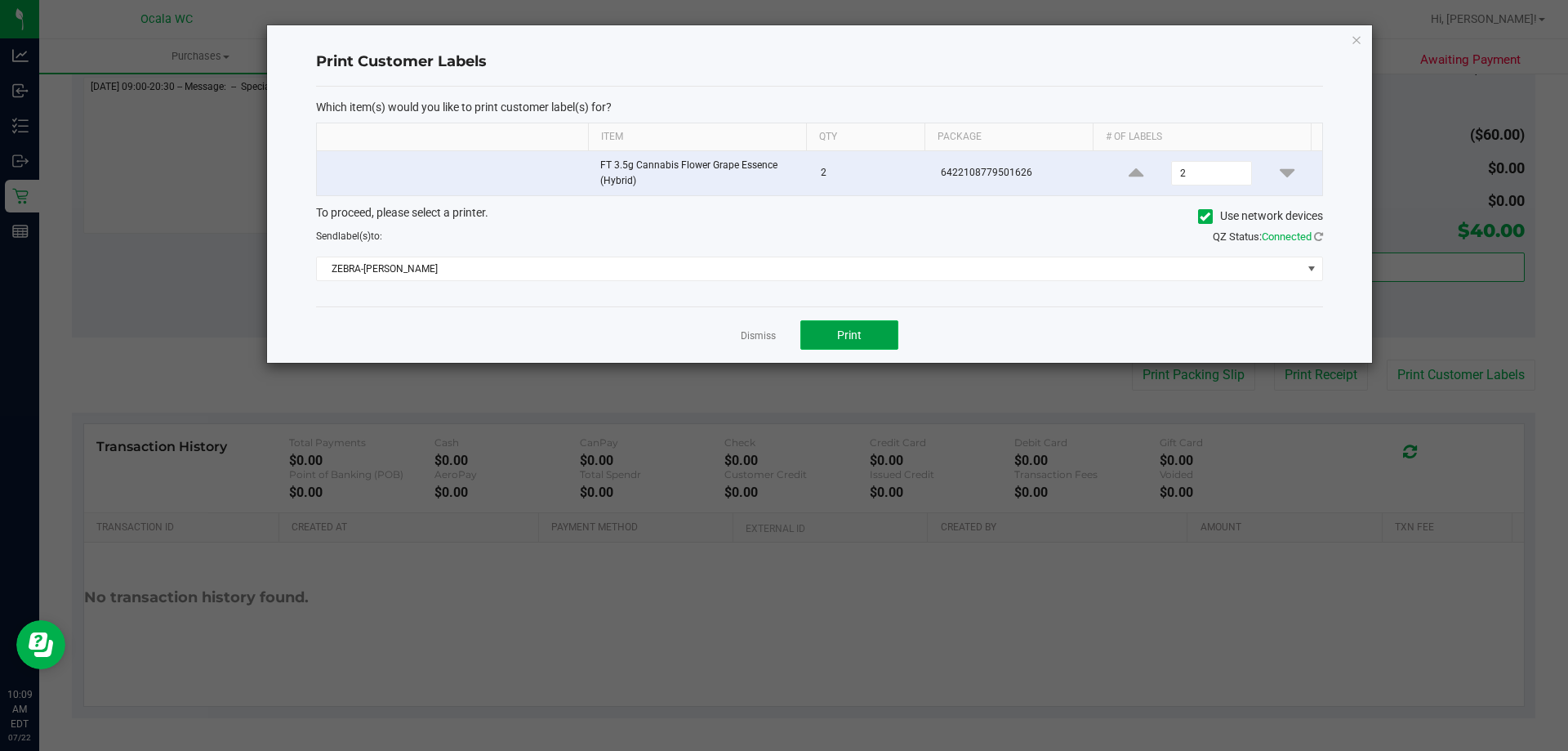 click on "Print" 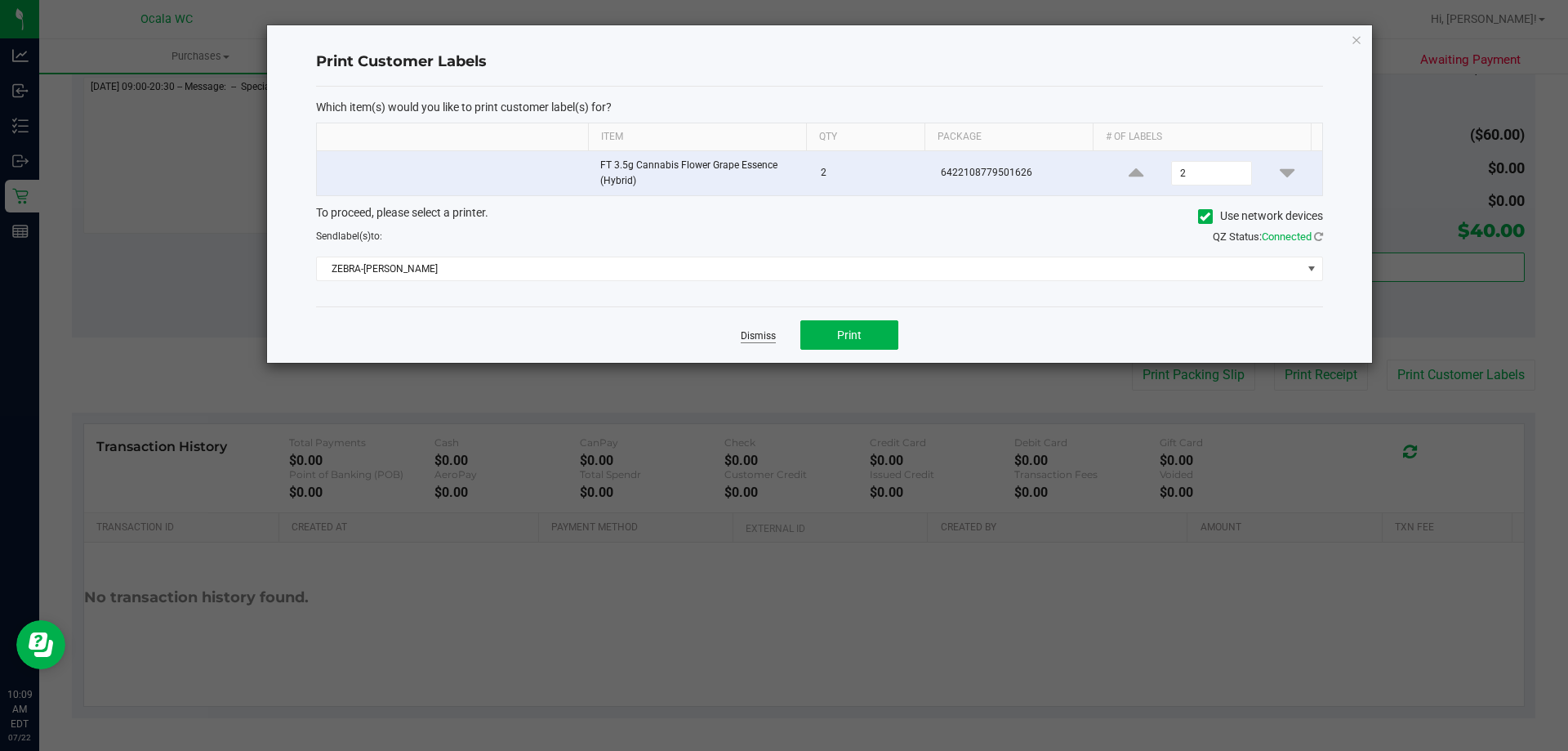 click on "Dismiss" 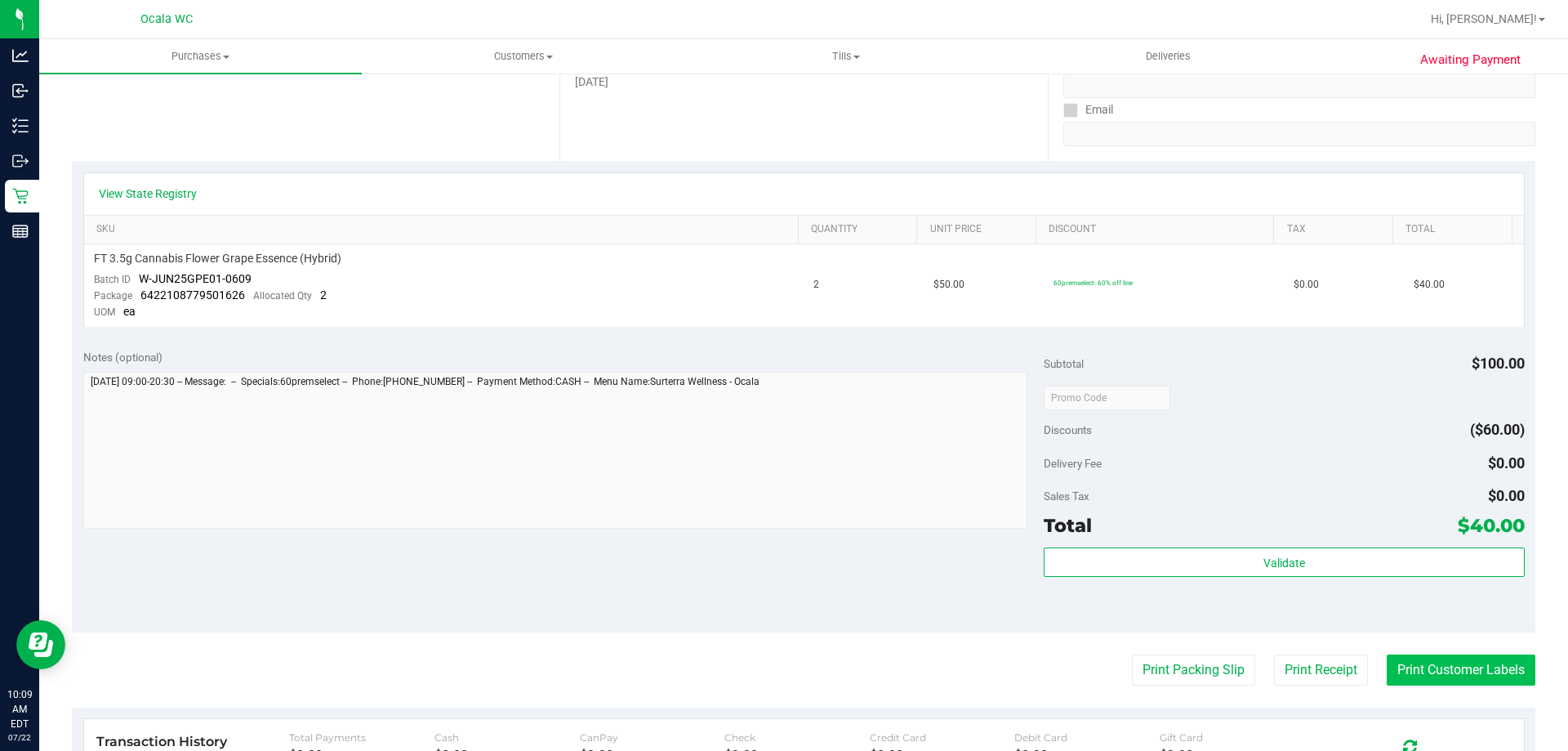 scroll, scrollTop: 574, scrollLeft: 0, axis: vertical 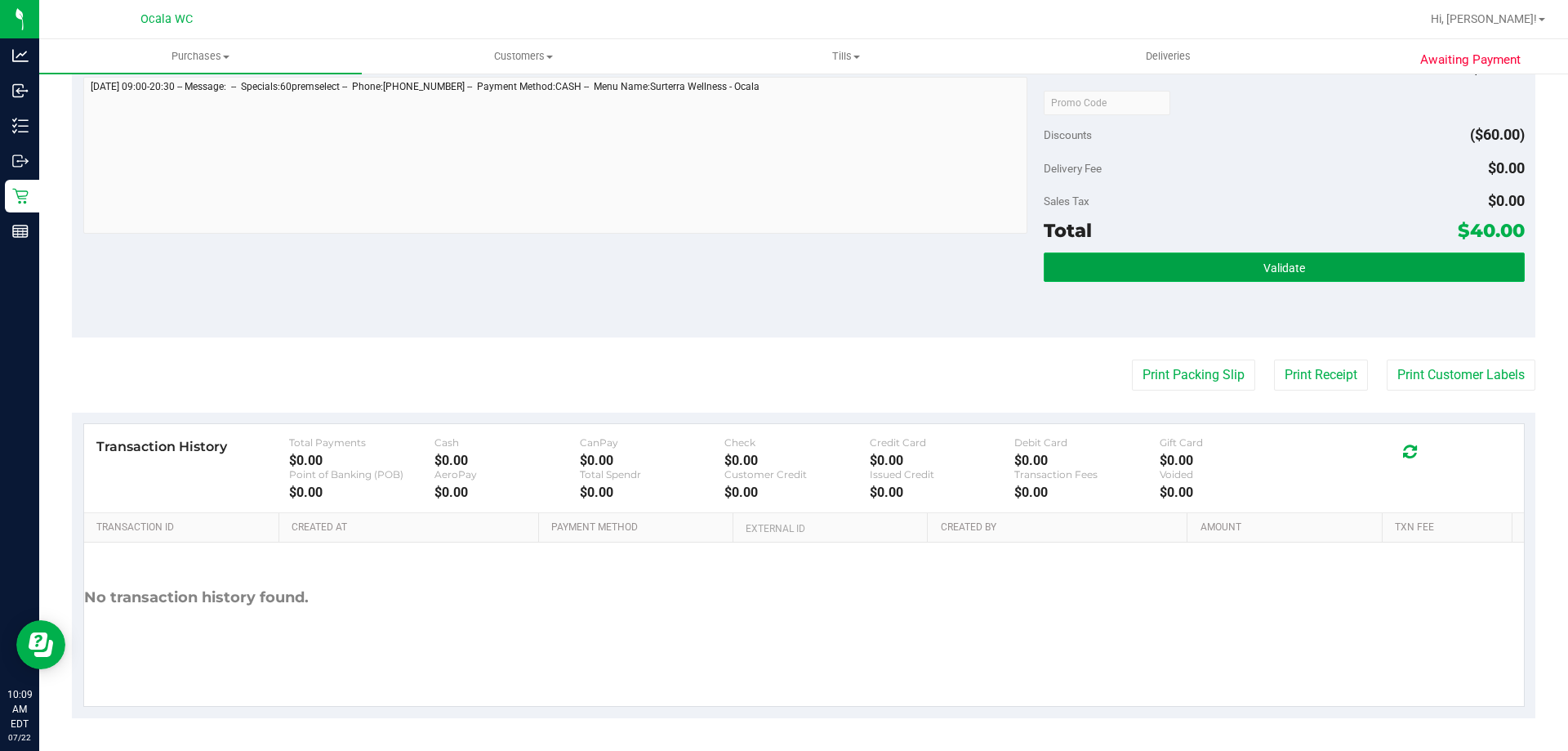 click on "Validate" at bounding box center (1284, 267) 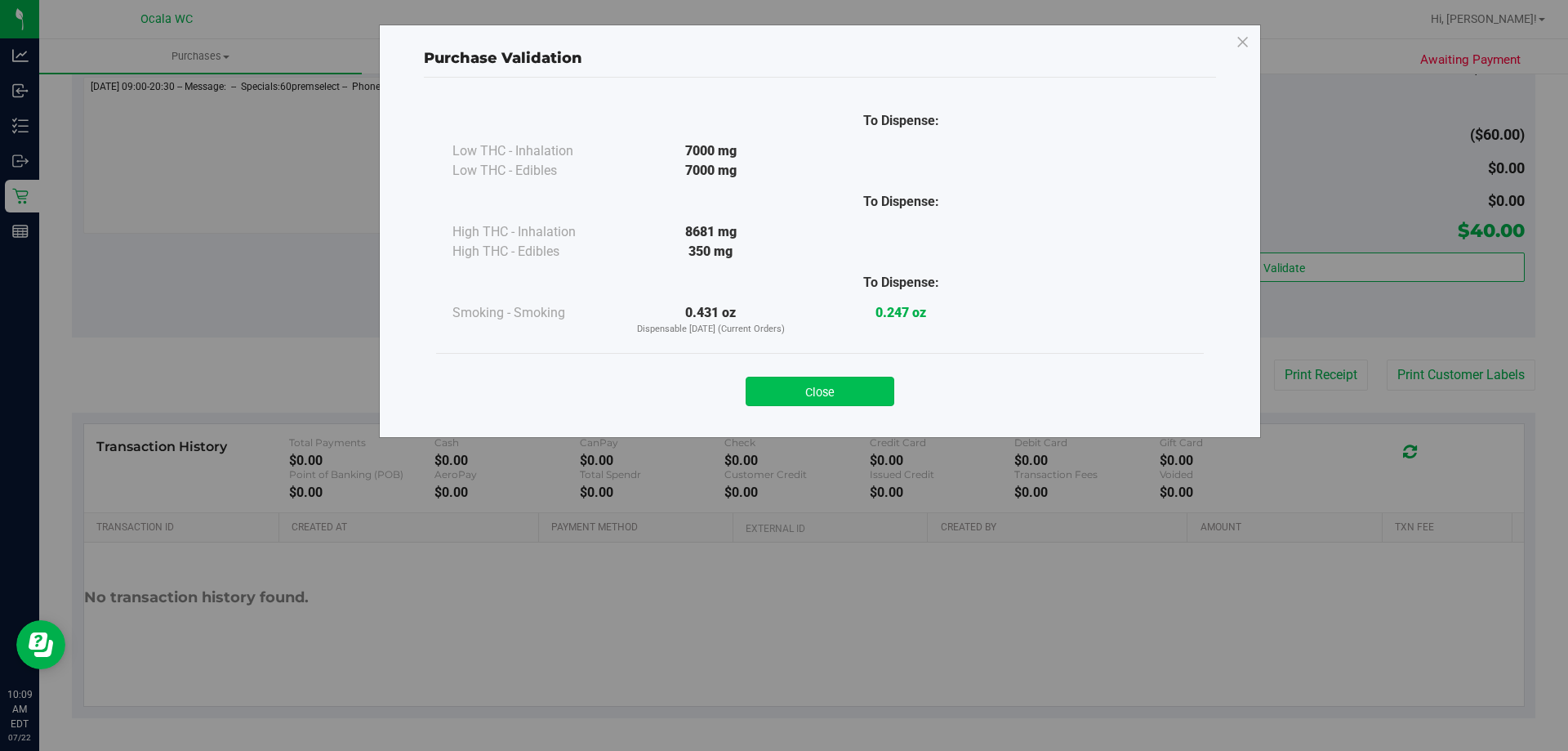 click on "Close" at bounding box center [820, 391] 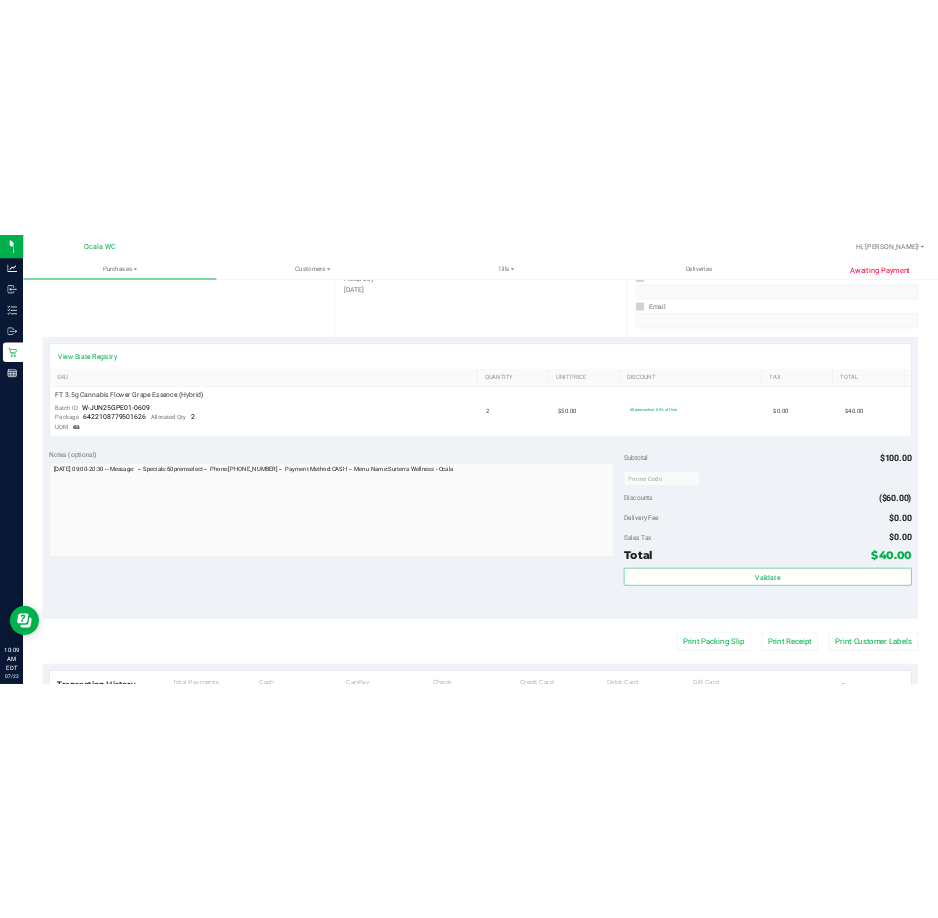 scroll, scrollTop: 3, scrollLeft: 0, axis: vertical 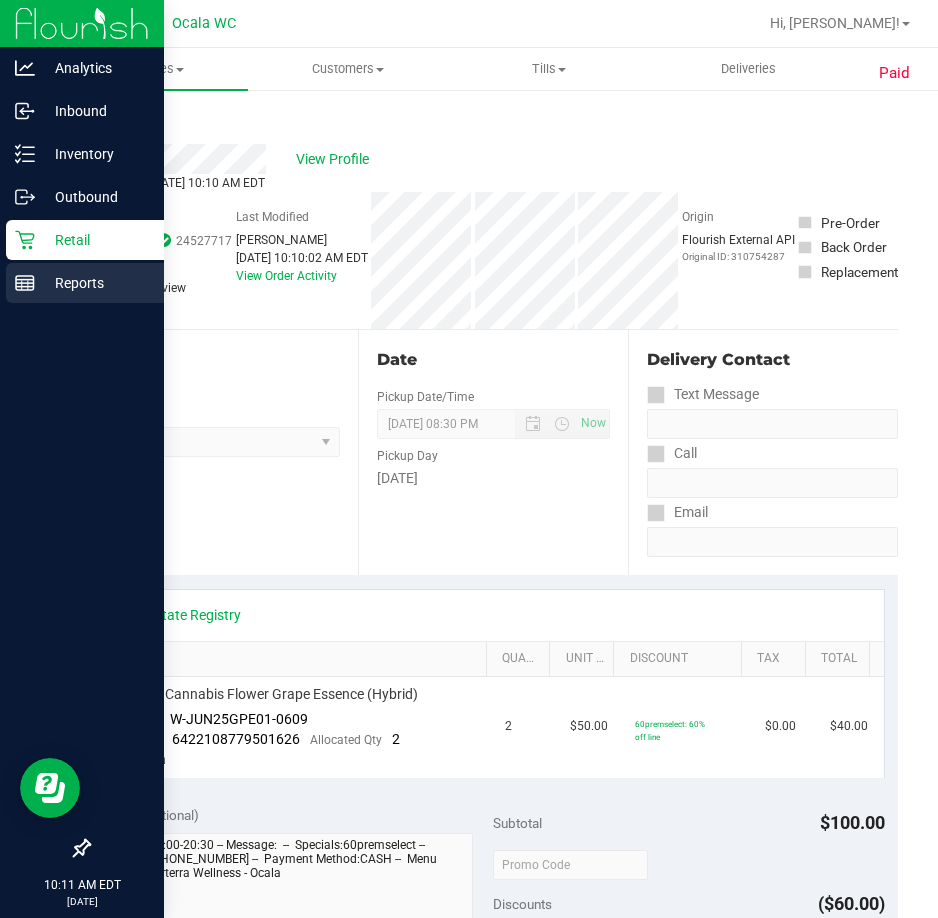 click on "Reports" at bounding box center [95, 283] 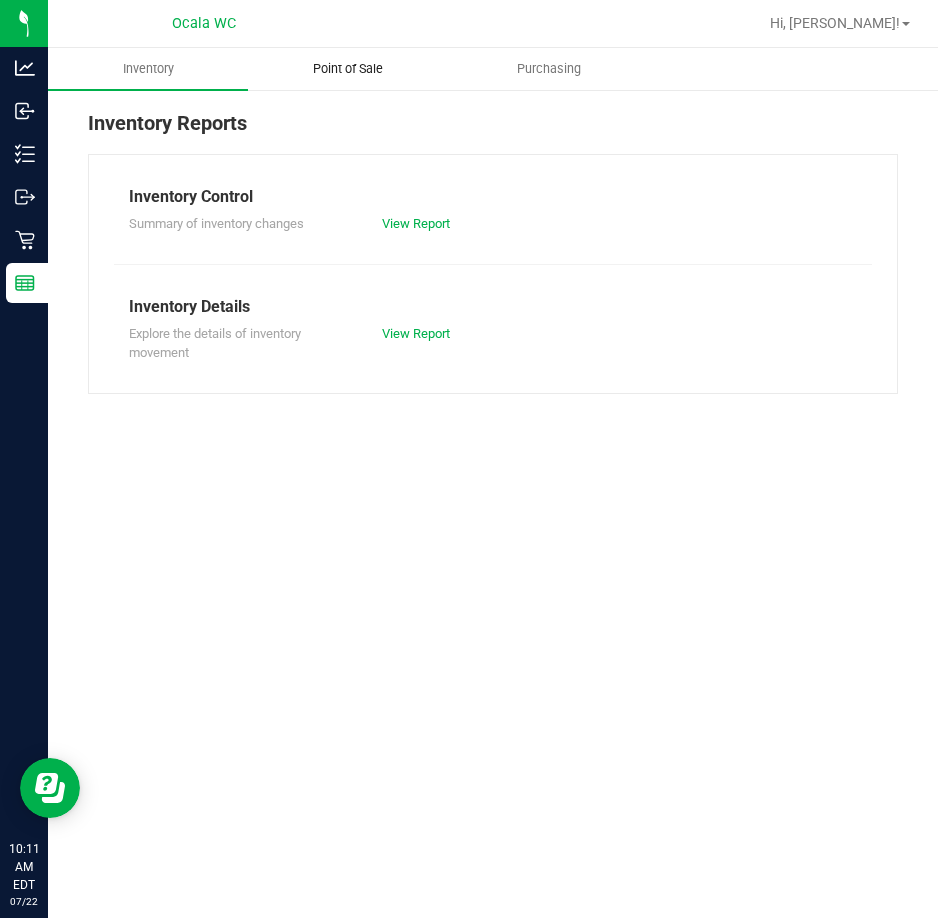 click on "Point of Sale" at bounding box center (348, 69) 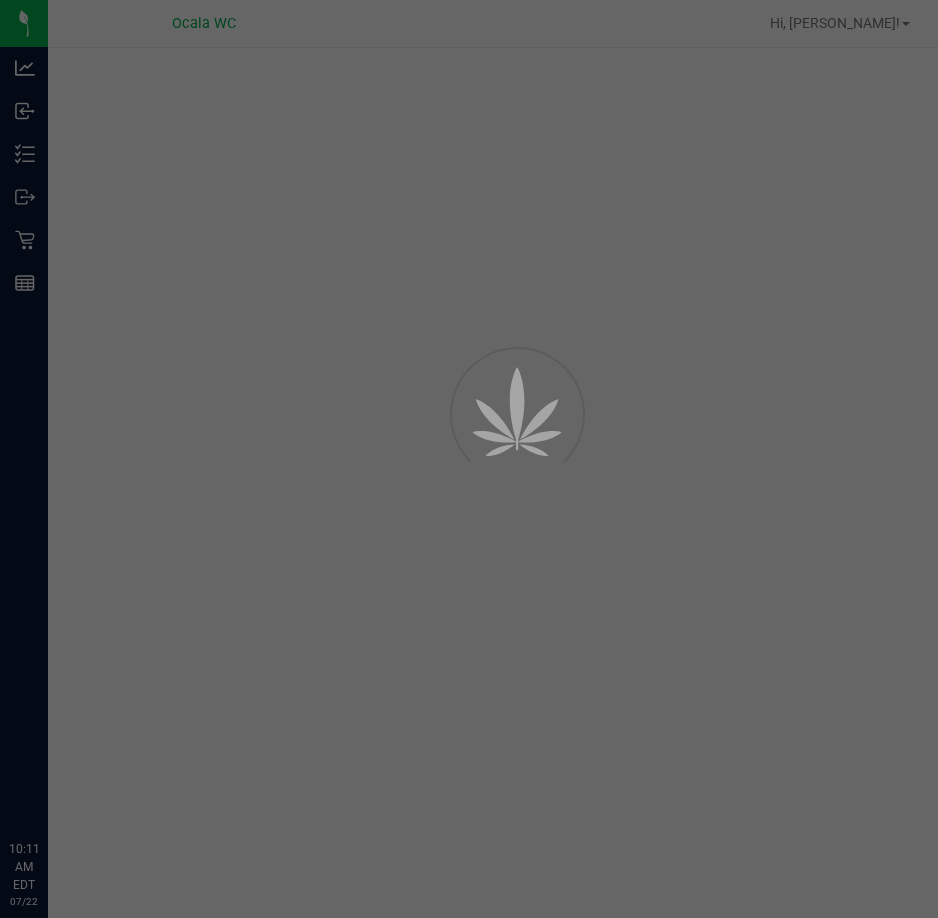 scroll, scrollTop: 0, scrollLeft: 0, axis: both 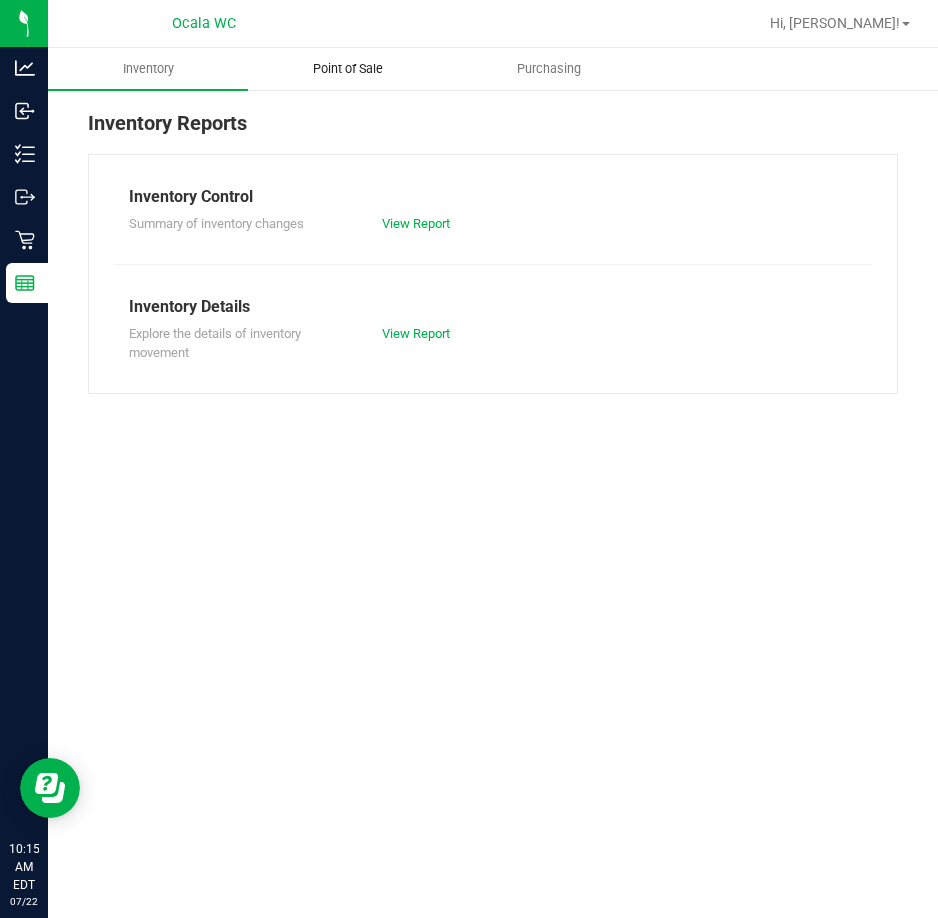 click on "Point of Sale" at bounding box center [348, 69] 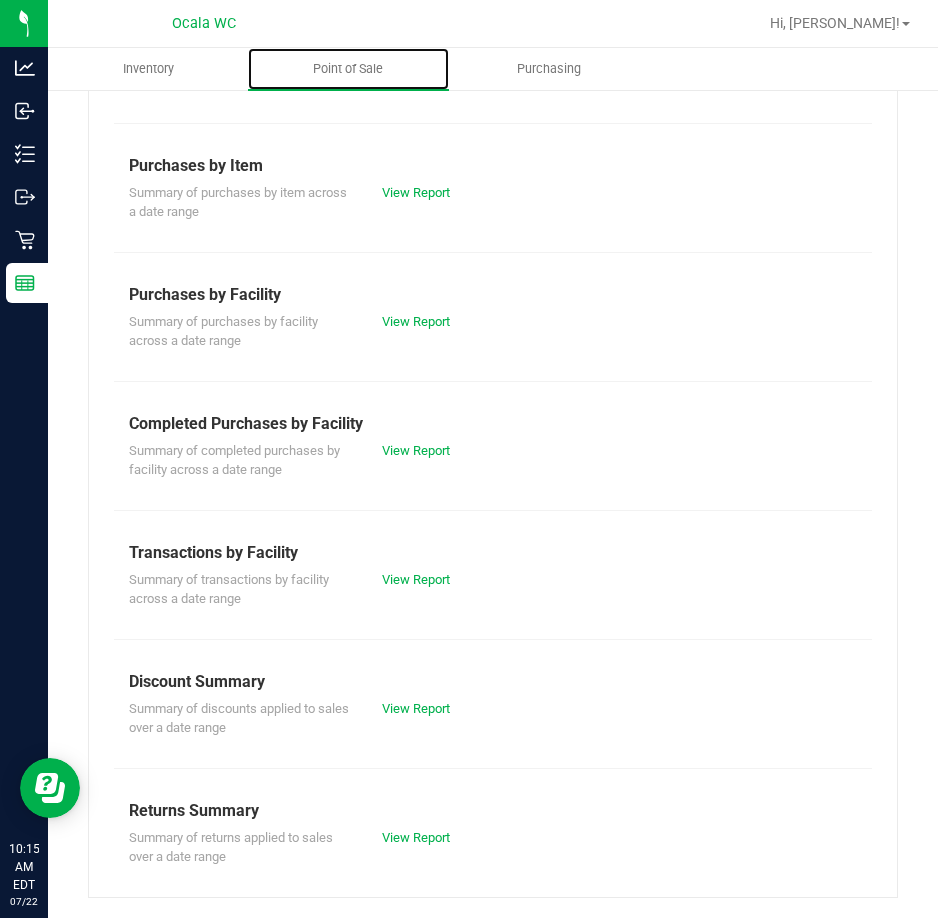 scroll, scrollTop: 0, scrollLeft: 0, axis: both 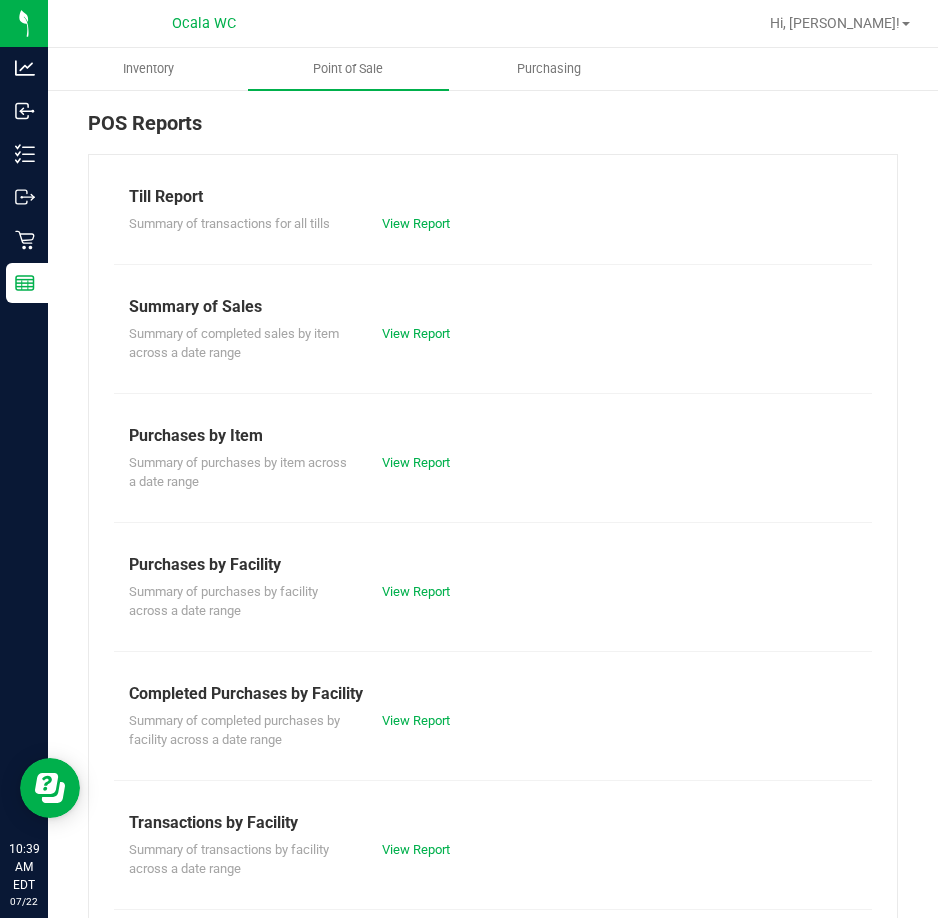 click on "Till Report" at bounding box center (493, 197) 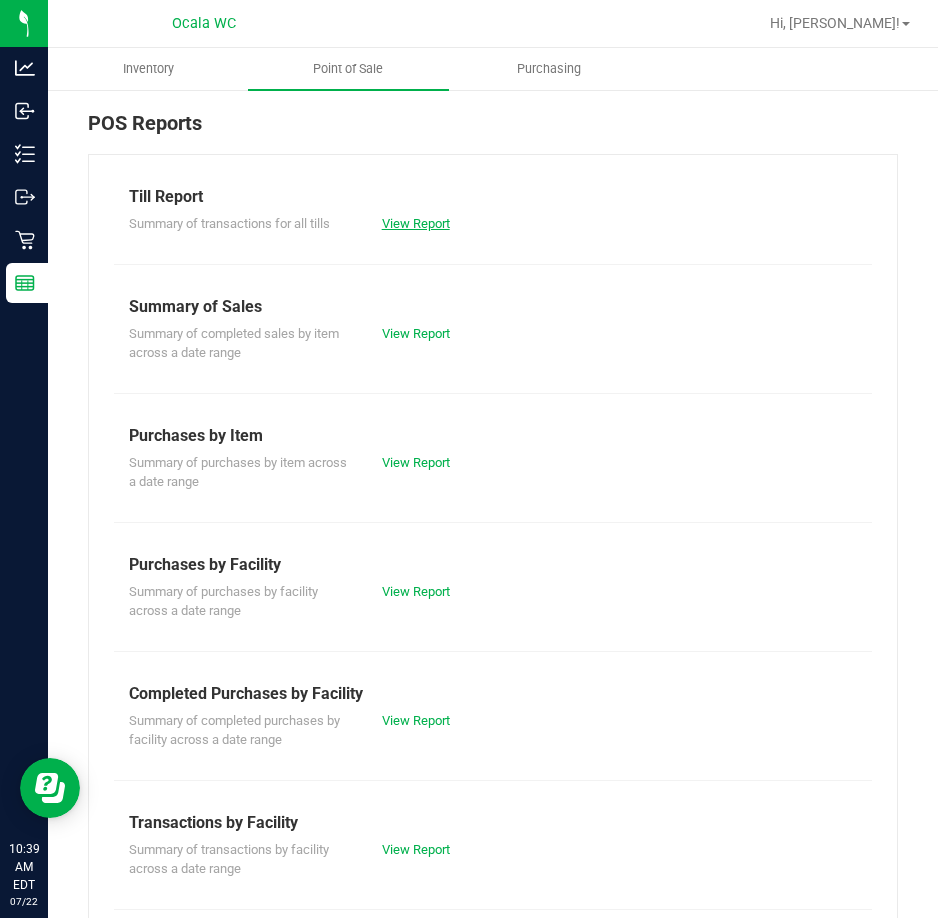 click on "View Report" at bounding box center [416, 223] 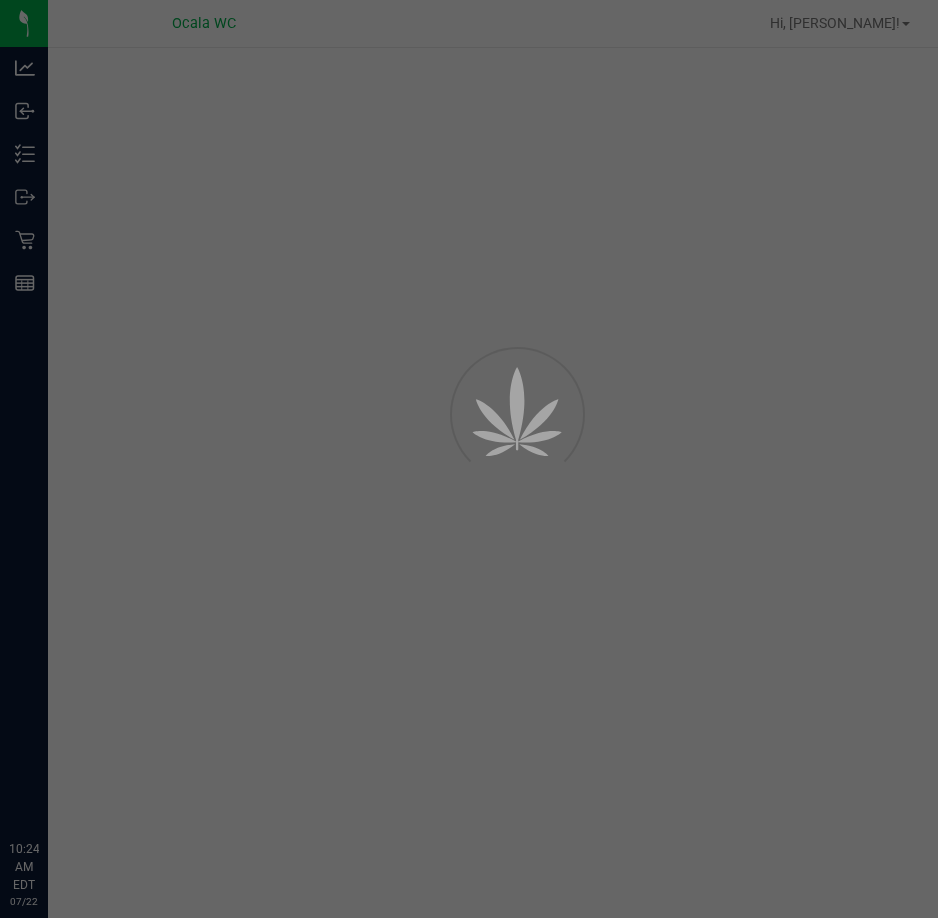 scroll, scrollTop: 0, scrollLeft: 0, axis: both 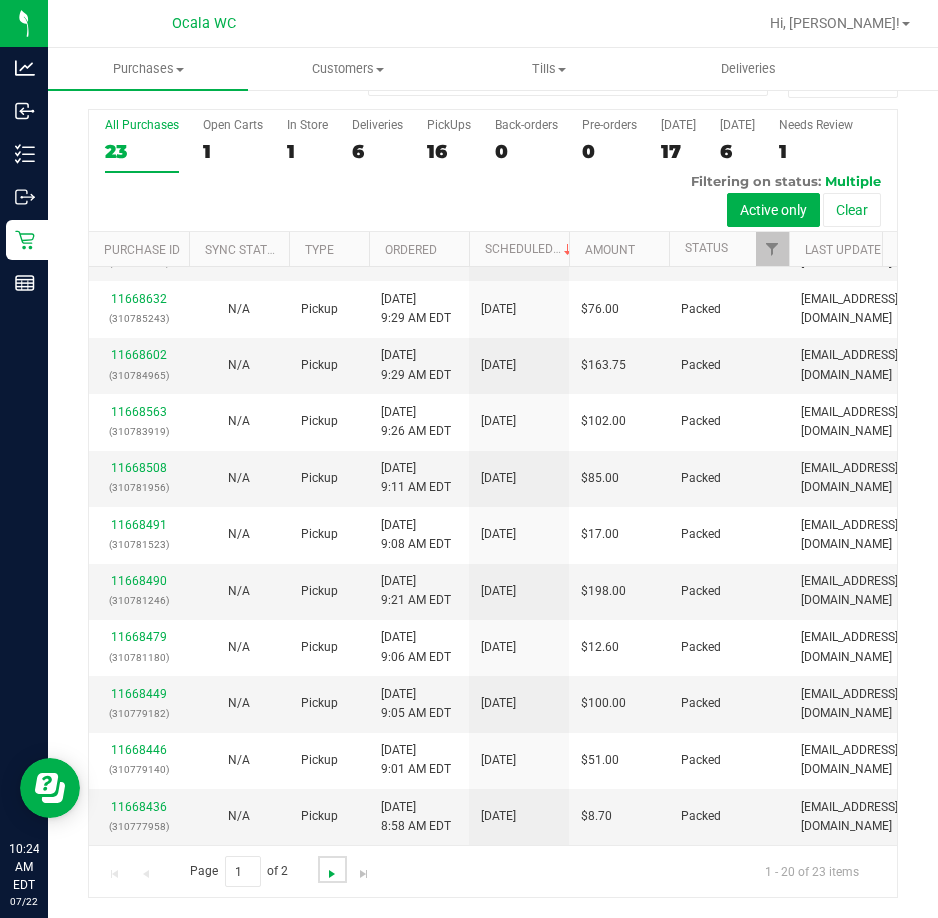 click at bounding box center [332, 874] 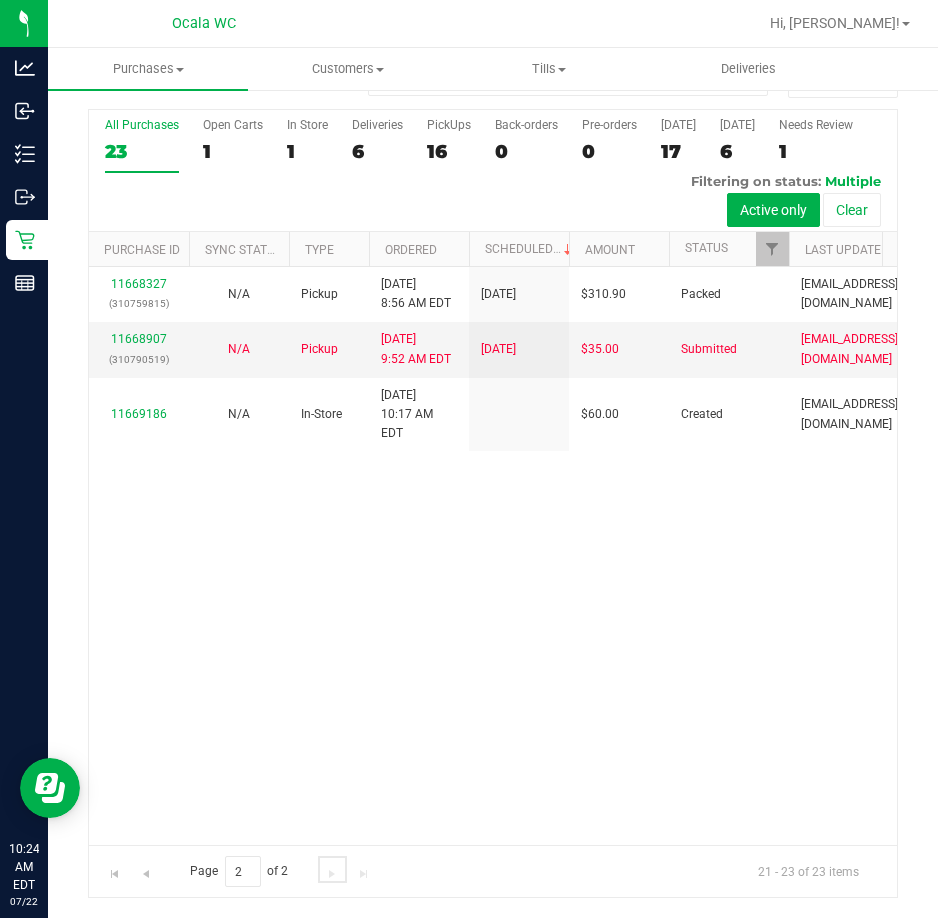 scroll, scrollTop: 0, scrollLeft: 0, axis: both 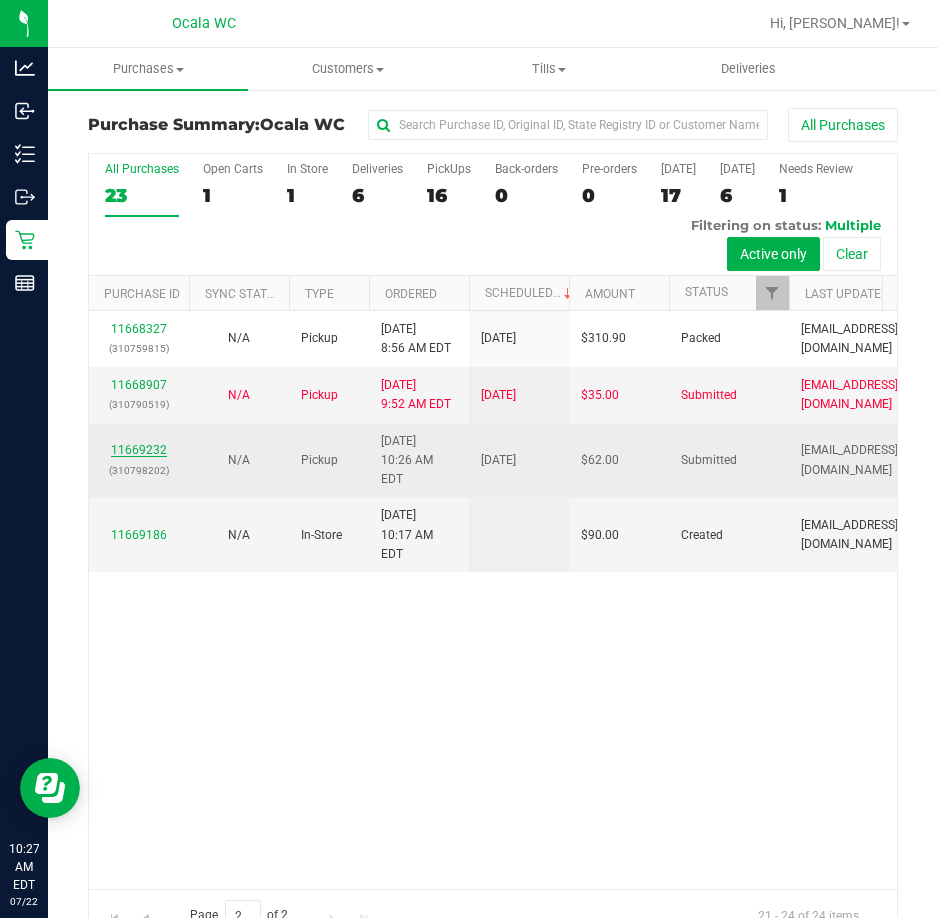 click on "11669232" at bounding box center [139, 450] 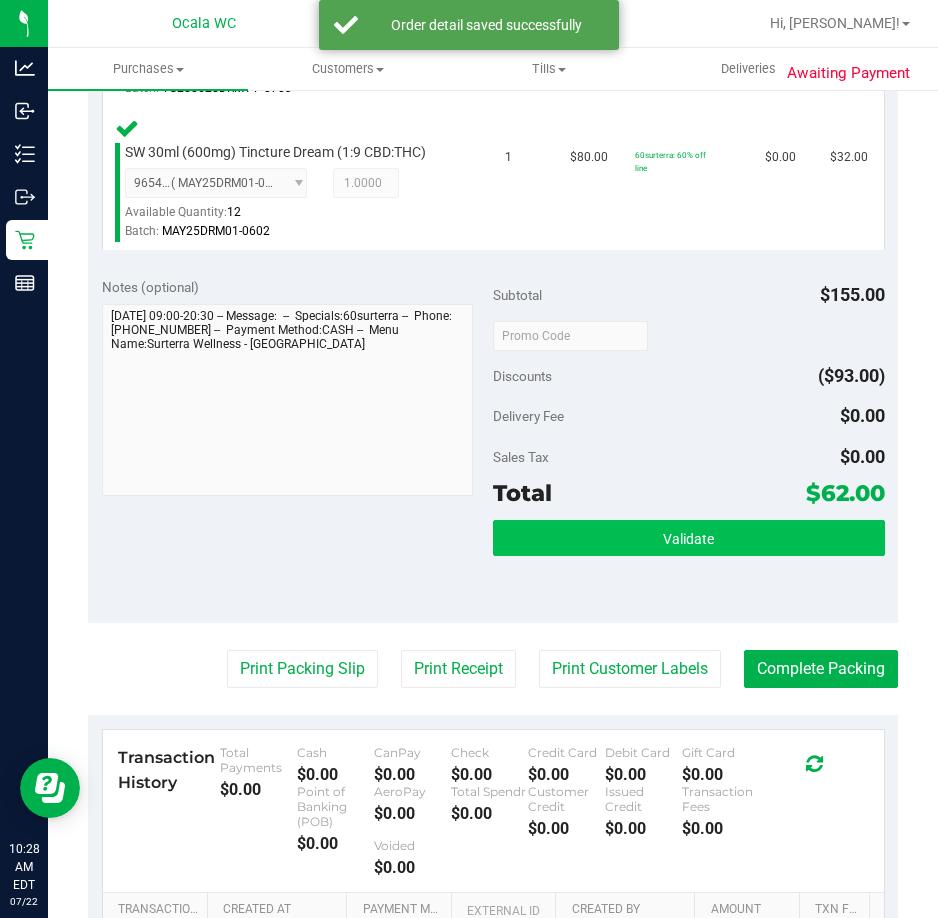 scroll, scrollTop: 700, scrollLeft: 0, axis: vertical 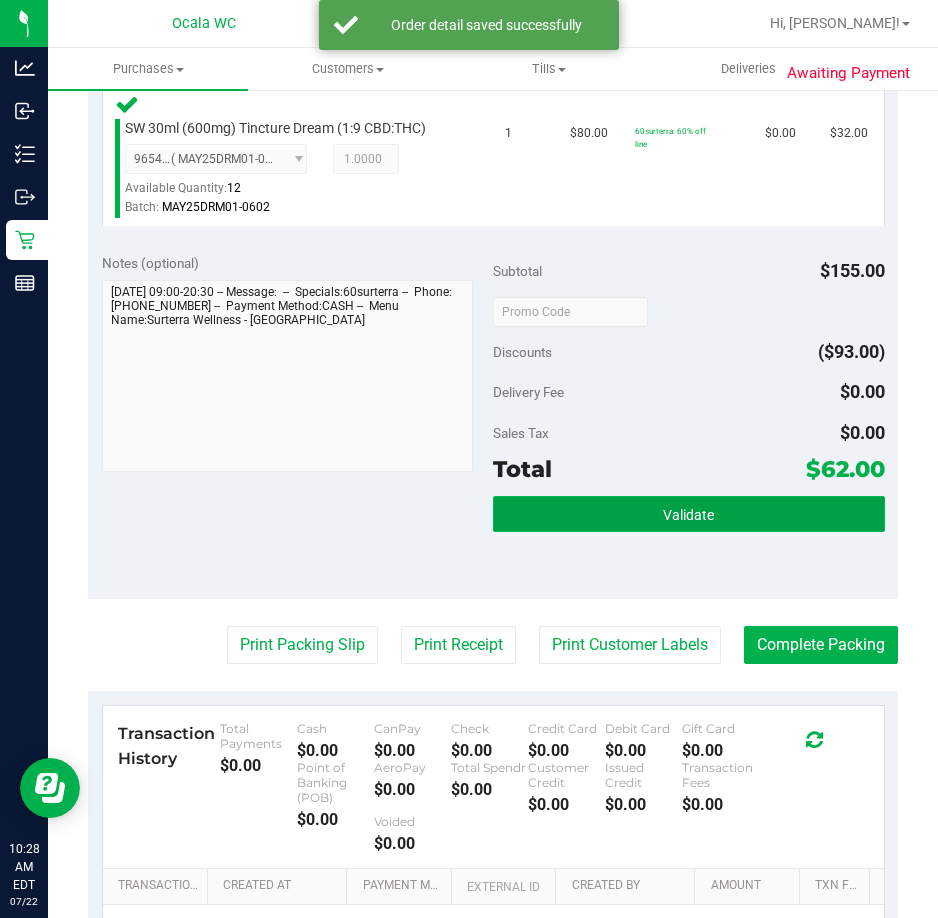 click on "Validate" at bounding box center (689, 514) 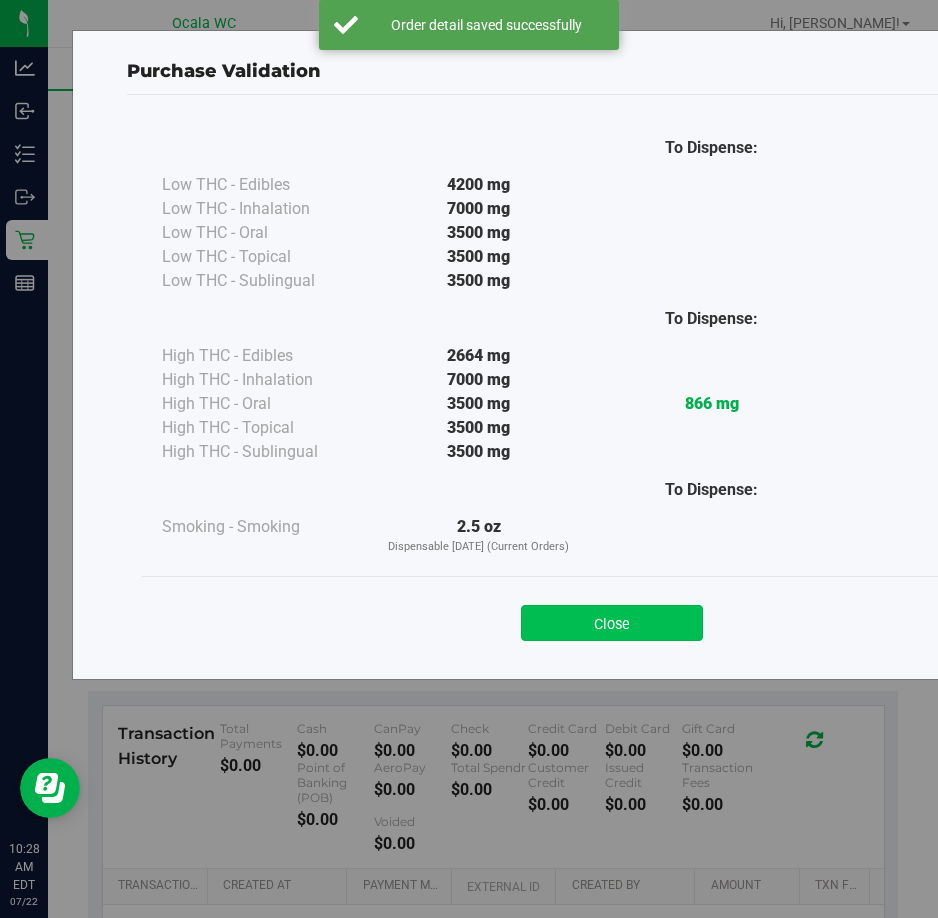 click on "Close" at bounding box center (612, 623) 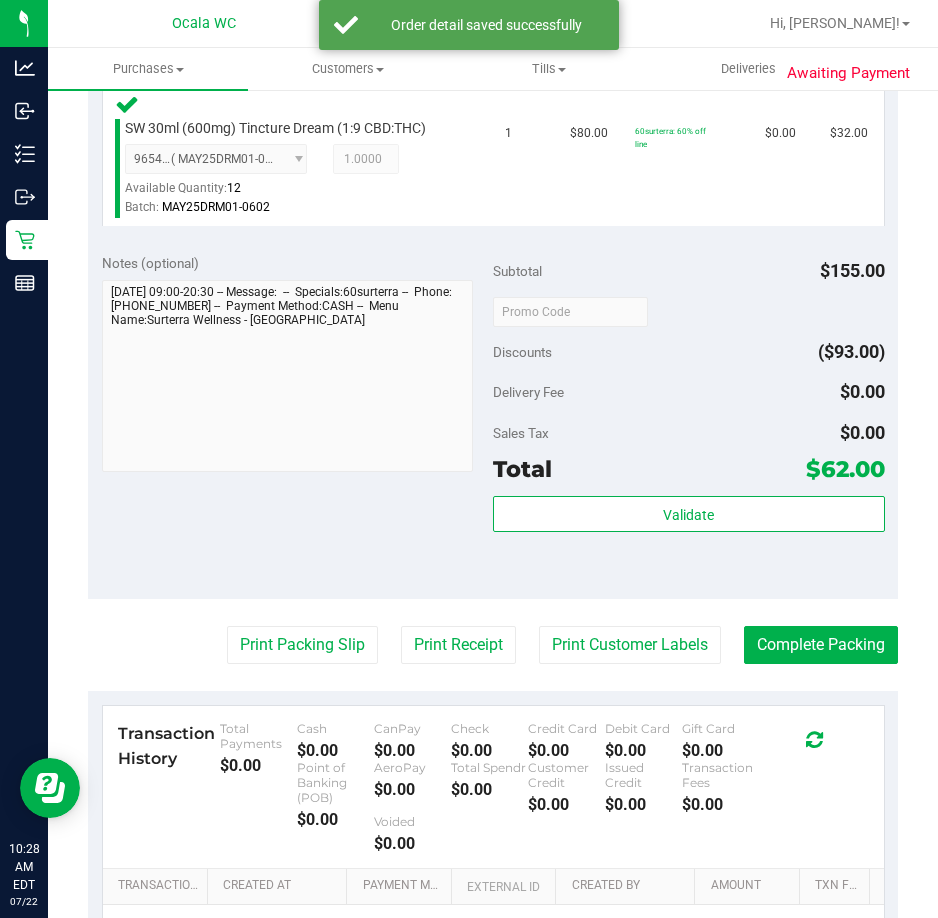 scroll, scrollTop: 941, scrollLeft: 0, axis: vertical 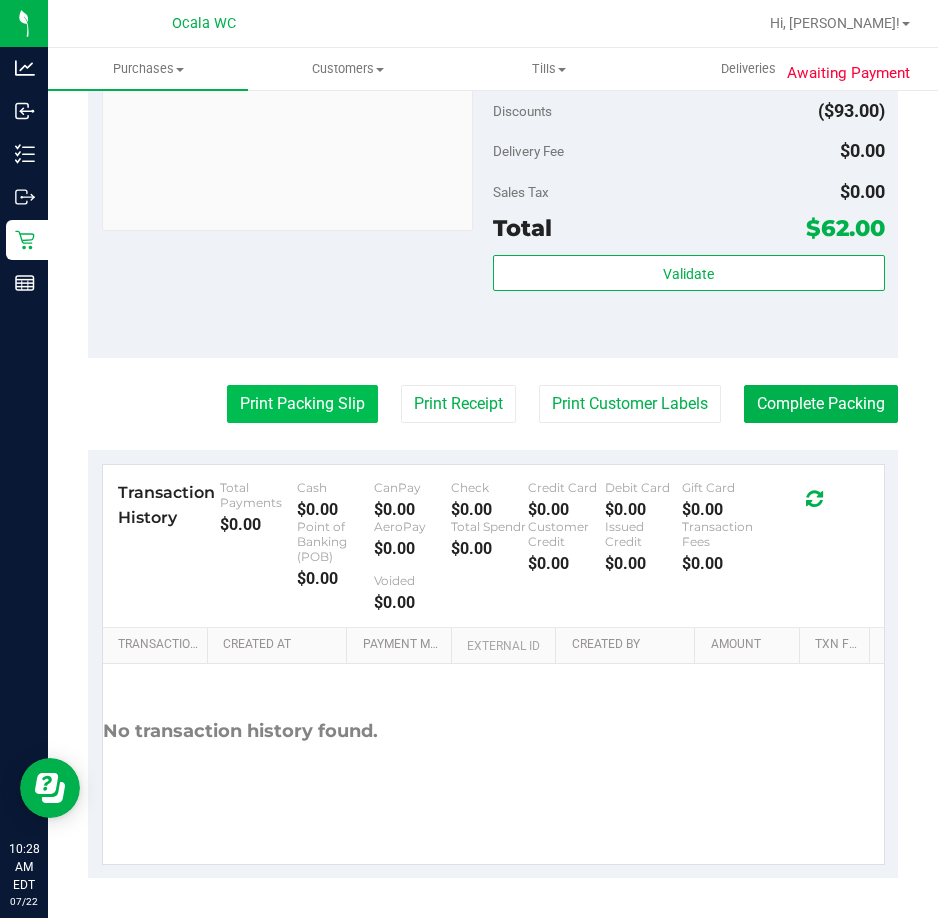 click on "Print Packing Slip" at bounding box center (302, 404) 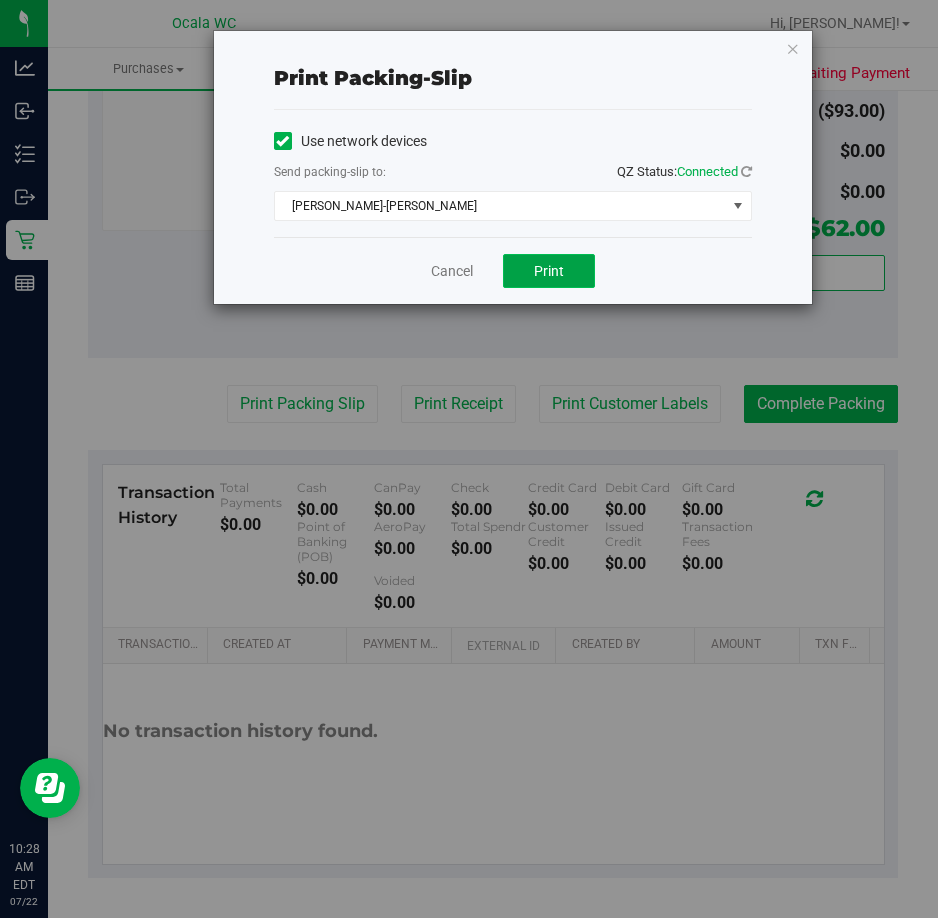 click on "Print" at bounding box center [549, 271] 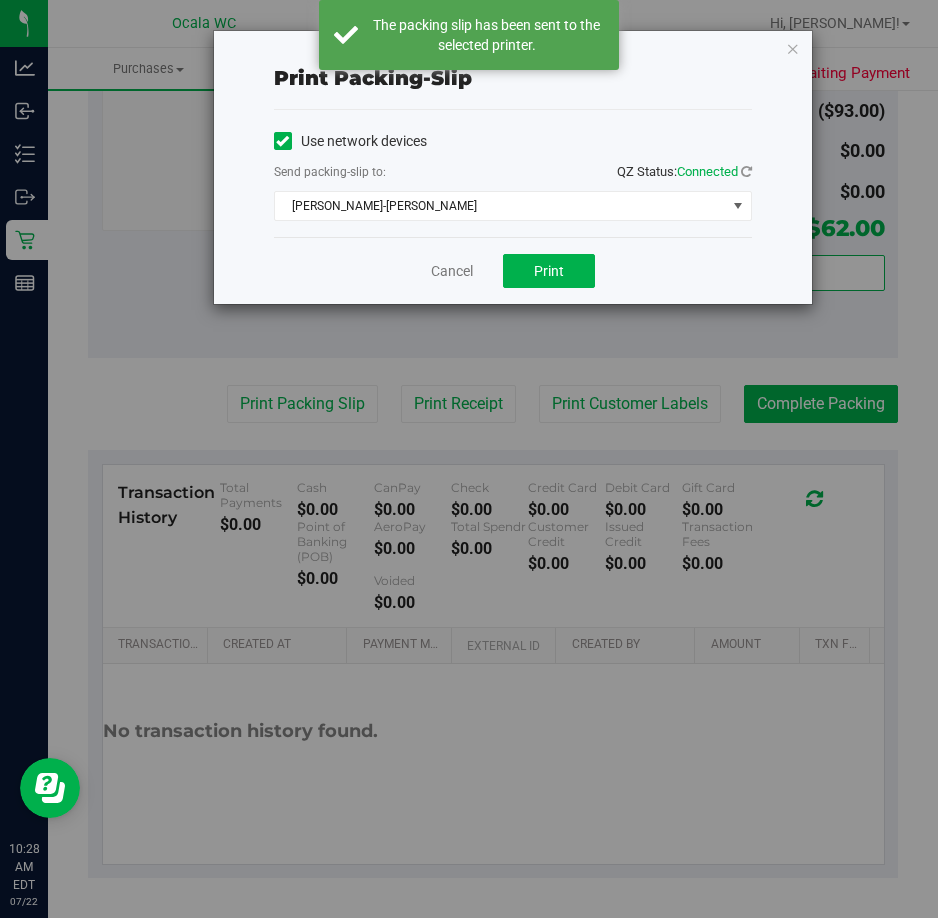 click on "Cancel
Print" at bounding box center (513, 270) 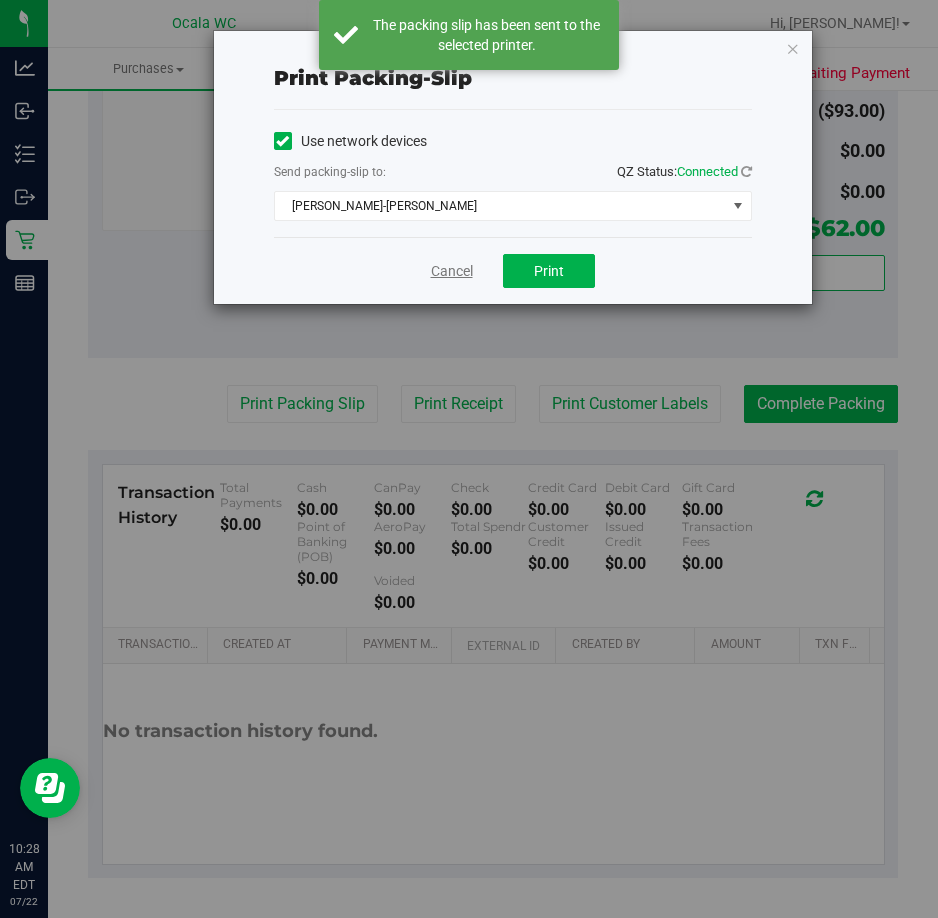 click on "Cancel" at bounding box center (452, 271) 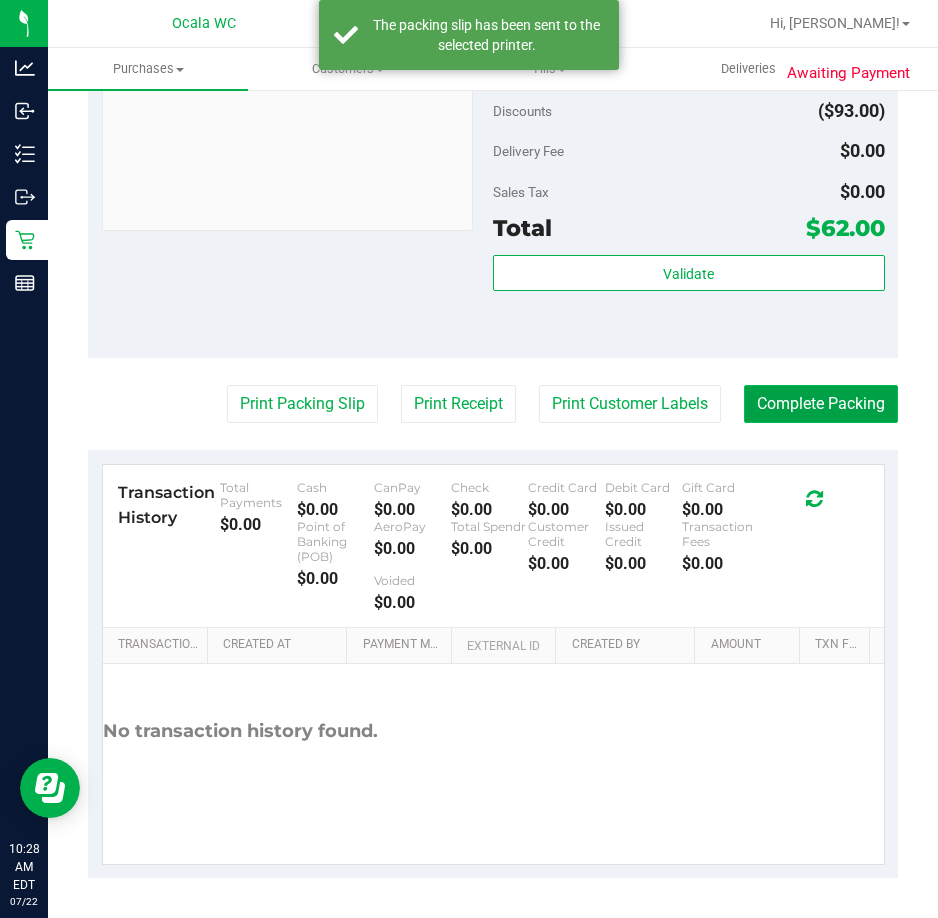click on "Complete Packing" at bounding box center (821, 404) 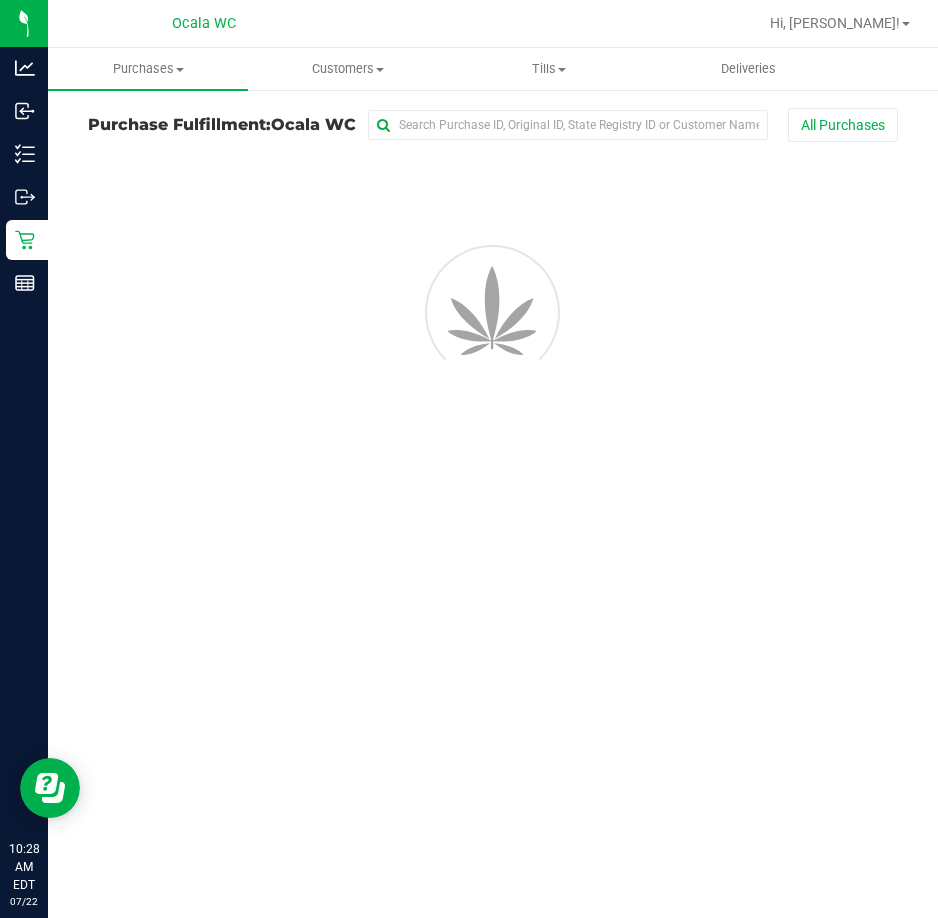 scroll, scrollTop: 0, scrollLeft: 0, axis: both 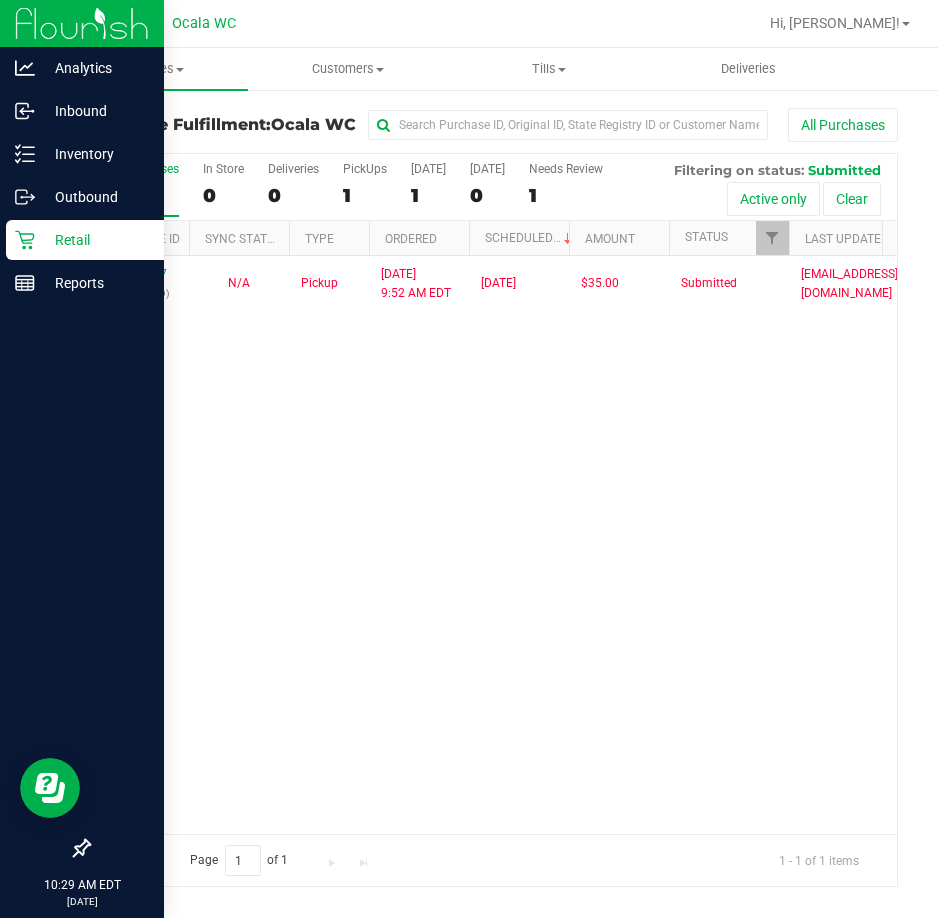 click on "Retail" at bounding box center (95, 240) 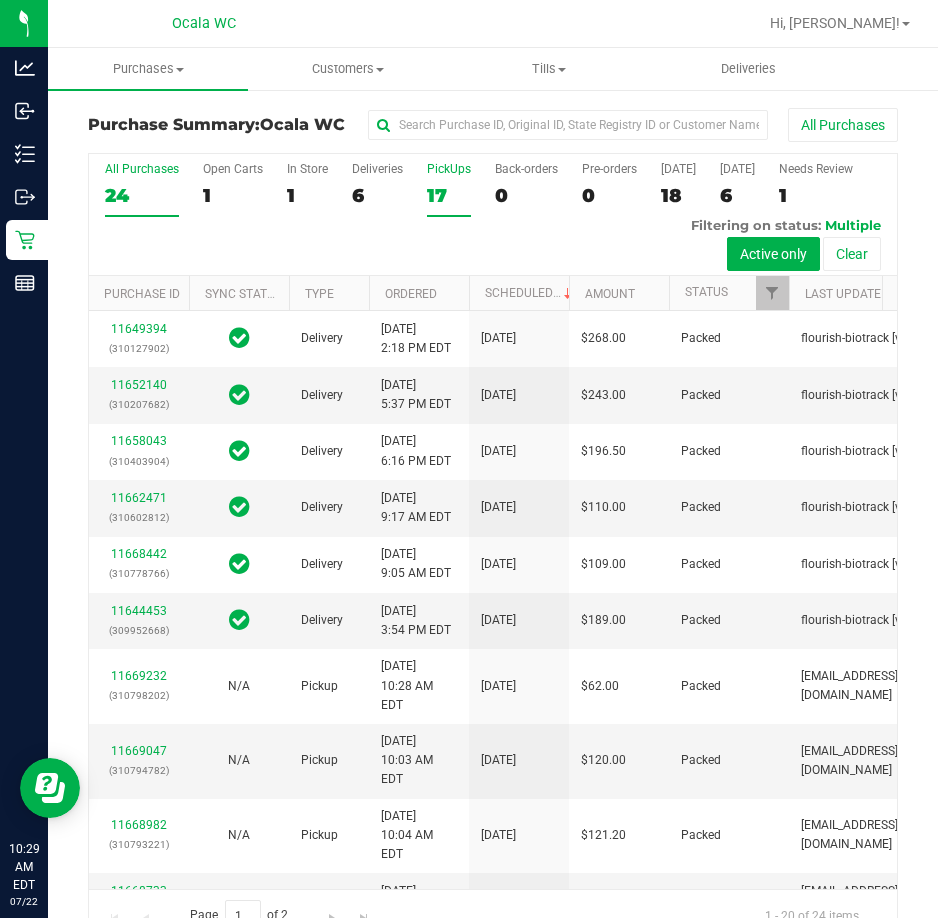 click on "PickUps
17" at bounding box center [449, 189] 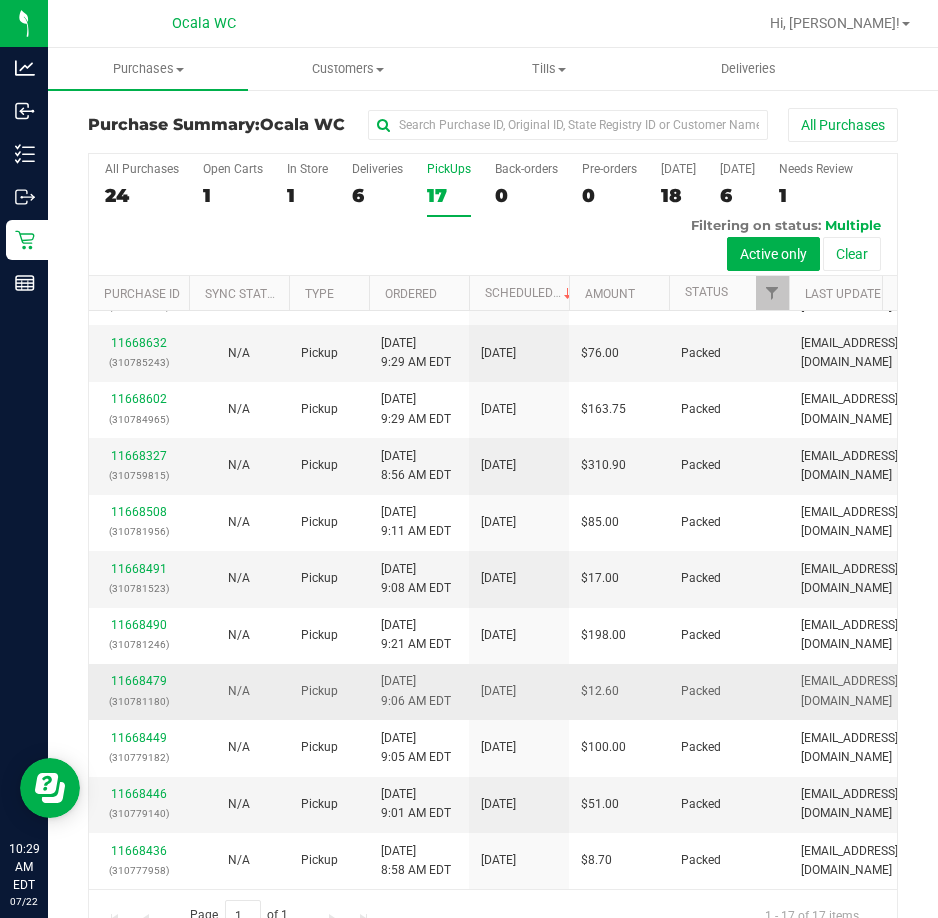 scroll, scrollTop: 704, scrollLeft: 0, axis: vertical 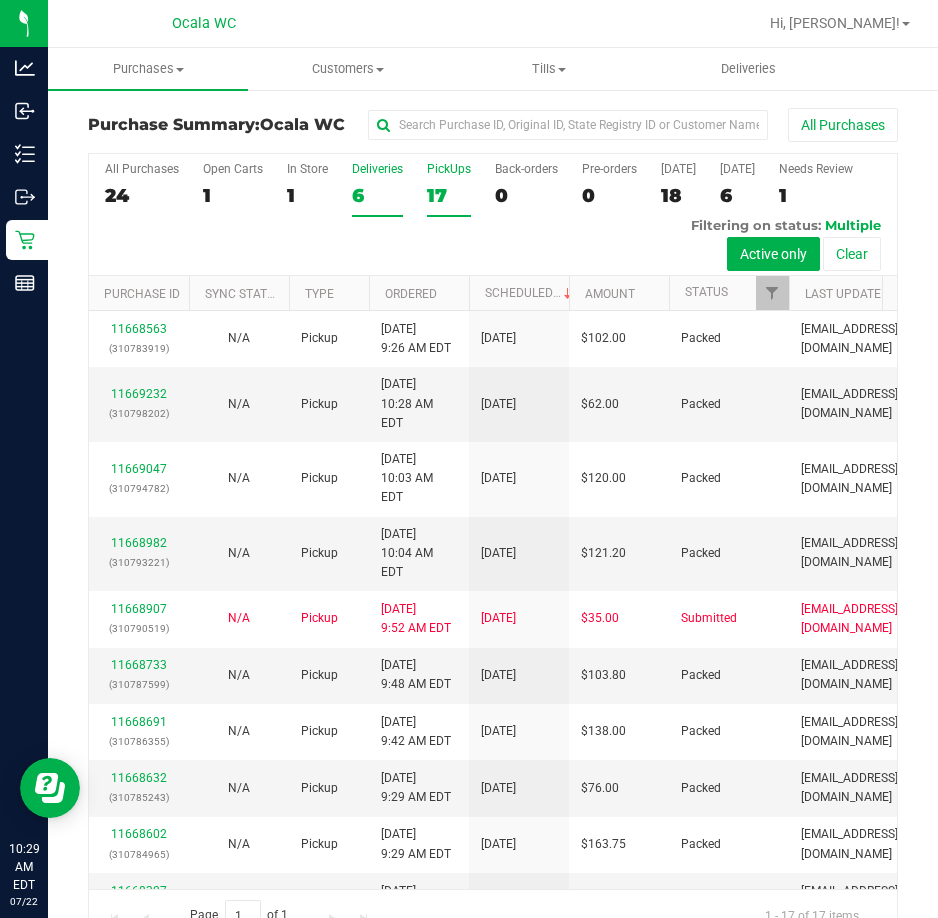 click on "Deliveries" at bounding box center [377, 169] 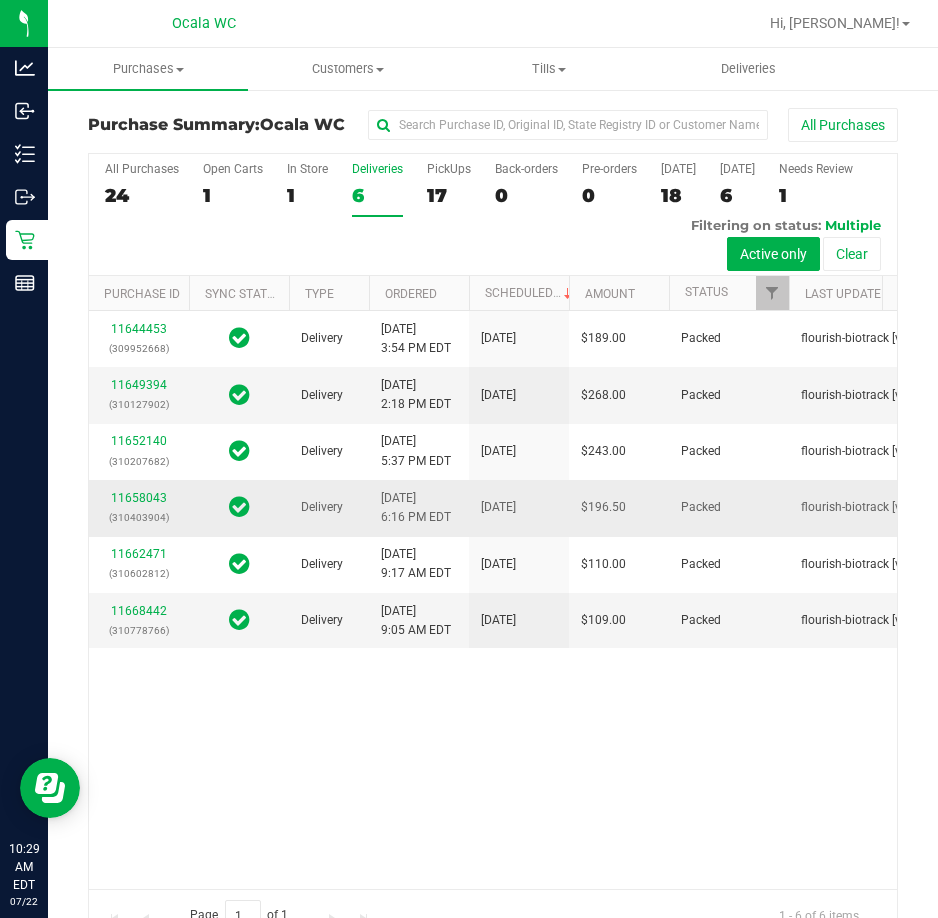 scroll, scrollTop: 287, scrollLeft: 0, axis: vertical 